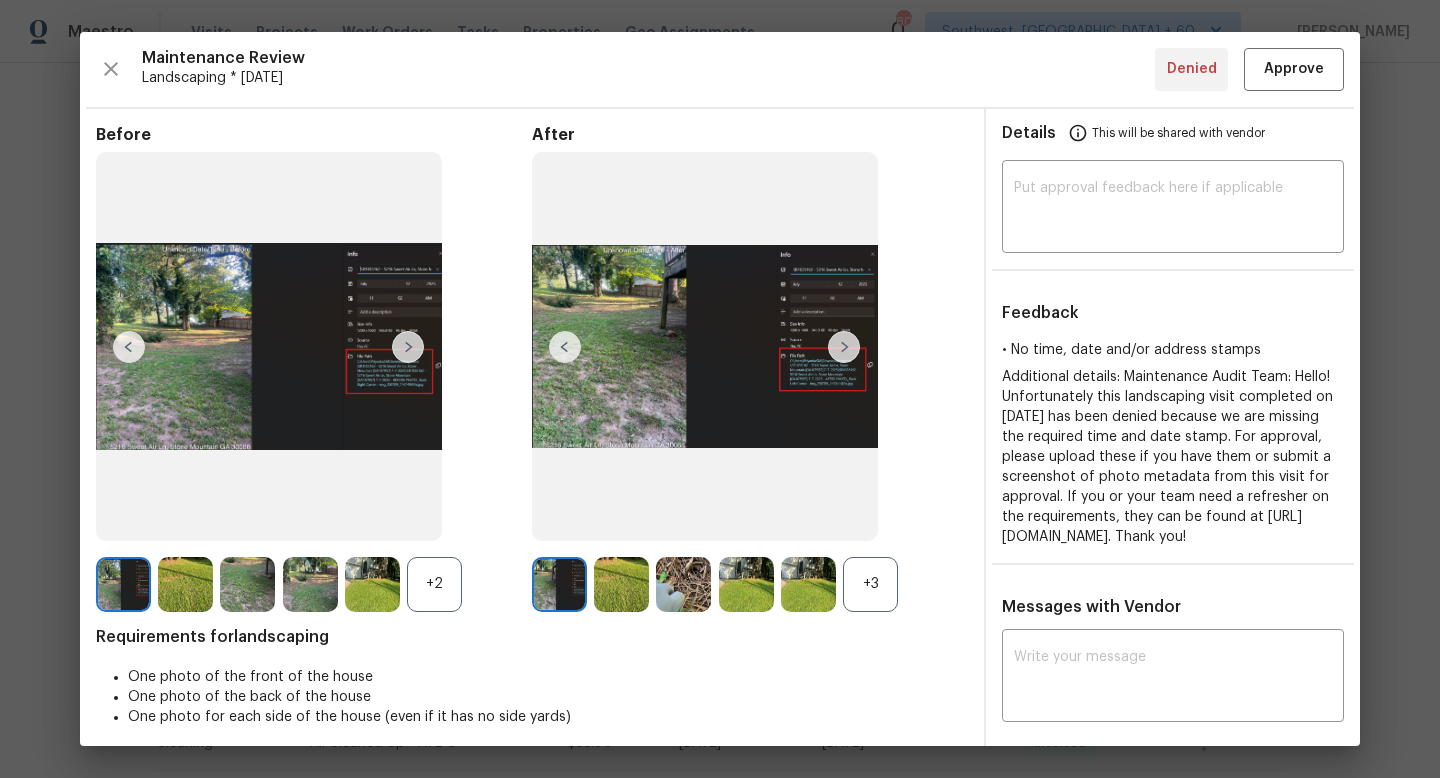 scroll, scrollTop: 0, scrollLeft: 0, axis: both 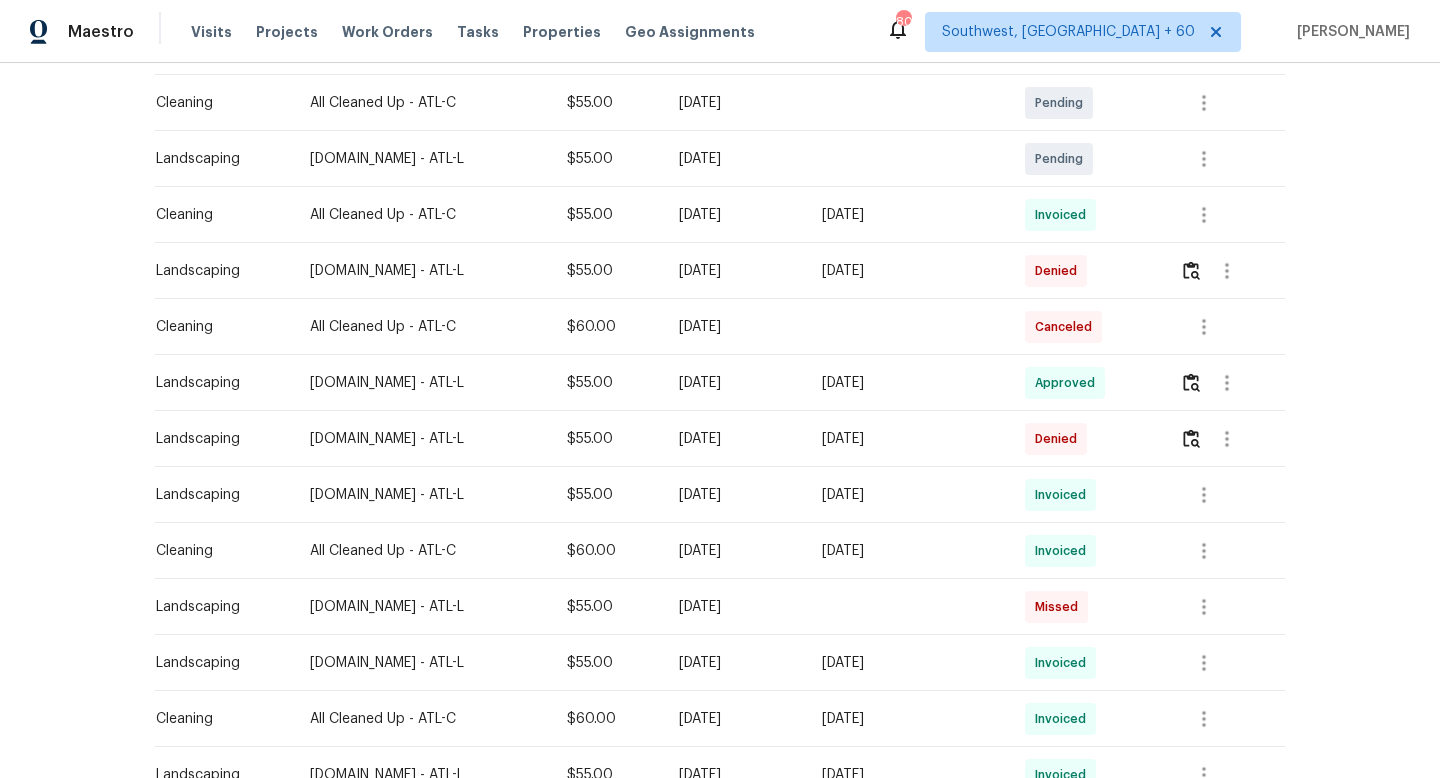 click at bounding box center (1232, 271) 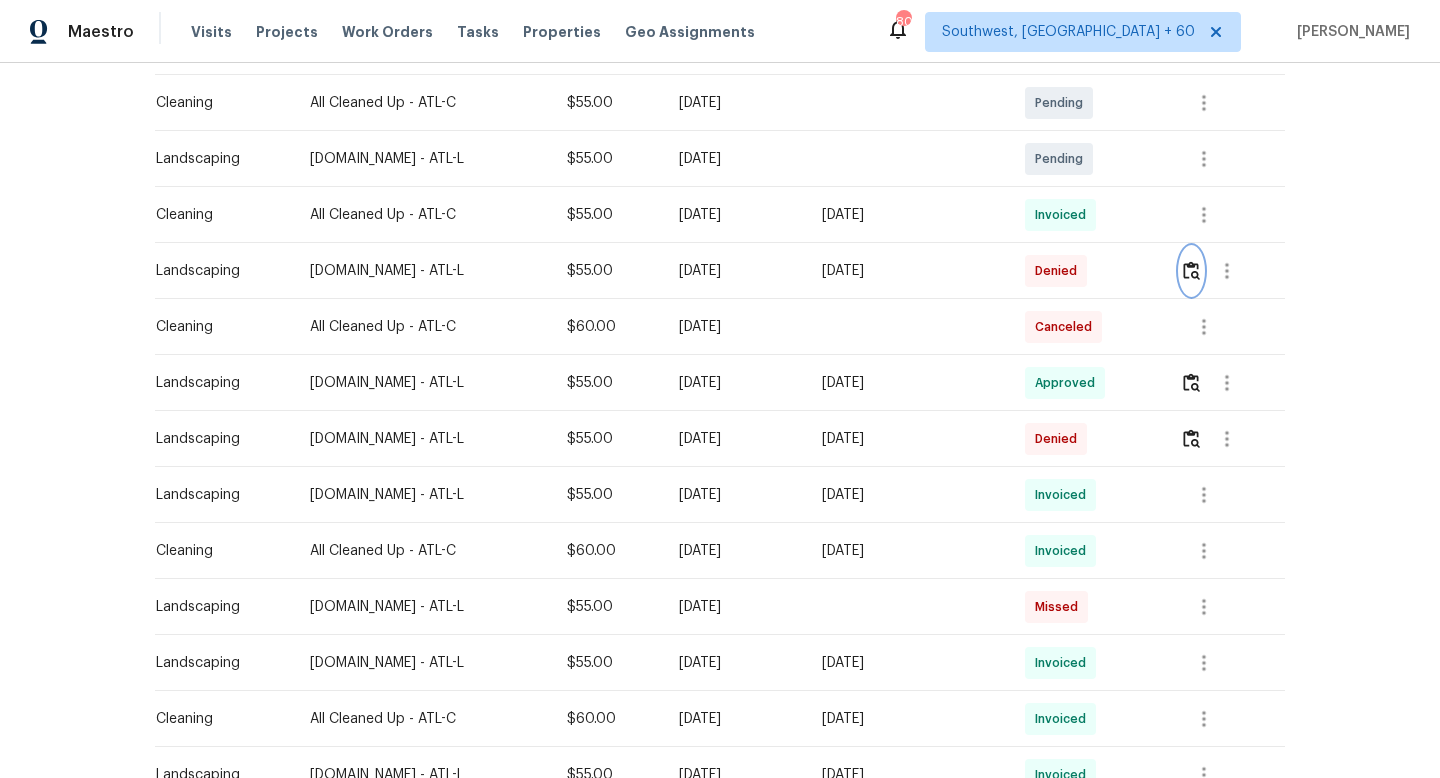 click at bounding box center [1191, 270] 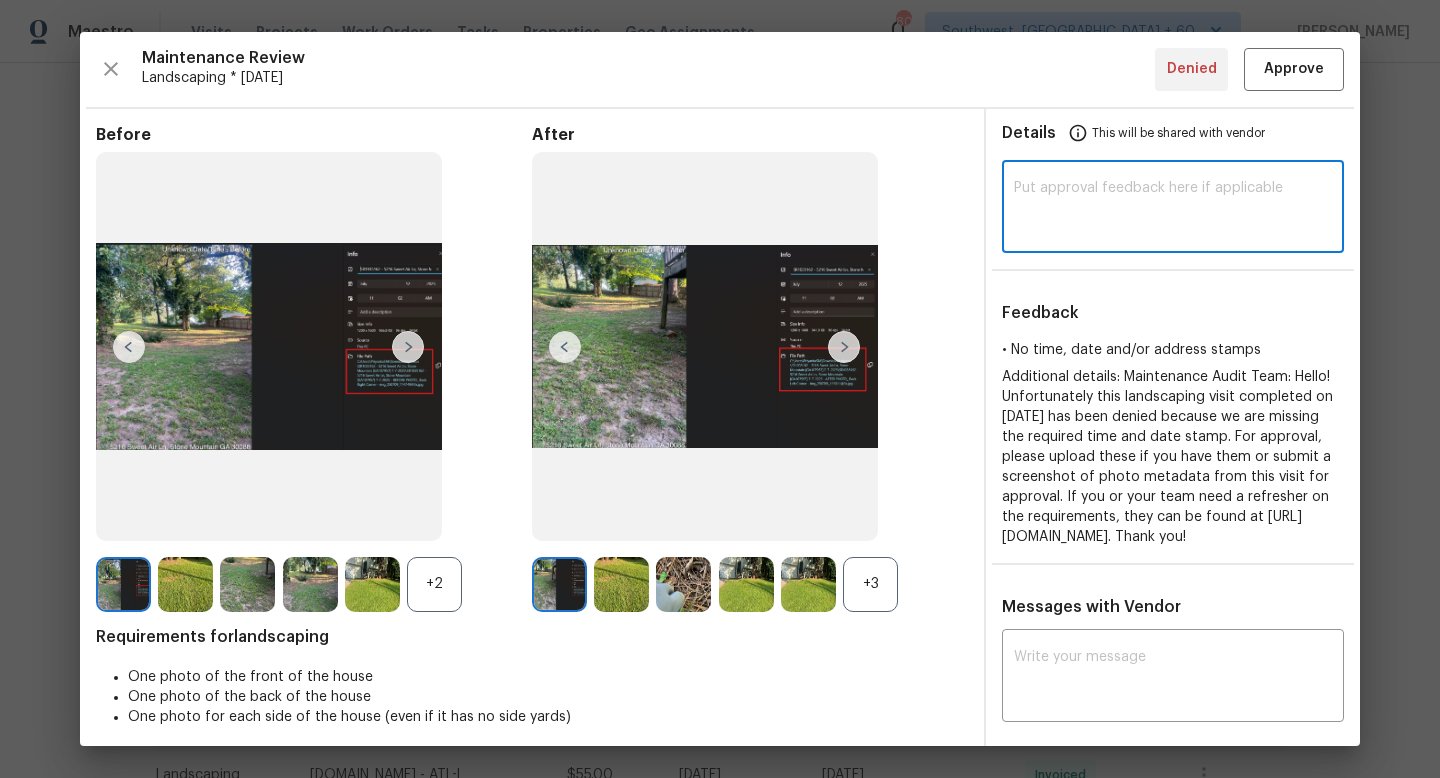 click at bounding box center [1173, 209] 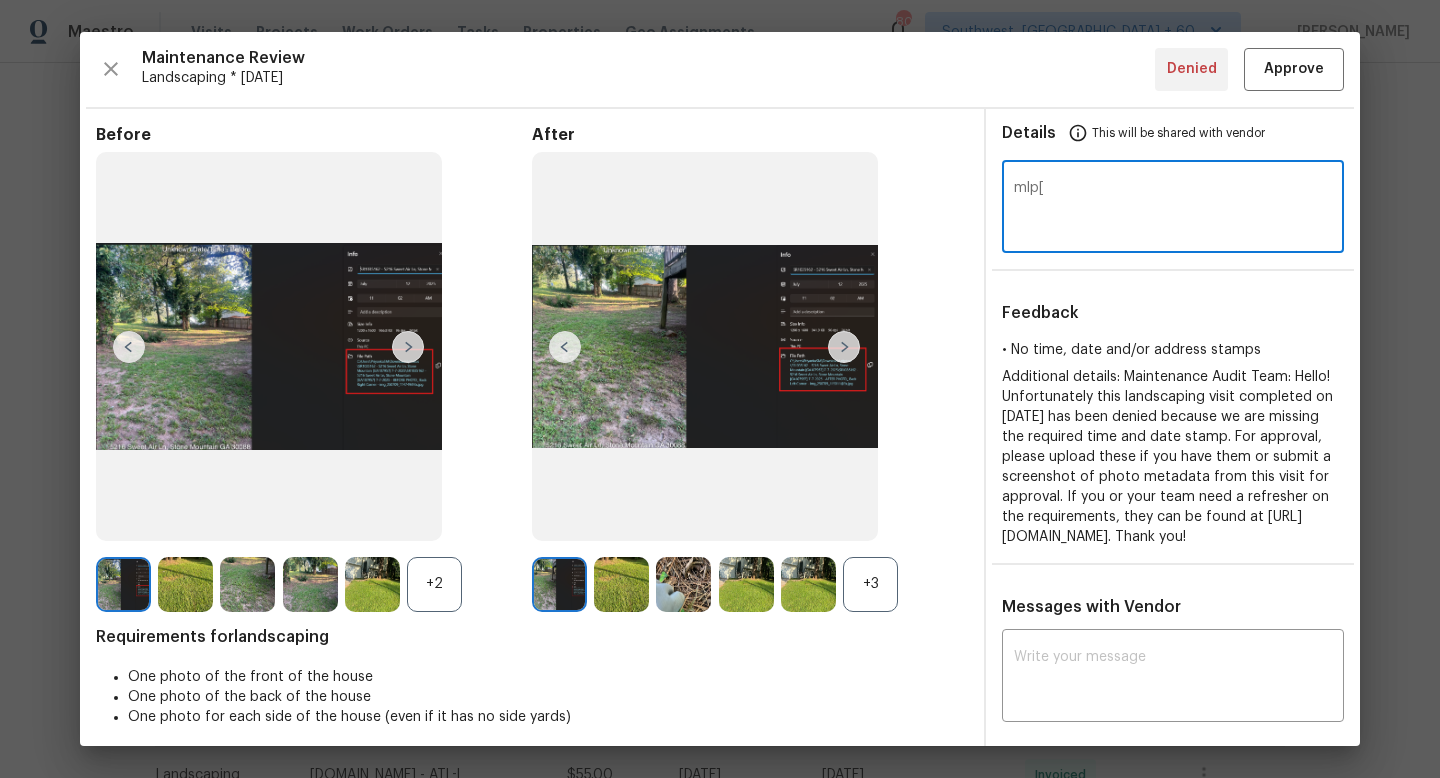 type on "mlp[" 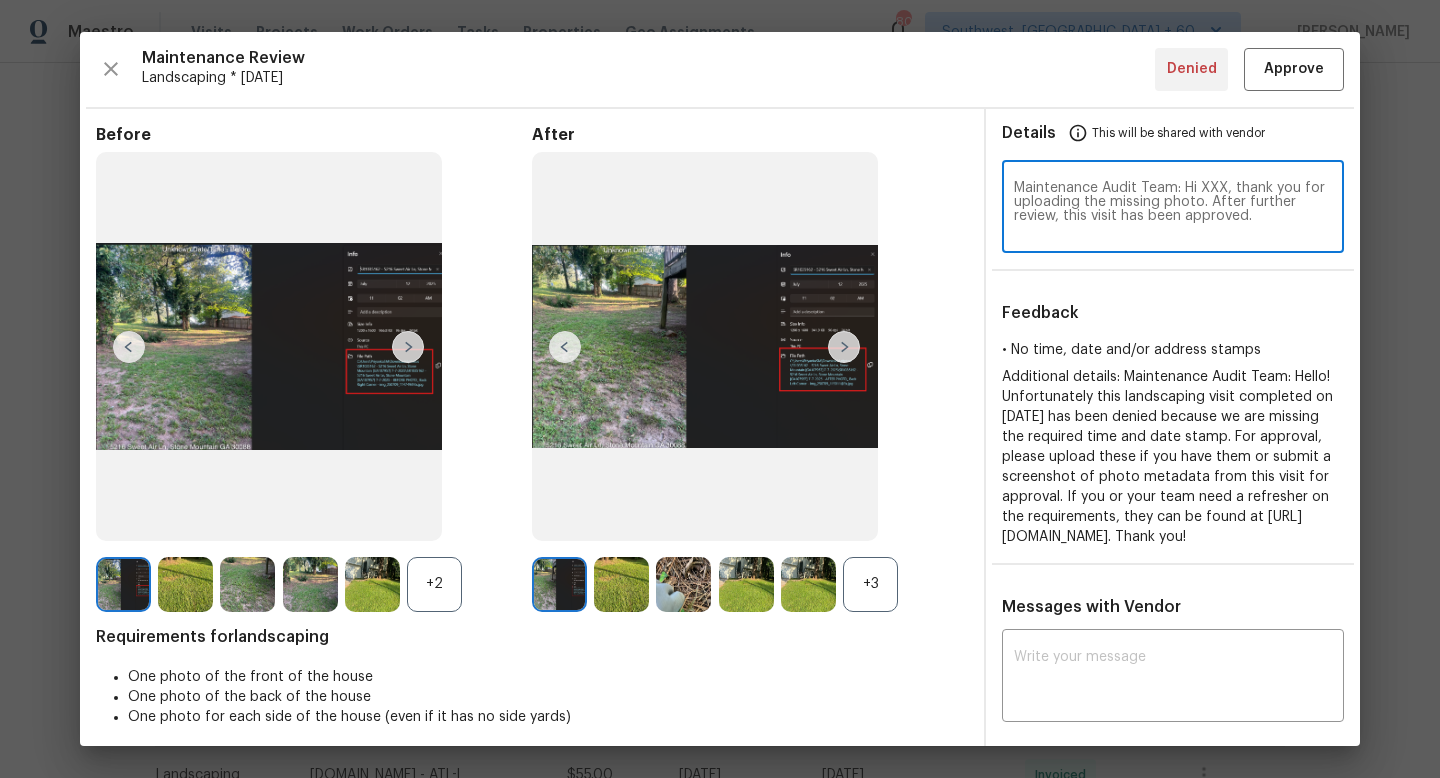 click on "Maintenance Audit Team: Hi XXX, thank you for uploading the missing photo. After further review, this visit has been approved." at bounding box center [1173, 209] 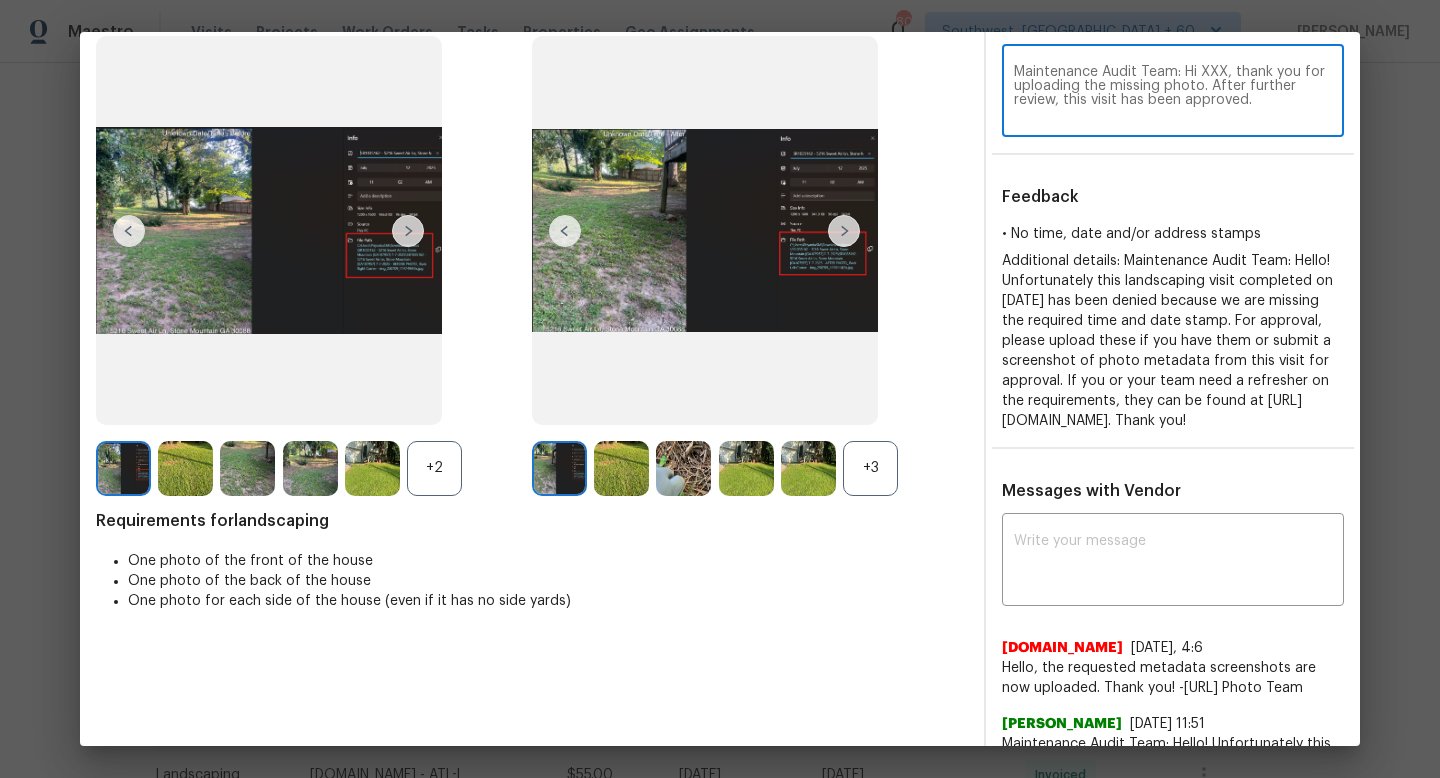 scroll, scrollTop: 0, scrollLeft: 0, axis: both 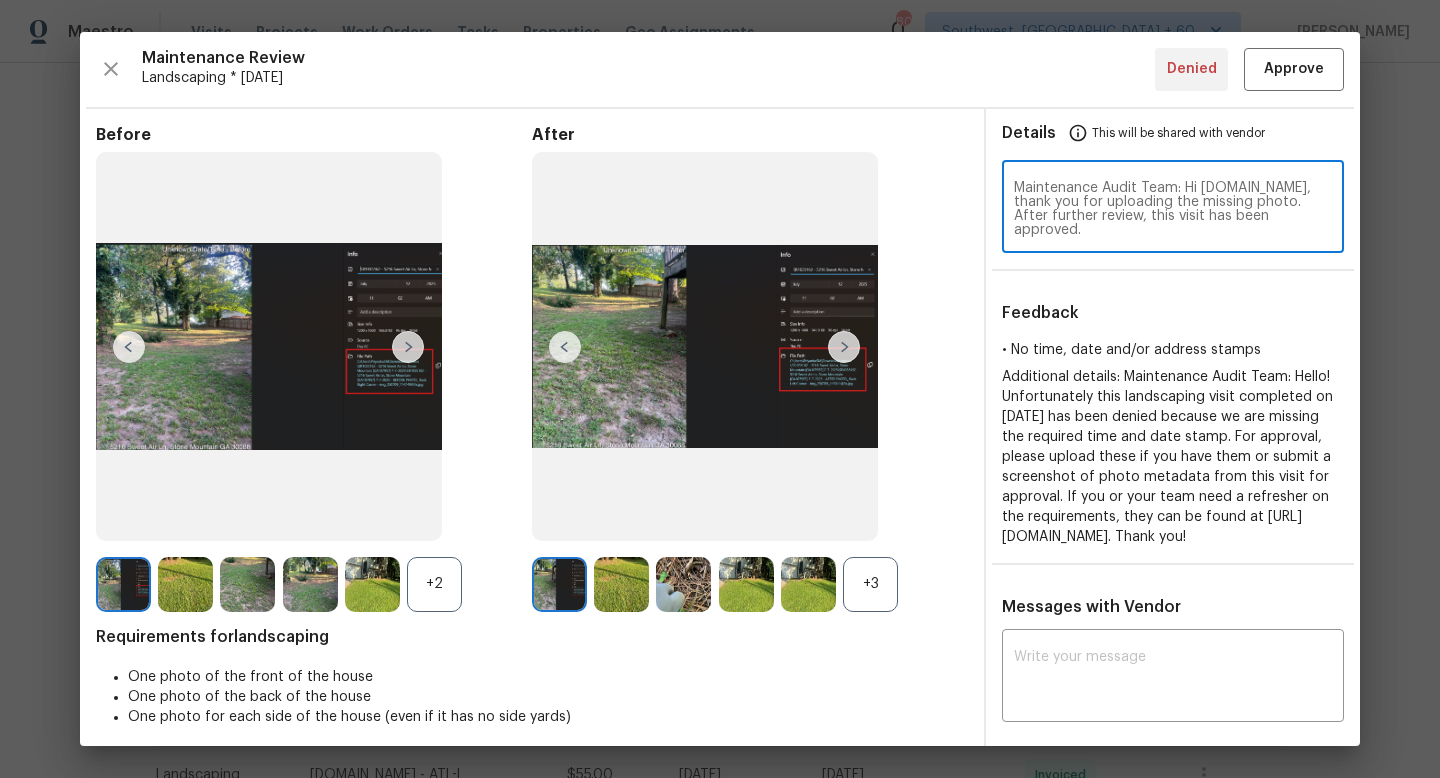 click on "Maintenance Audit Team: Hi Lawn.com, thank you for uploading the missing photo. After further review, this visit has been approved." at bounding box center [1173, 209] 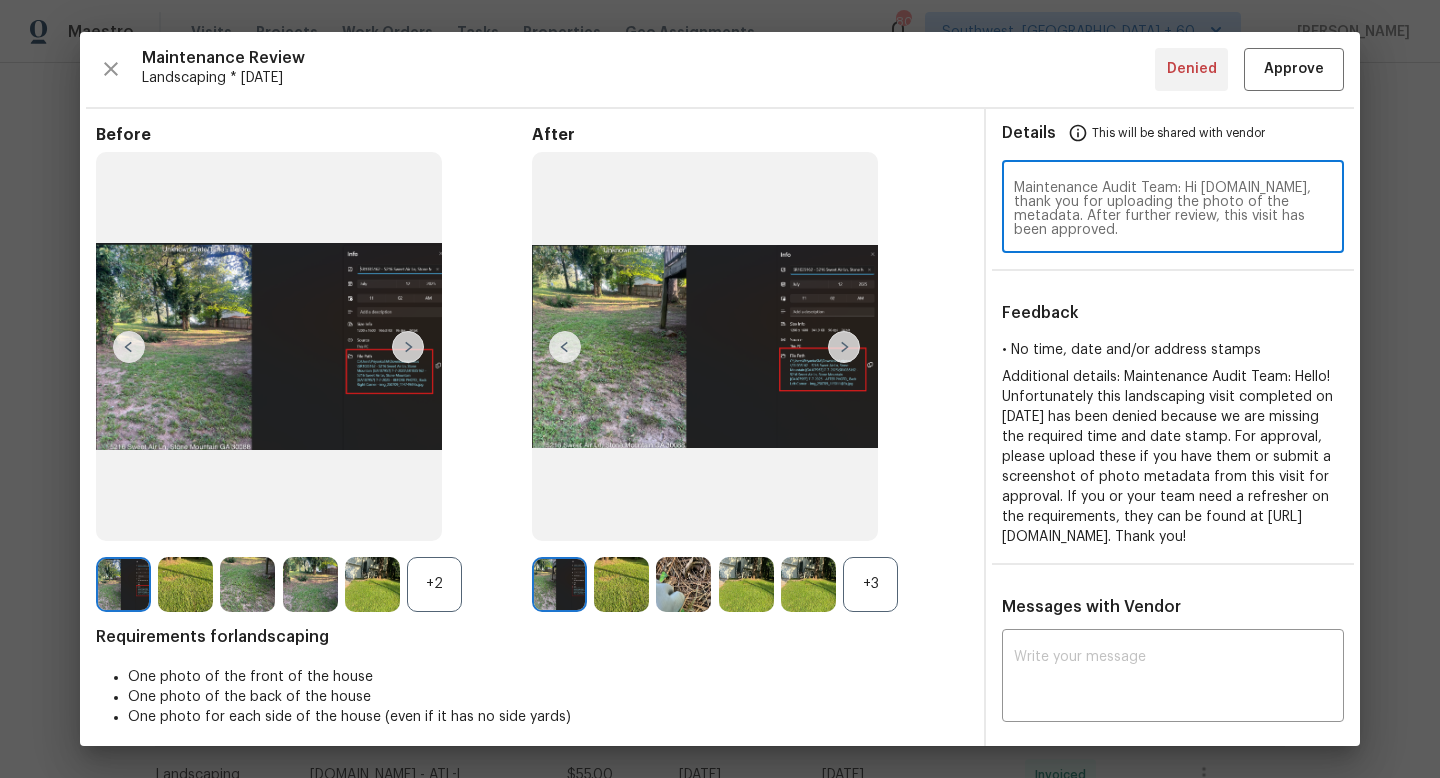 click on "Maintenance Audit Team: Hi Lawn.com, thank you for uploading the photo of the metadata. After further review, this visit has been approved." at bounding box center [1173, 209] 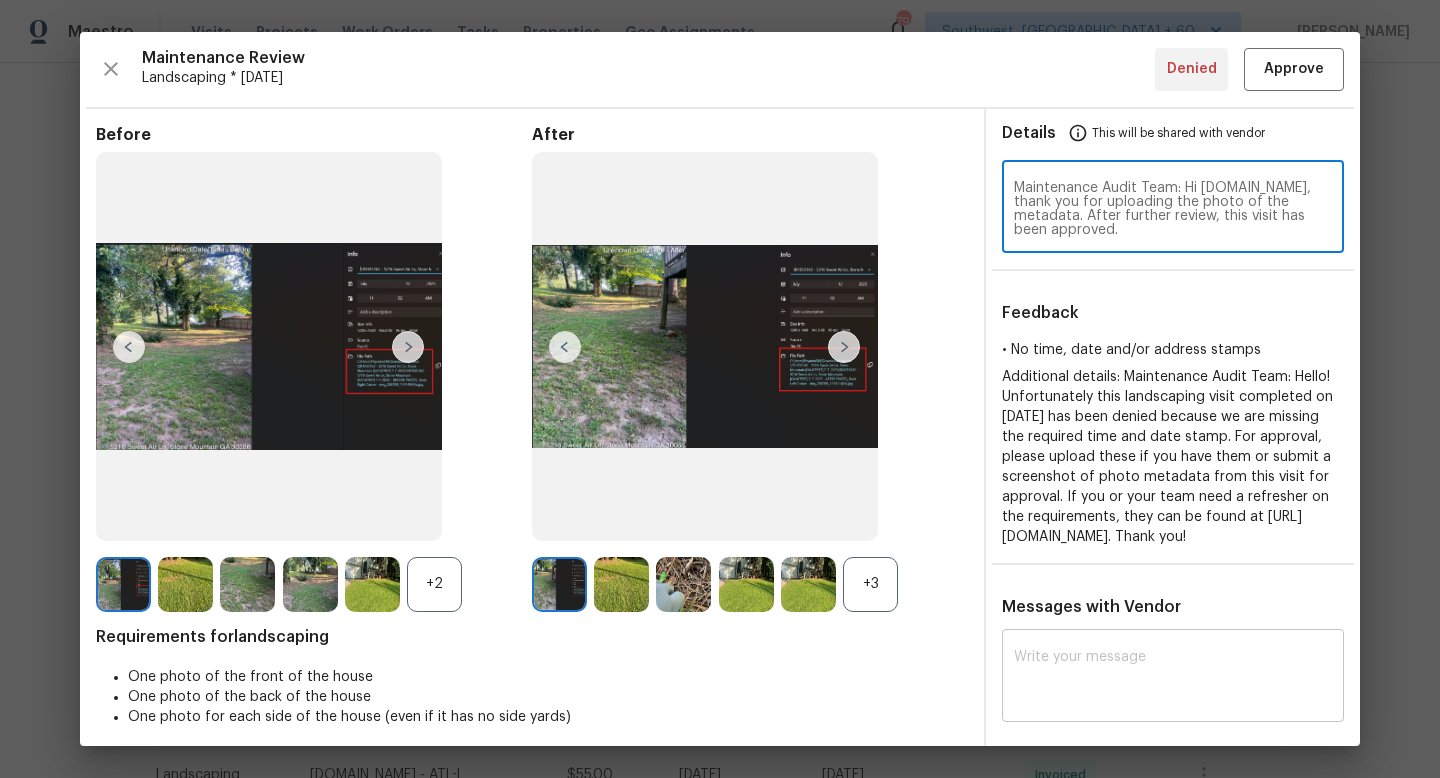 type on "Maintenance Audit Team: Hi Lawn.com, thank you for uploading the photo of the metadata. After further review, this visit has been approved." 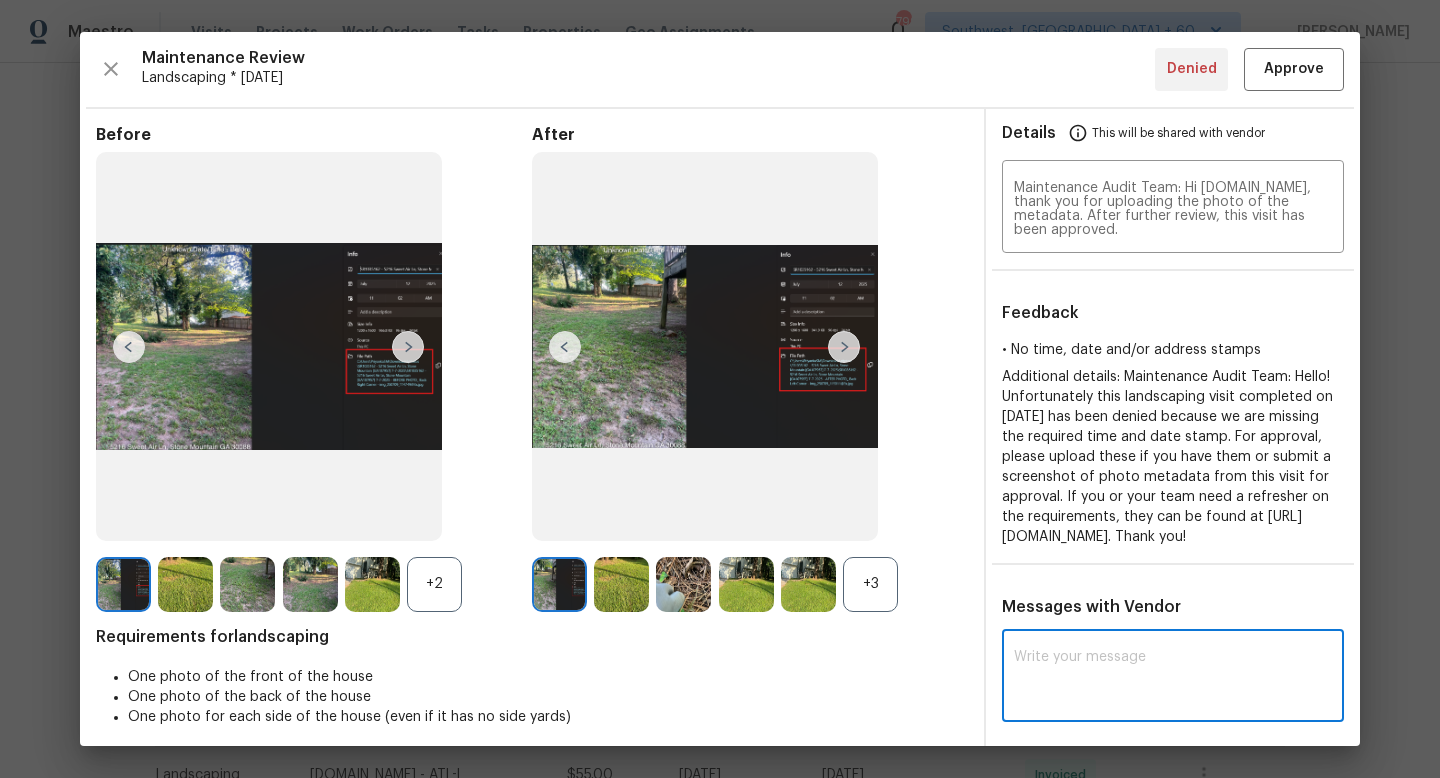 paste on "Maintenance Audit Team: Hi Lawn.com, thank you for uploading the photo of the metadata. After further review, this visit has been approved." 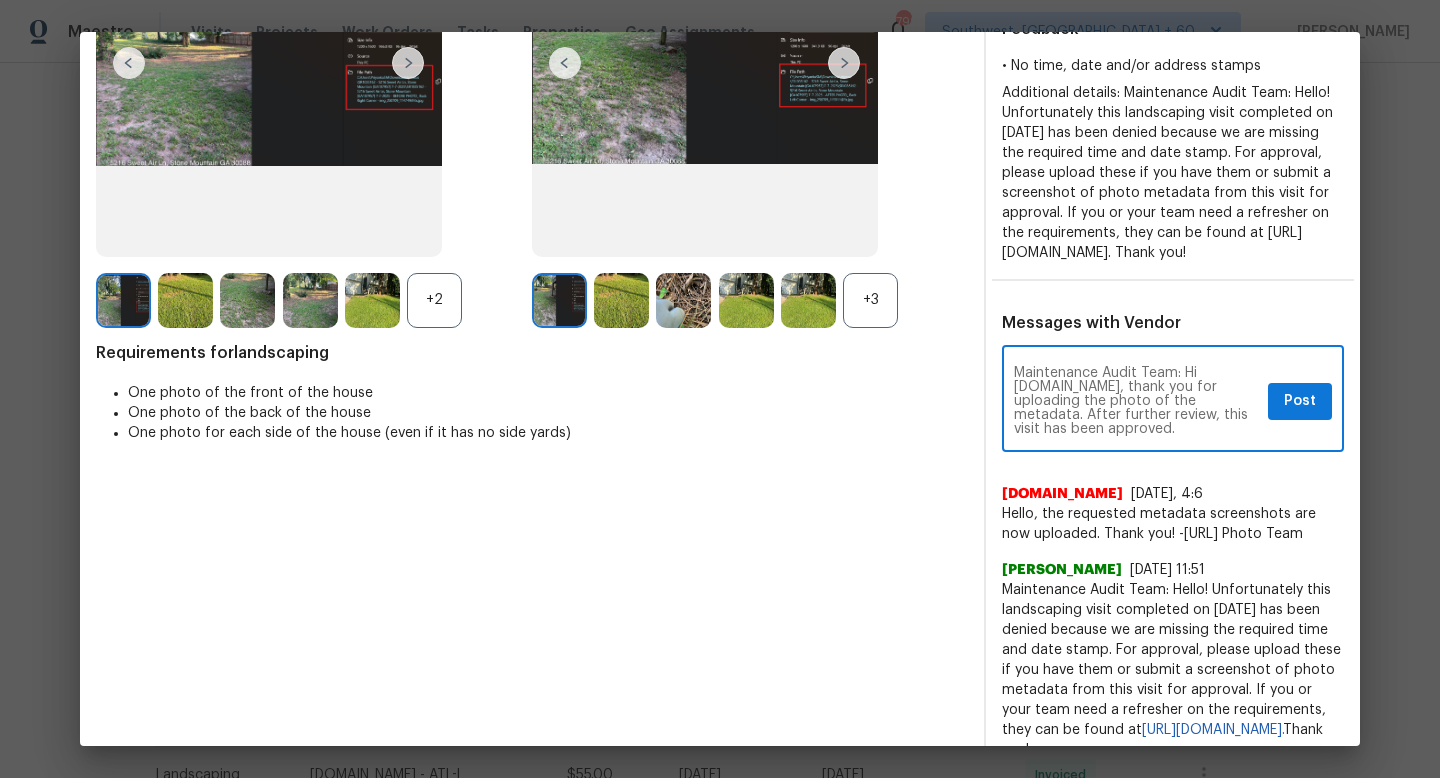 scroll, scrollTop: 298, scrollLeft: 0, axis: vertical 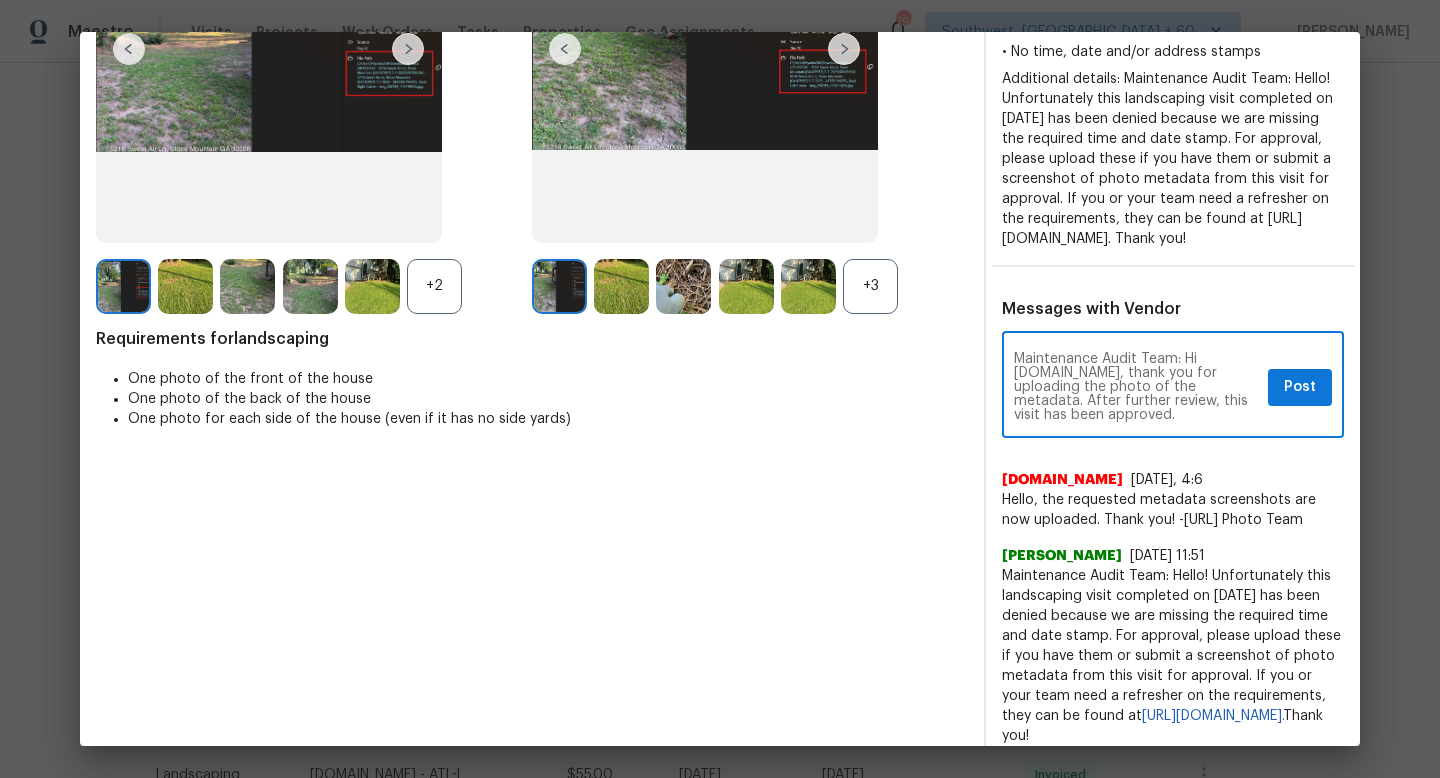 type on "Maintenance Audit Team: Hi Lawn.com, thank you for uploading the photo of the metadata. After further review, this visit has been approved." 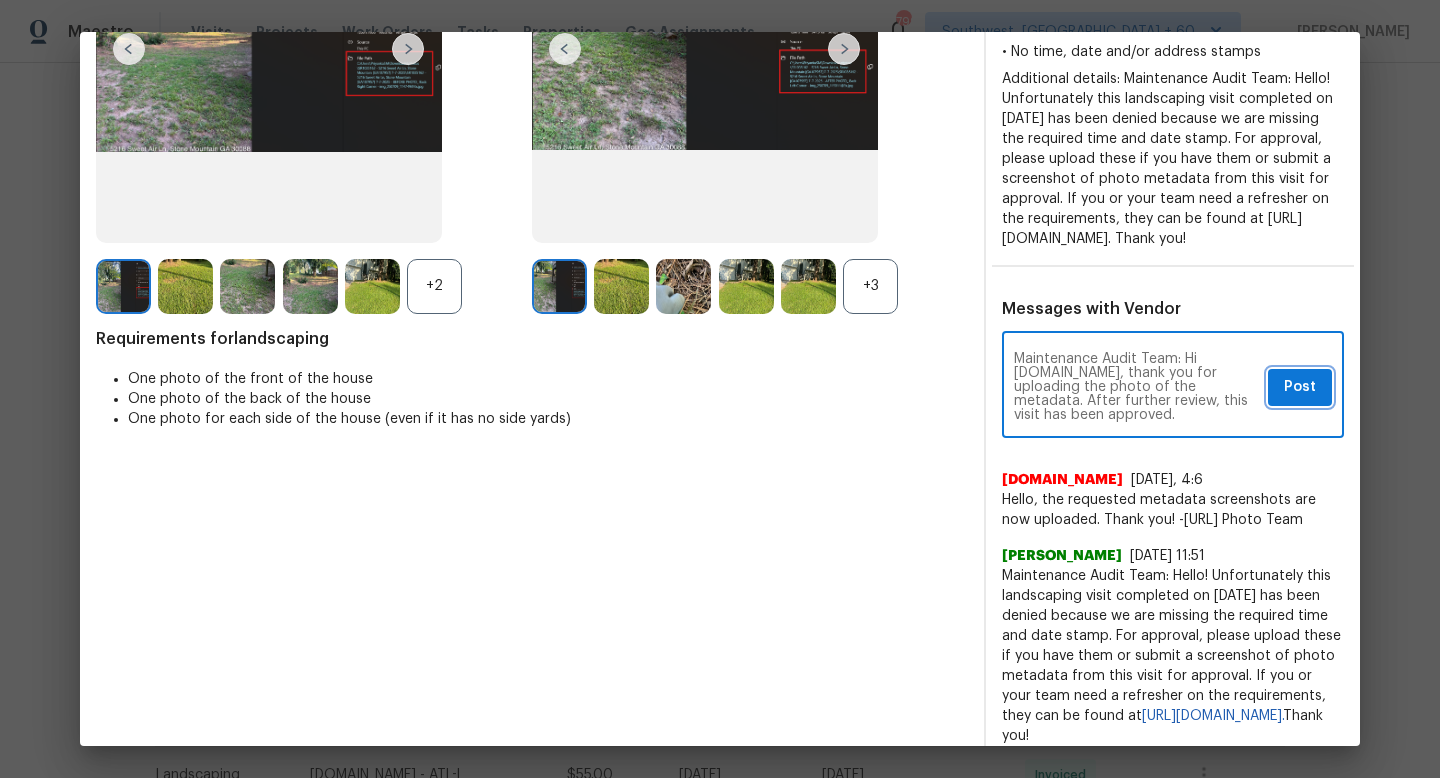 click on "Post" at bounding box center (1300, 387) 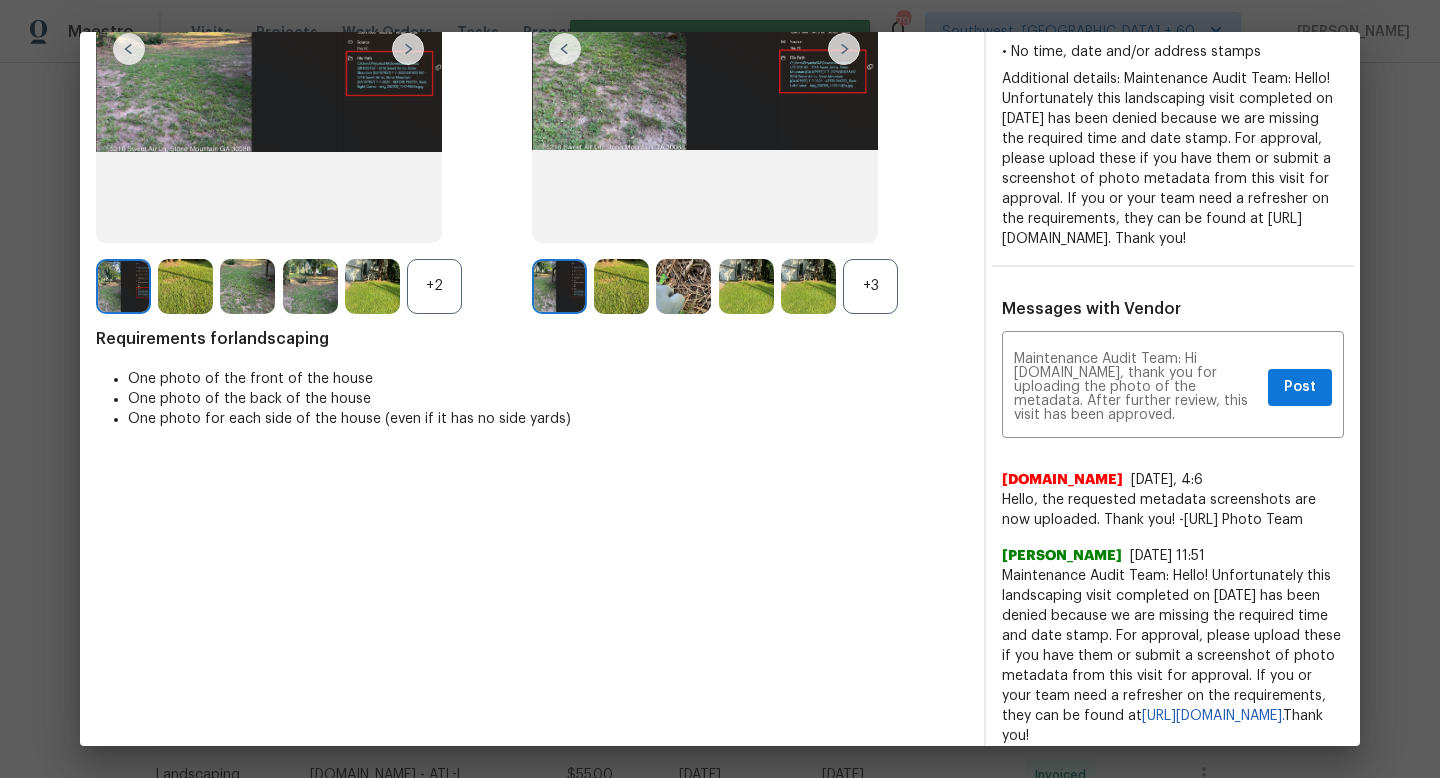 type 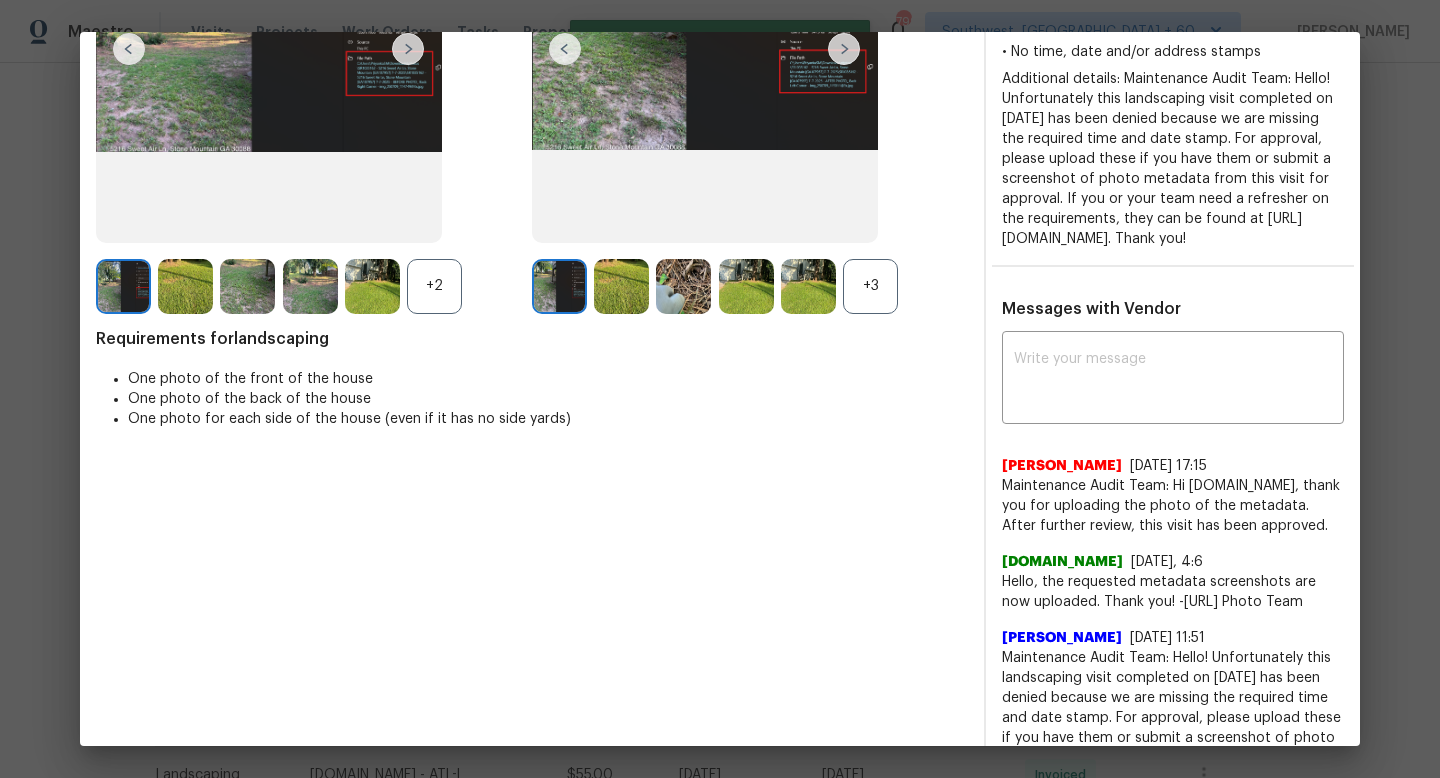 scroll, scrollTop: 0, scrollLeft: 0, axis: both 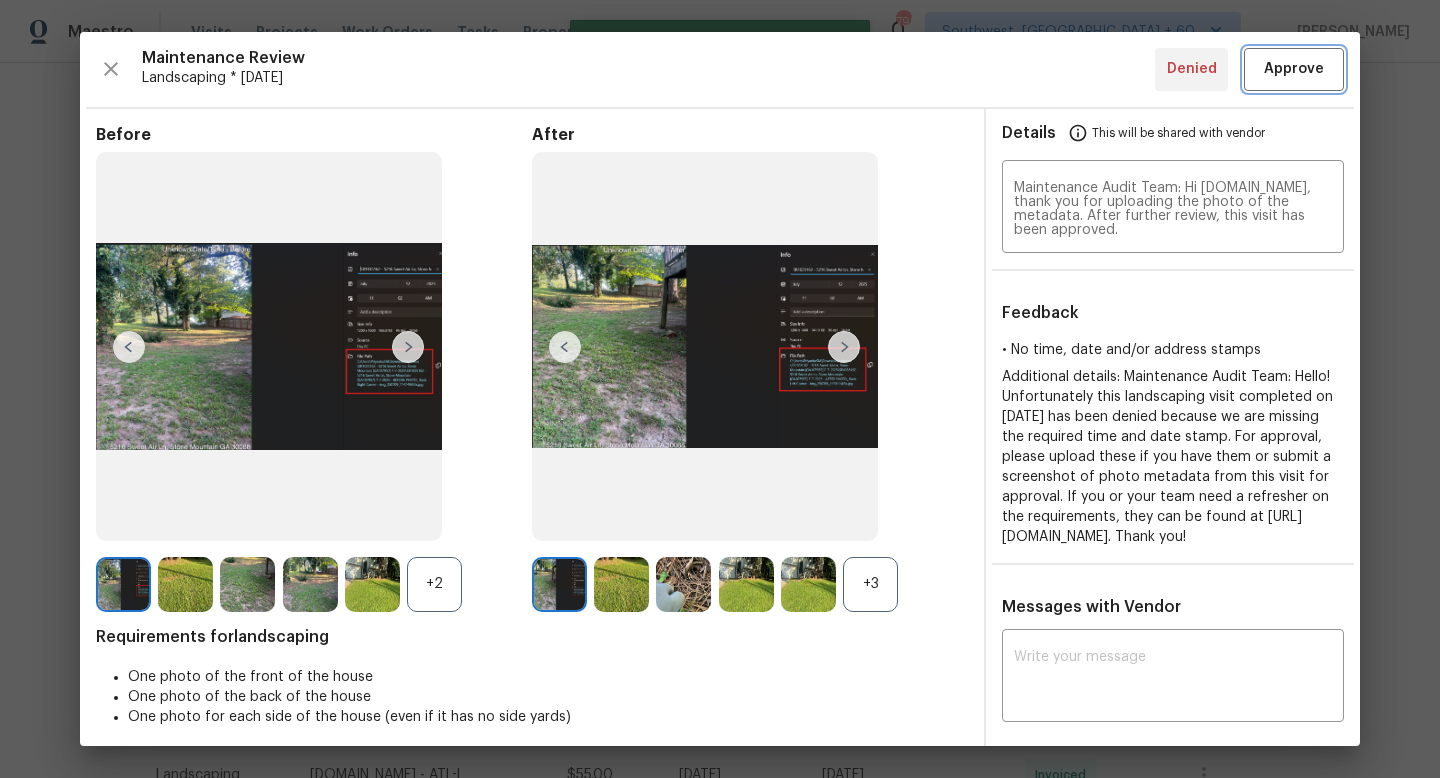 click on "Approve" at bounding box center [1294, 69] 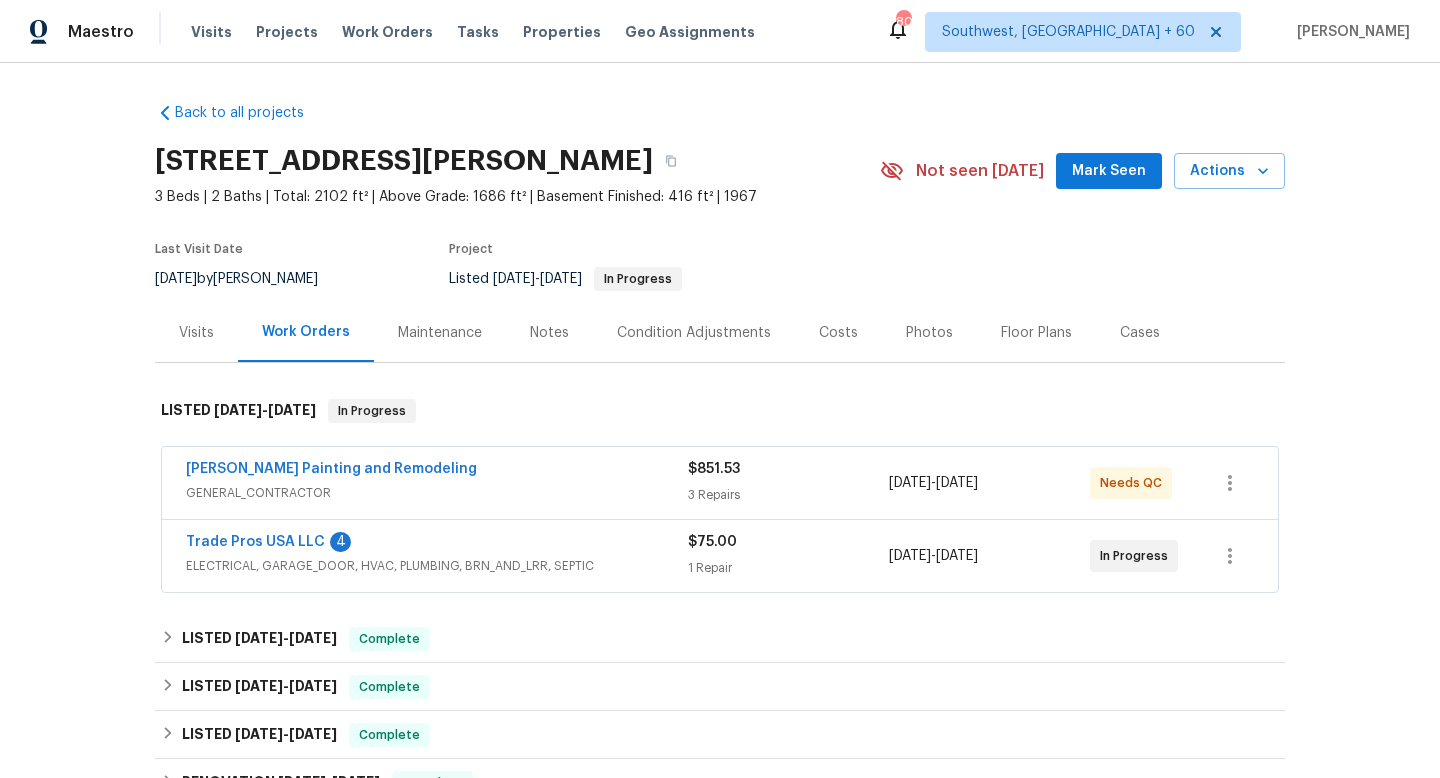 scroll, scrollTop: 0, scrollLeft: 0, axis: both 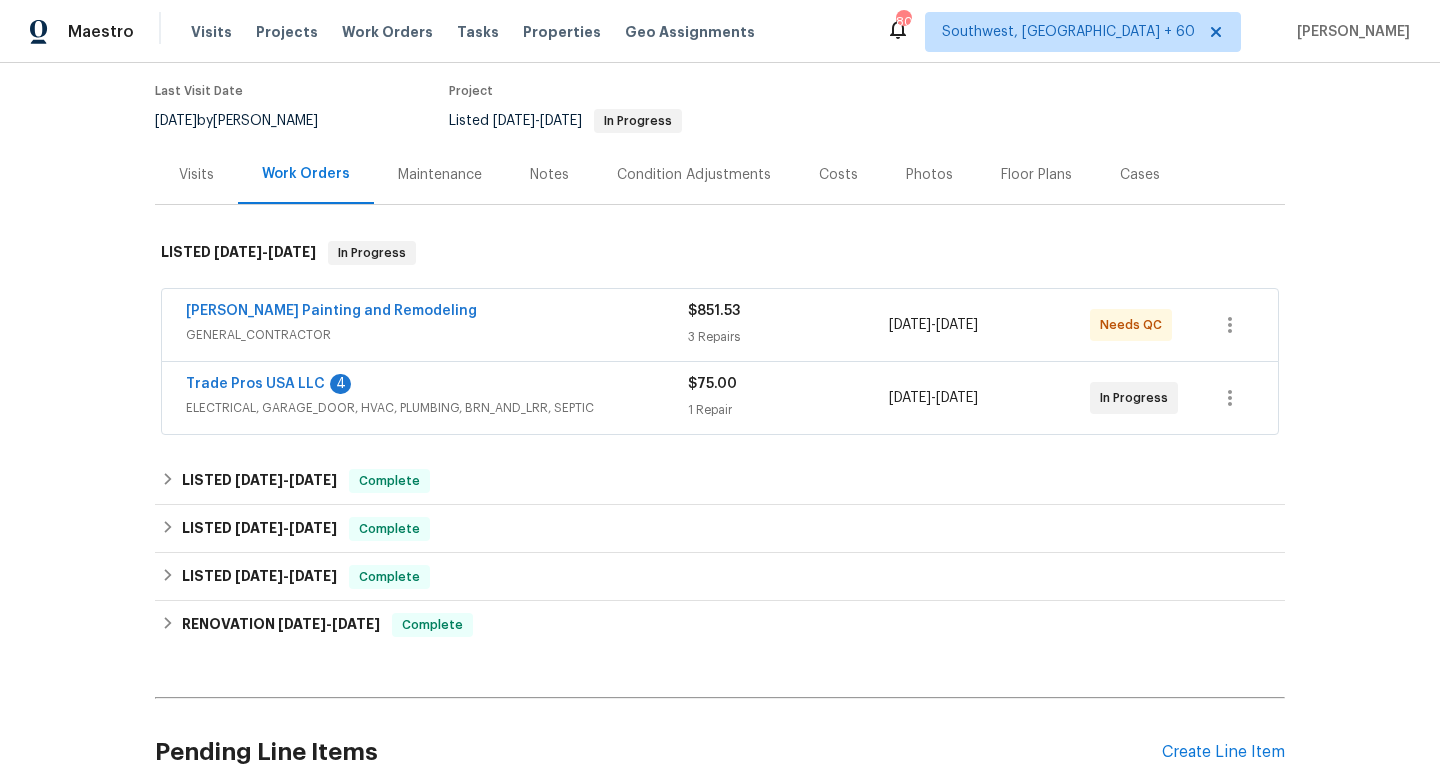 click on "Maintenance" at bounding box center [440, 175] 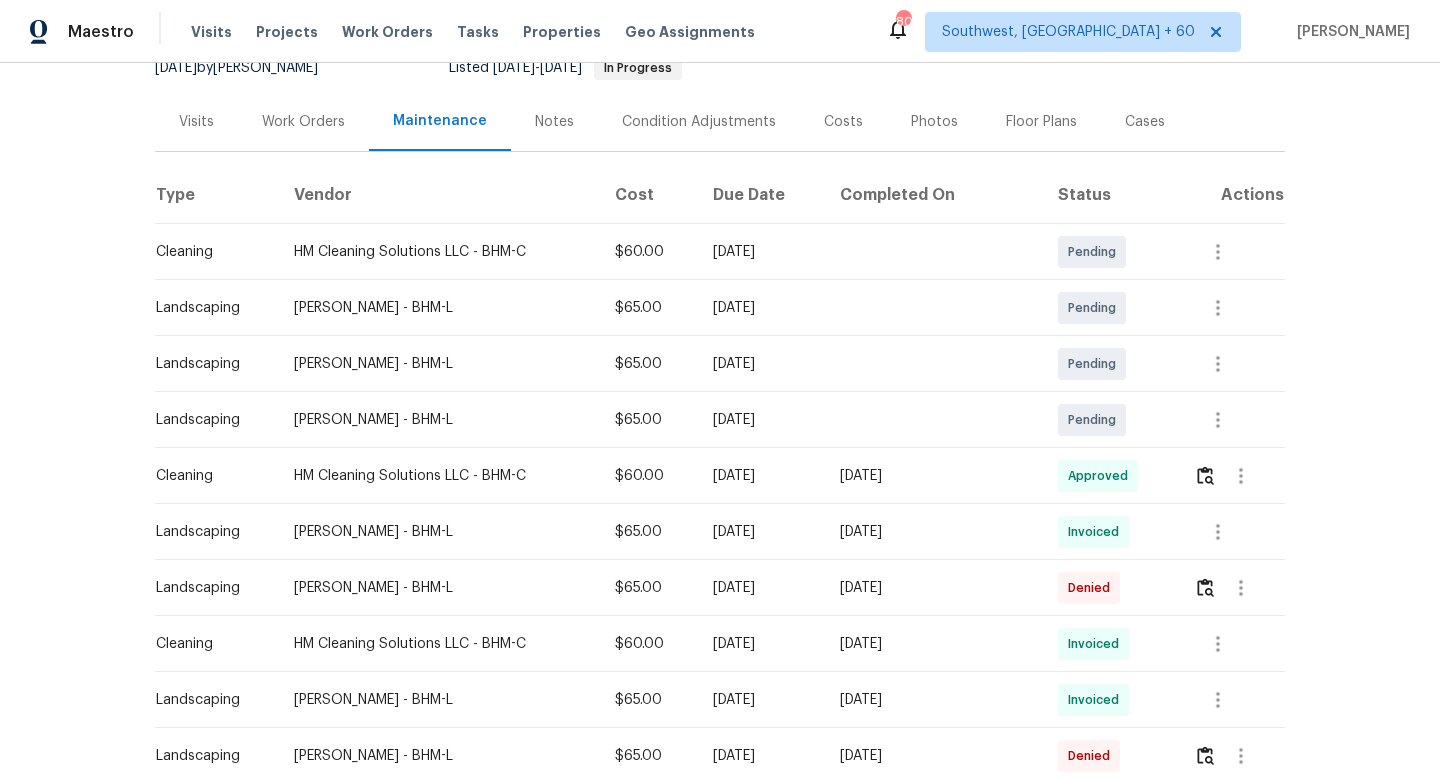 scroll, scrollTop: 311, scrollLeft: 0, axis: vertical 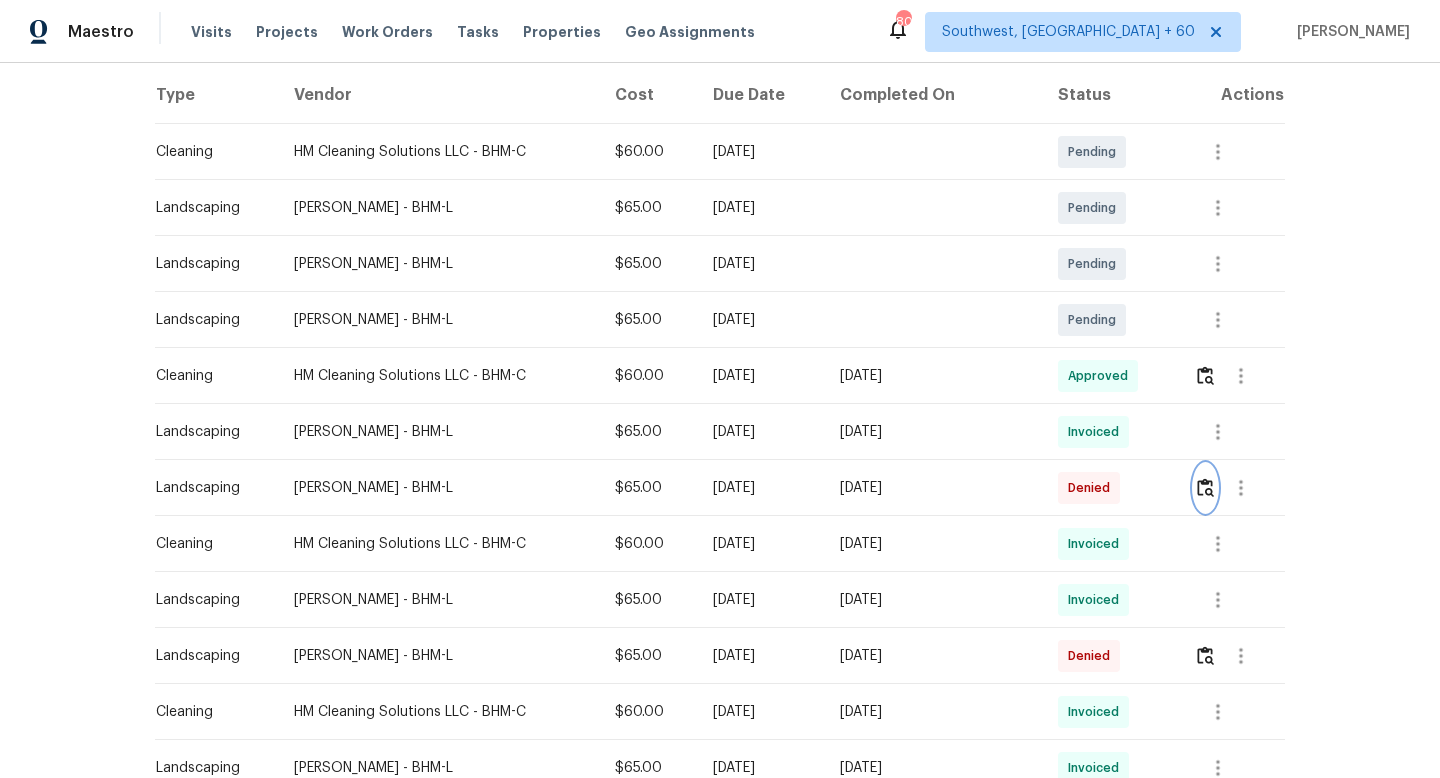 click at bounding box center [1205, 487] 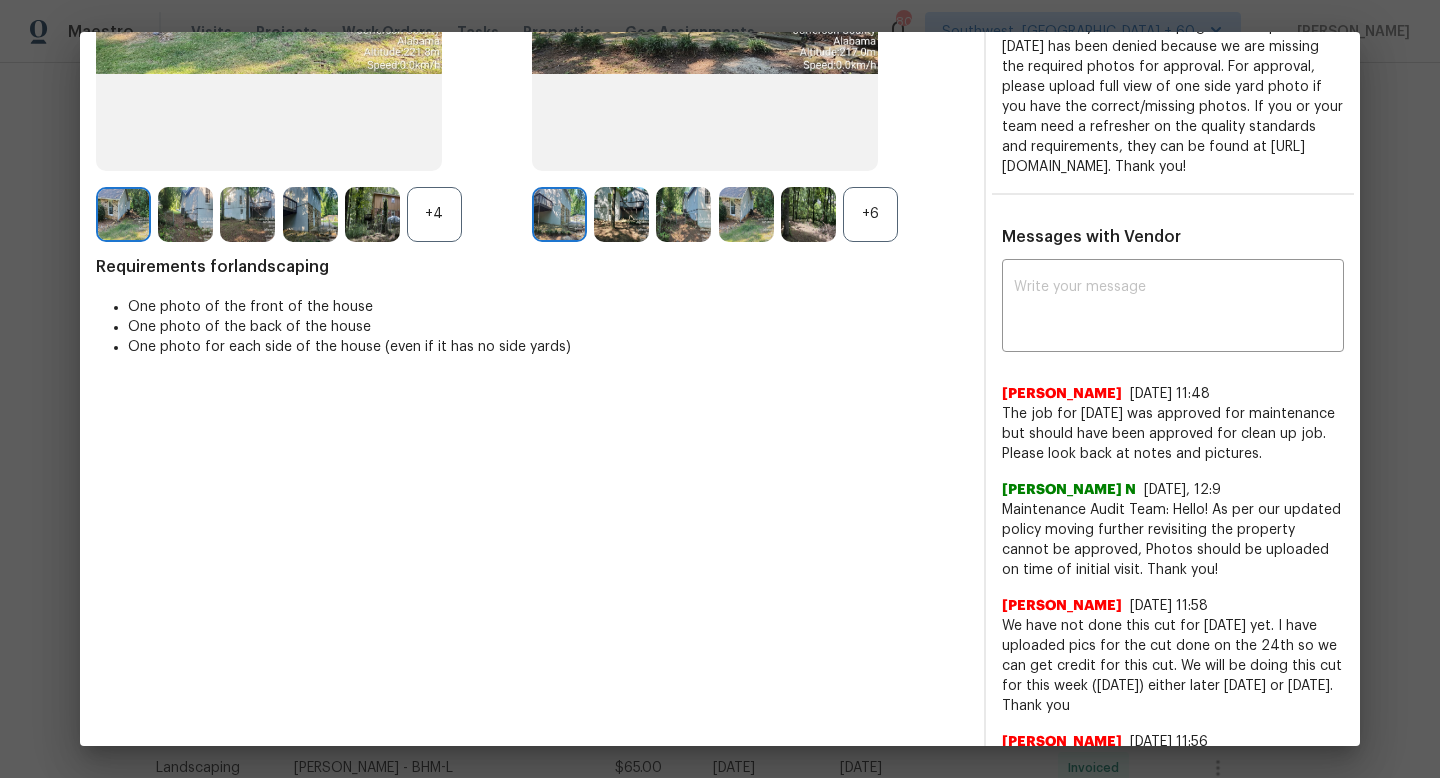 scroll, scrollTop: 371, scrollLeft: 0, axis: vertical 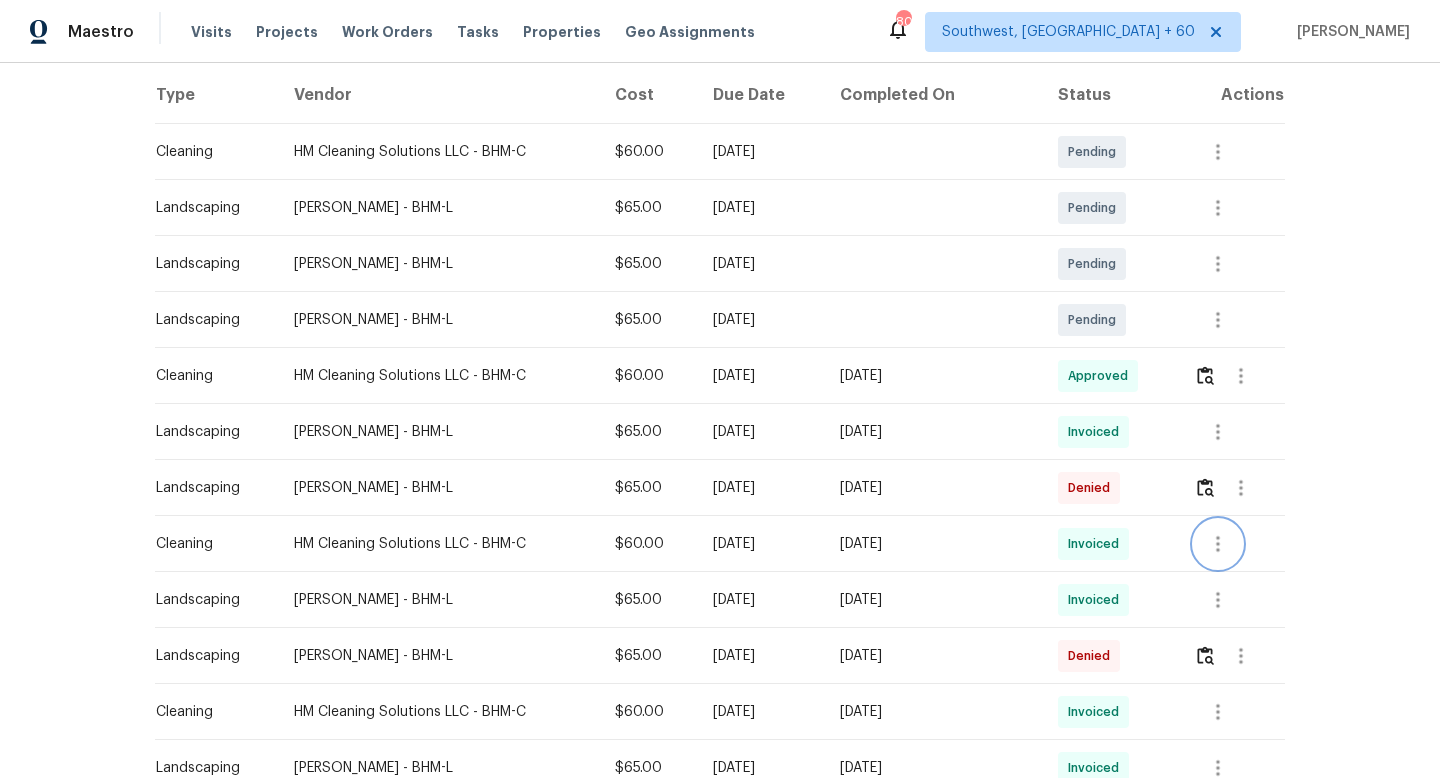 click 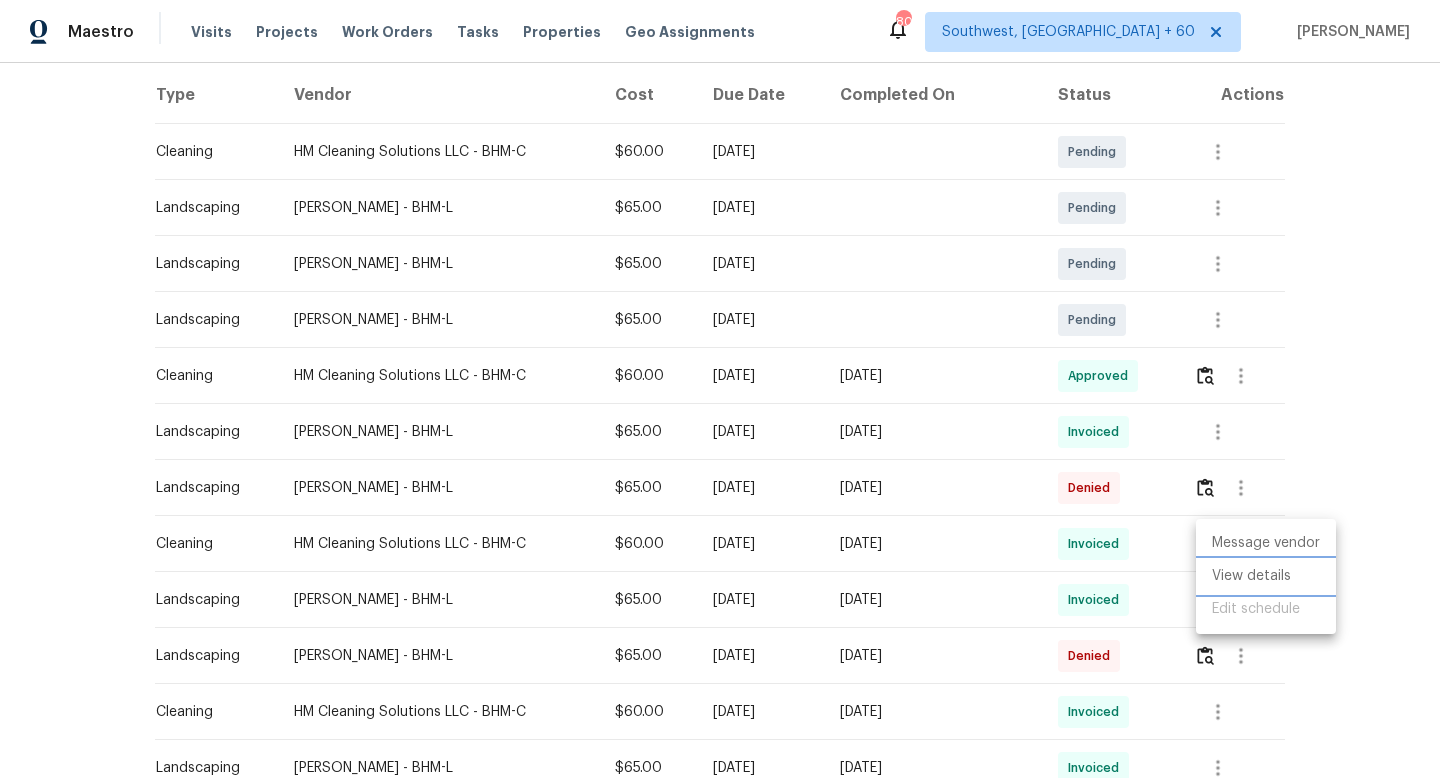 click on "View details" at bounding box center (1266, 576) 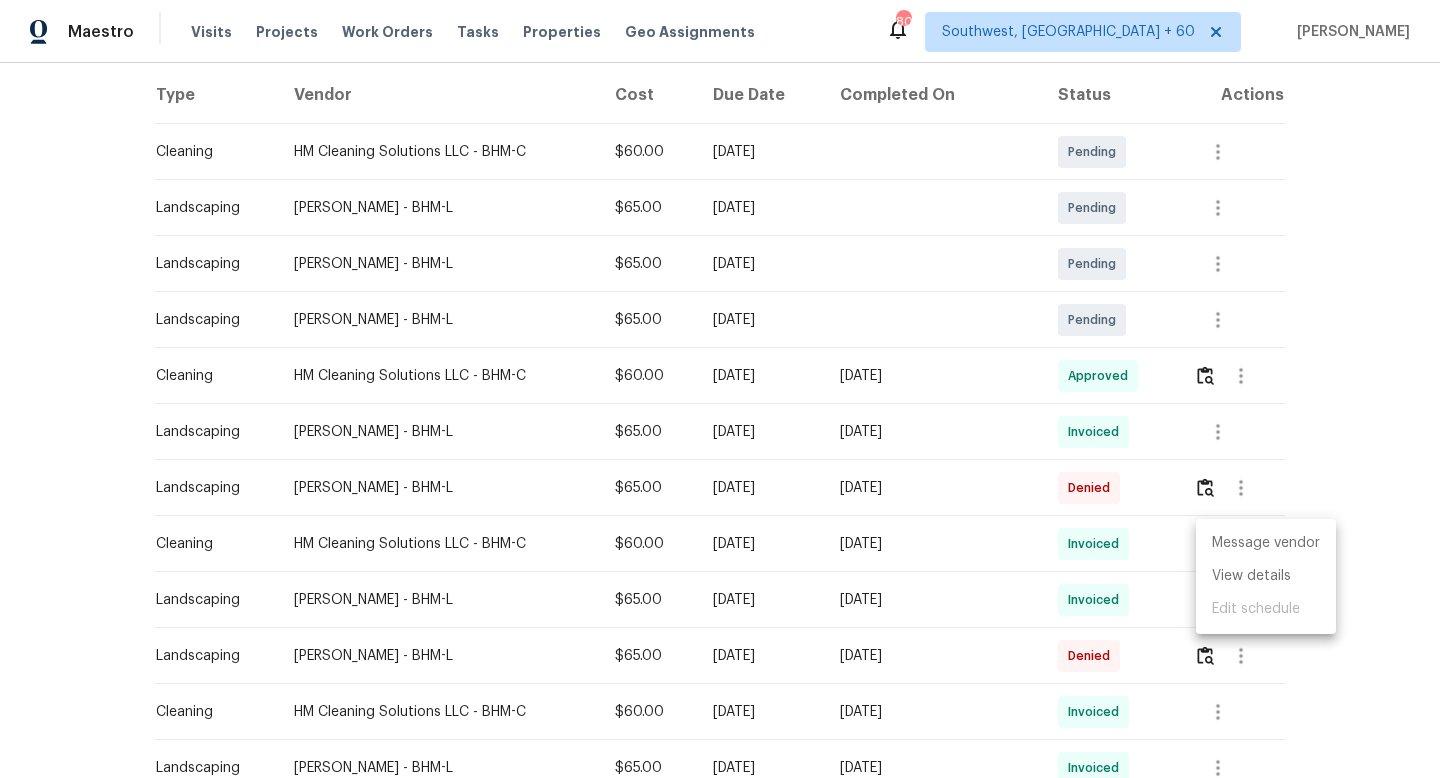 click at bounding box center [720, 389] 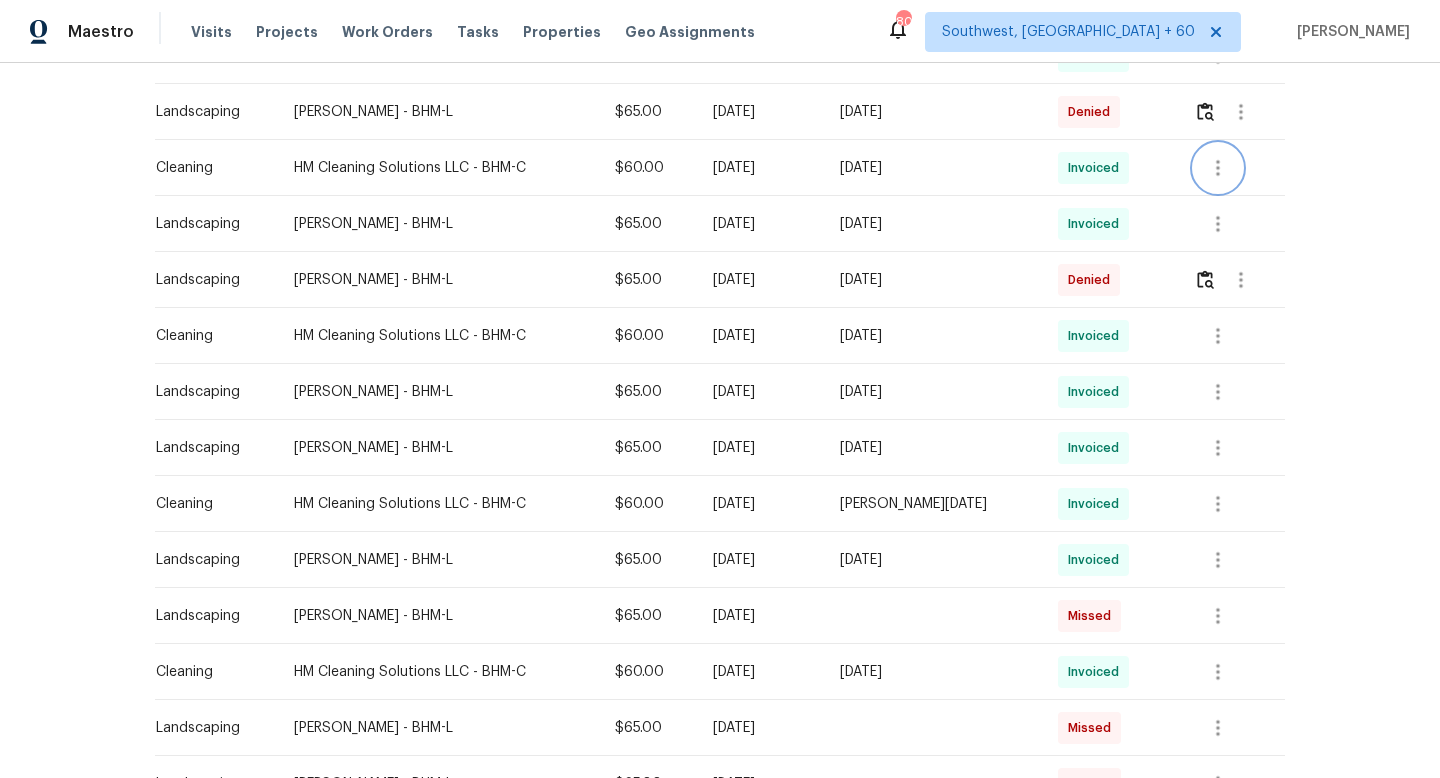 scroll, scrollTop: 689, scrollLeft: 0, axis: vertical 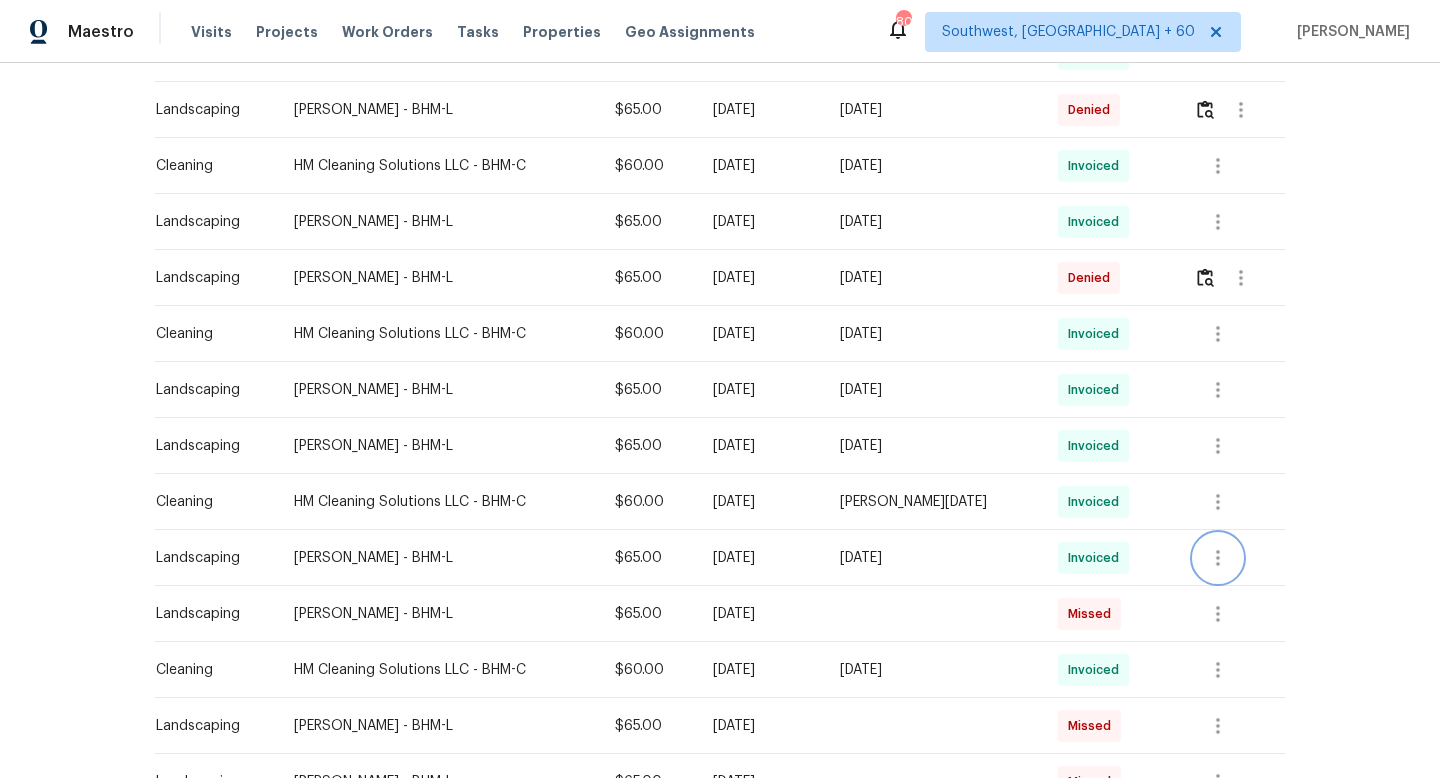 click 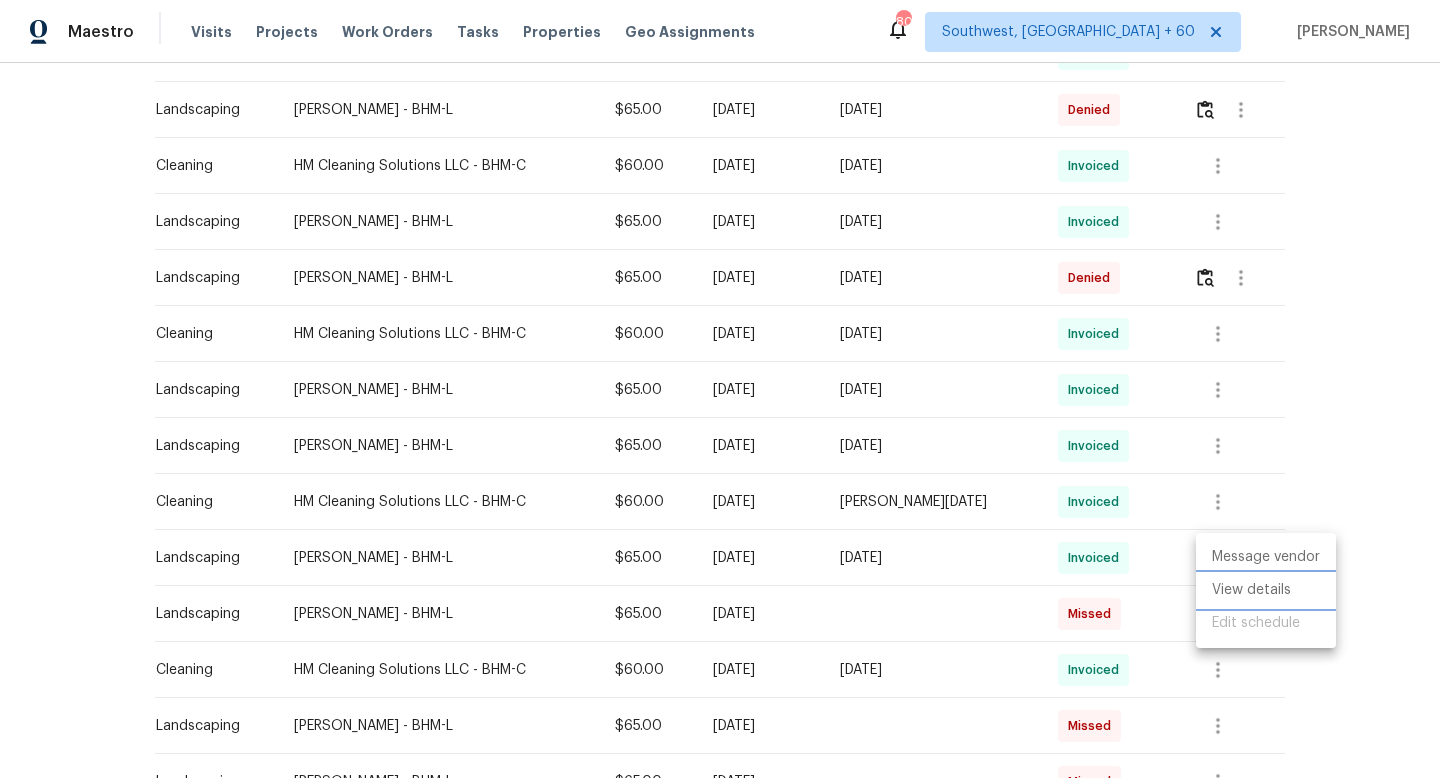 click on "View details" at bounding box center (1266, 590) 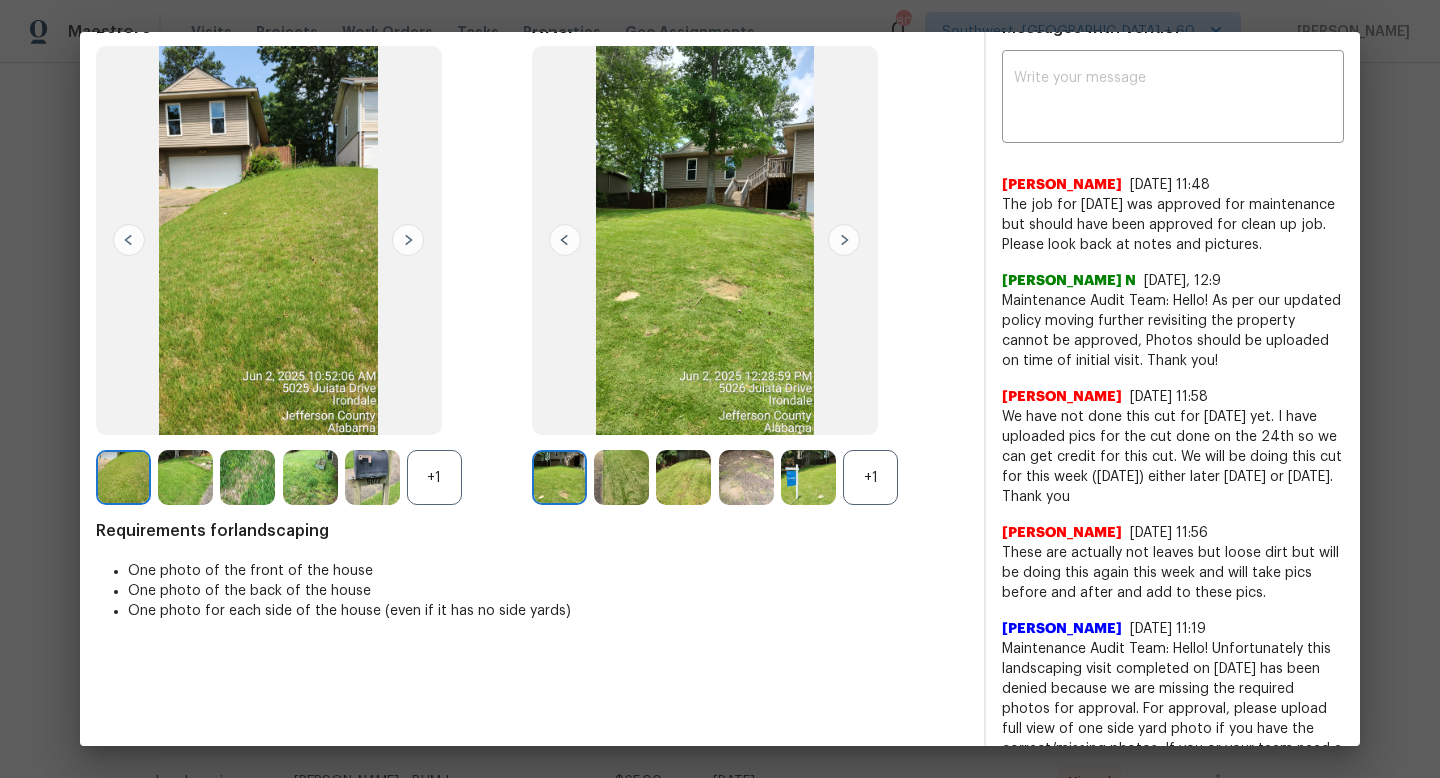 scroll, scrollTop: 112, scrollLeft: 0, axis: vertical 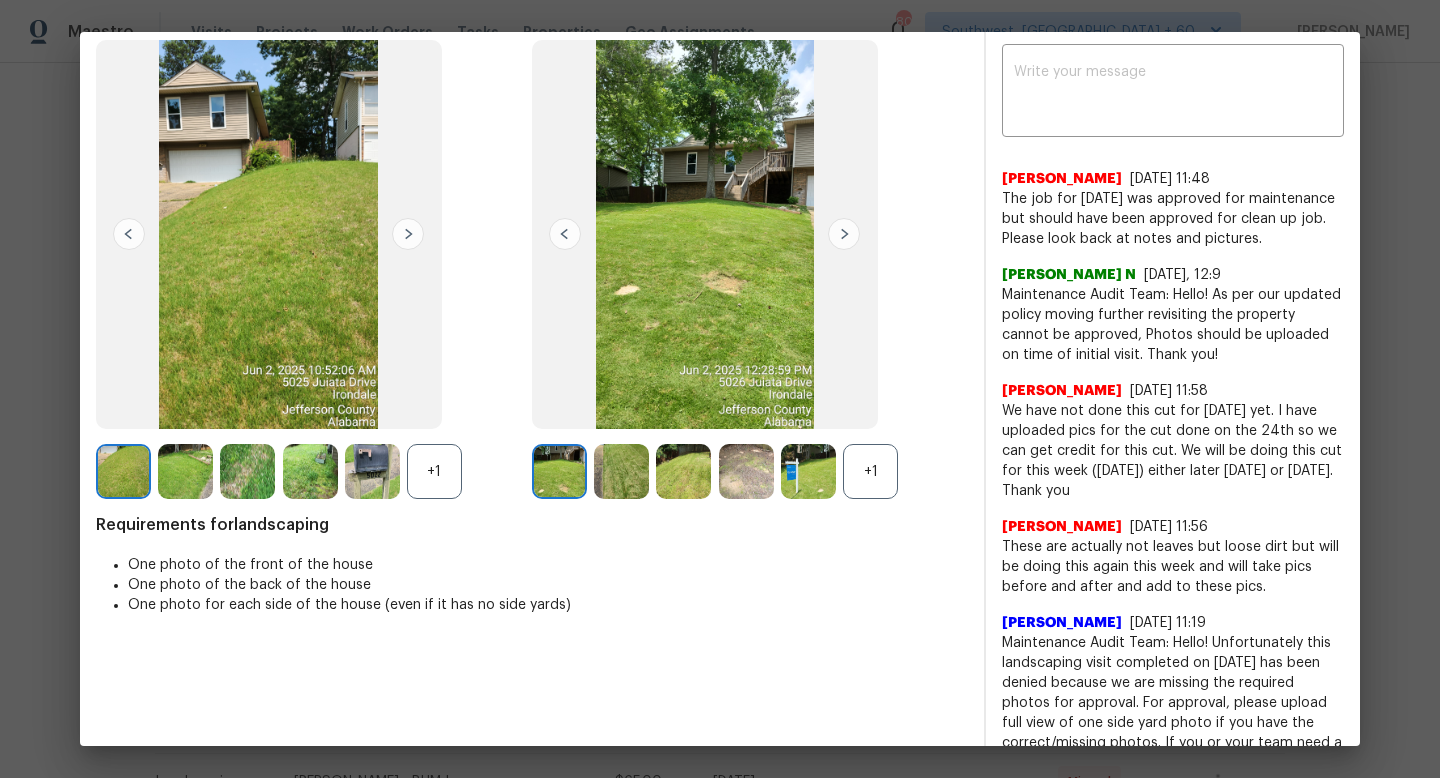 click on "+1" at bounding box center (870, 471) 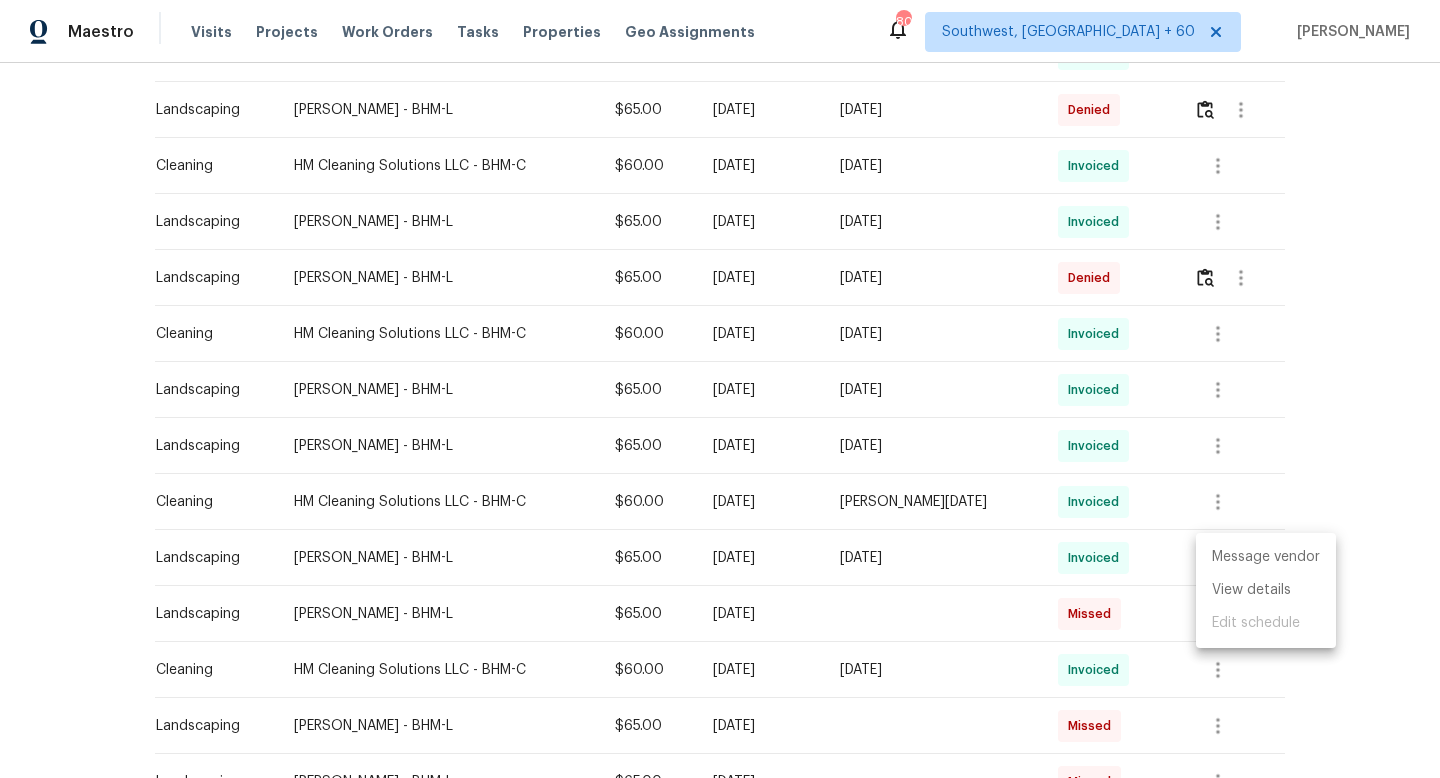 click at bounding box center [720, 389] 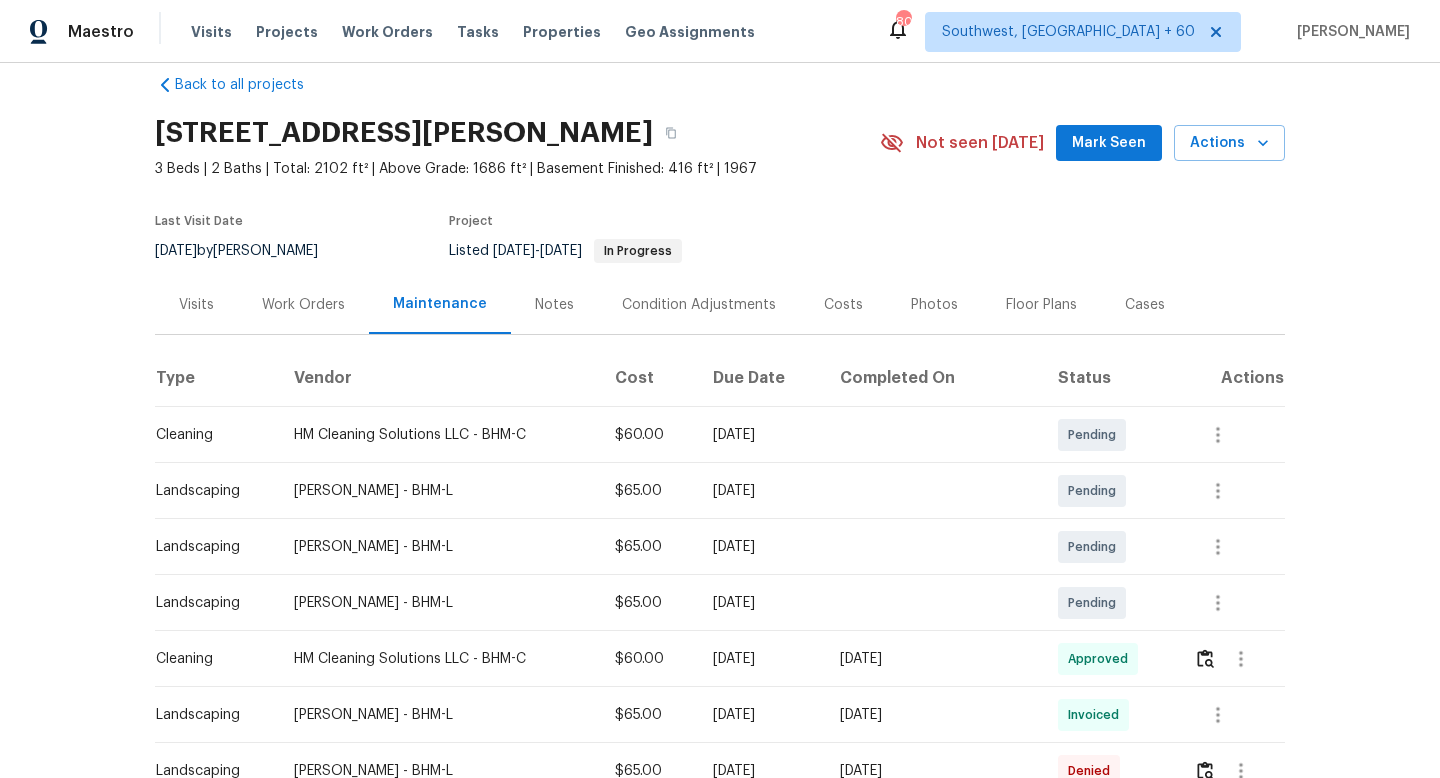 scroll, scrollTop: 0, scrollLeft: 0, axis: both 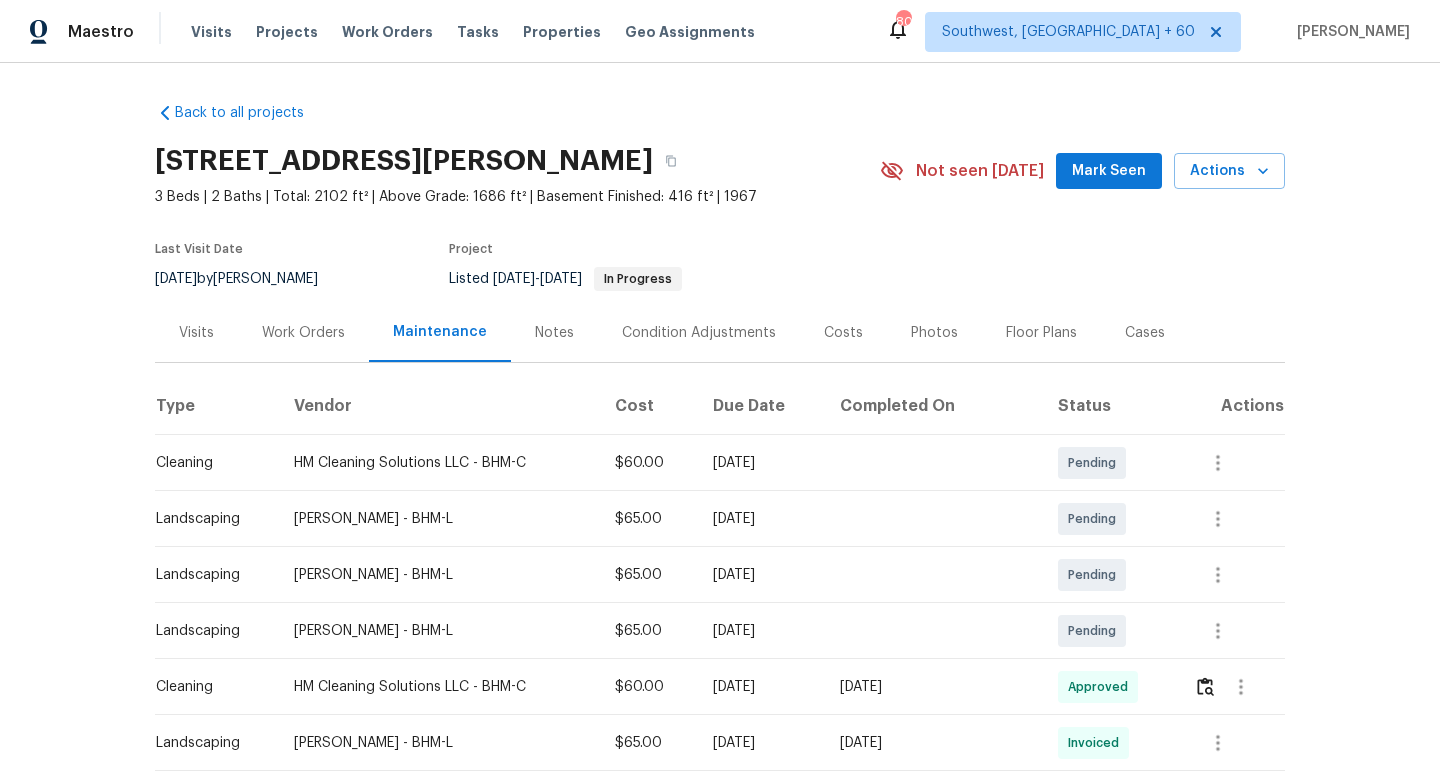 click on "Work Orders" at bounding box center [303, 333] 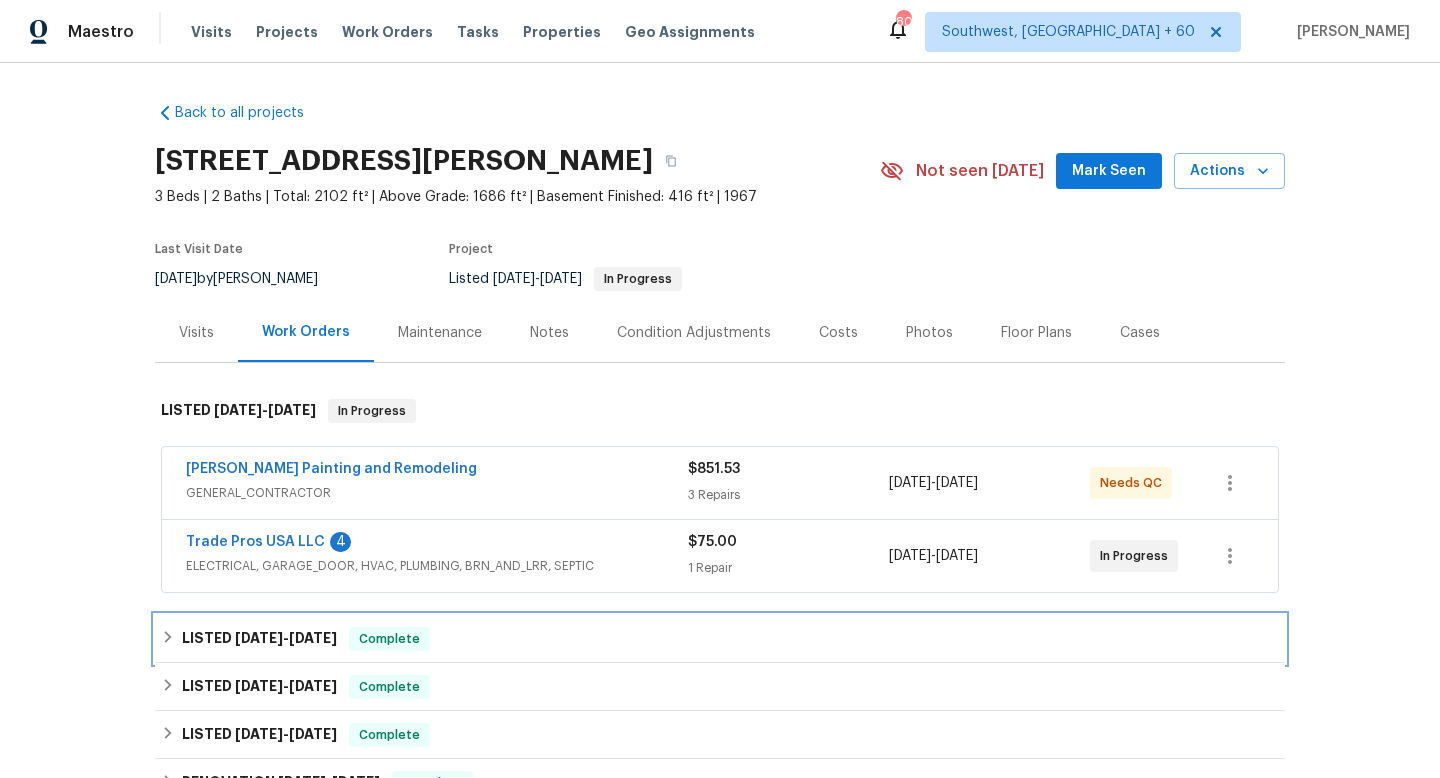 click on "6/13/25" at bounding box center (313, 638) 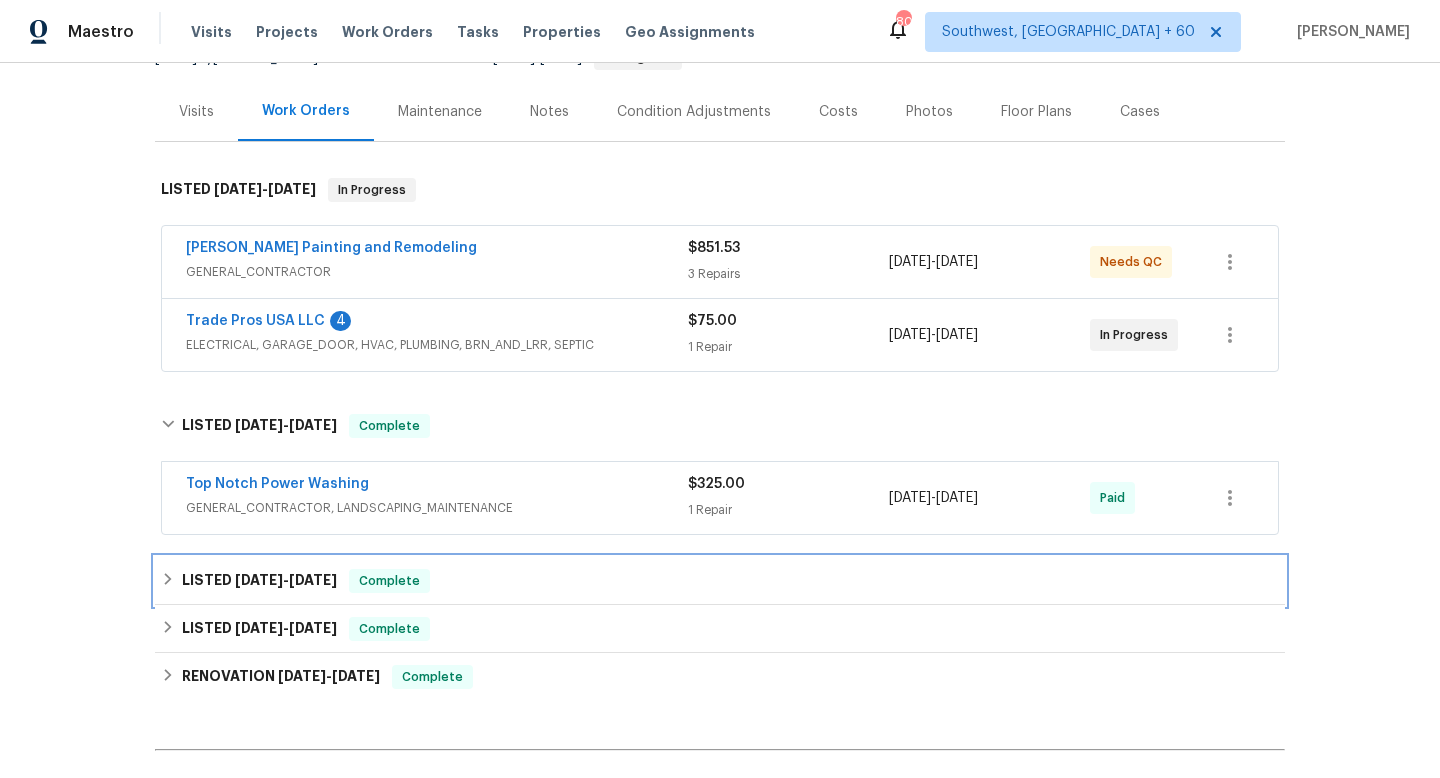 click on "LISTED   2/2/25  -  2/28/25 Complete" at bounding box center (720, 581) 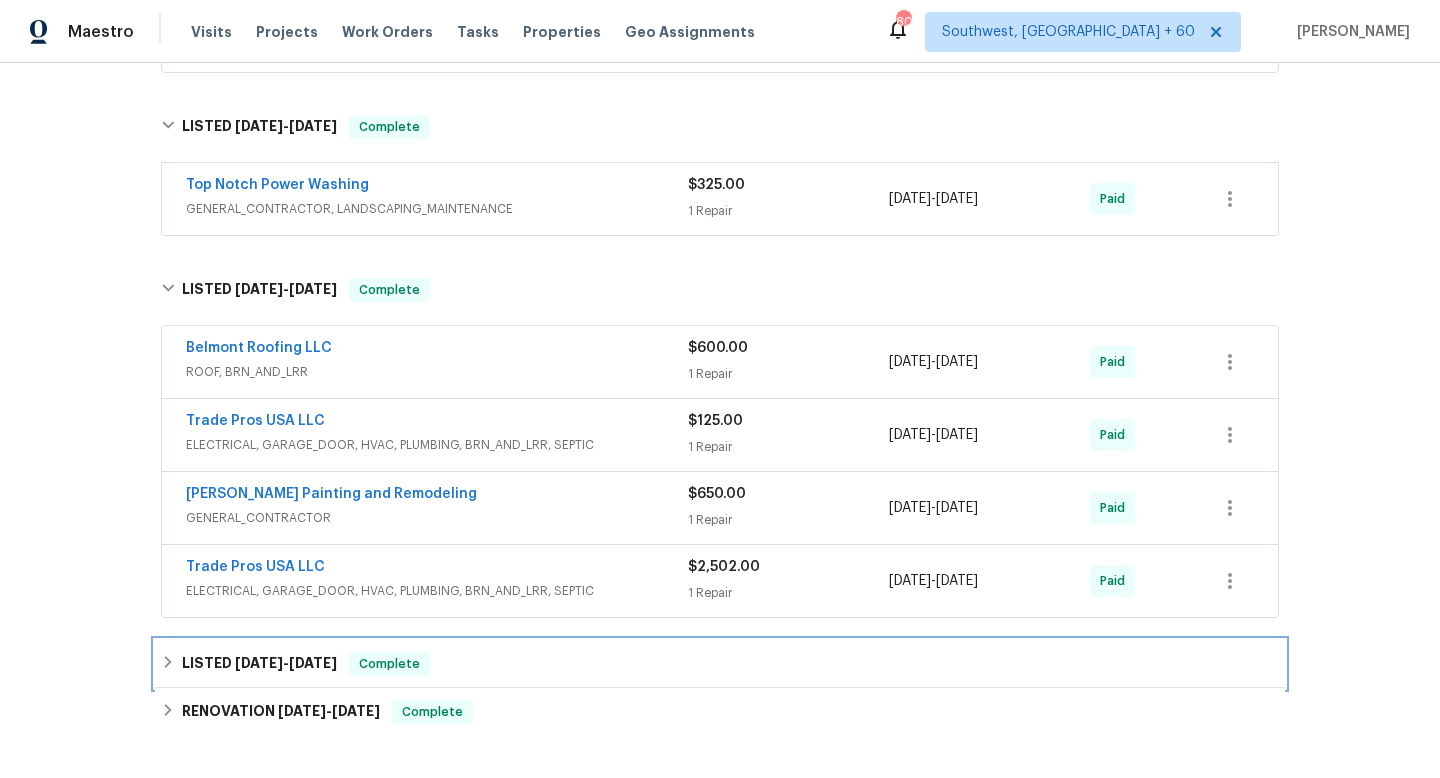 click on "12/19/24" at bounding box center [313, 663] 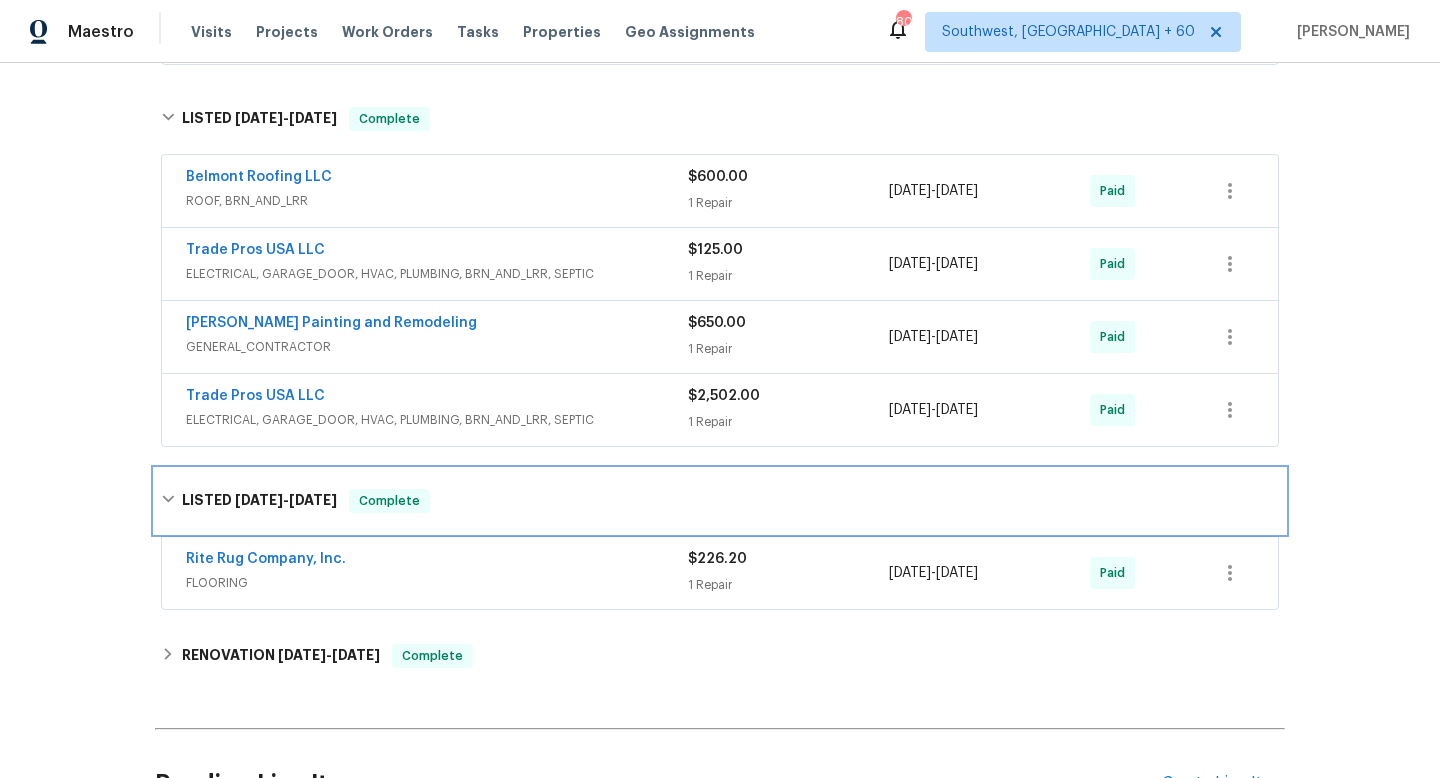scroll, scrollTop: 873, scrollLeft: 0, axis: vertical 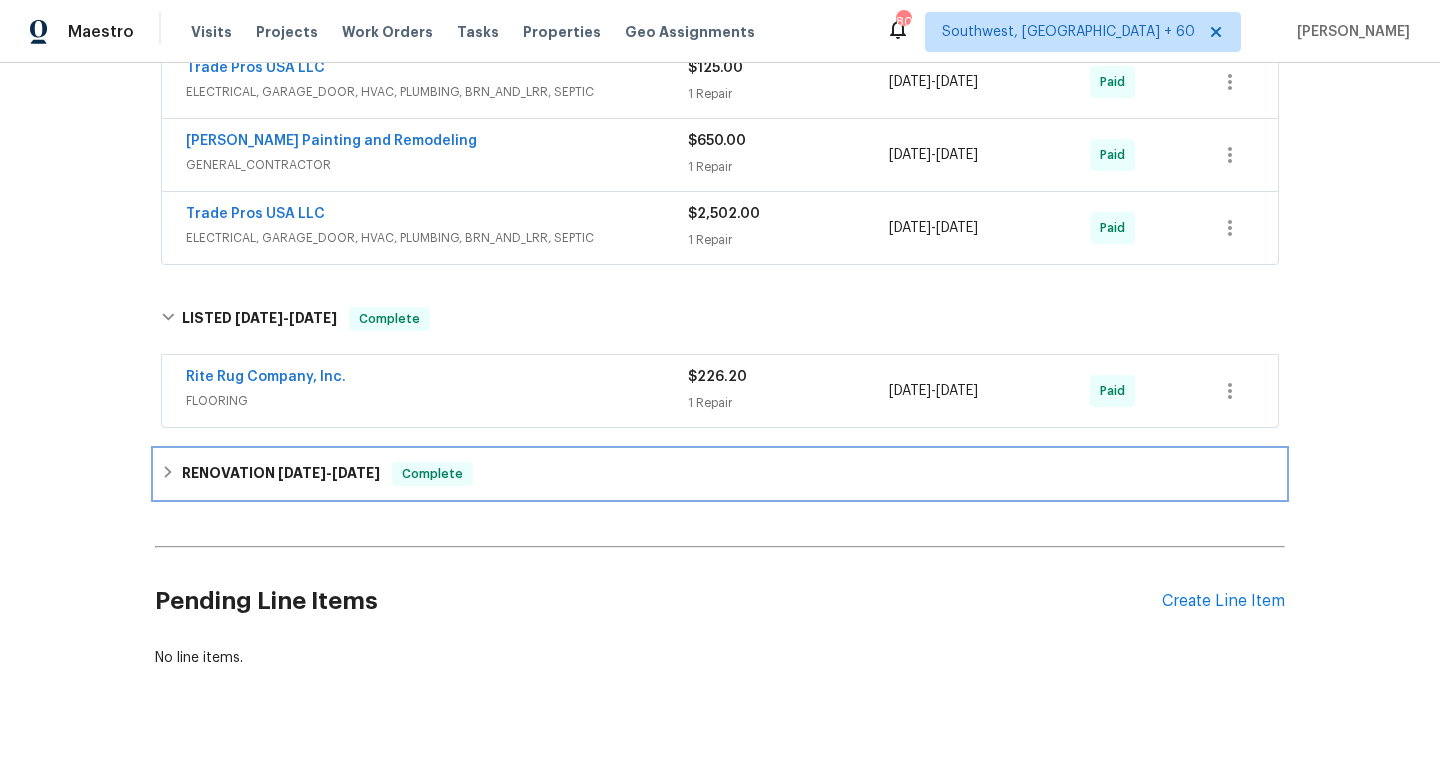 click on "11/13/24" at bounding box center [302, 473] 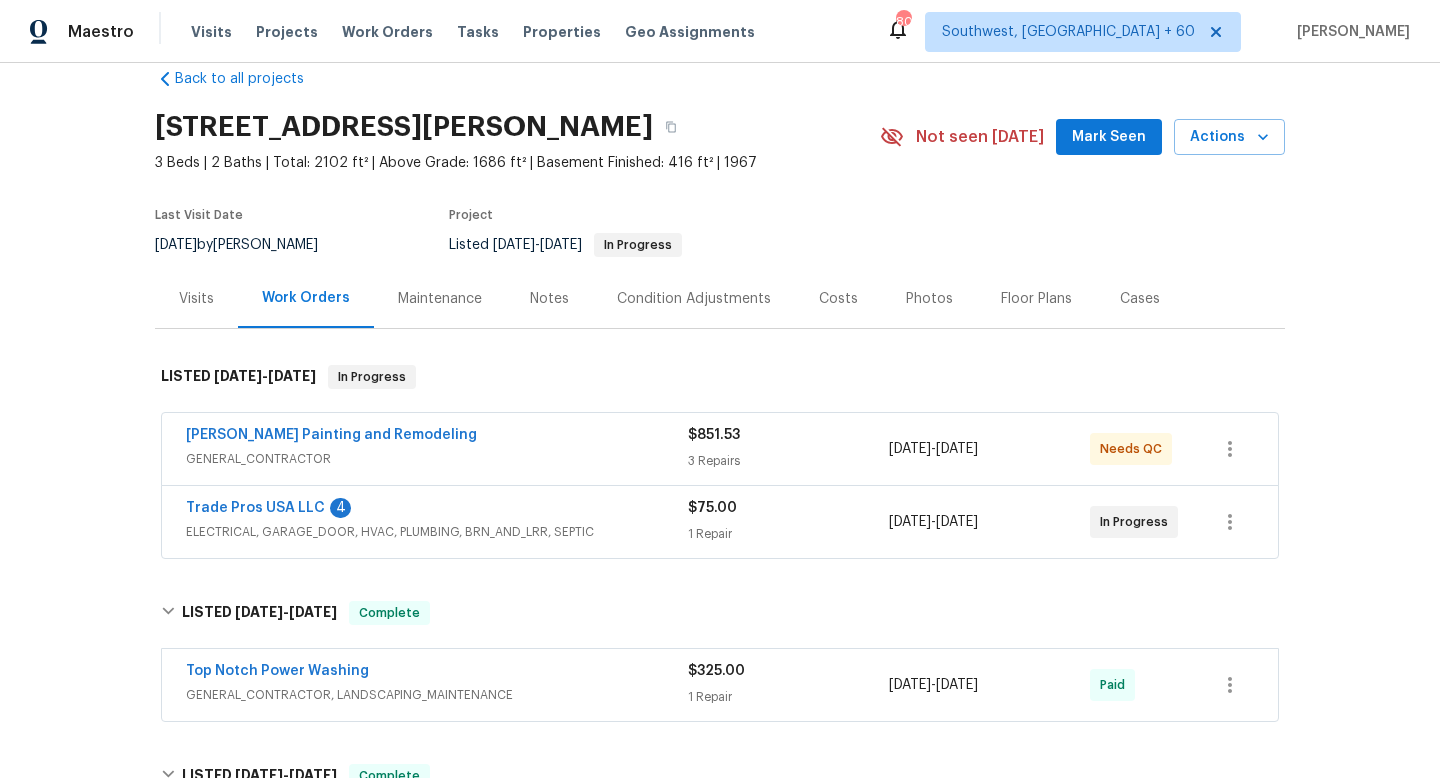 scroll, scrollTop: 0, scrollLeft: 0, axis: both 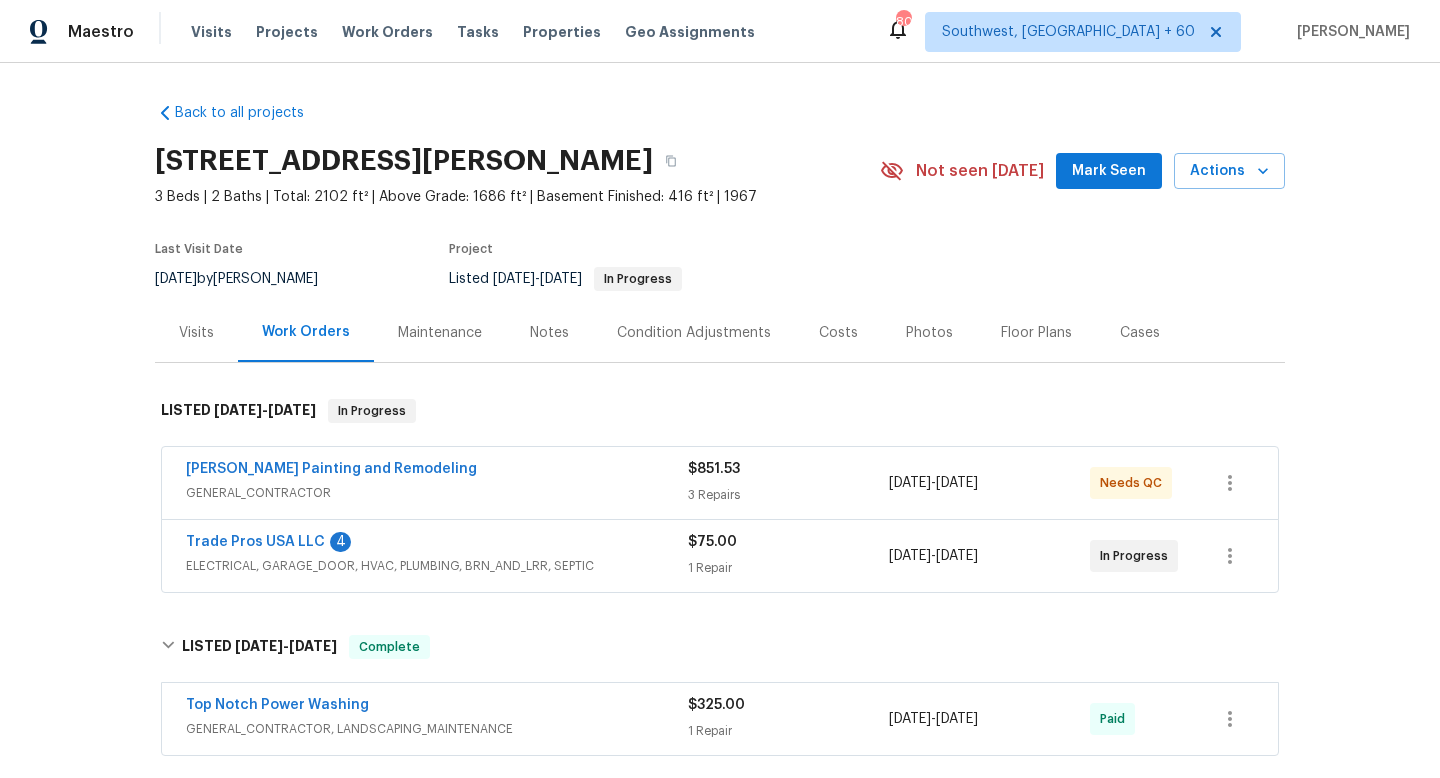 click on "Maintenance" at bounding box center (440, 333) 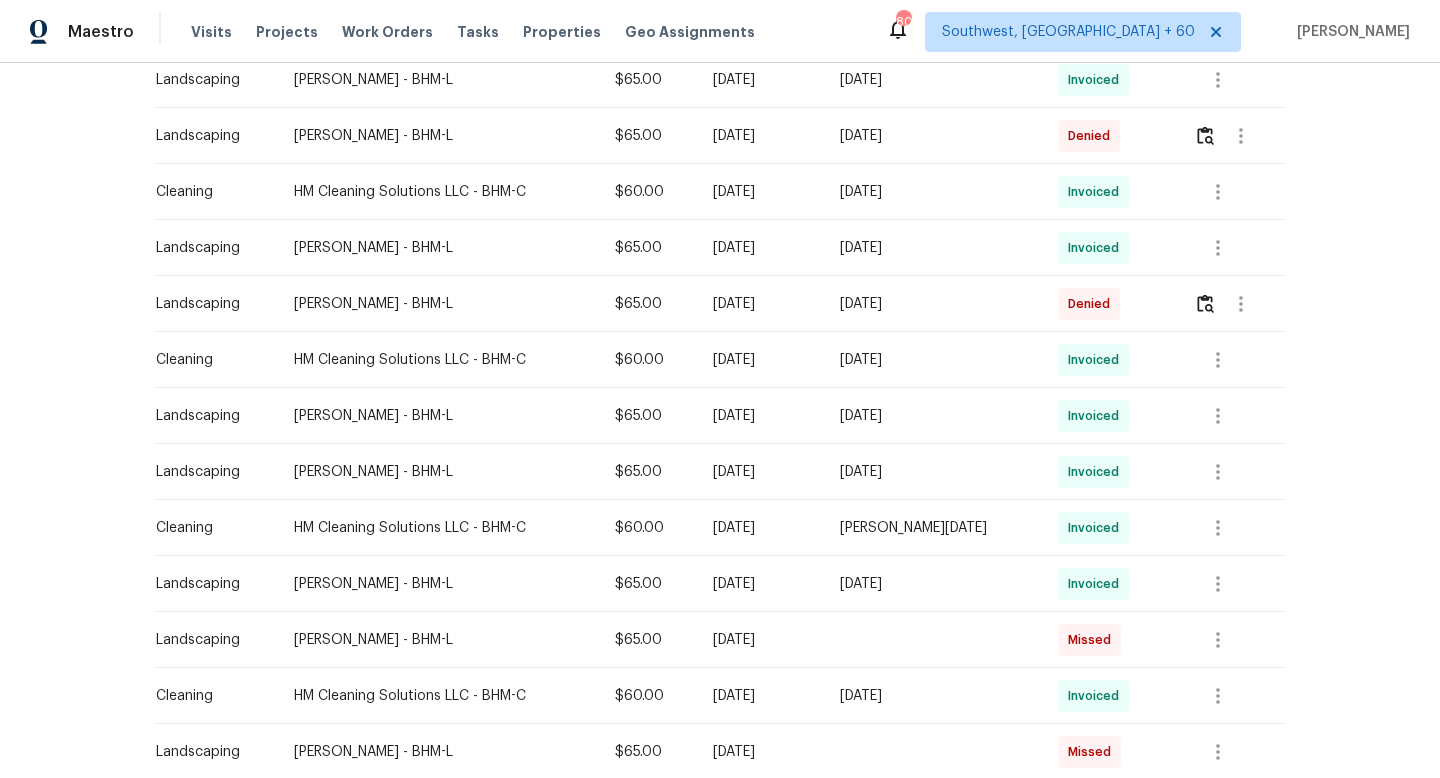 scroll, scrollTop: 680, scrollLeft: 0, axis: vertical 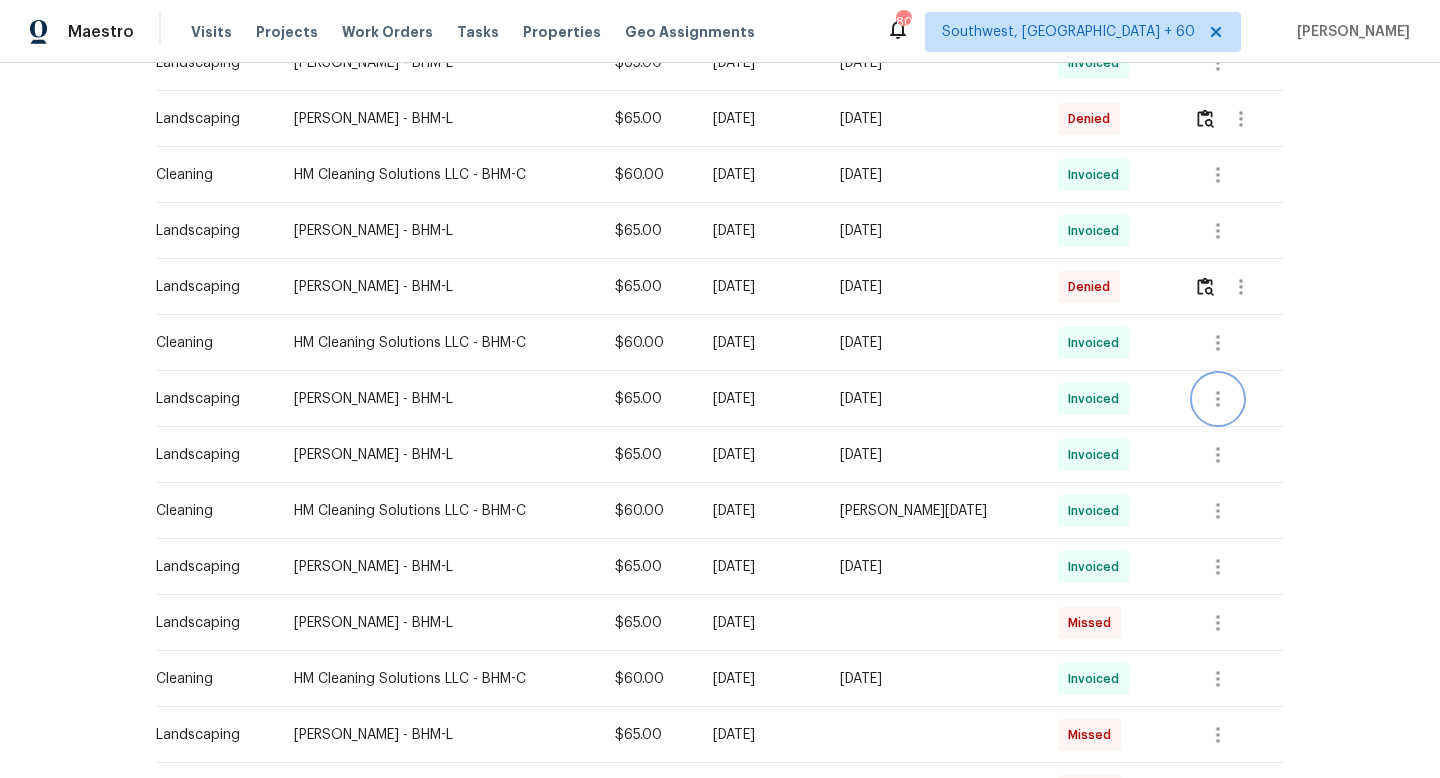 click 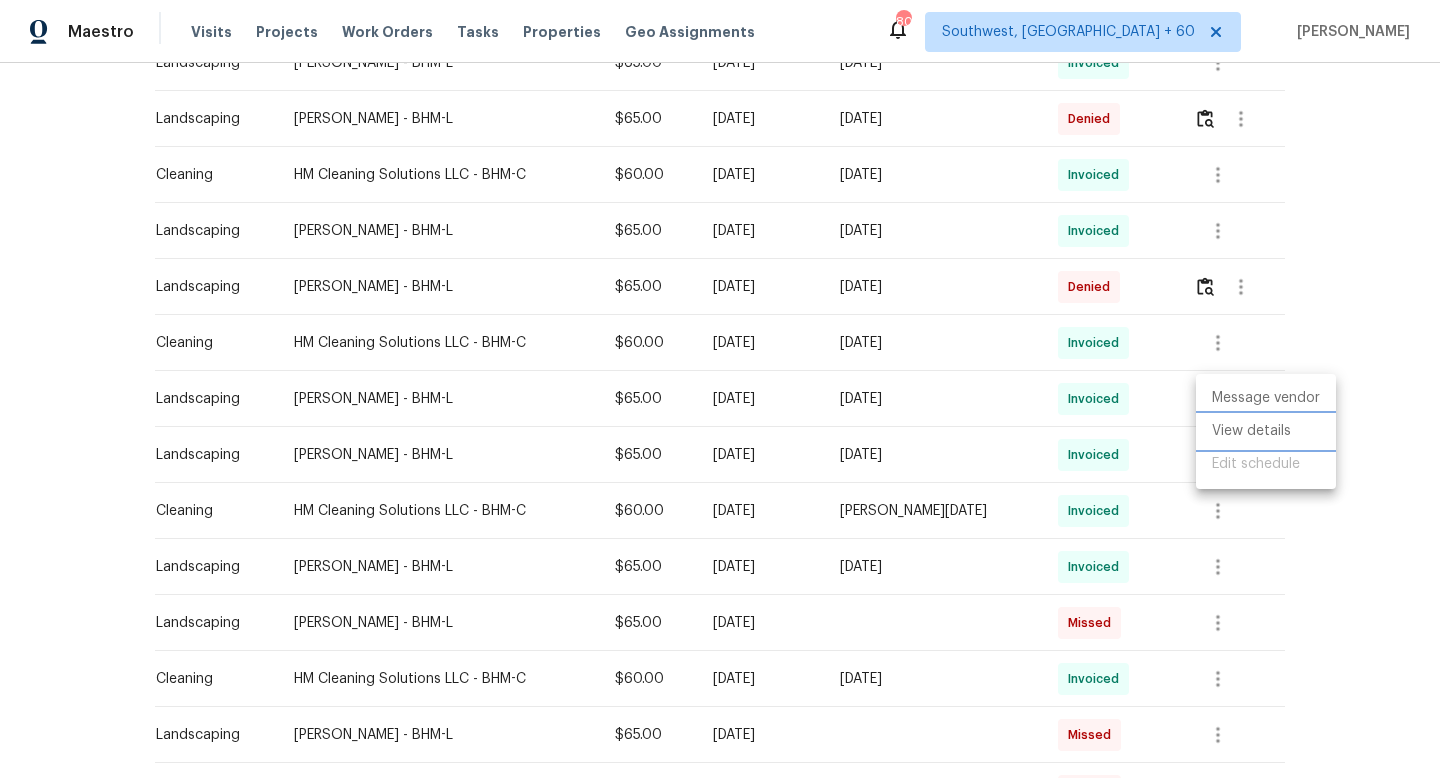 click on "View details" at bounding box center [1266, 431] 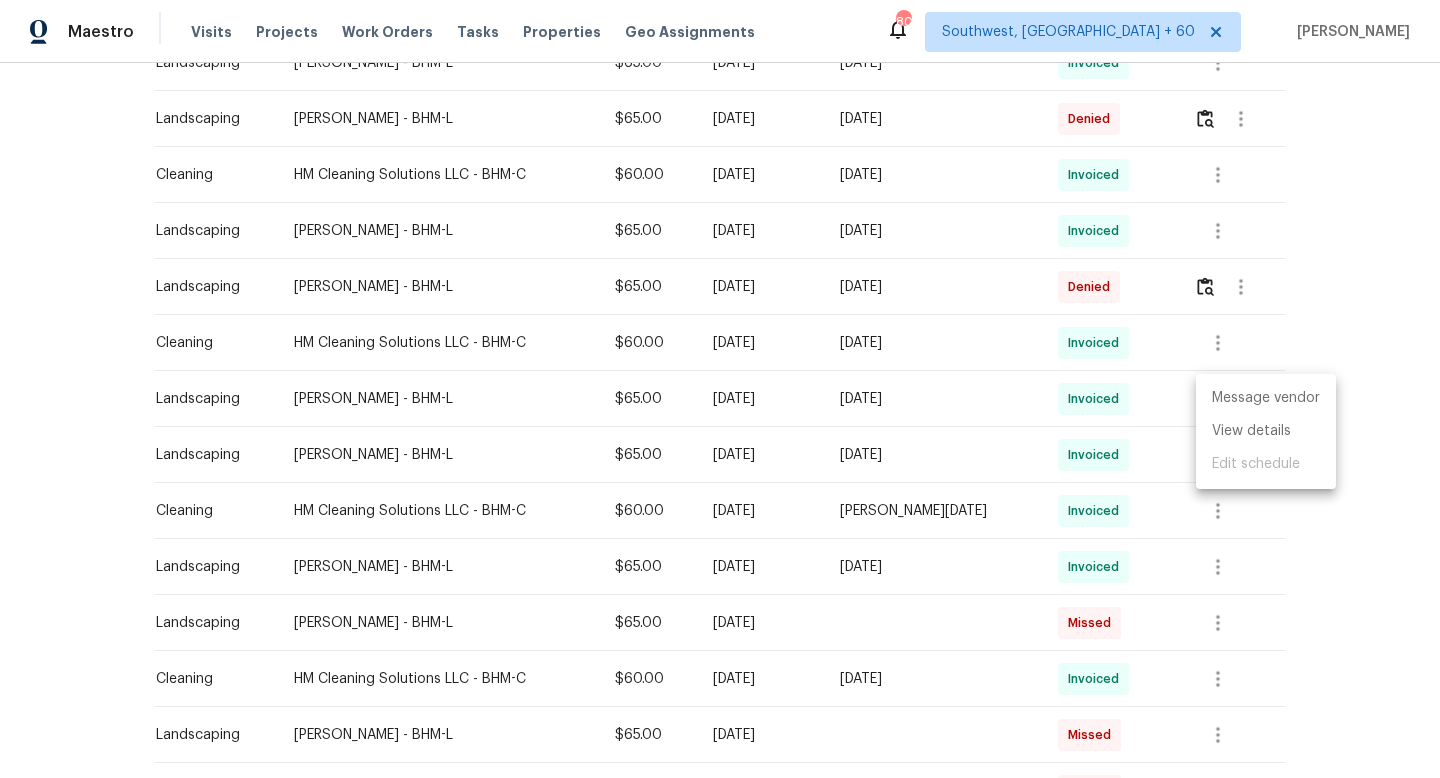 click at bounding box center (720, 389) 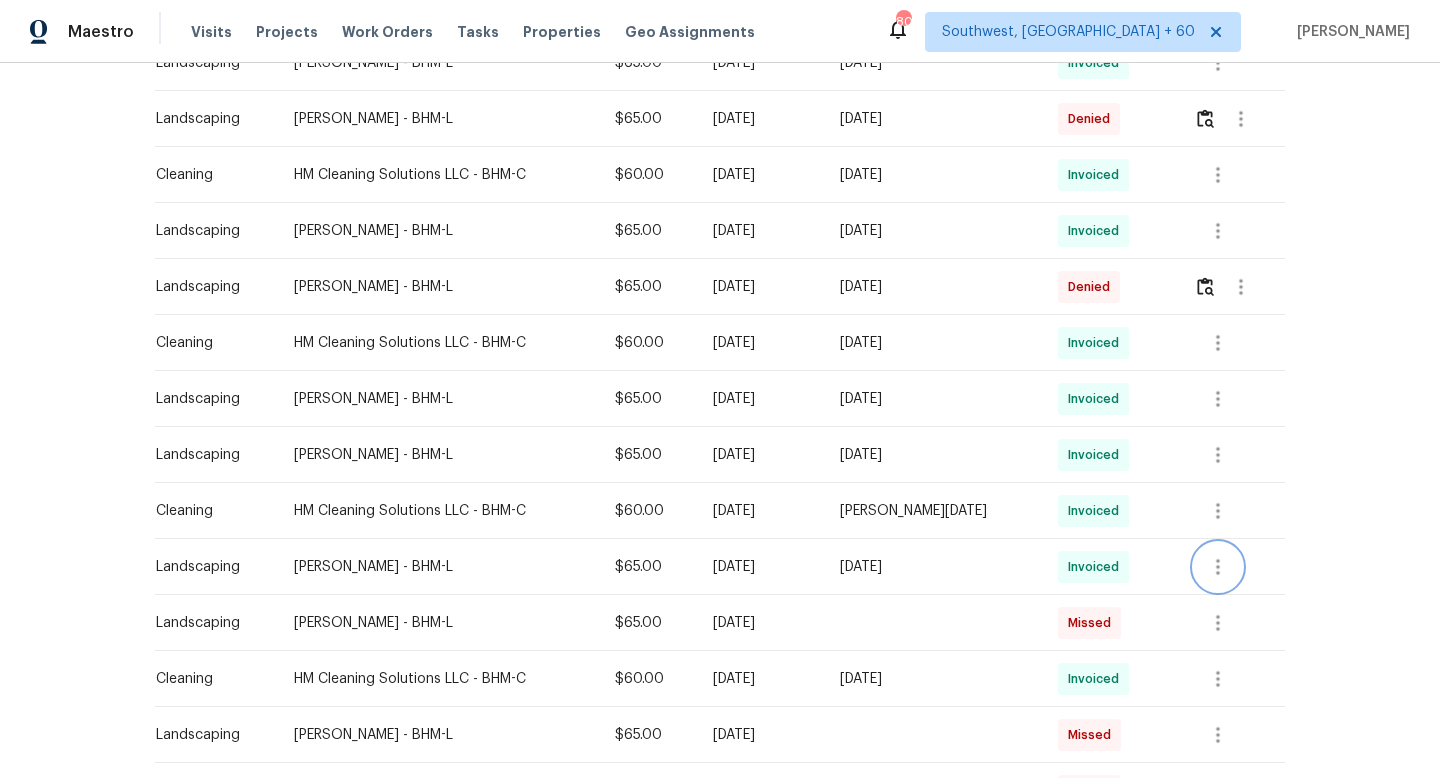 click 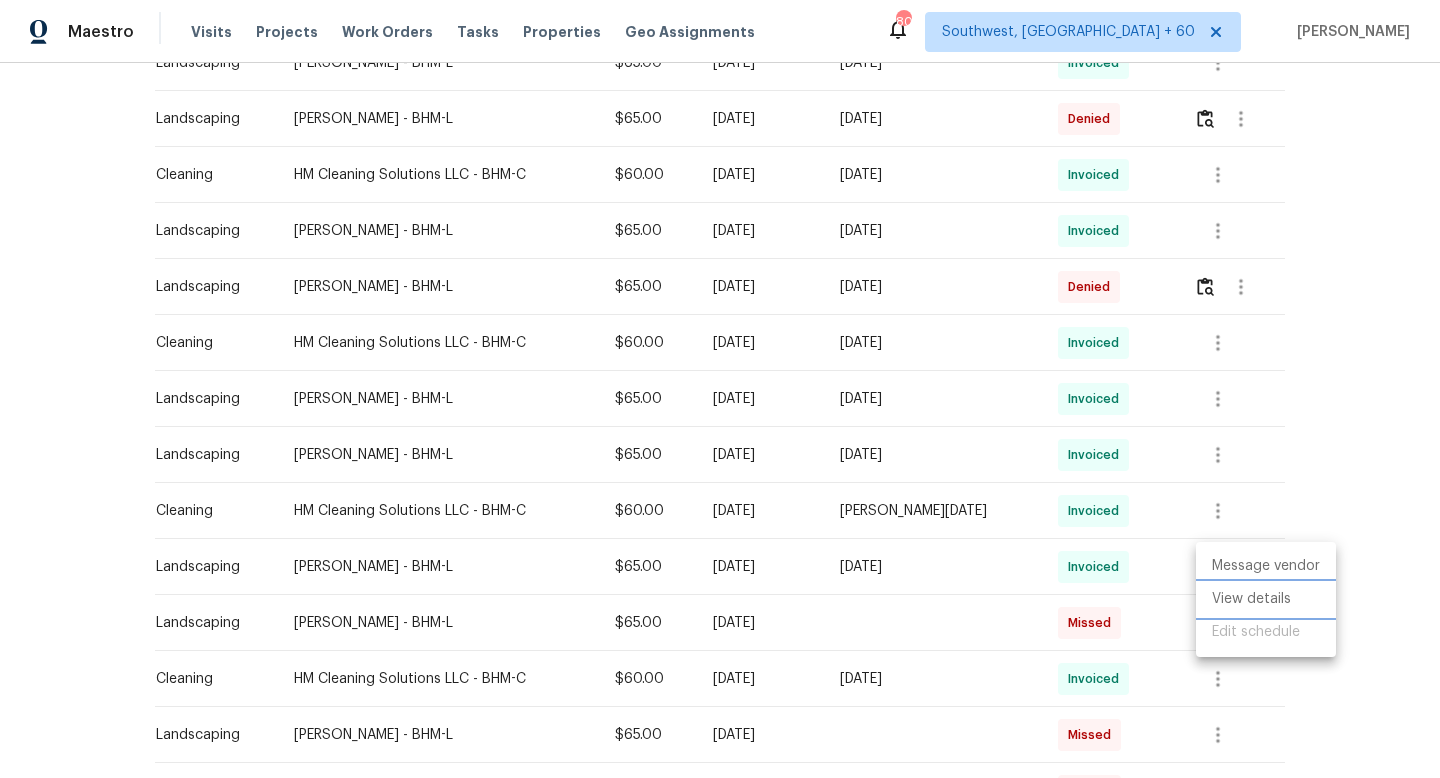 click on "View details" at bounding box center [1266, 599] 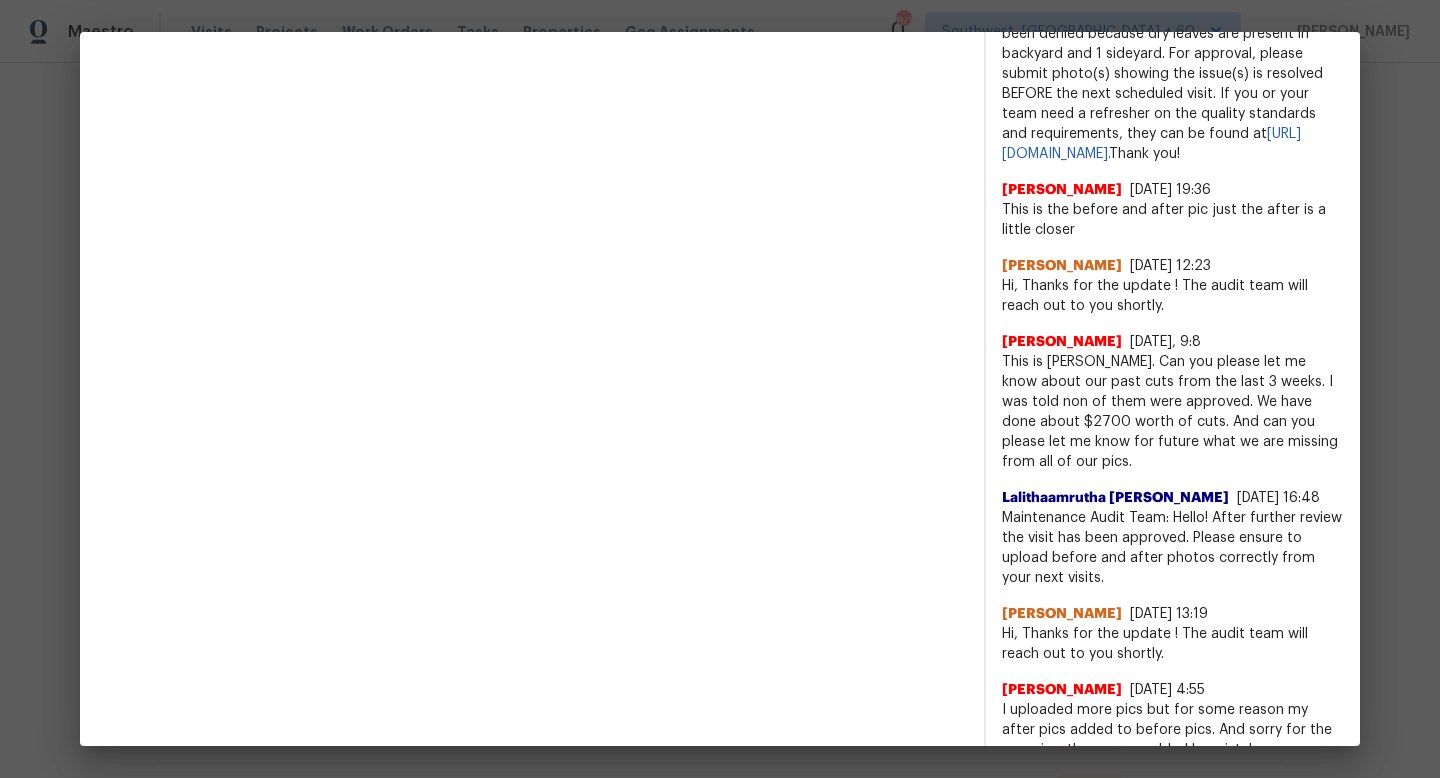 scroll, scrollTop: 973, scrollLeft: 0, axis: vertical 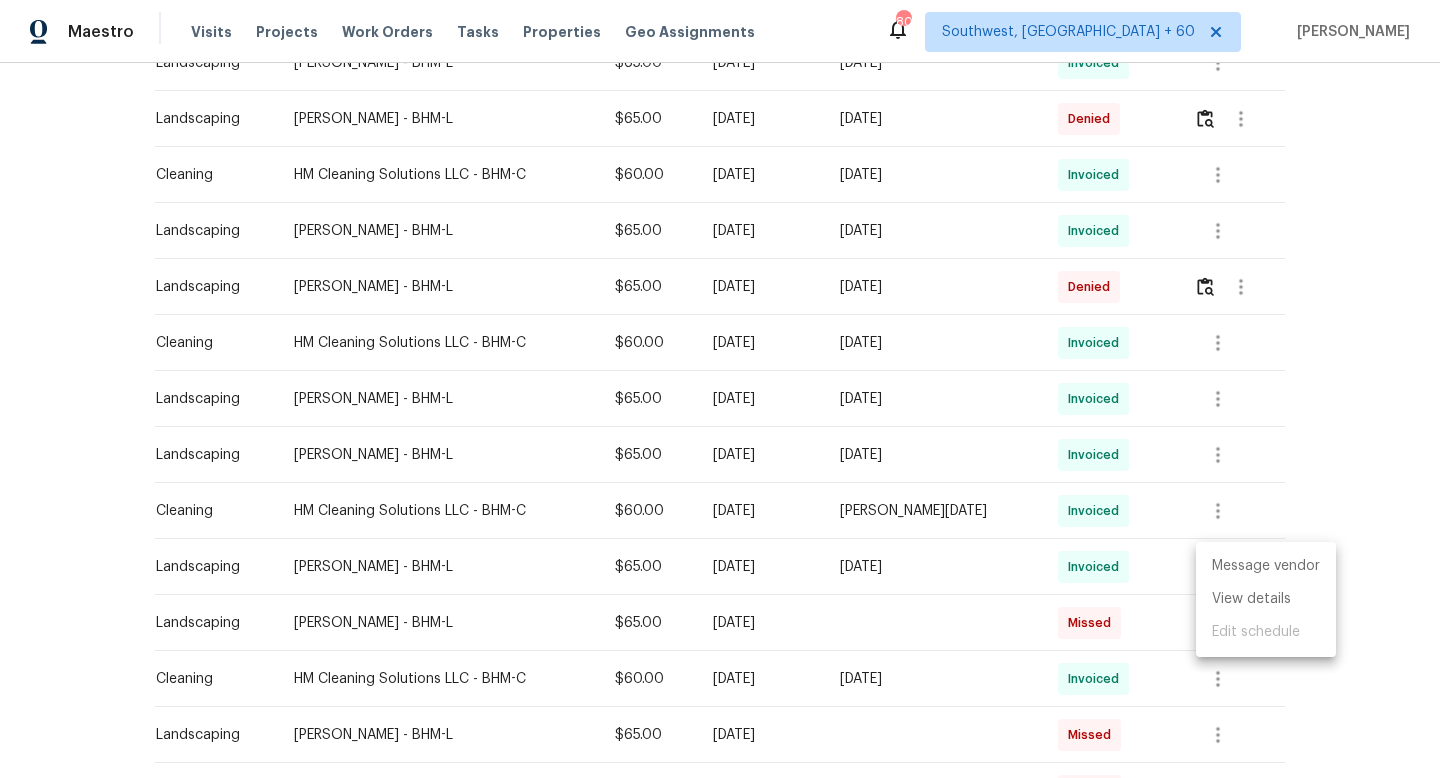 click at bounding box center [720, 389] 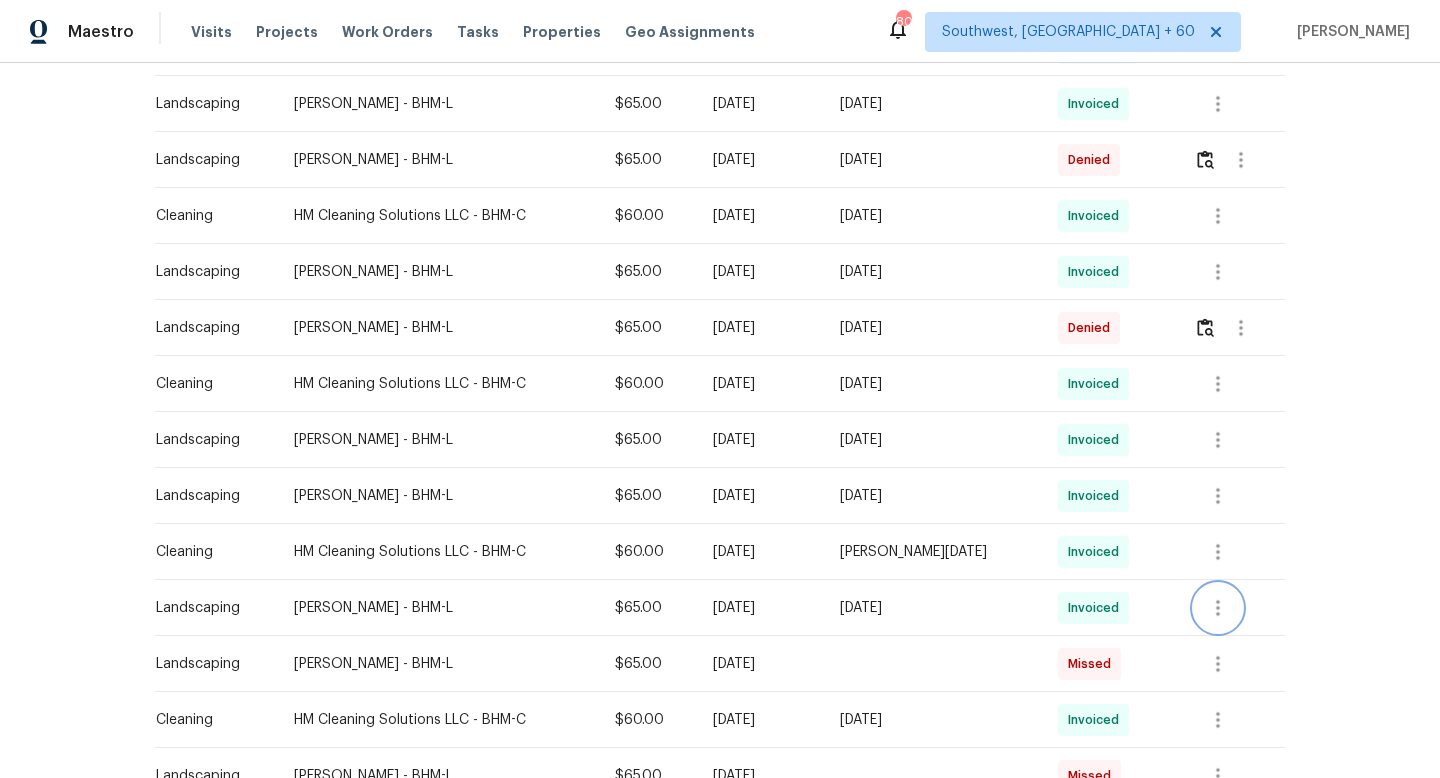 scroll, scrollTop: 624, scrollLeft: 0, axis: vertical 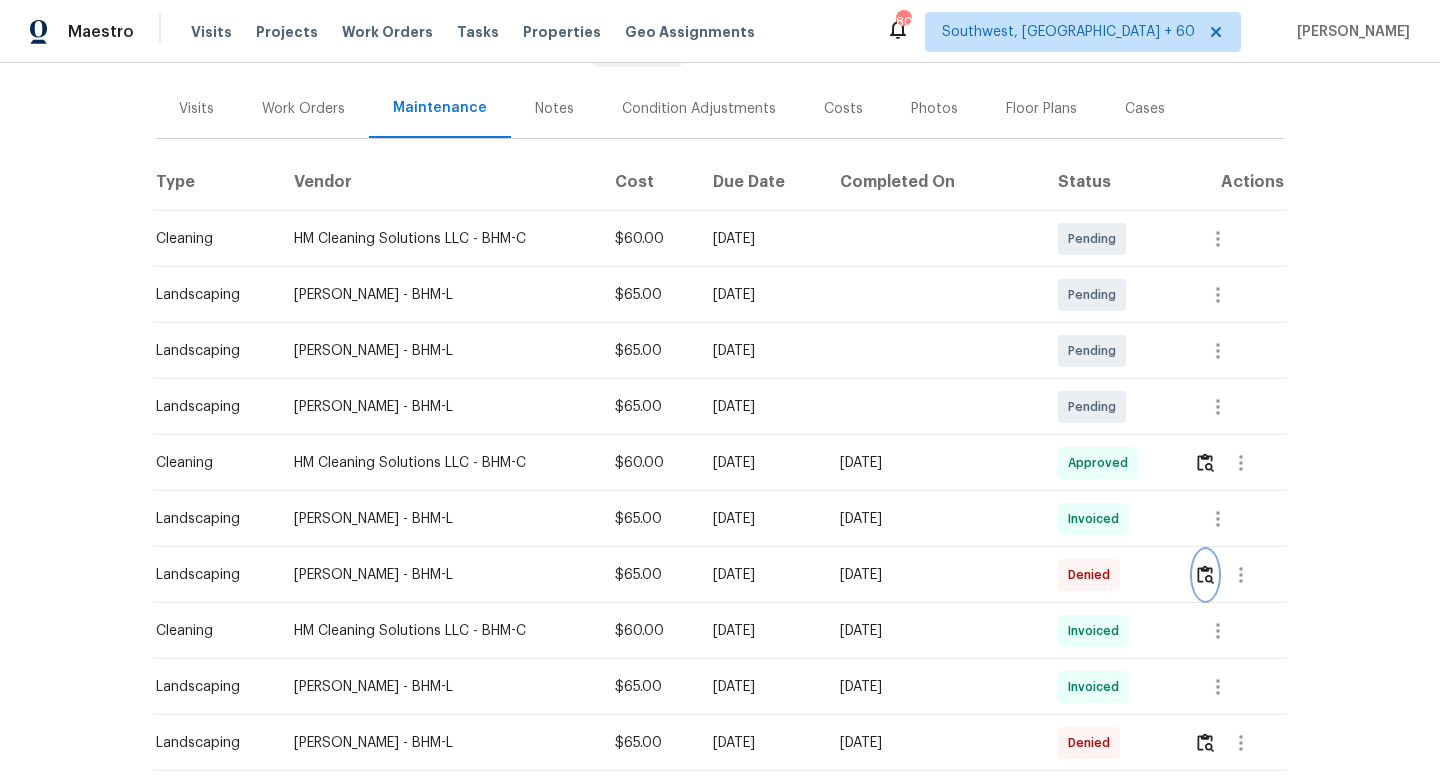 click at bounding box center [1205, 574] 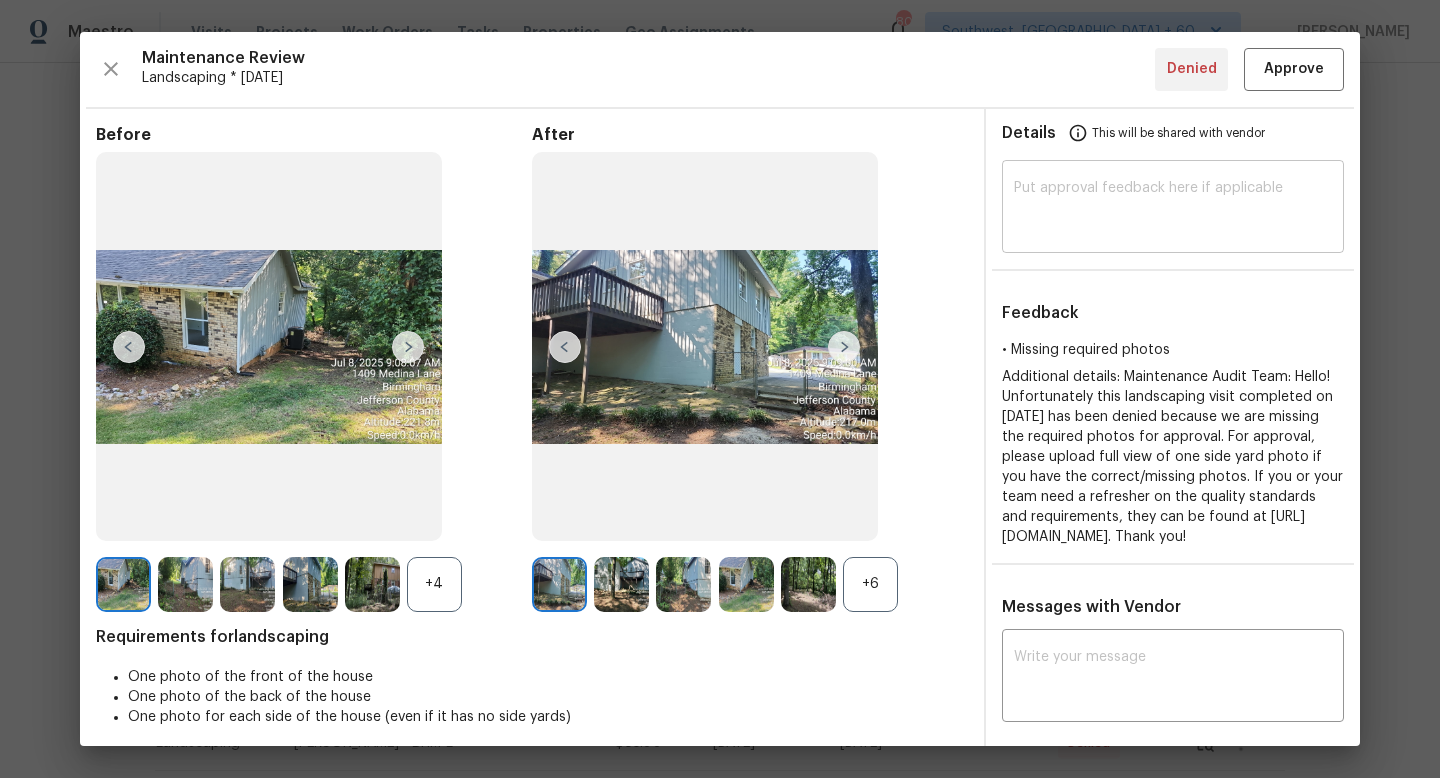 click at bounding box center [1173, 209] 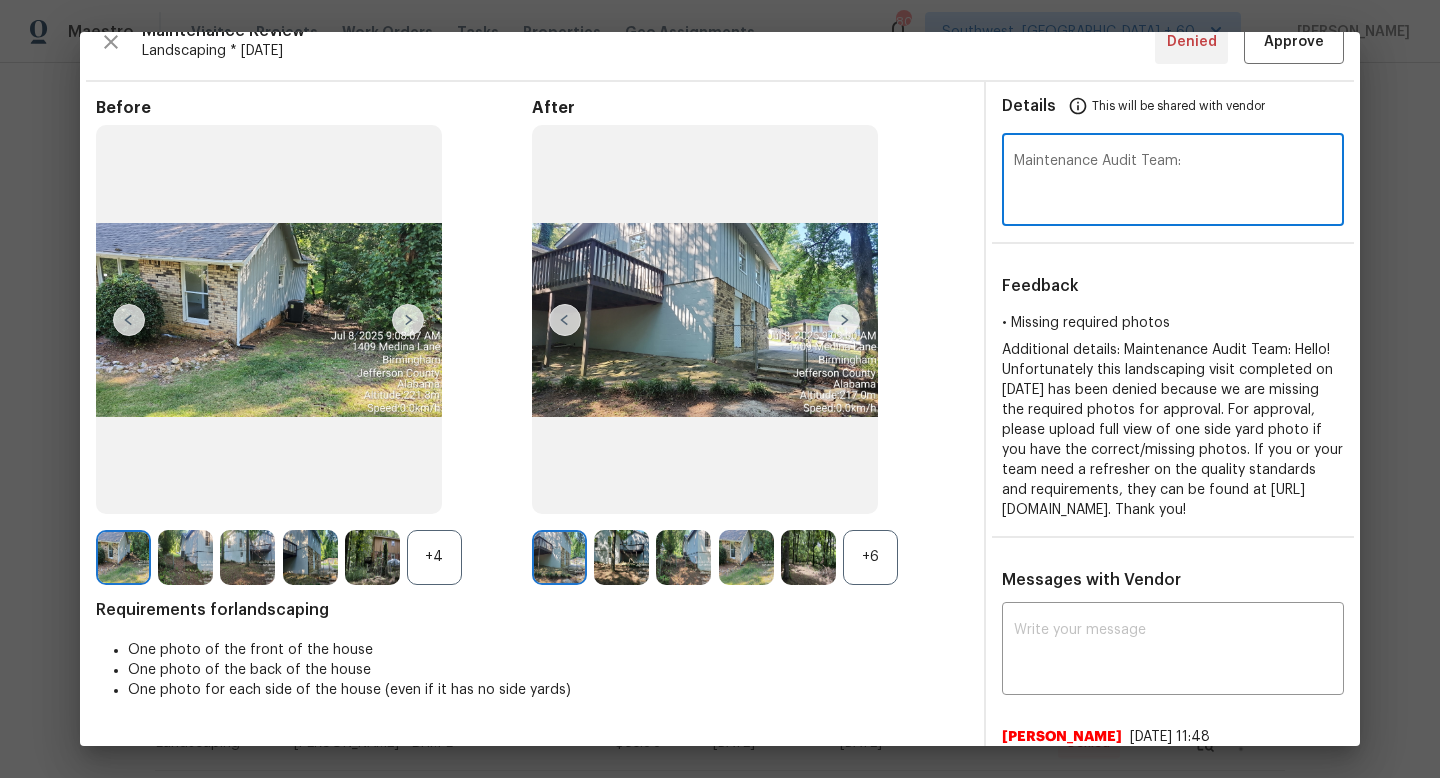 scroll, scrollTop: 0, scrollLeft: 0, axis: both 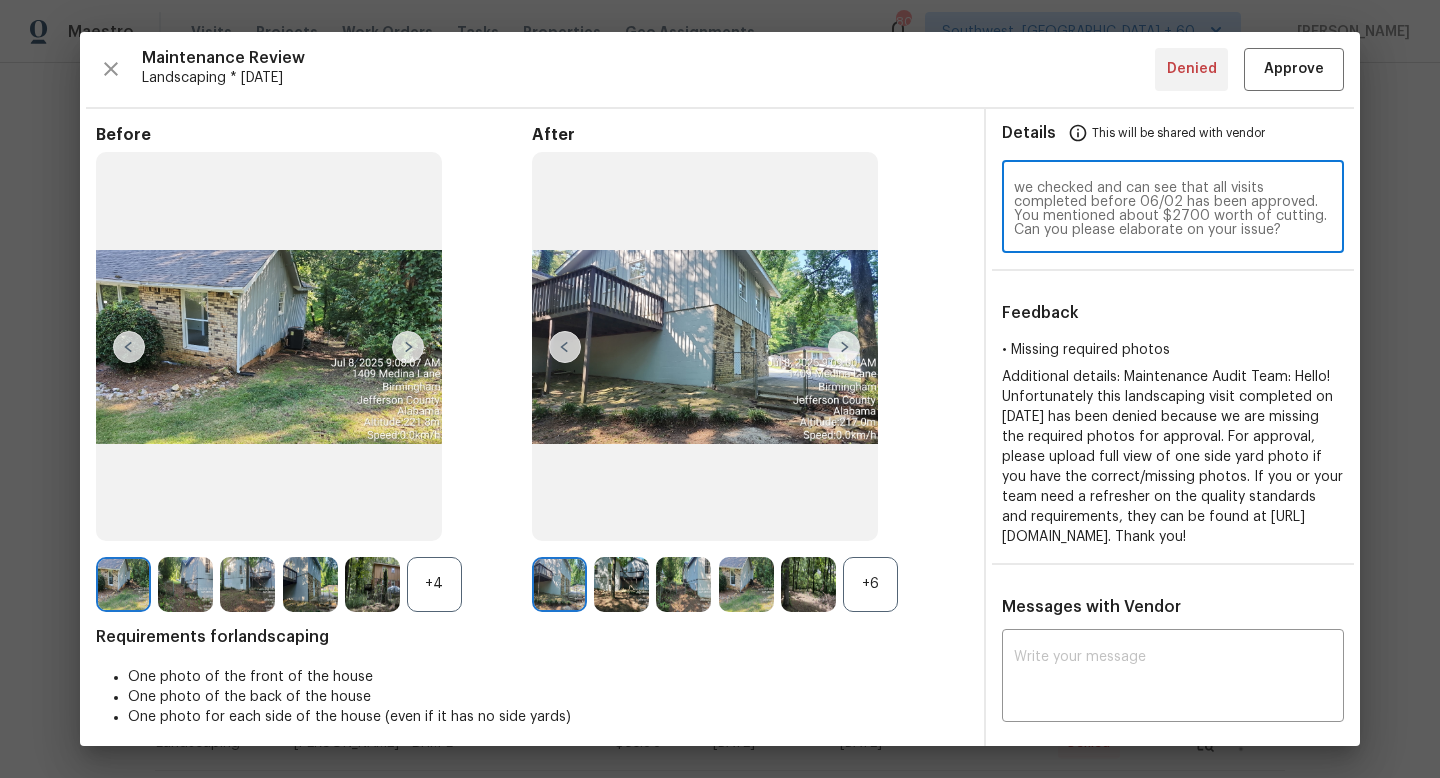 click on "Maintenance Audit Team: Hi Jeff, we checked and can see that all visits completed before 06/02 has been approved. You mentioned about $2700 worth of cutting. Can you please elaborate on your issue?" at bounding box center (1173, 209) 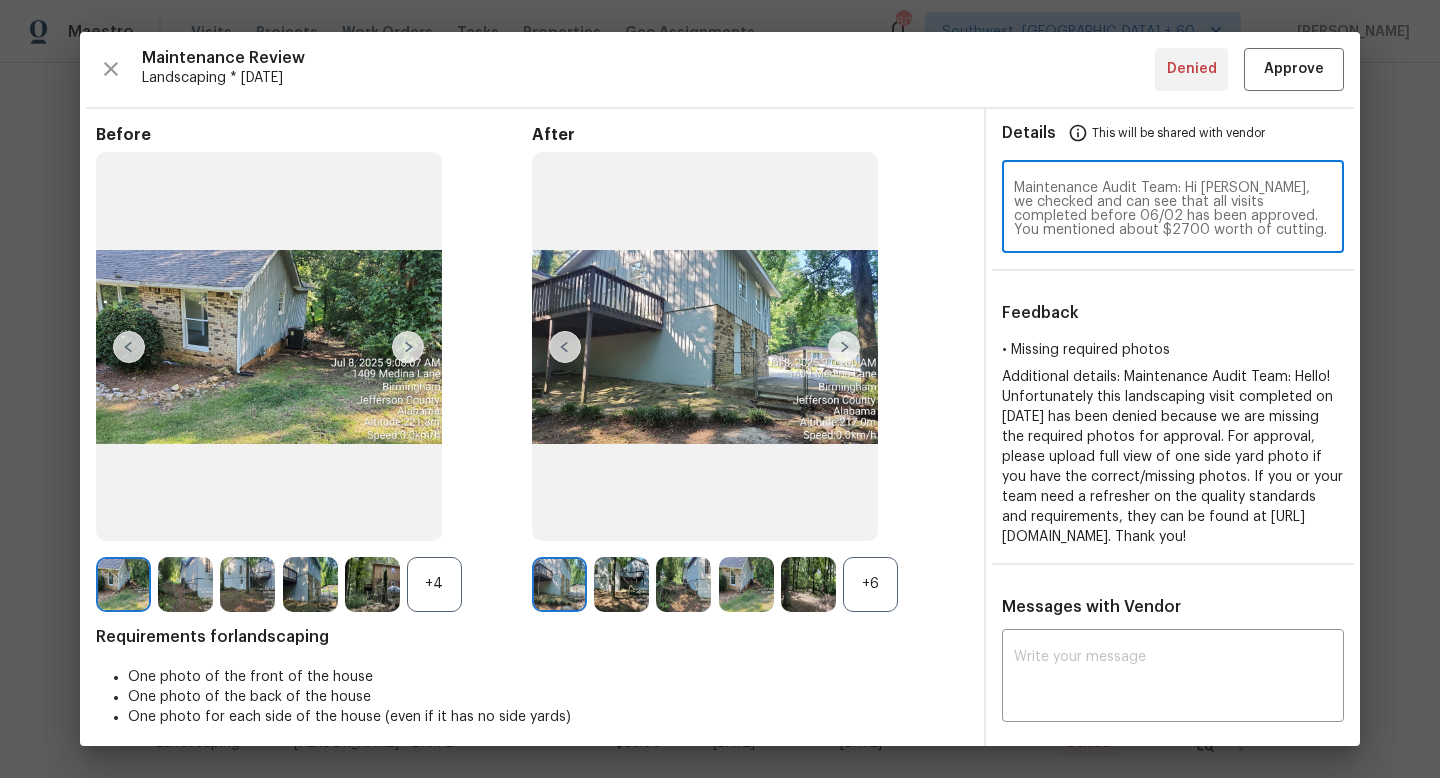 scroll, scrollTop: 288, scrollLeft: 0, axis: vertical 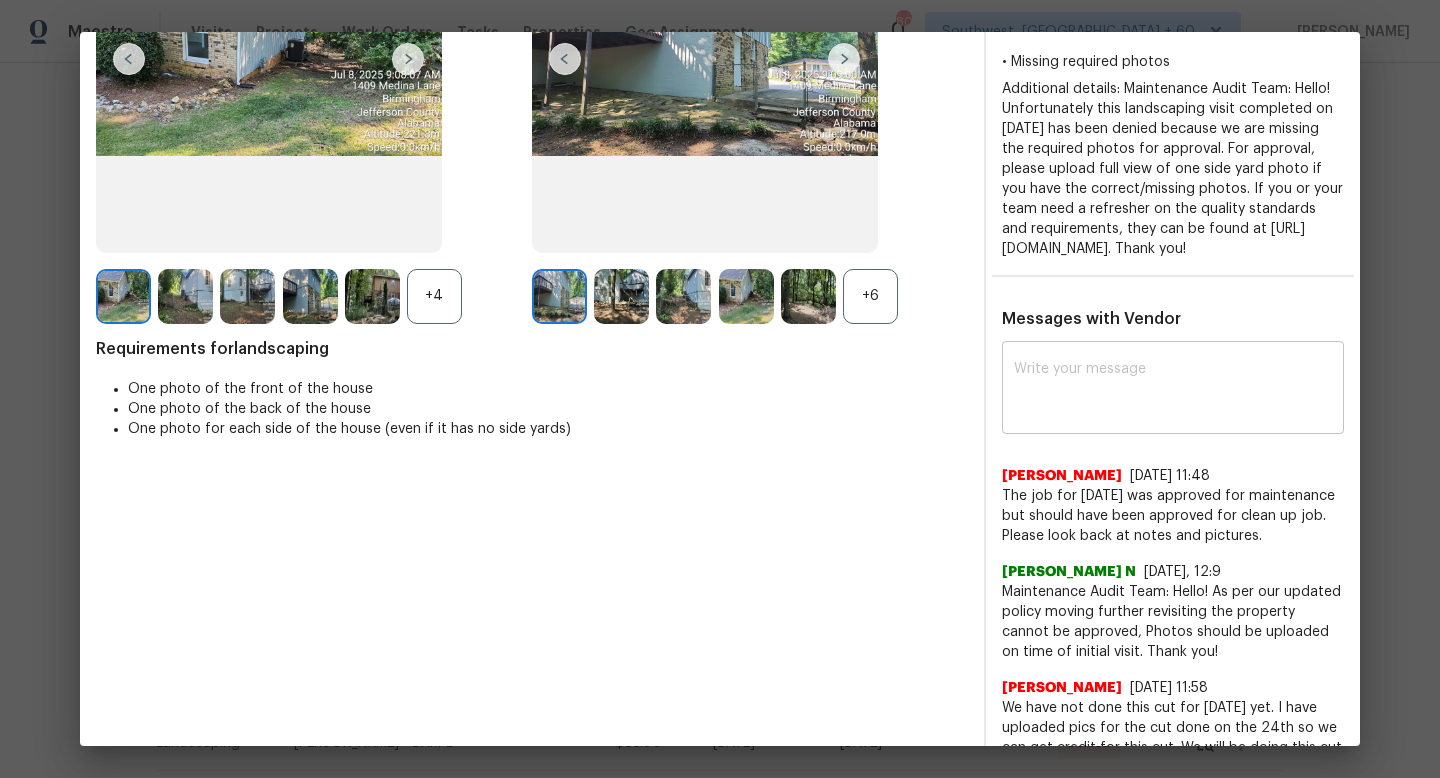 type on "Maintenance Audit Team: Hi Jeff, we checked and can see that all visits completed before 06/02 has been approved. You mentioned about $2700 worth of cutting. Can you please elaborate on your issue?" 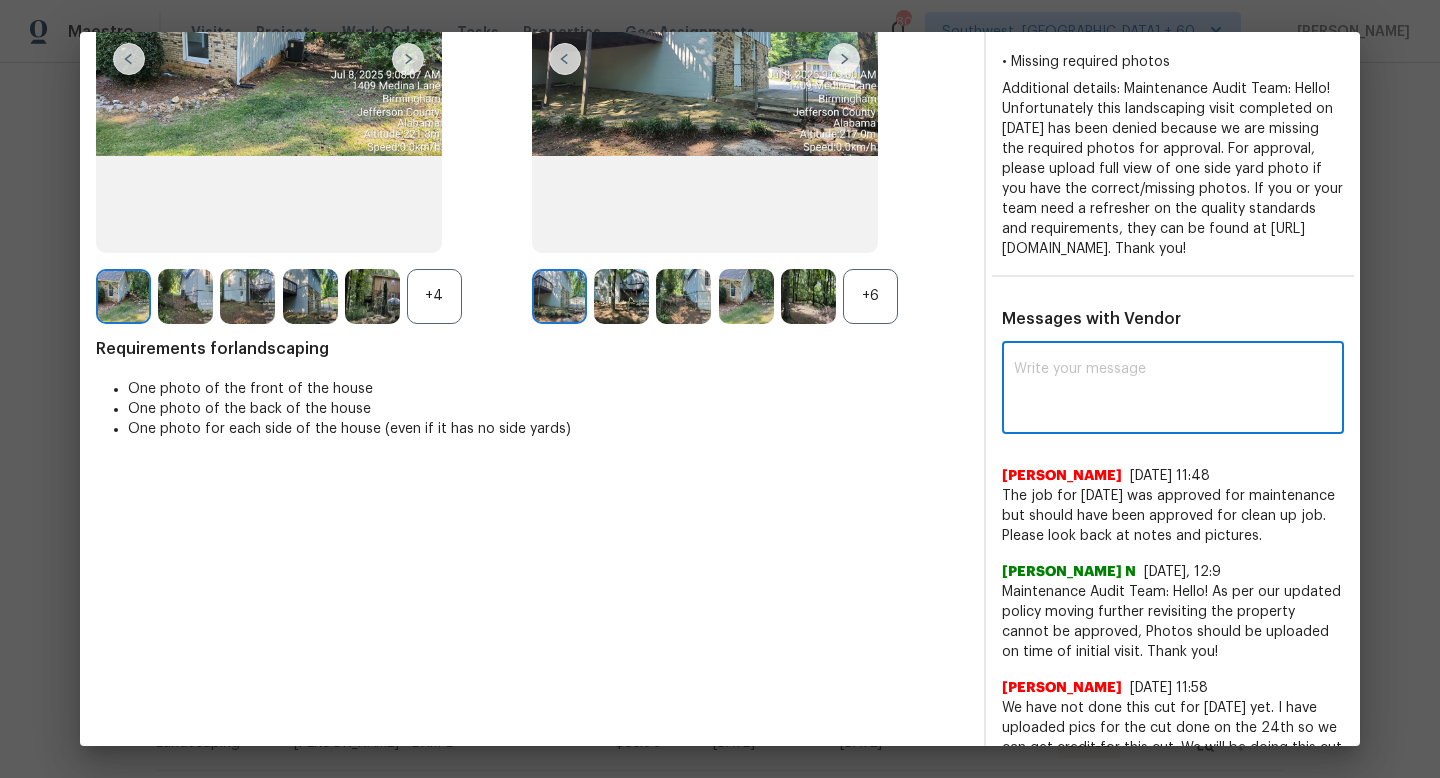 paste on "Maintenance Audit Team: Hi Jeff, we checked and can see that all visits completed before 06/02 has been approved. You mentioned about $2700 worth of cutting. Can you please elaborate on your issue?" 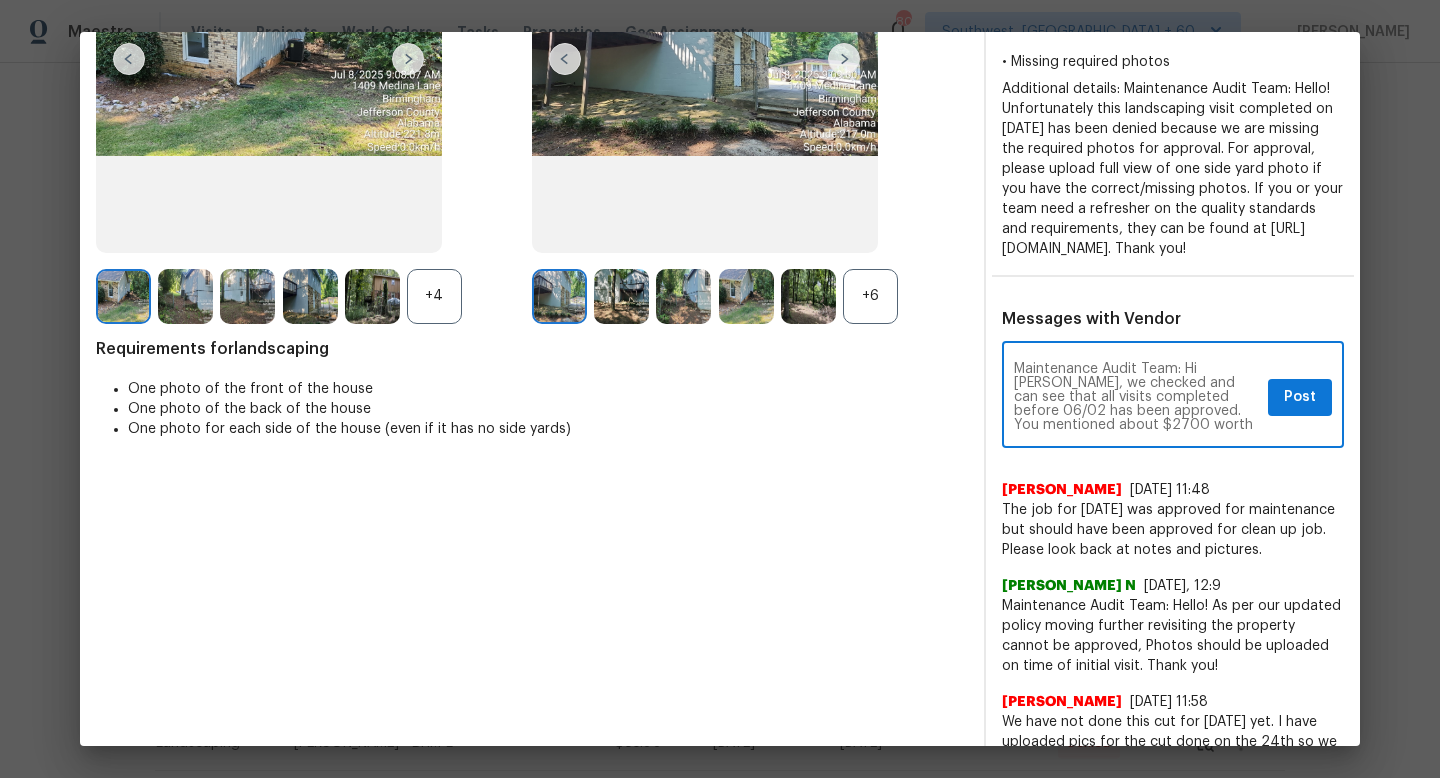 scroll, scrollTop: 14, scrollLeft: 0, axis: vertical 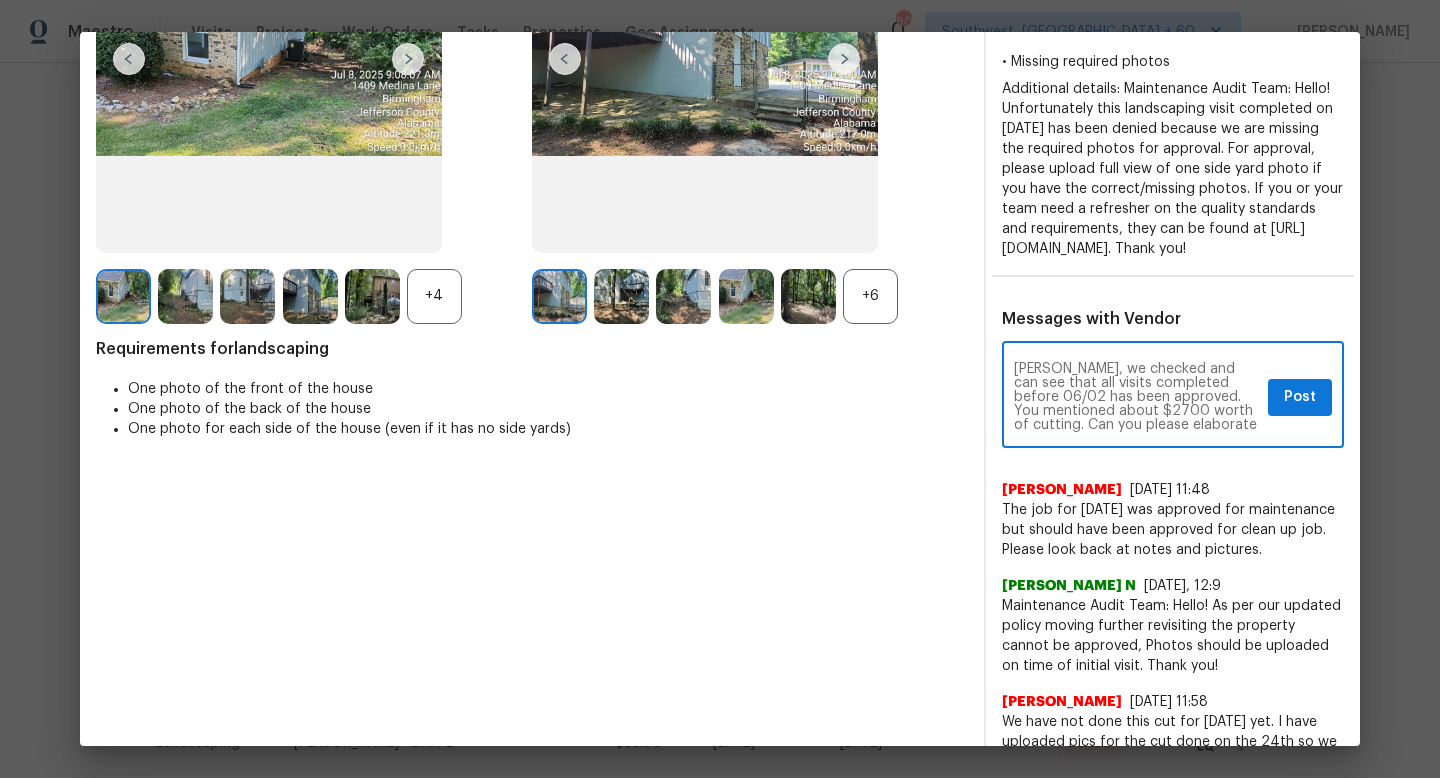 type on "Maintenance Audit Team: Hi Jeff, we checked and can see that all visits completed before 06/02 has been approved. You mentioned about $2700 worth of cutting. Can you please elaborate on your issue?" 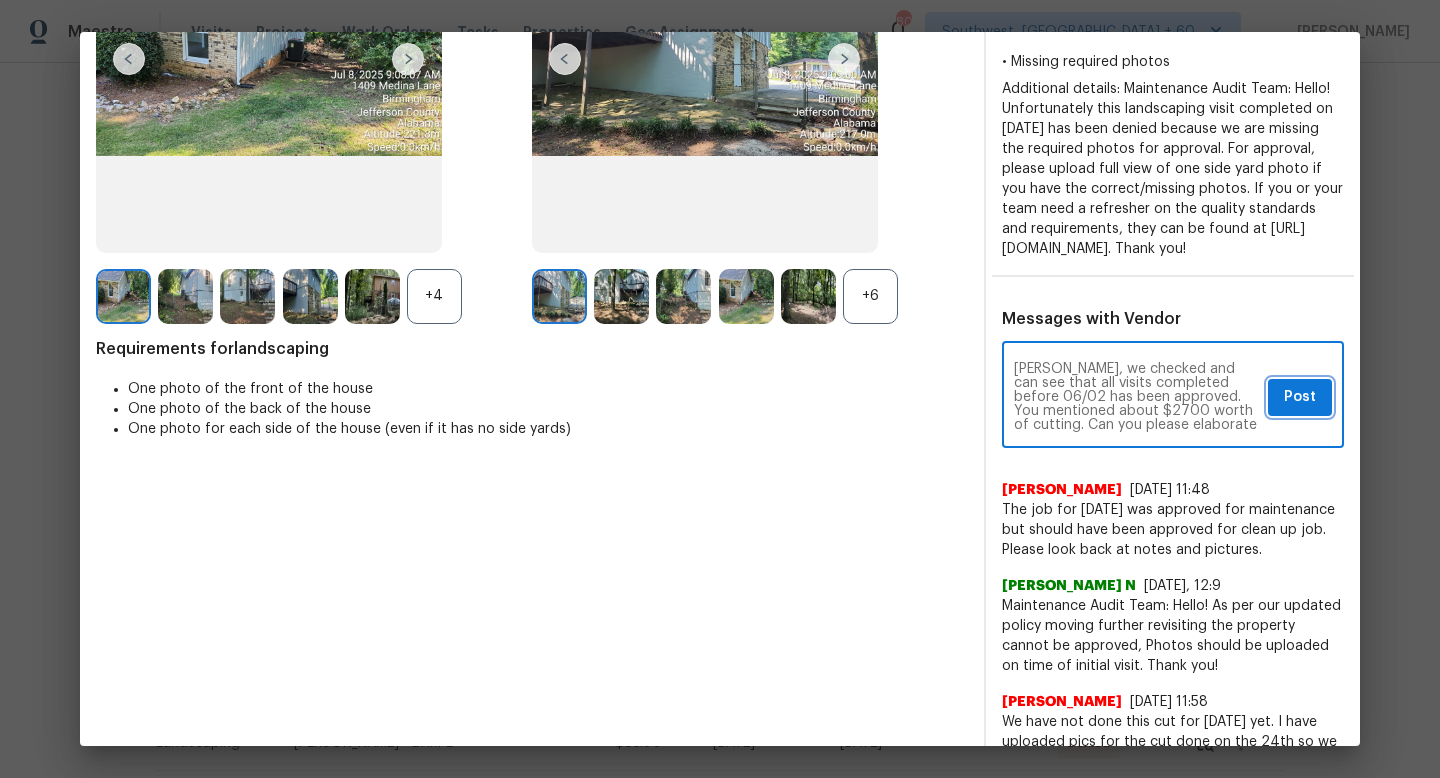click on "Post" at bounding box center (1300, 397) 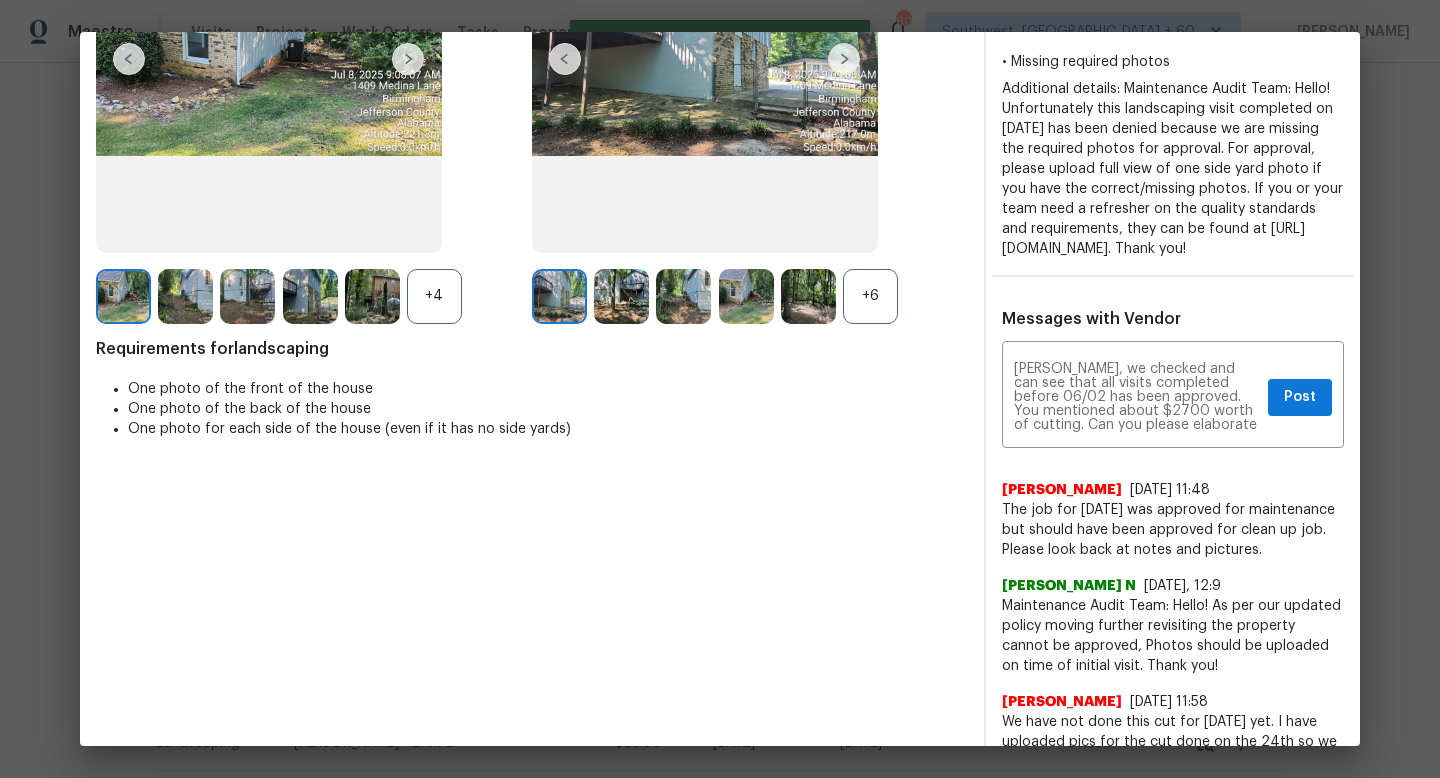 type 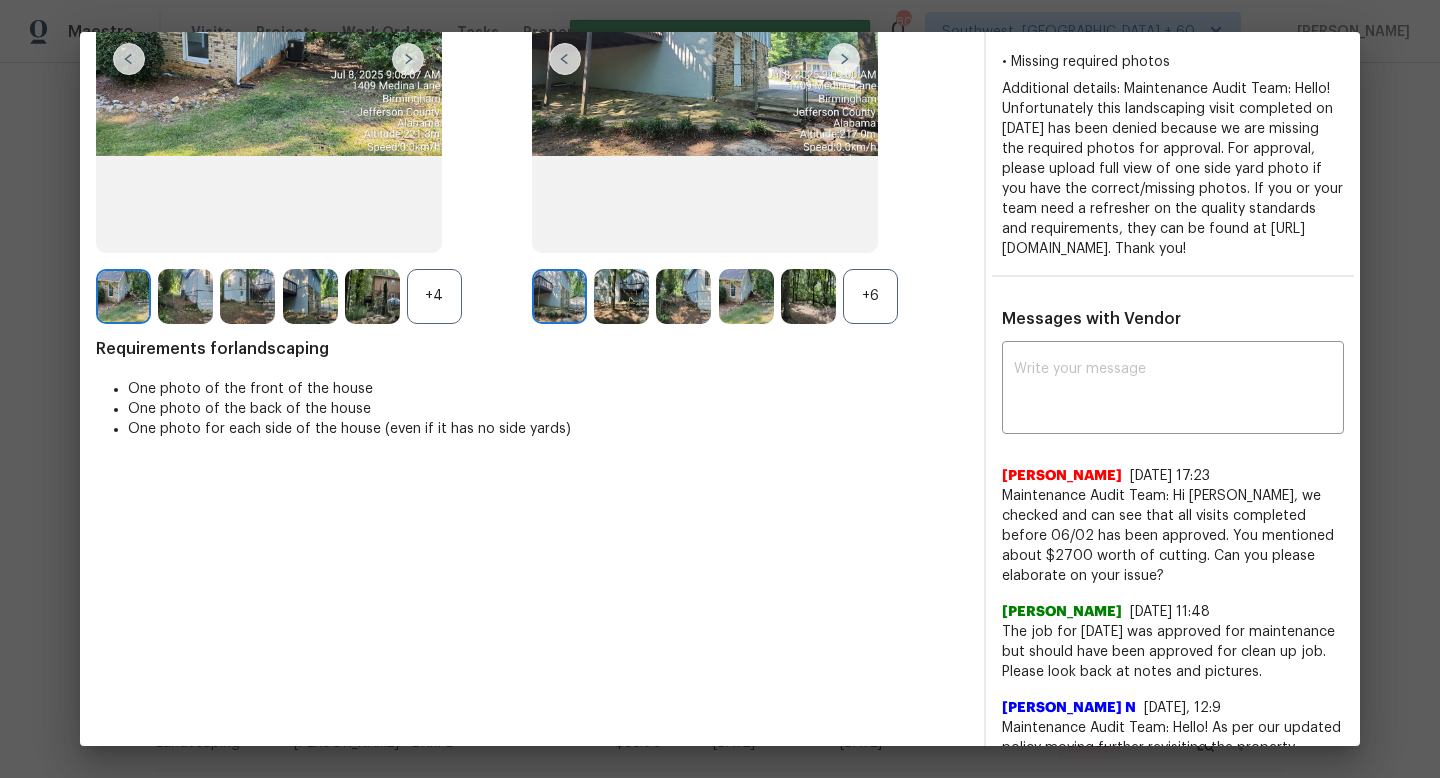 scroll, scrollTop: 0, scrollLeft: 0, axis: both 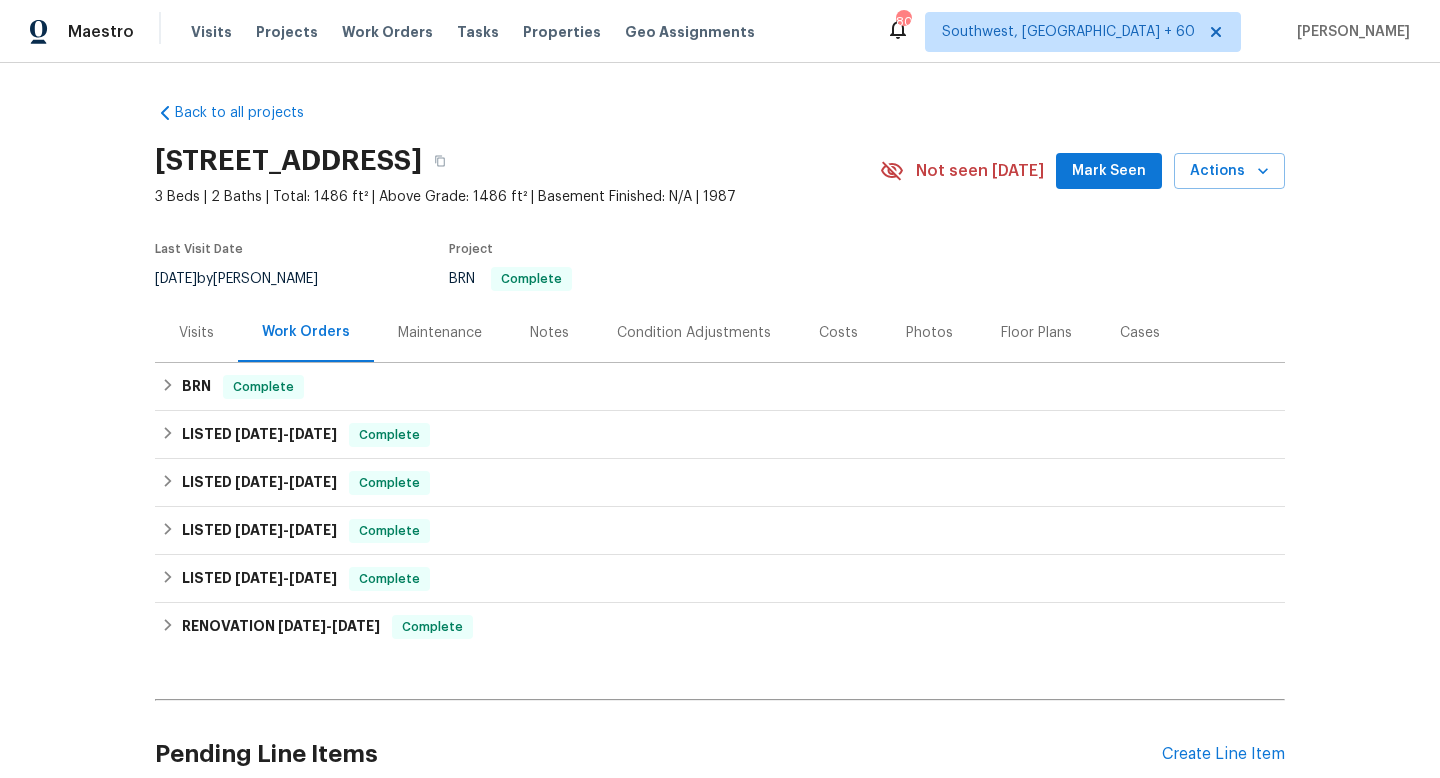 click on "Maintenance" at bounding box center (440, 333) 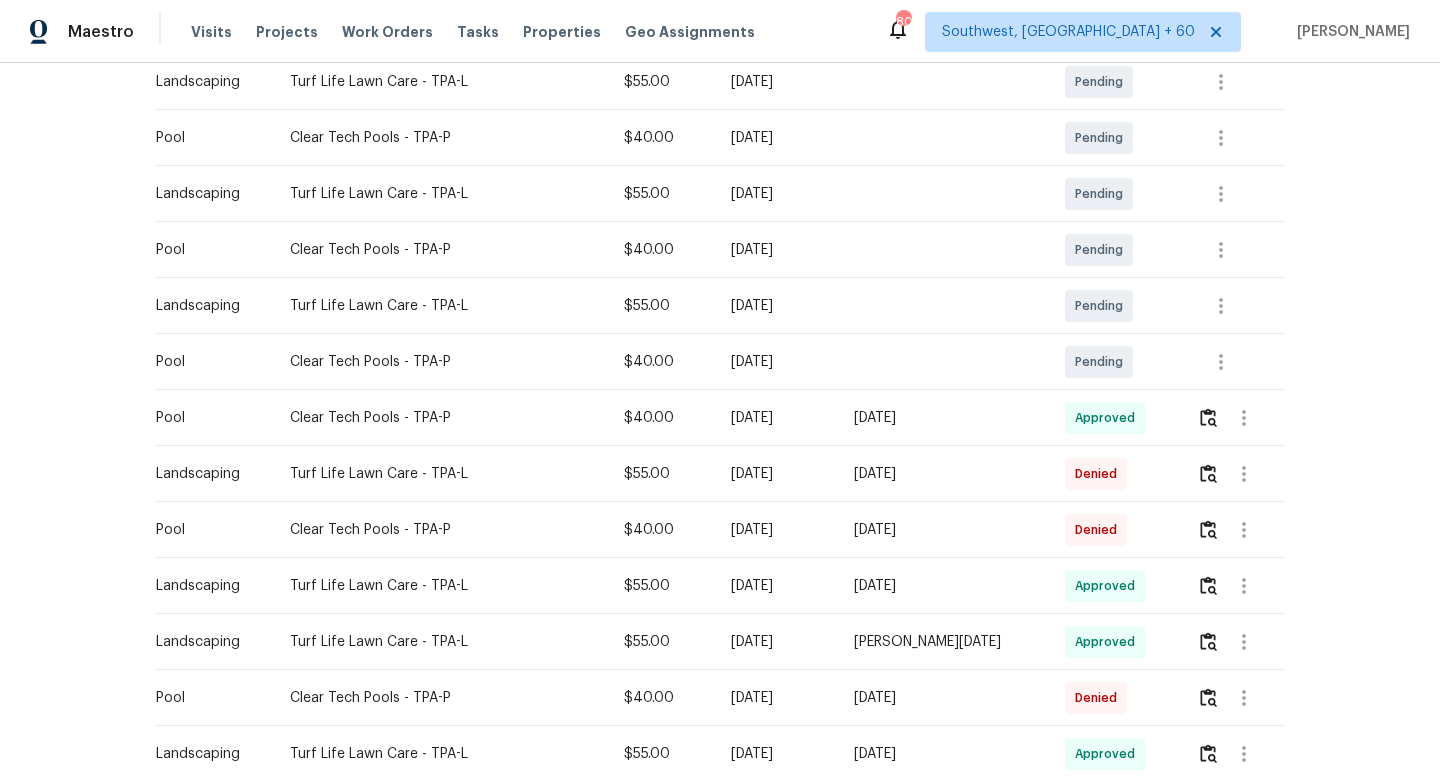 scroll, scrollTop: 403, scrollLeft: 0, axis: vertical 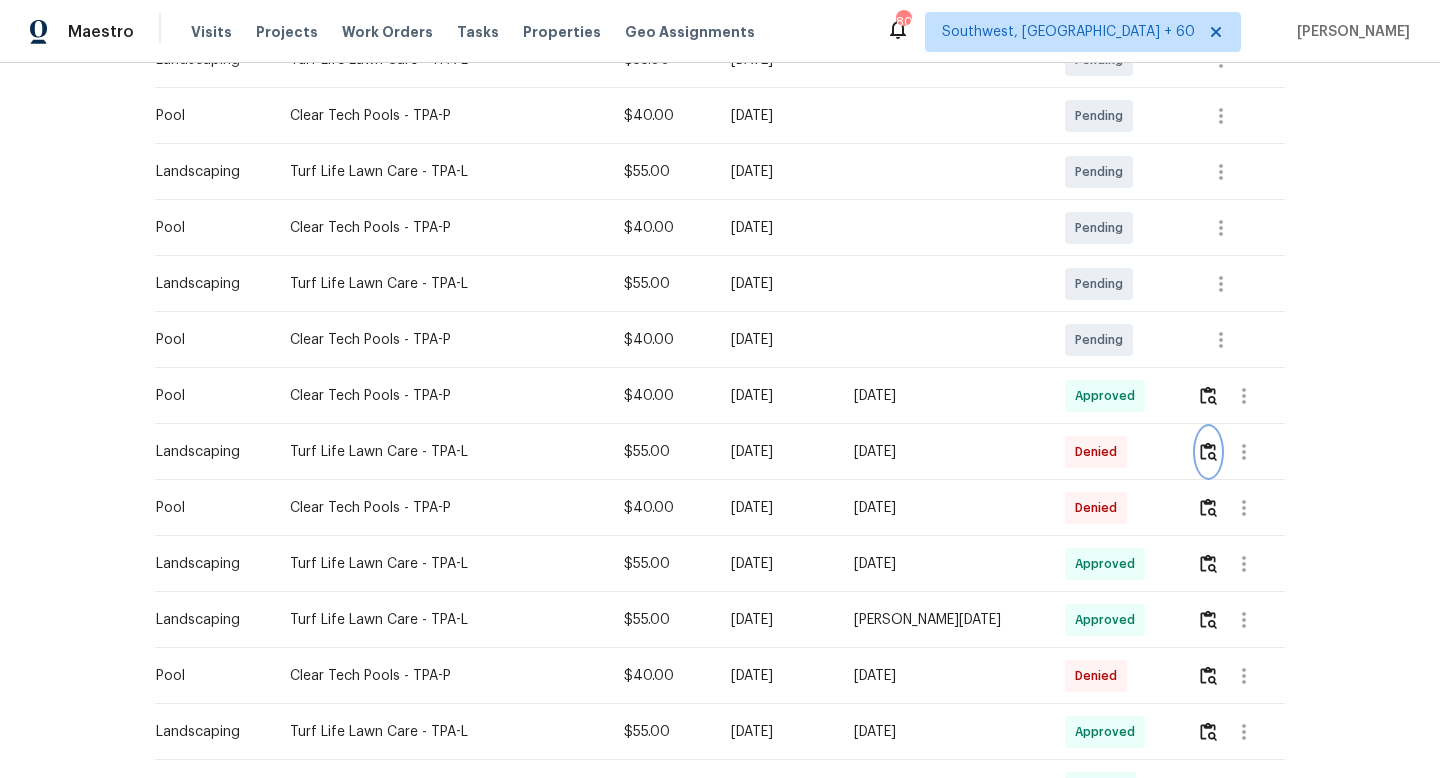 click at bounding box center (1208, 452) 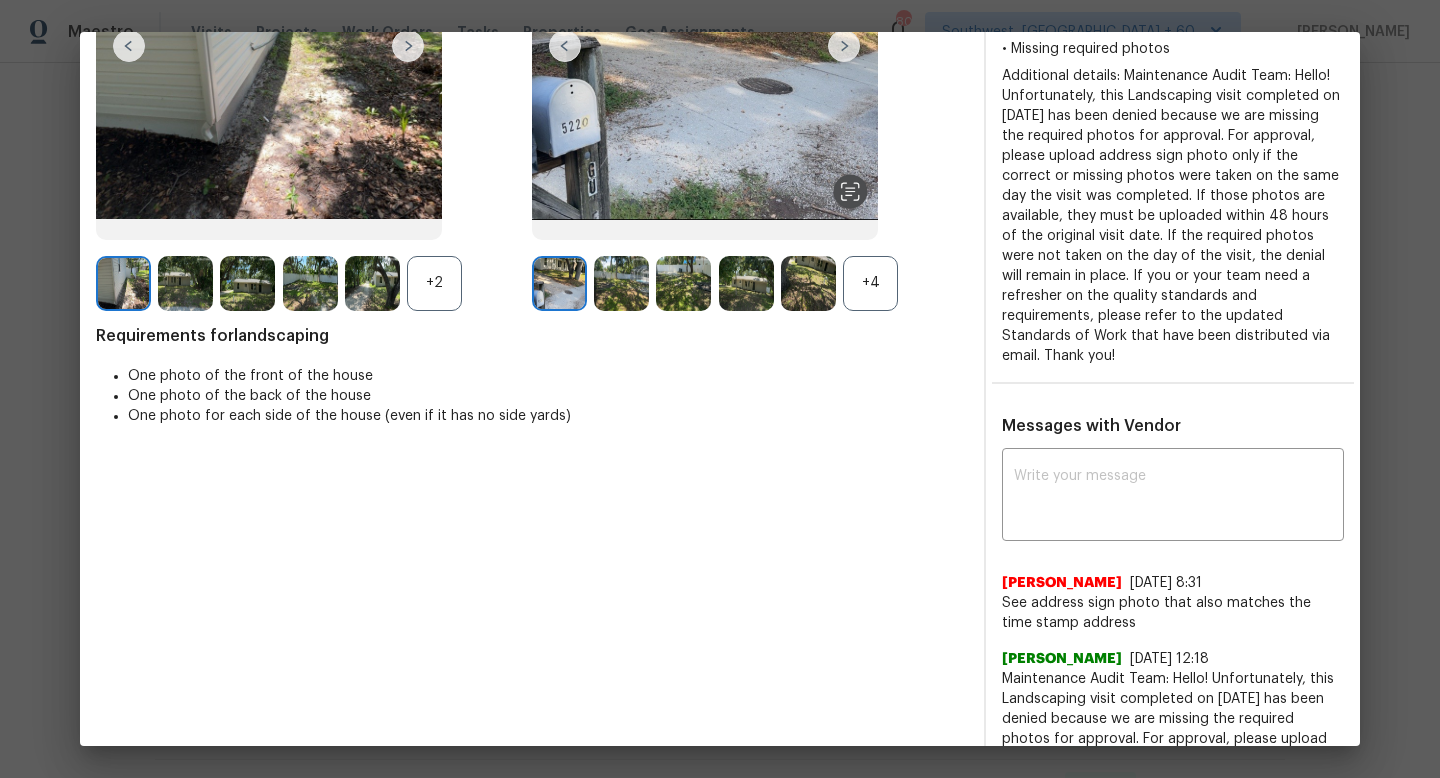 scroll, scrollTop: 0, scrollLeft: 0, axis: both 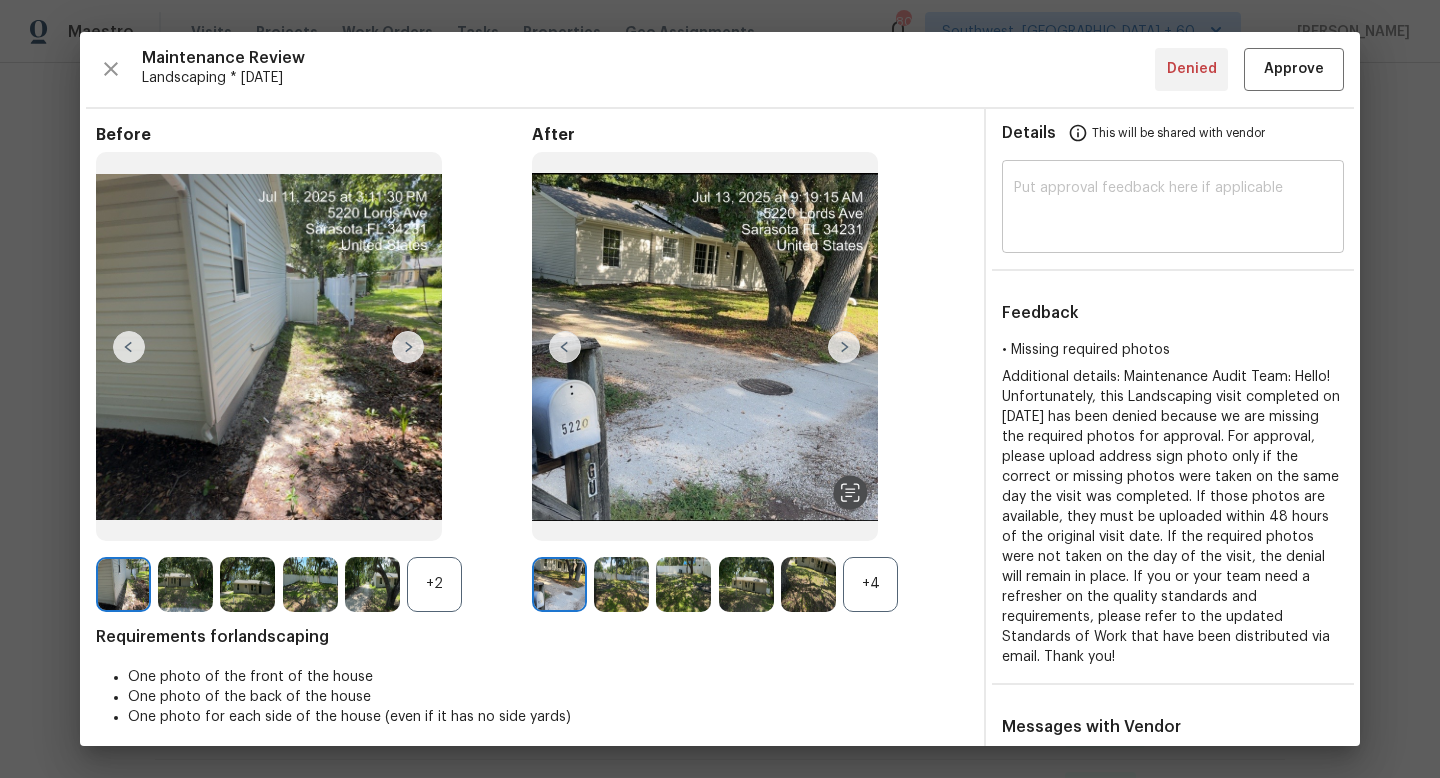 click at bounding box center [1173, 209] 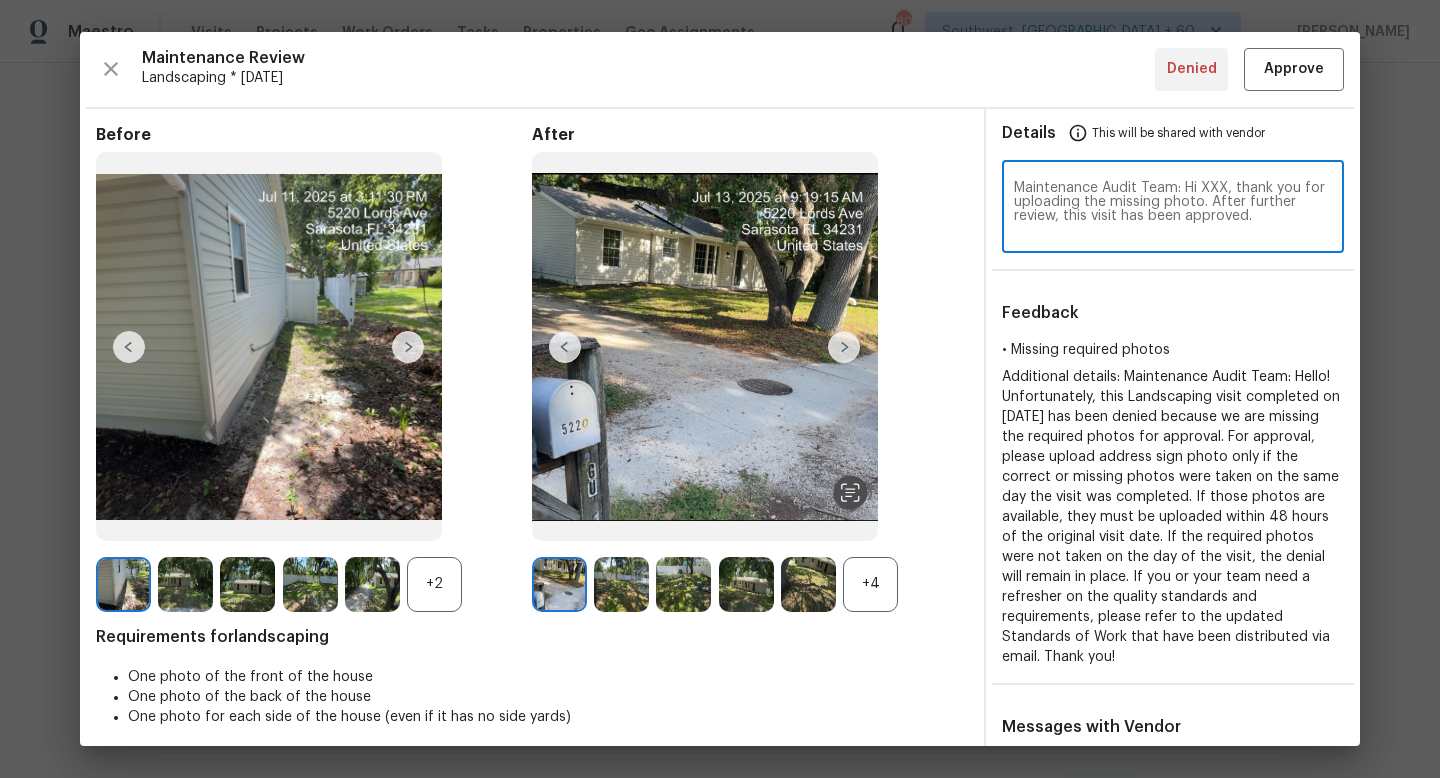click on "Maintenance Audit Team: Hi XXX, thank you for uploading the missing photo. After further review, this visit has been approved." at bounding box center (1173, 209) 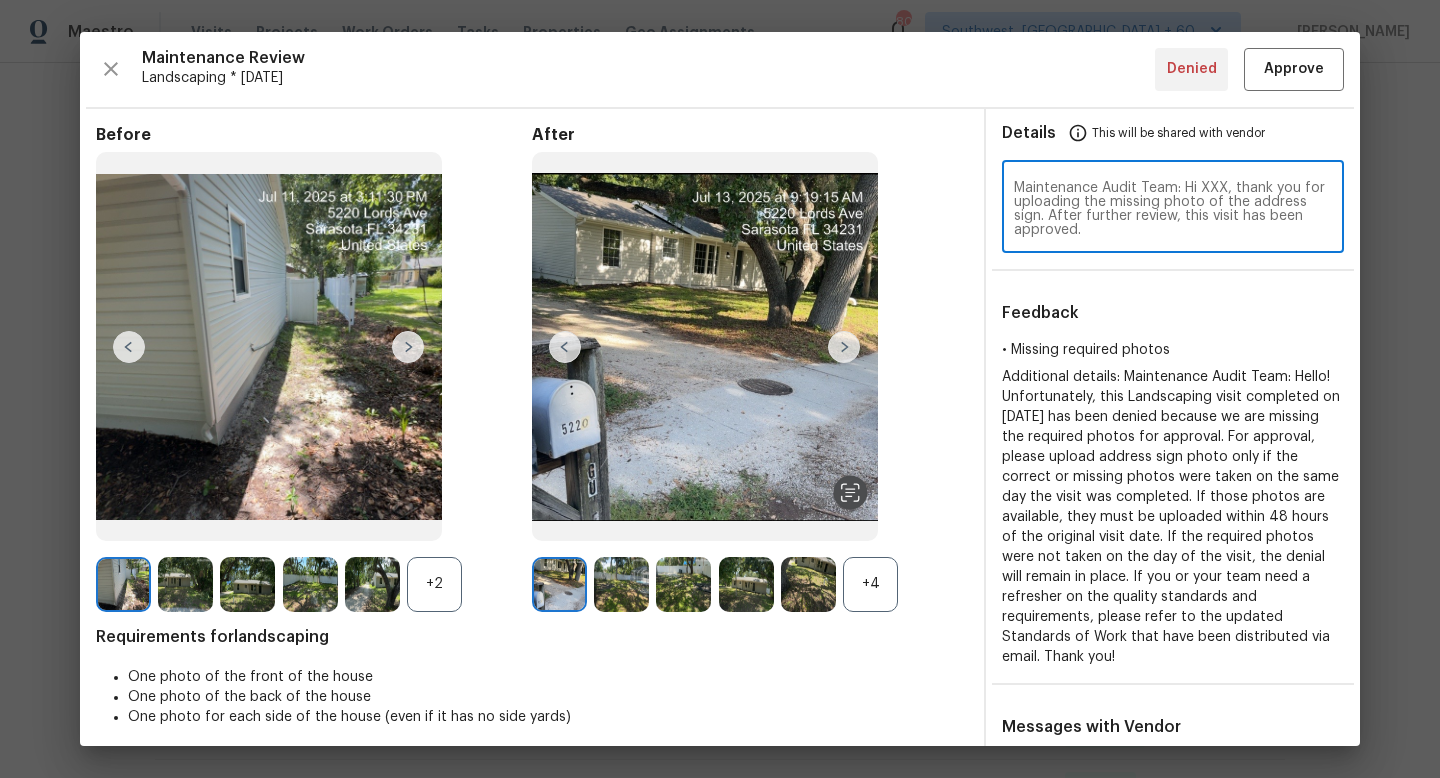 click on "Maintenance Audit Team: Hi XXX, thank you for uploading the missing photo of the address sign. After further review, this visit has been approved." at bounding box center [1173, 209] 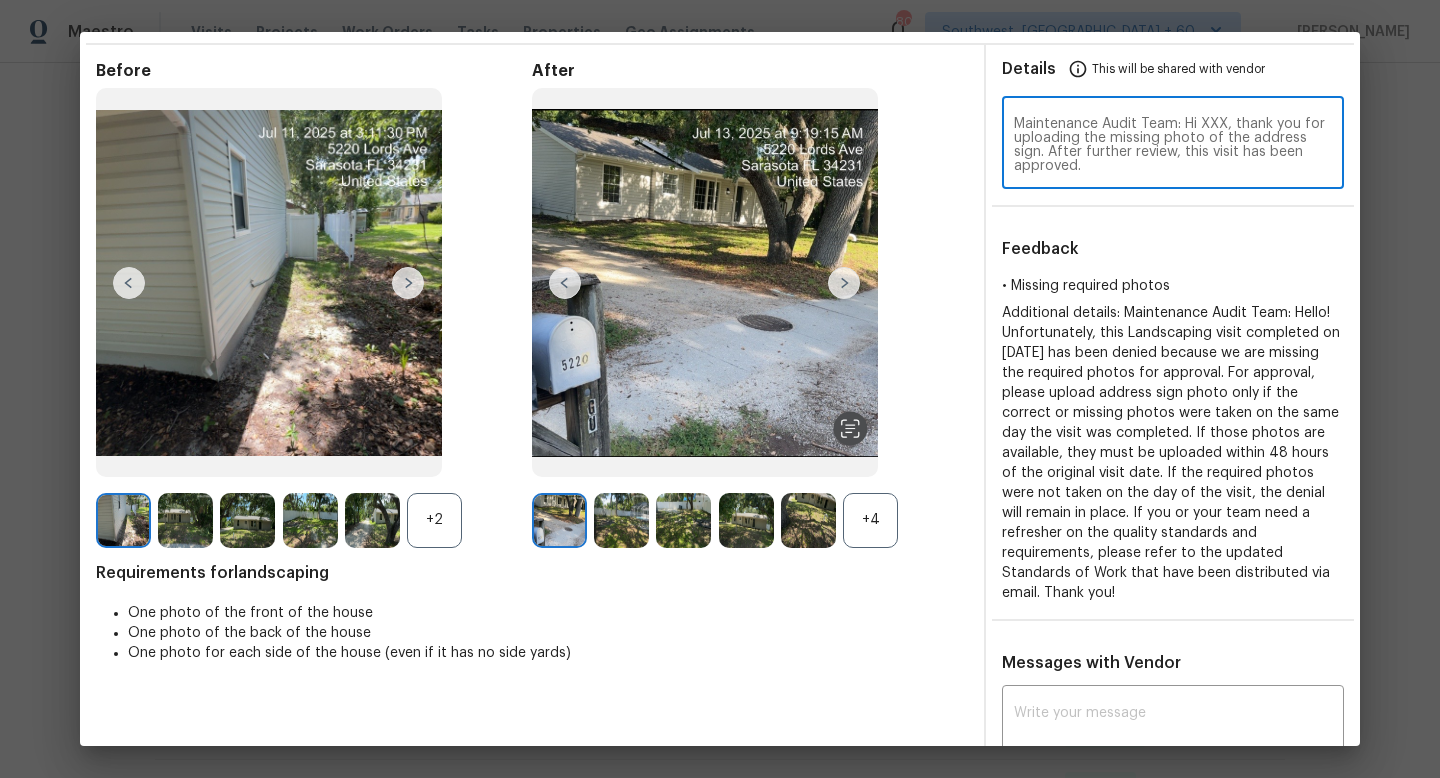 scroll, scrollTop: 0, scrollLeft: 0, axis: both 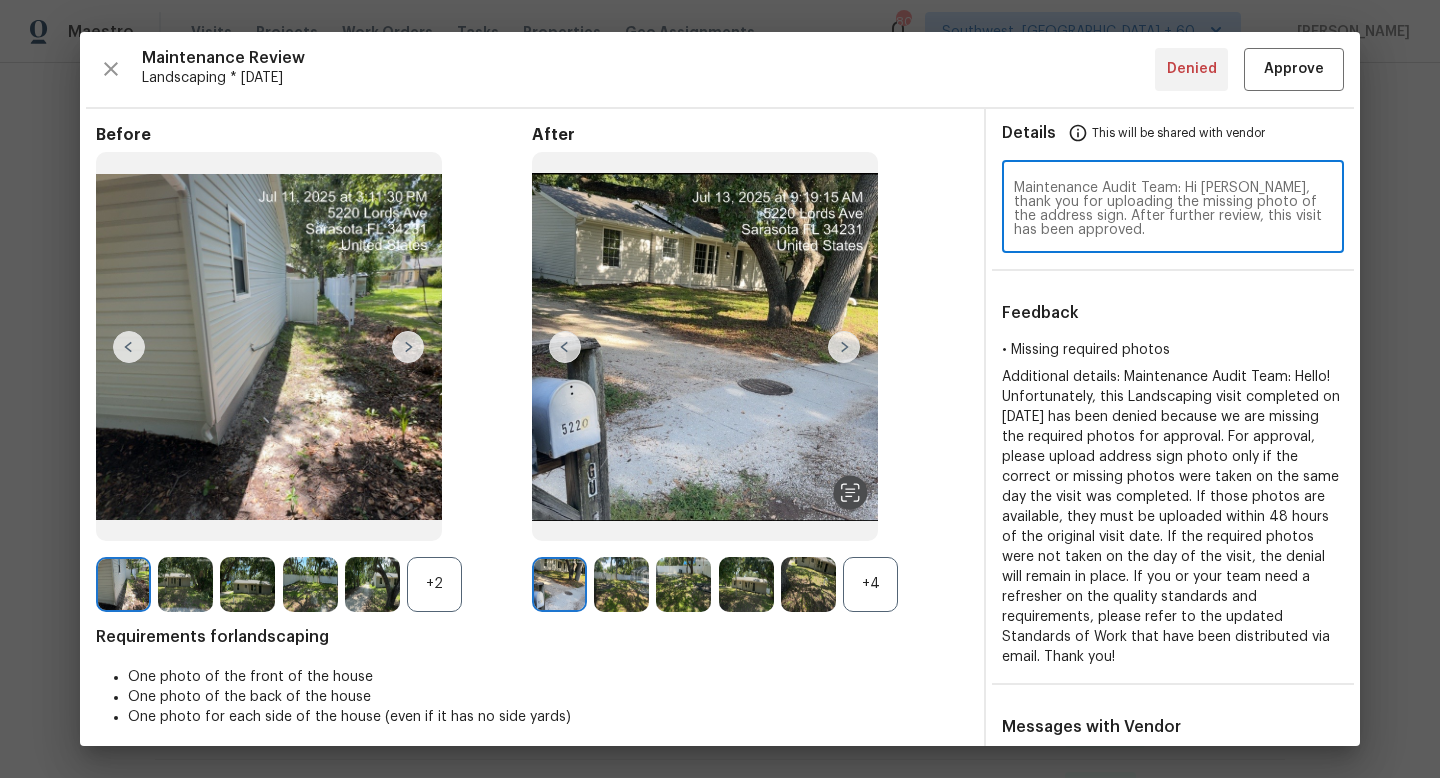 click on "Maintenance Audit Team: Hi Jennifer, thank you for uploading the missing photo of the address sign. After further review, this visit has been approved." at bounding box center (1173, 209) 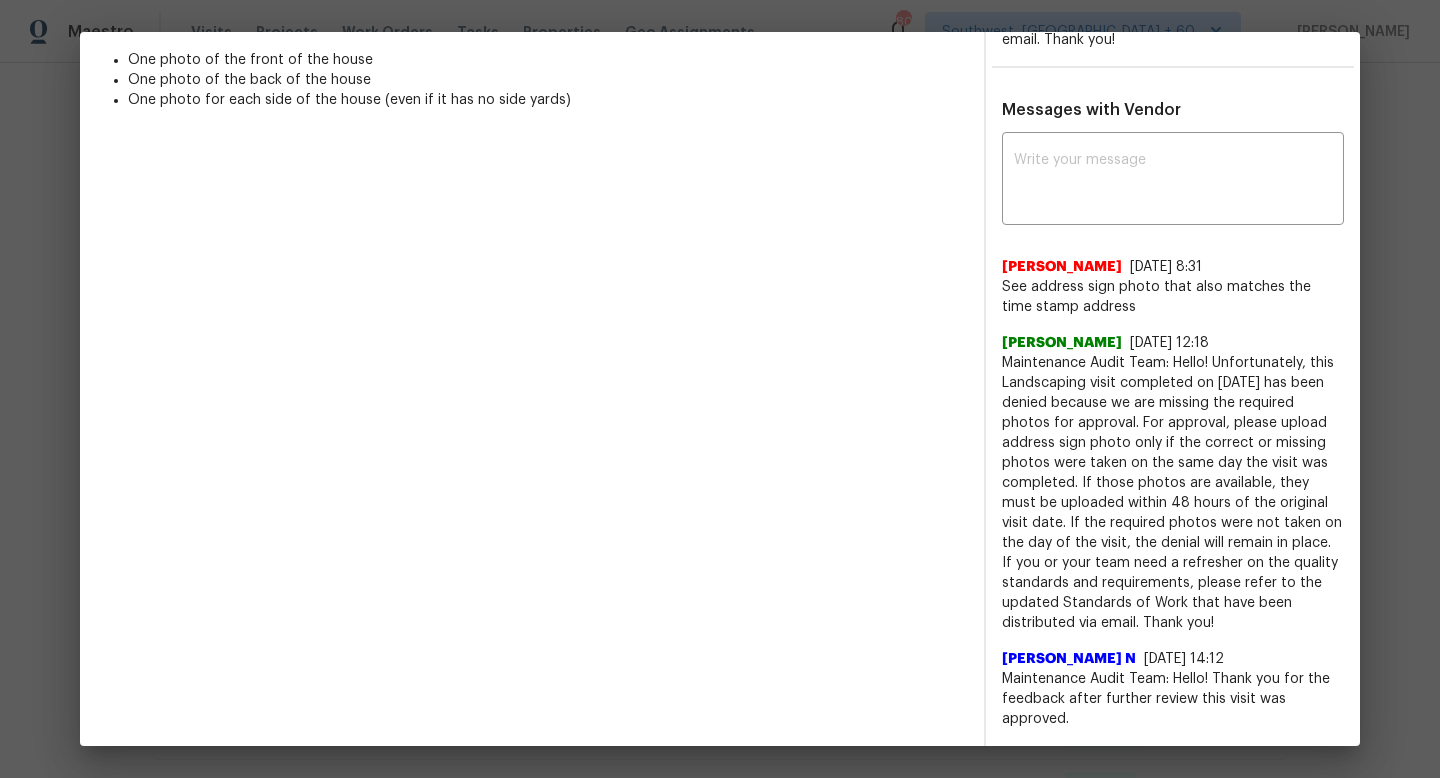 scroll, scrollTop: 547, scrollLeft: 0, axis: vertical 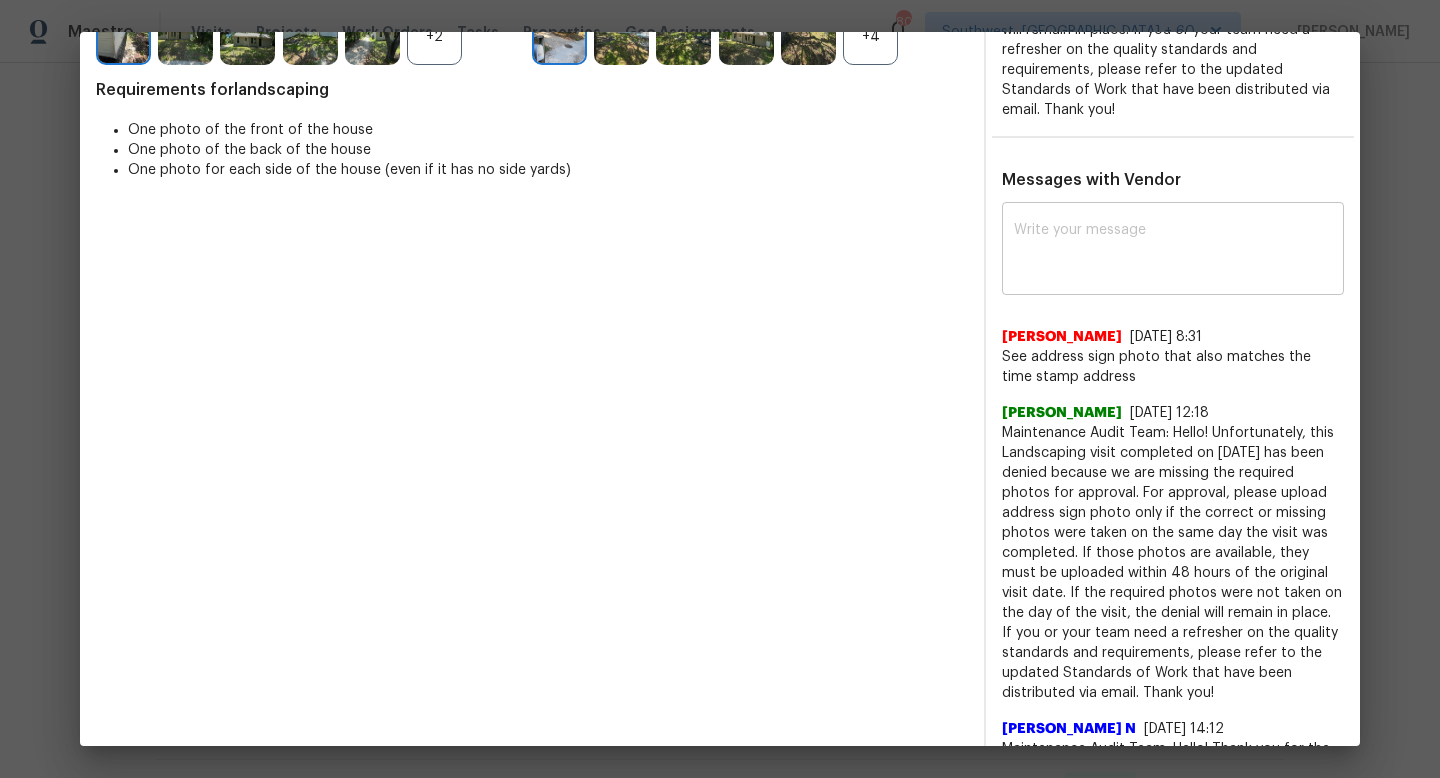 type on "Maintenance Audit Team: Hi Jennifer, thank you for uploading the missing photo of the address sign. After further review, this visit has been approved." 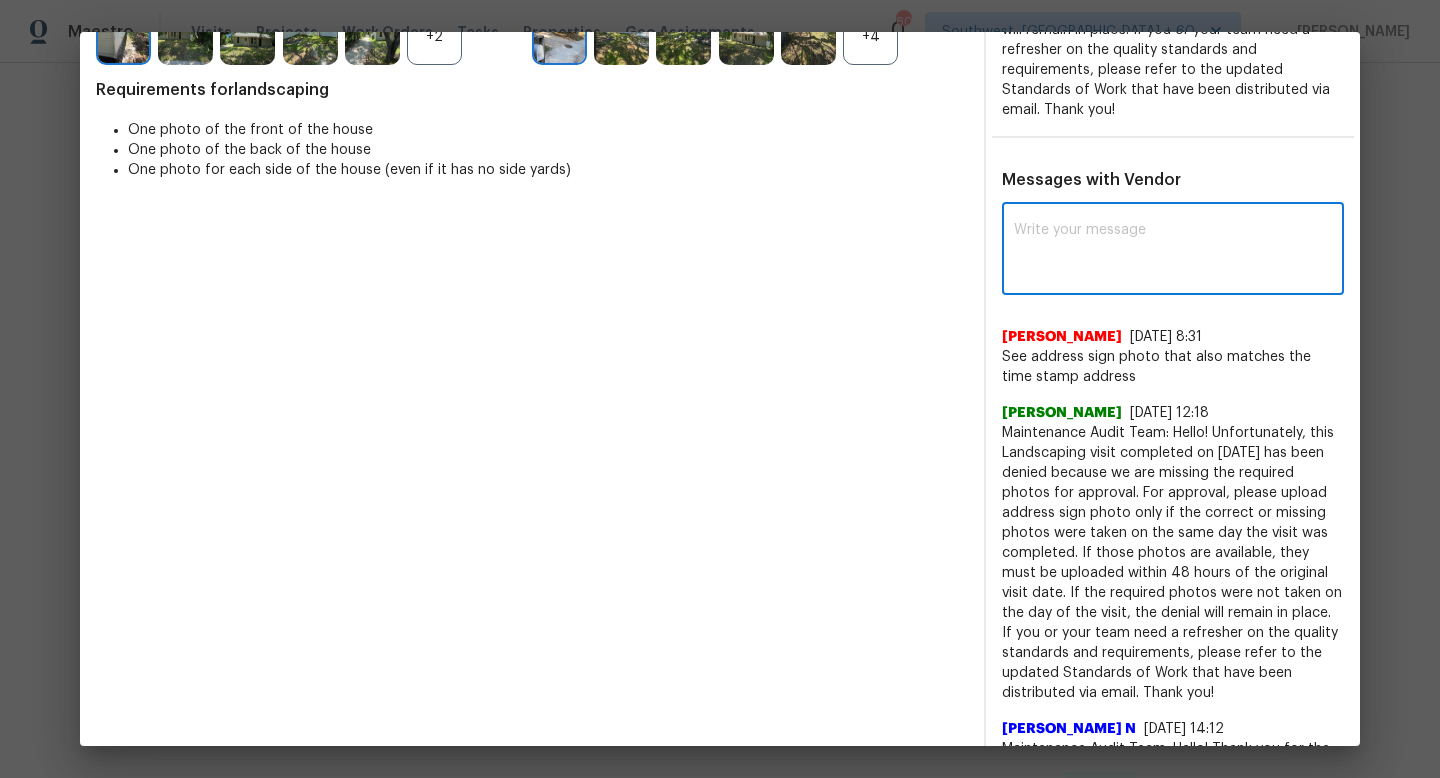 paste on "Maintenance Audit Team: Hi Jennifer, thank you for uploading the missing photo of the address sign. After further review, this visit has been approved." 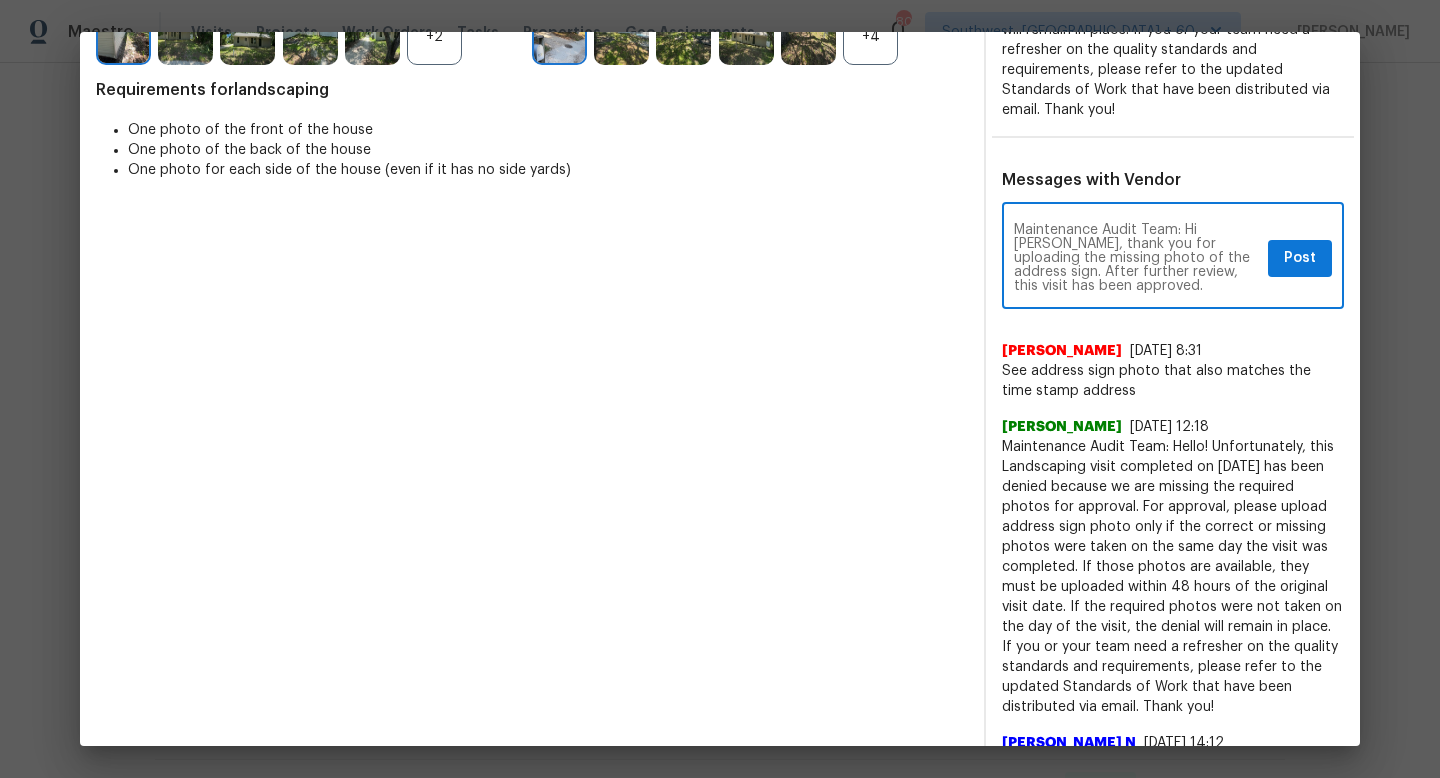 type on "Maintenance Audit Team: Hi Jennifer, thank you for uploading the missing photo of the address sign. After further review, this visit has been approved." 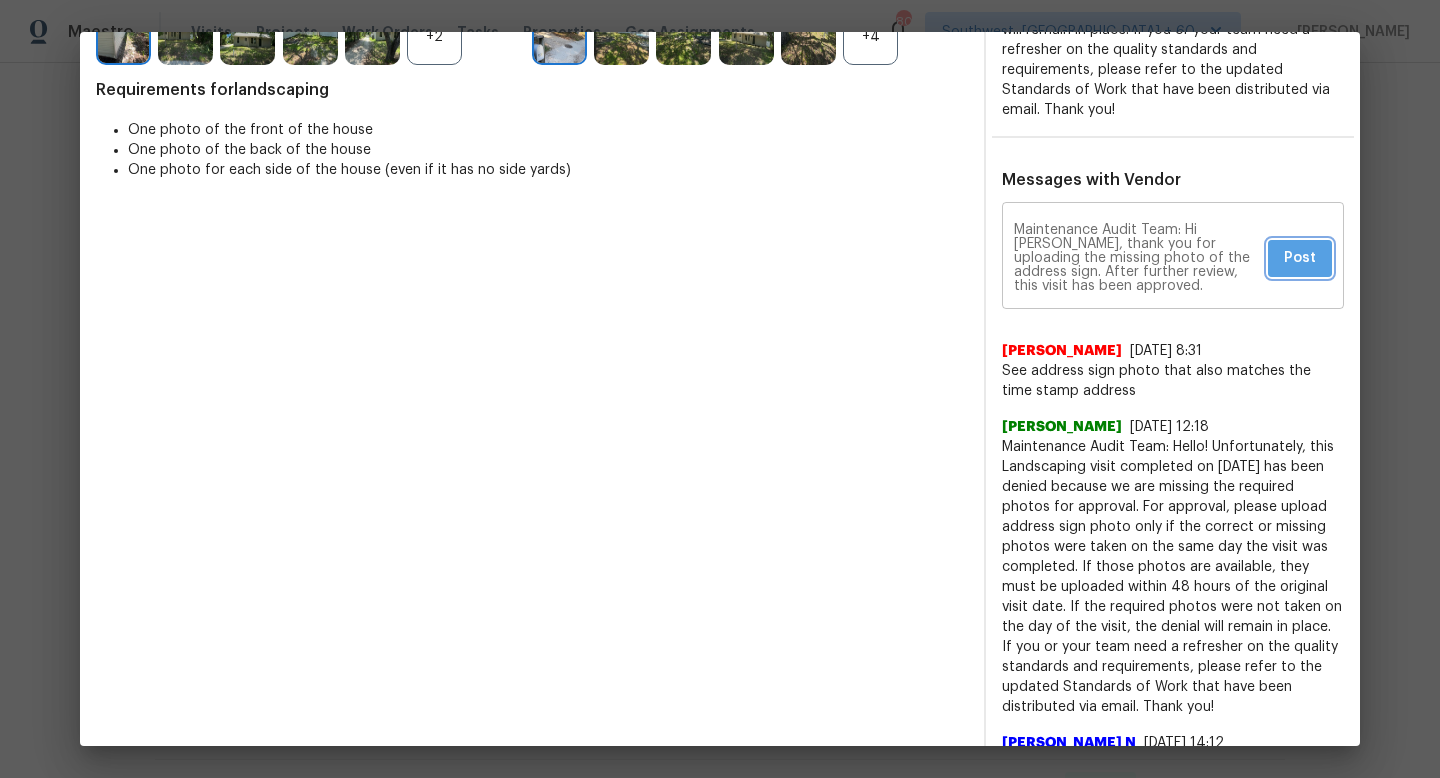 click on "Post" at bounding box center [1300, 258] 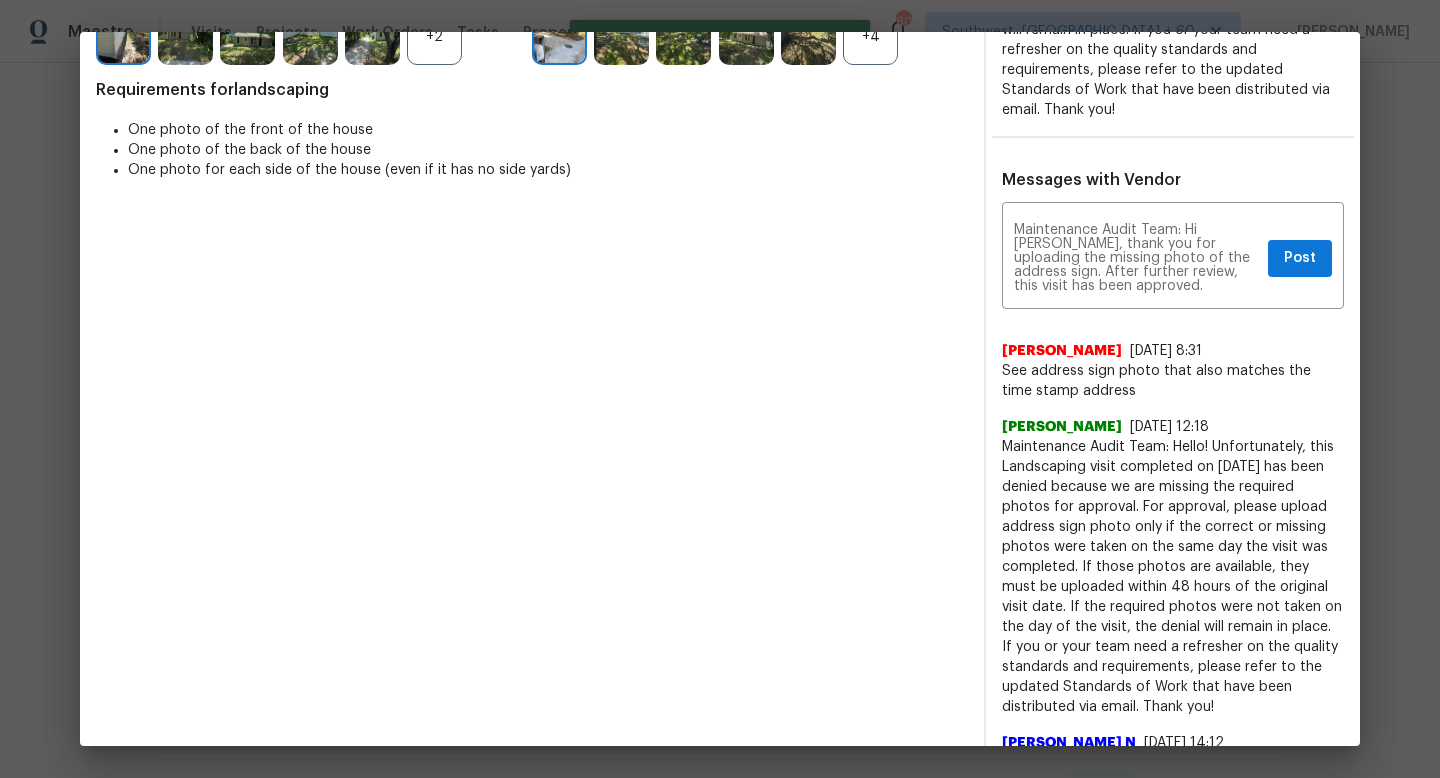 type 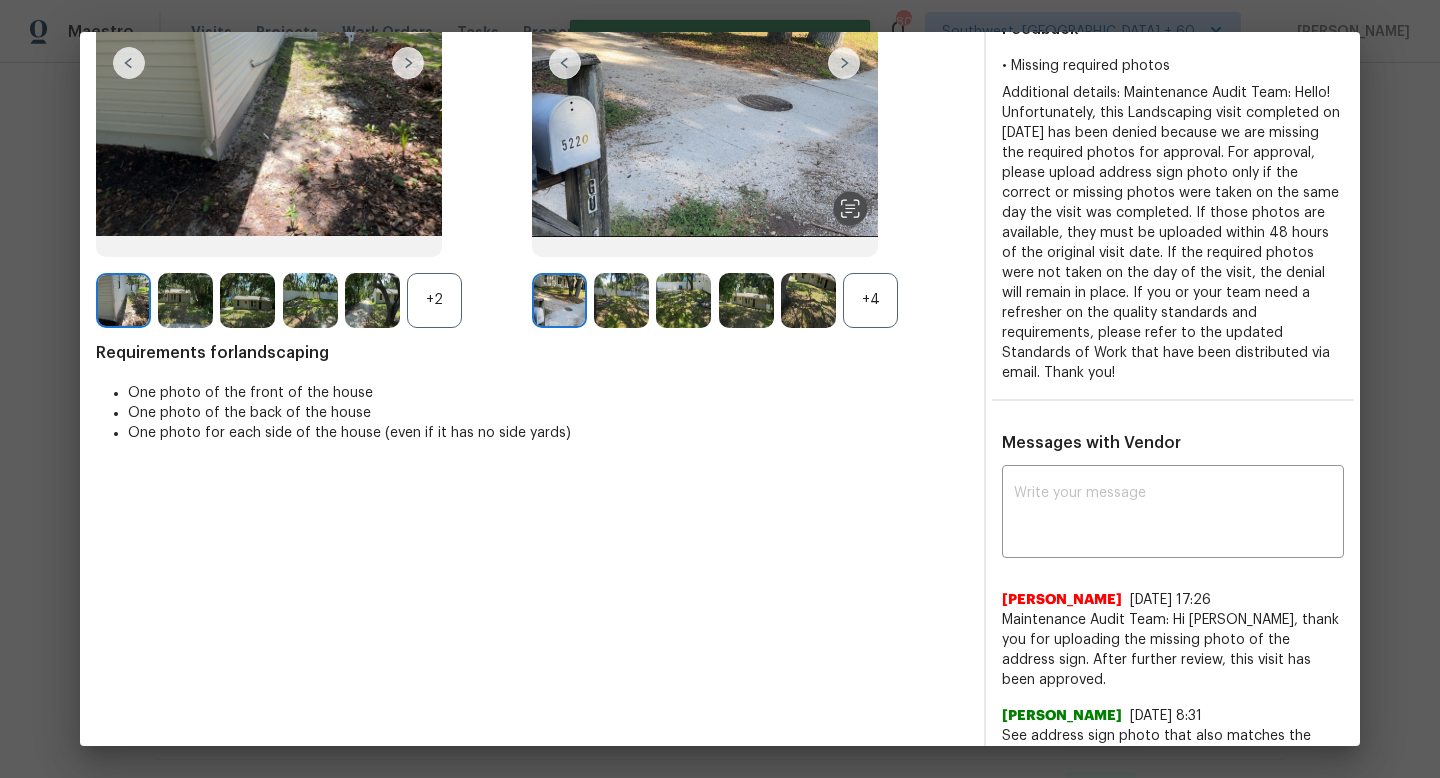 scroll, scrollTop: 0, scrollLeft: 0, axis: both 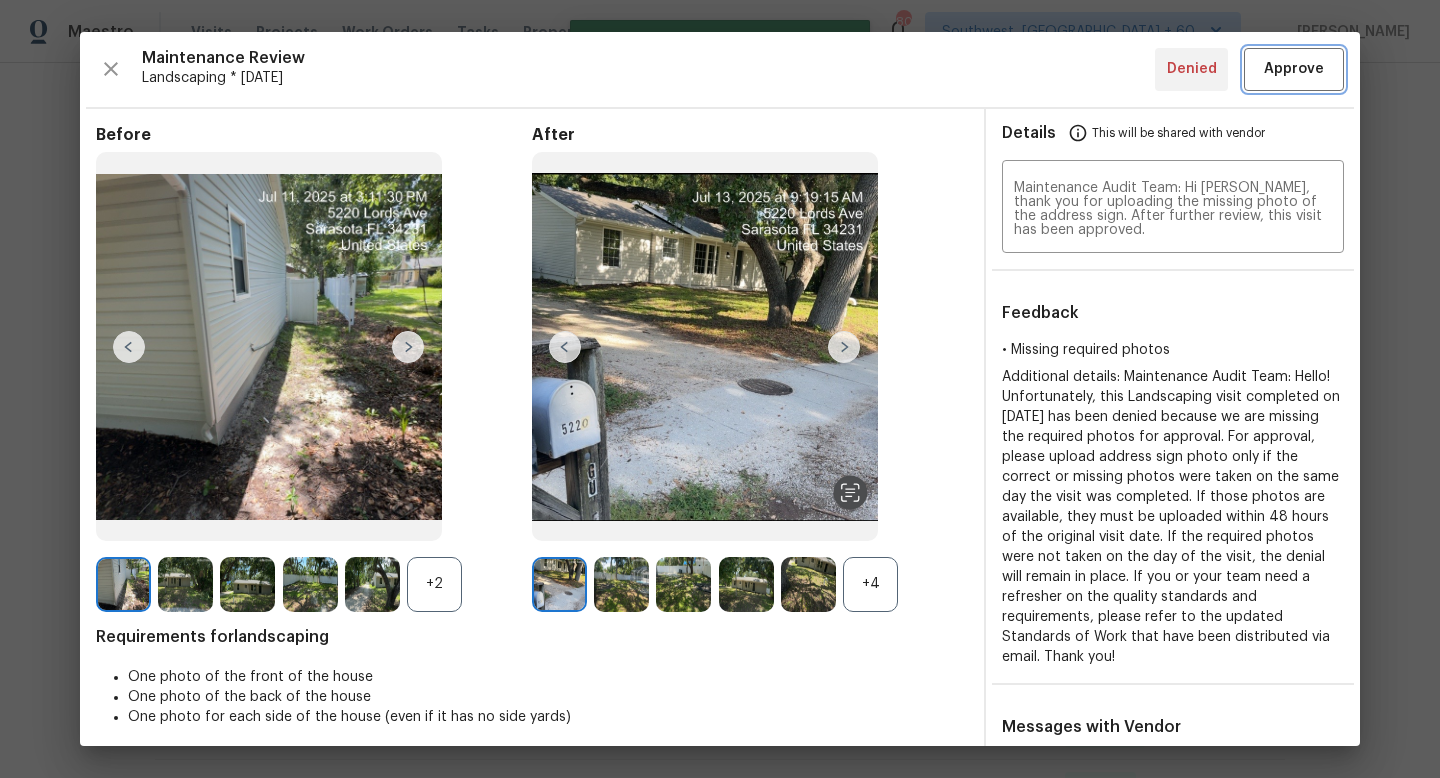 click on "Approve" at bounding box center [1294, 69] 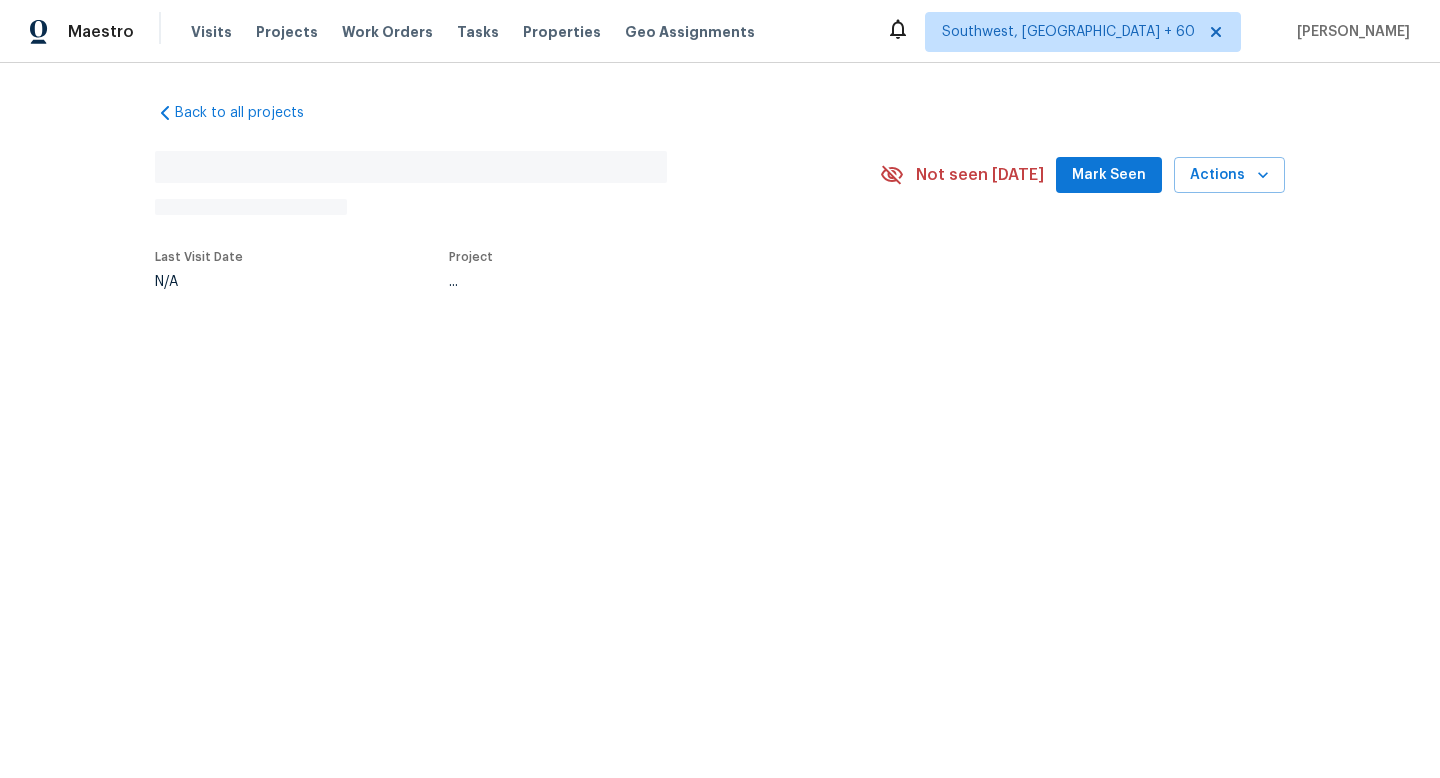 scroll, scrollTop: 0, scrollLeft: 0, axis: both 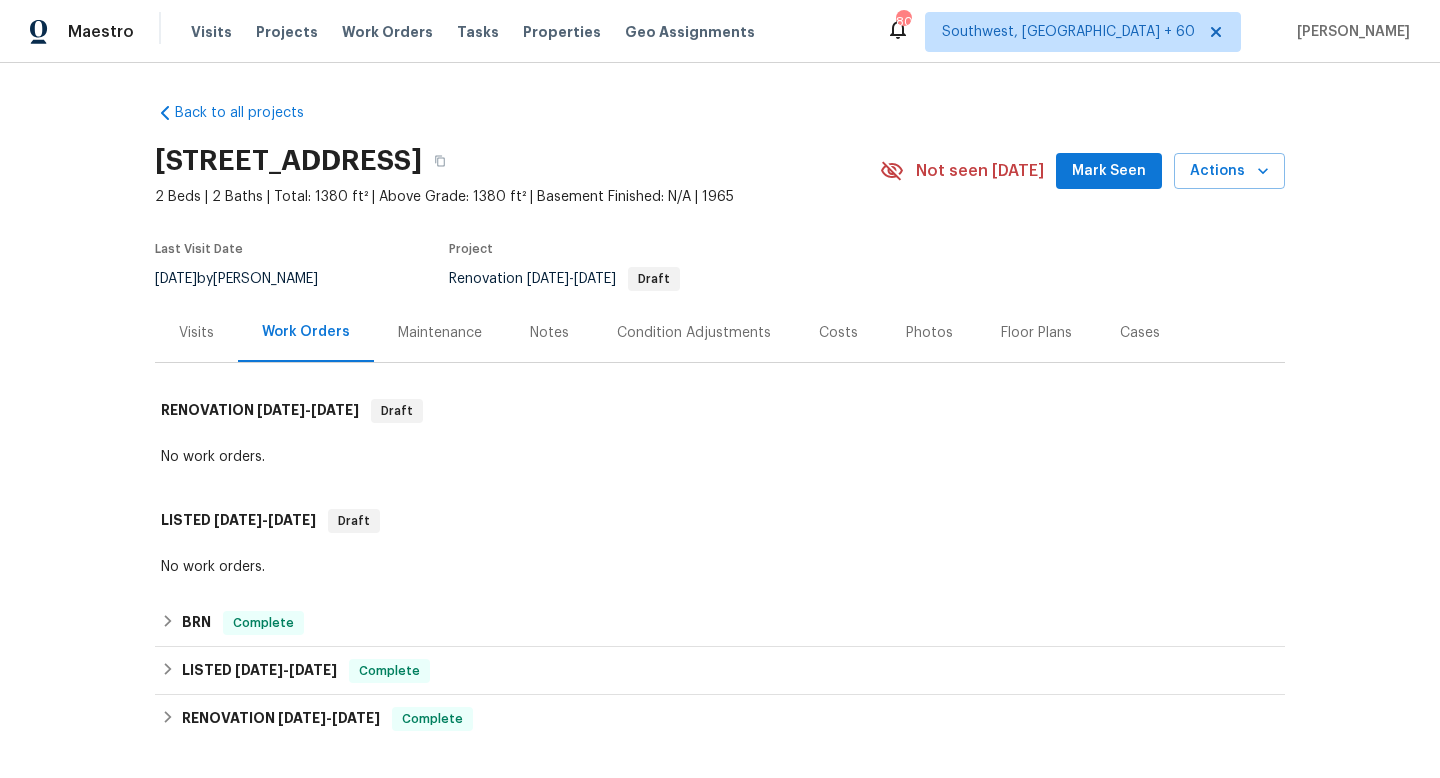 click on "Maintenance" at bounding box center [440, 332] 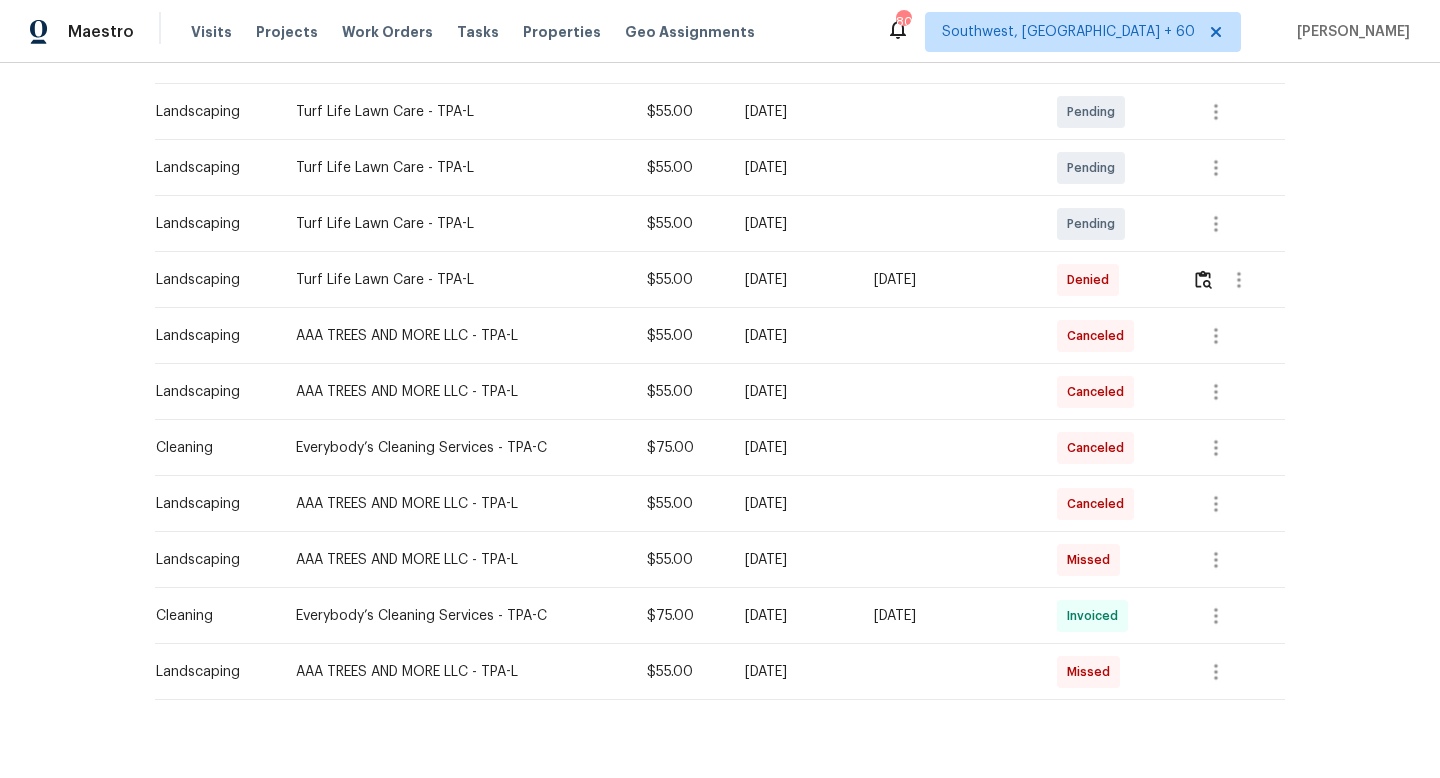 scroll, scrollTop: 393, scrollLeft: 0, axis: vertical 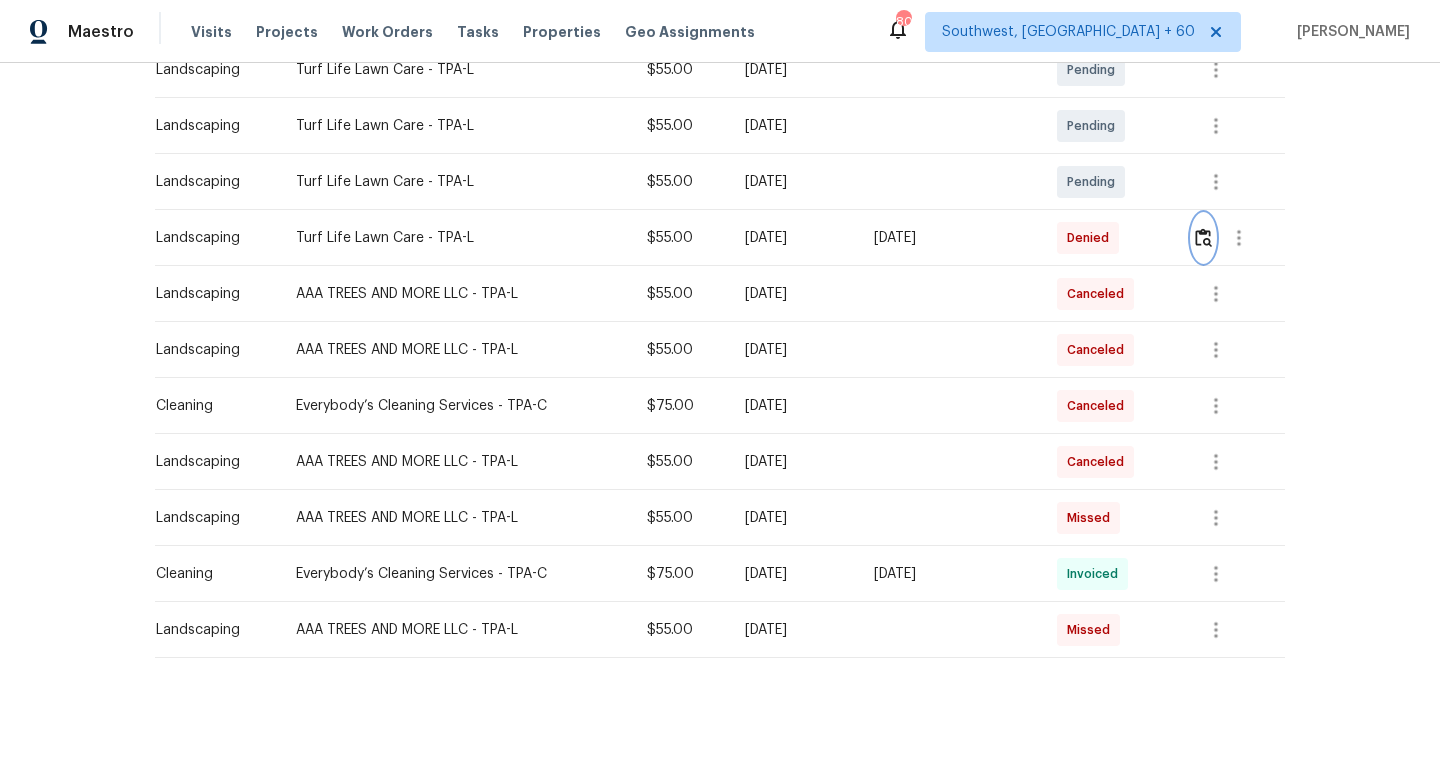 click at bounding box center (1203, 237) 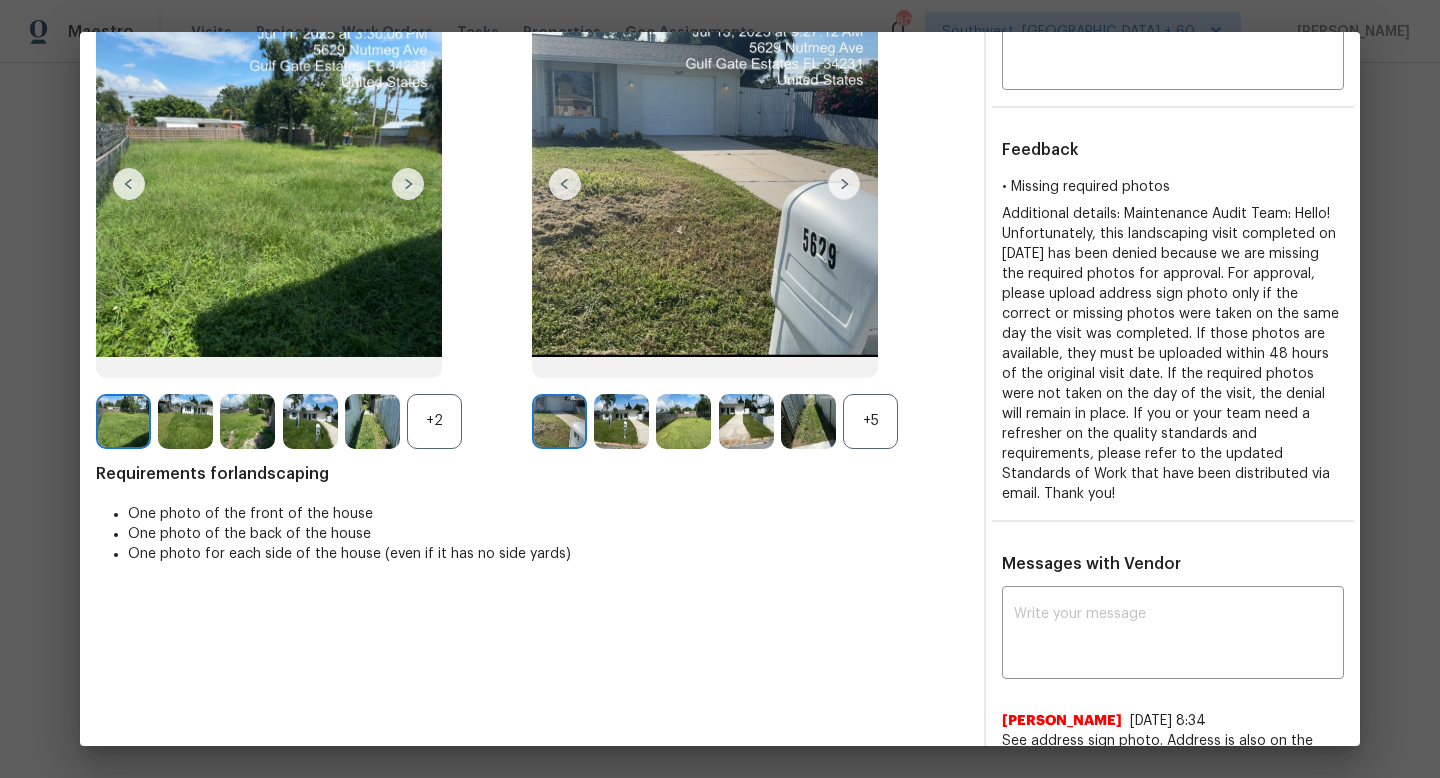 scroll, scrollTop: 138, scrollLeft: 0, axis: vertical 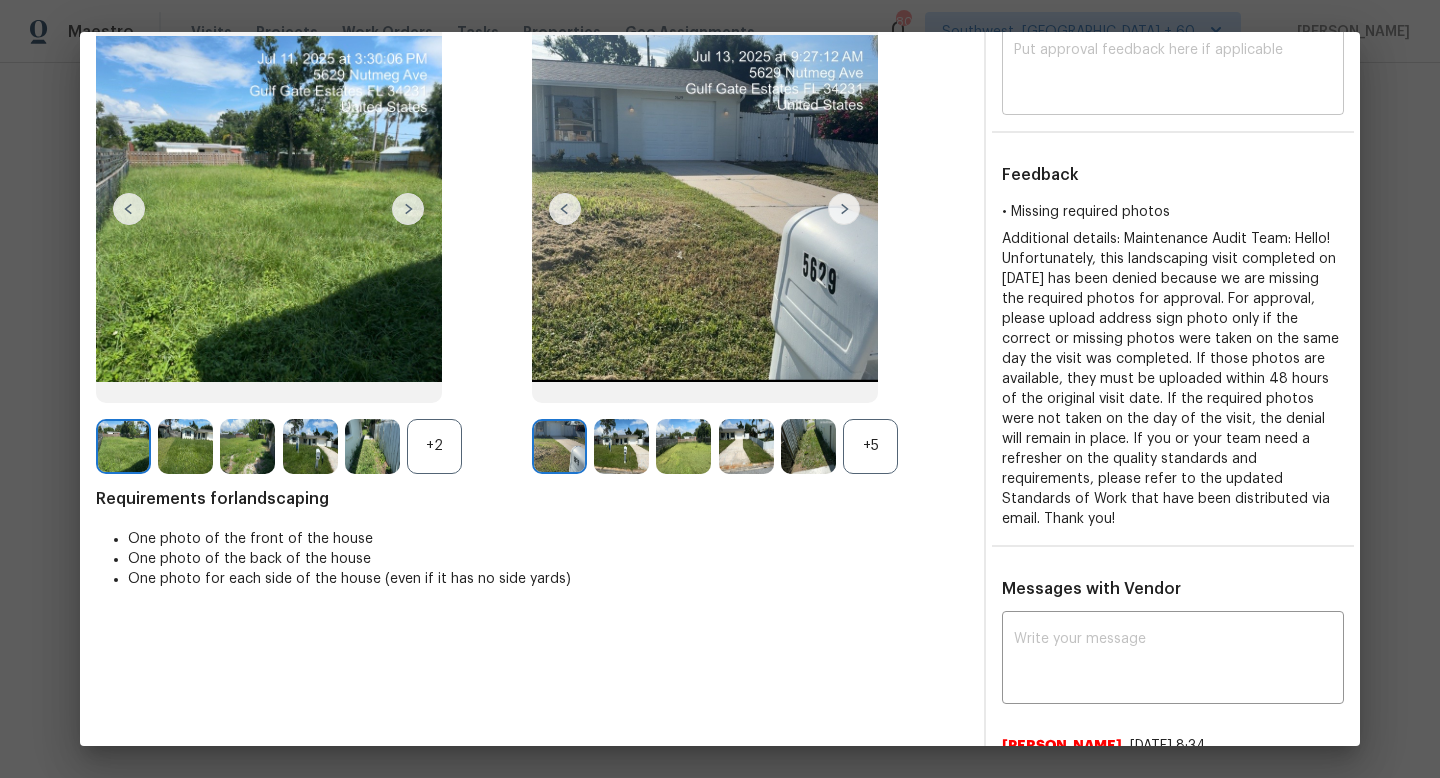 click at bounding box center [1173, 71] 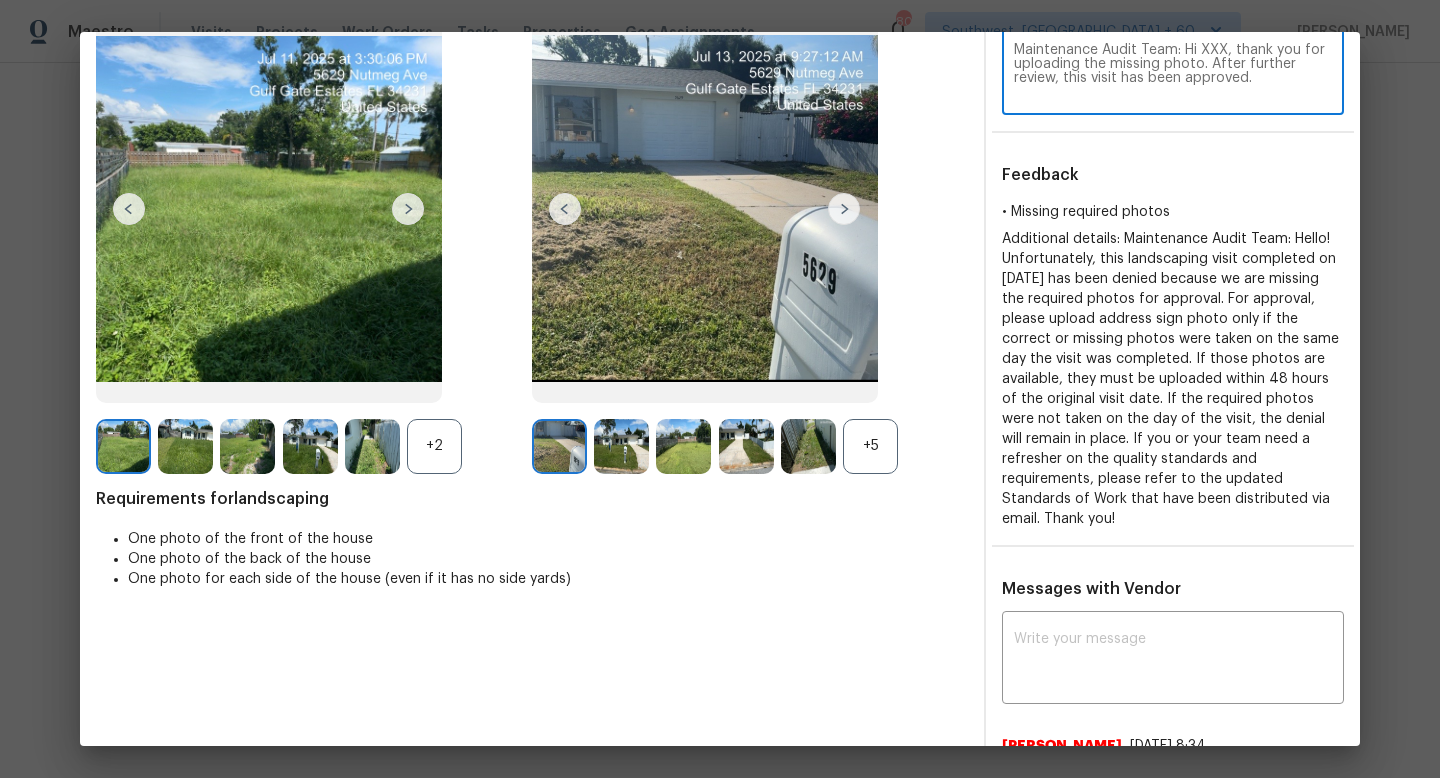 scroll, scrollTop: 85, scrollLeft: 0, axis: vertical 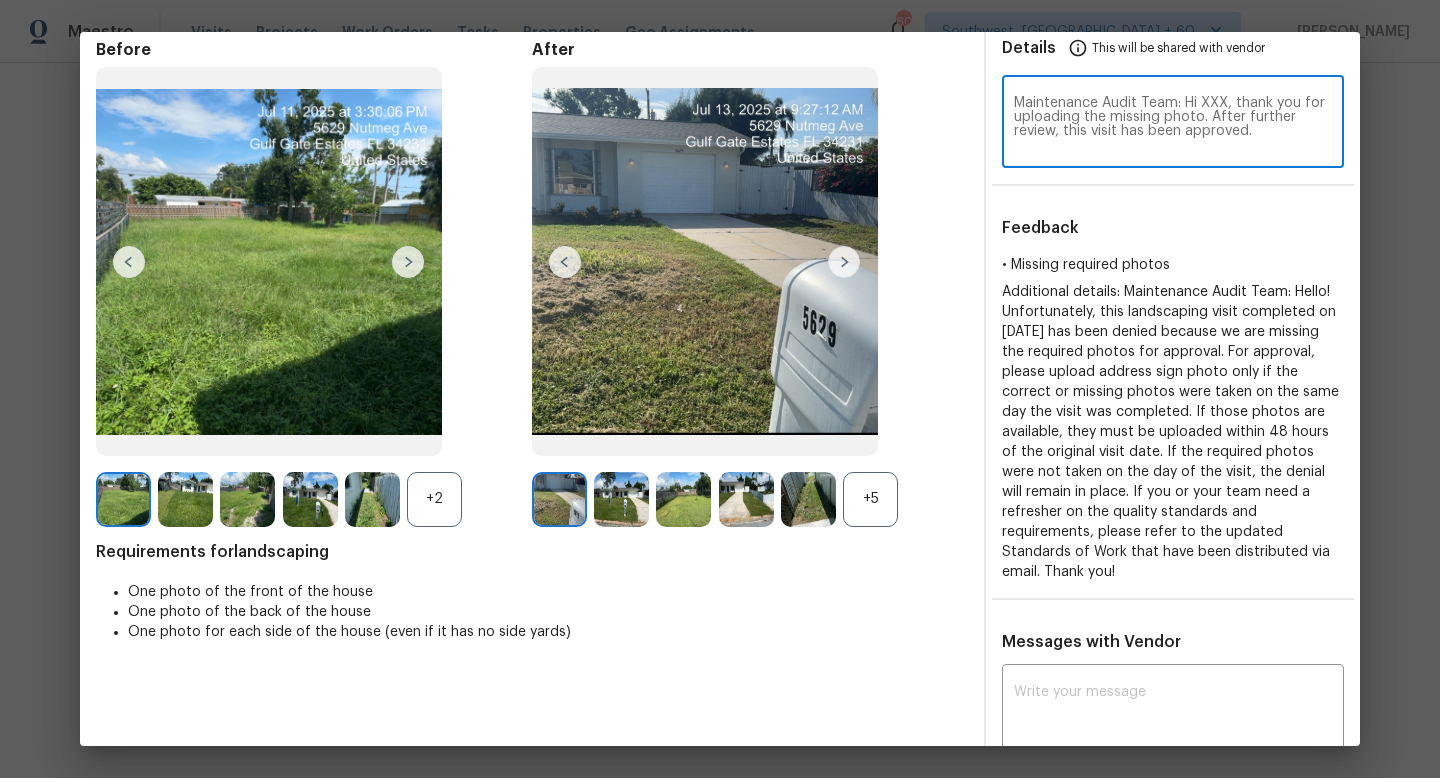 click on "Maintenance Audit Team: Hi XXX, thank you for uploading the missing photo. After further review, this visit has been approved." at bounding box center (1173, 124) 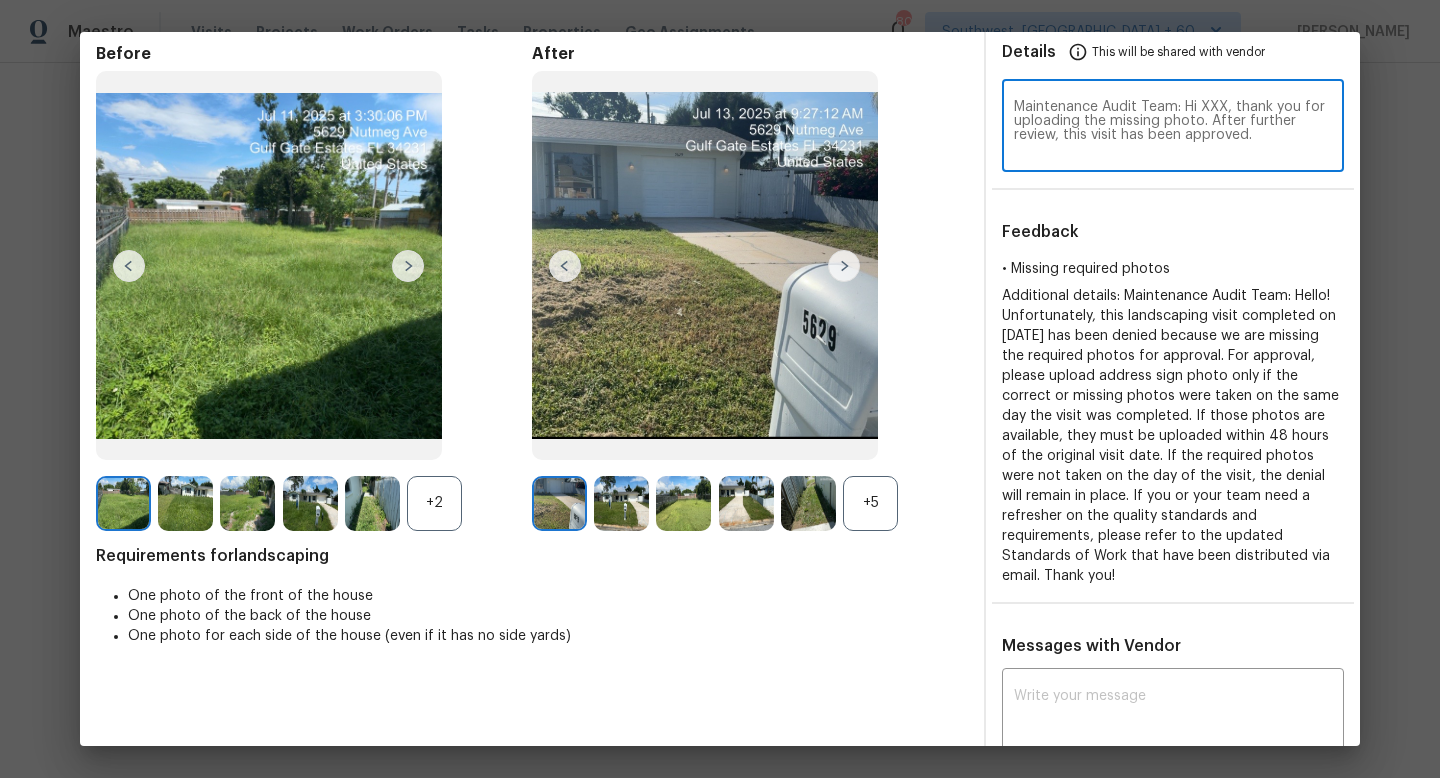 scroll, scrollTop: 0, scrollLeft: 0, axis: both 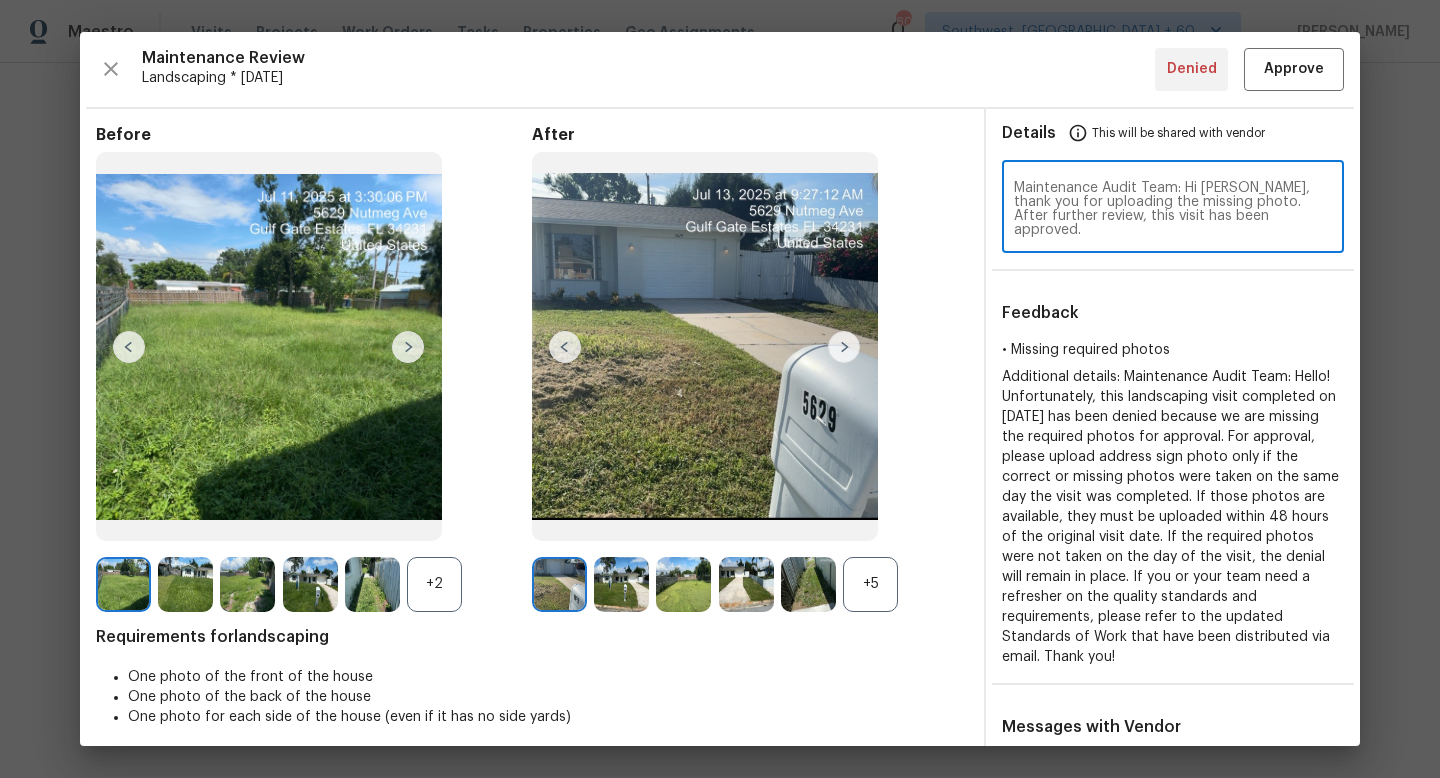 click on "Maintenance Audit Team: Hi Jennifer, thank you for uploading the missing photo. After further review, this visit has been approved." at bounding box center [1173, 209] 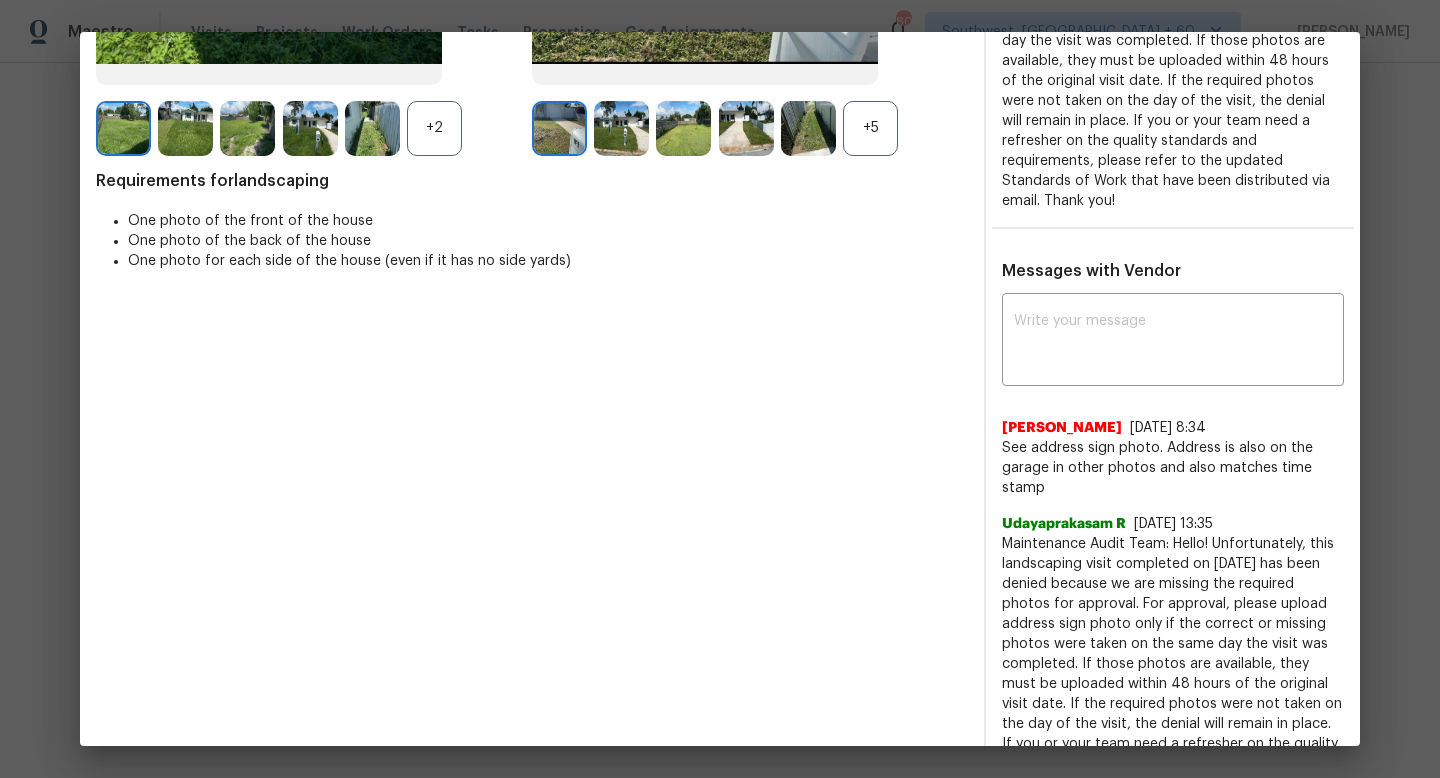 scroll, scrollTop: 532, scrollLeft: 0, axis: vertical 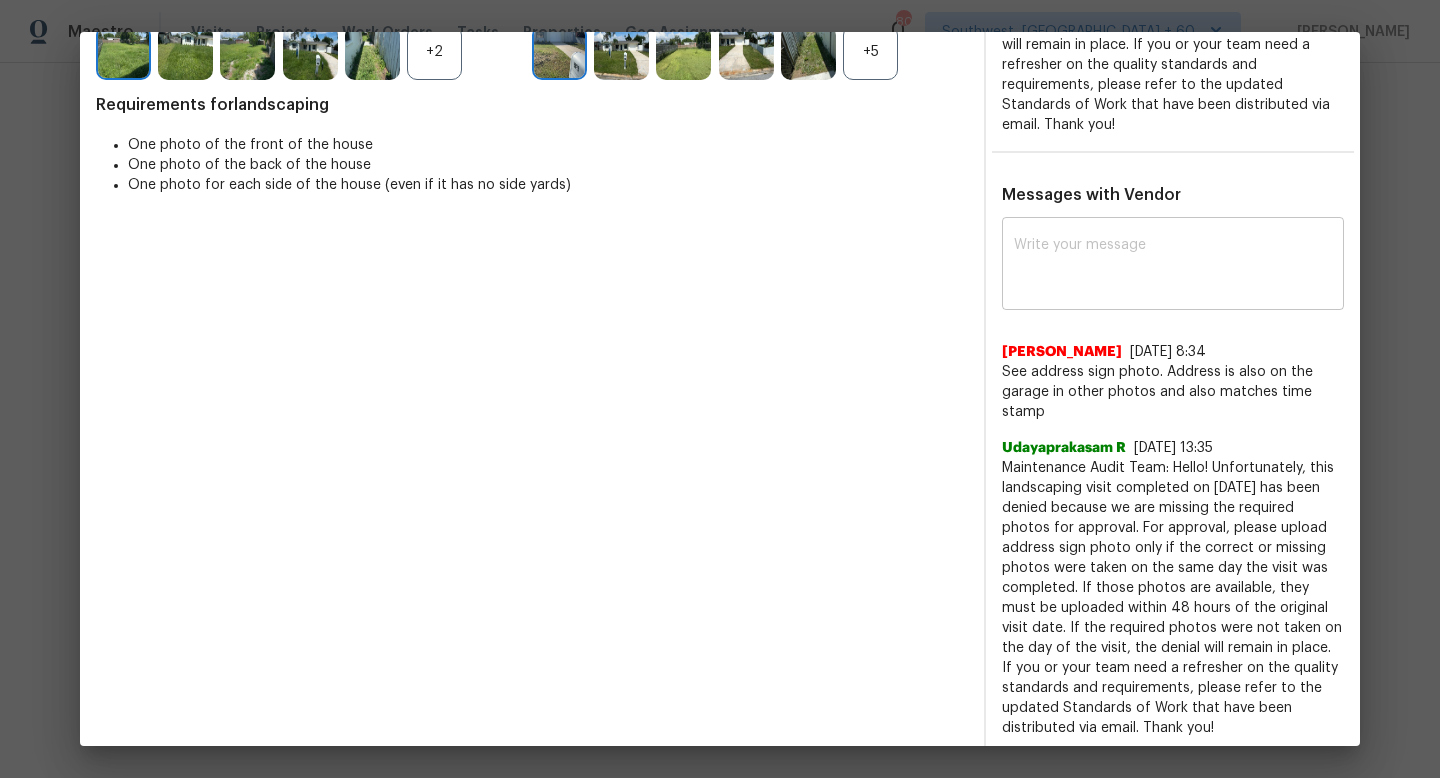 type on "Maintenance Audit Team: Hi Jennifer, thank you for uploading the missing photo of the address sign. After further review, this visit has been approved." 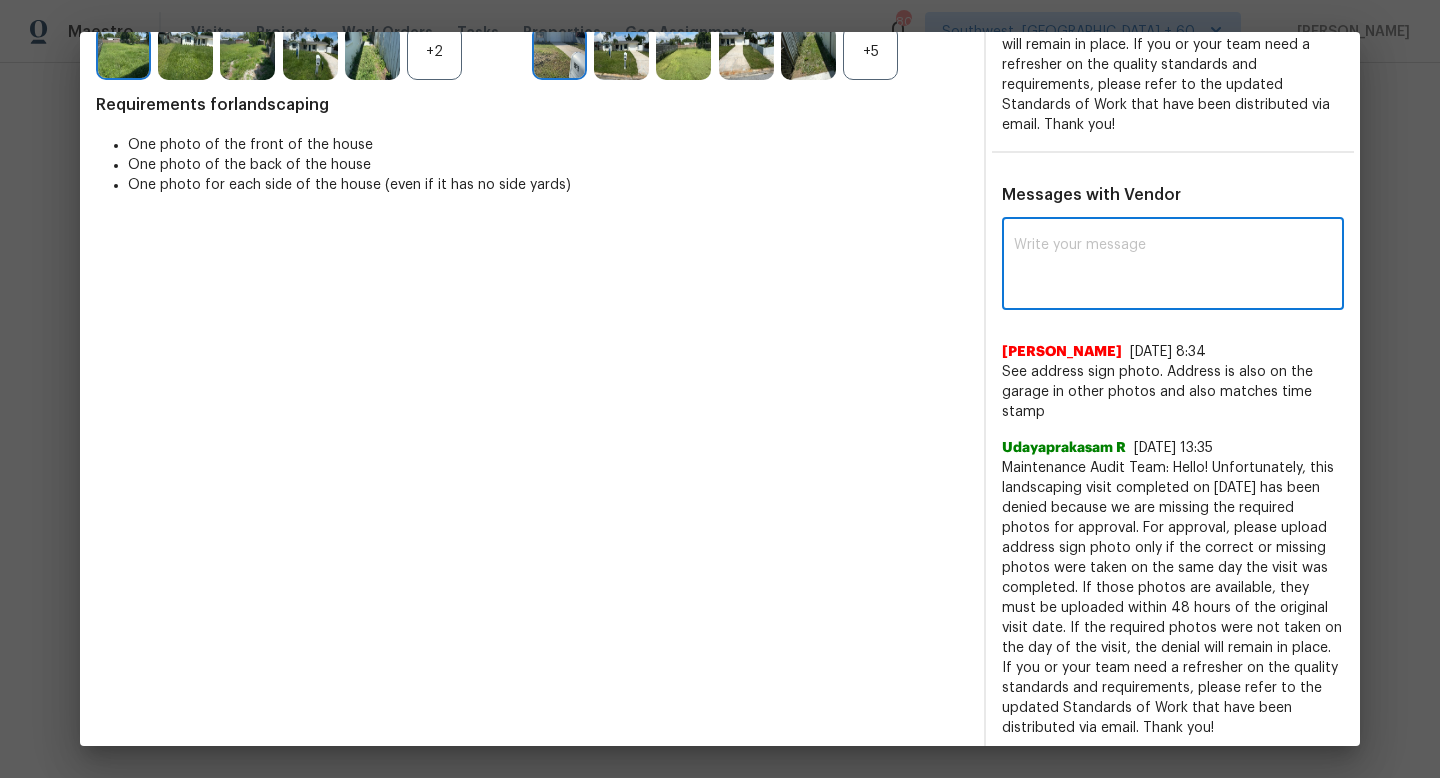 paste on "Maintenance Audit Team: Hi Jennifer, thank you for uploading the missing photo of the address sign. After further review, this visit has been approved." 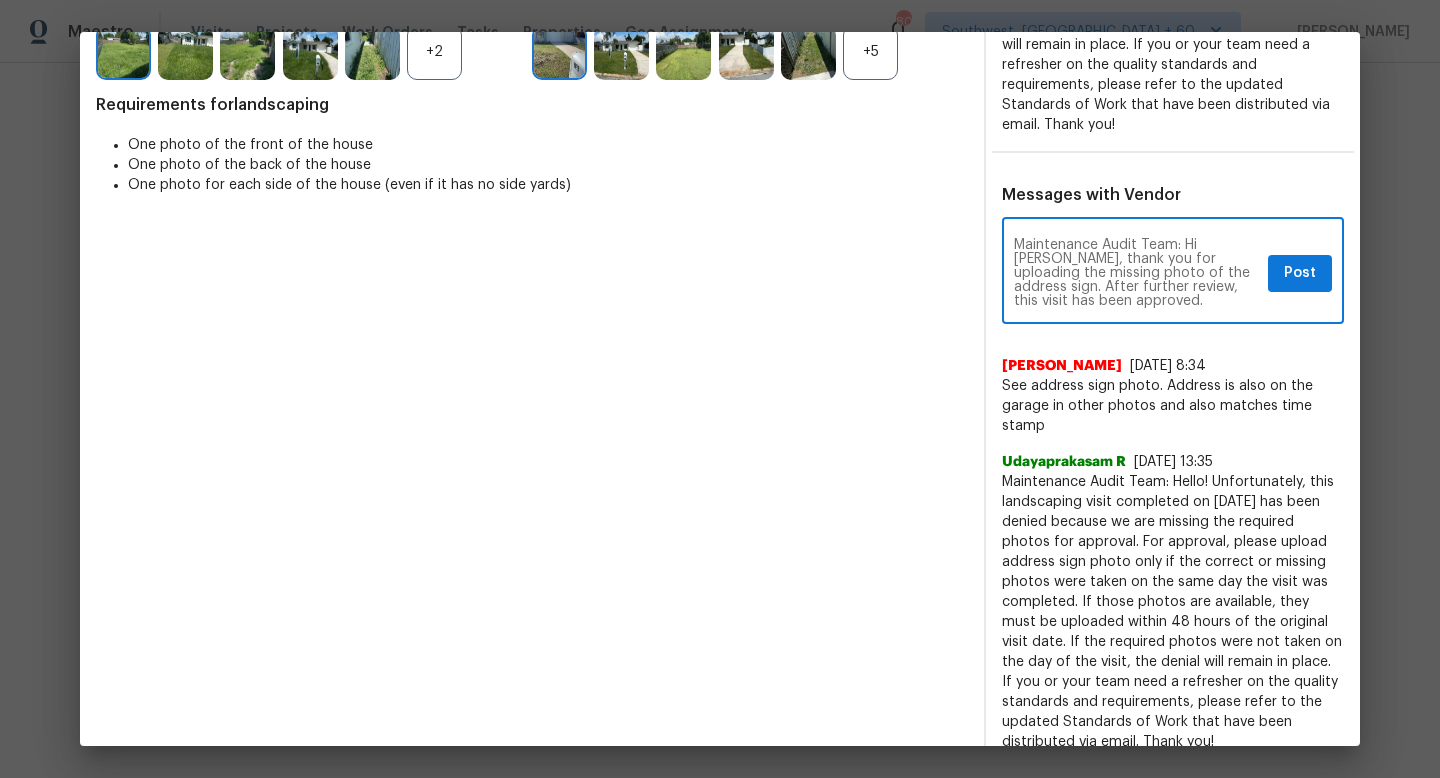 type on "Maintenance Audit Team: Hi Jennifer, thank you for uploading the missing photo of the address sign. After further review, this visit has been approved." 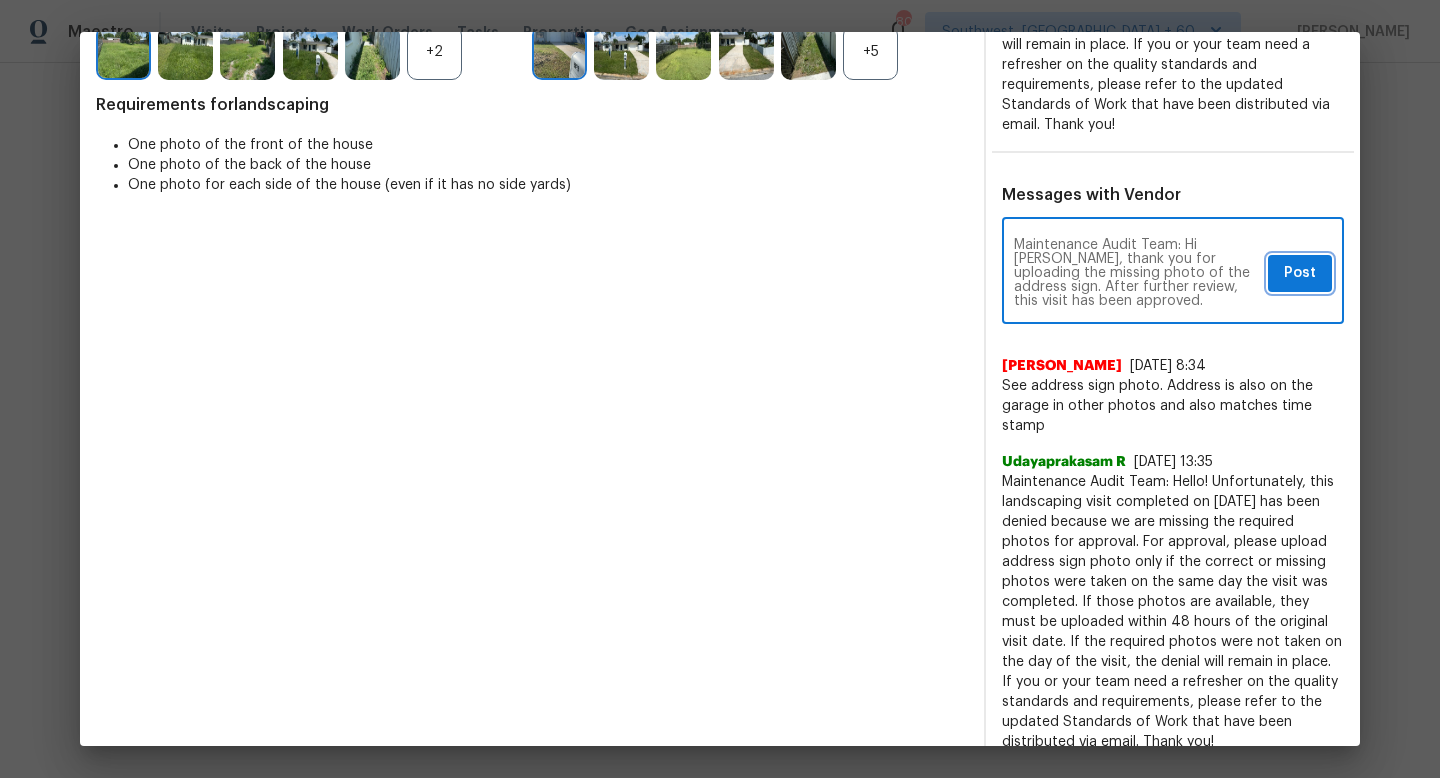 click on "Post" at bounding box center [1300, 273] 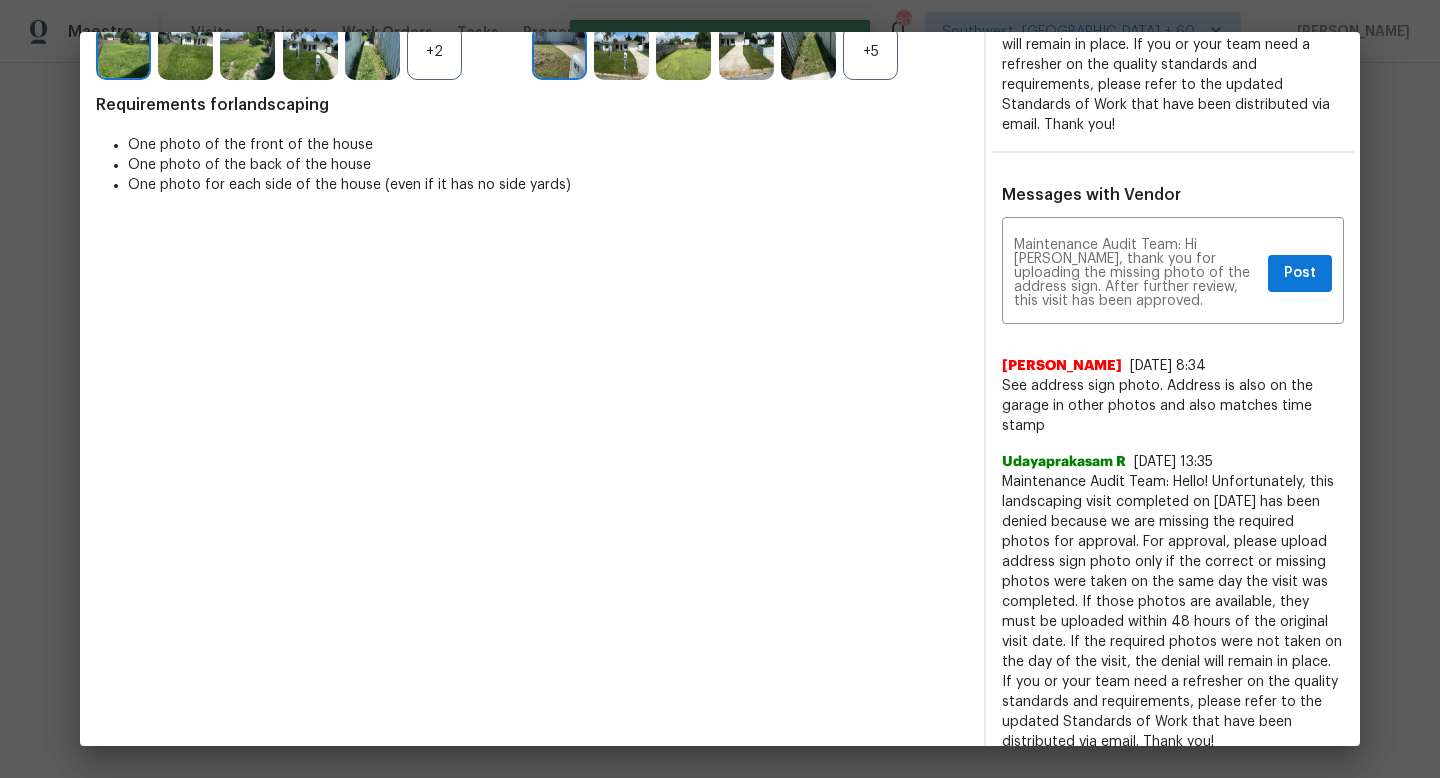 type 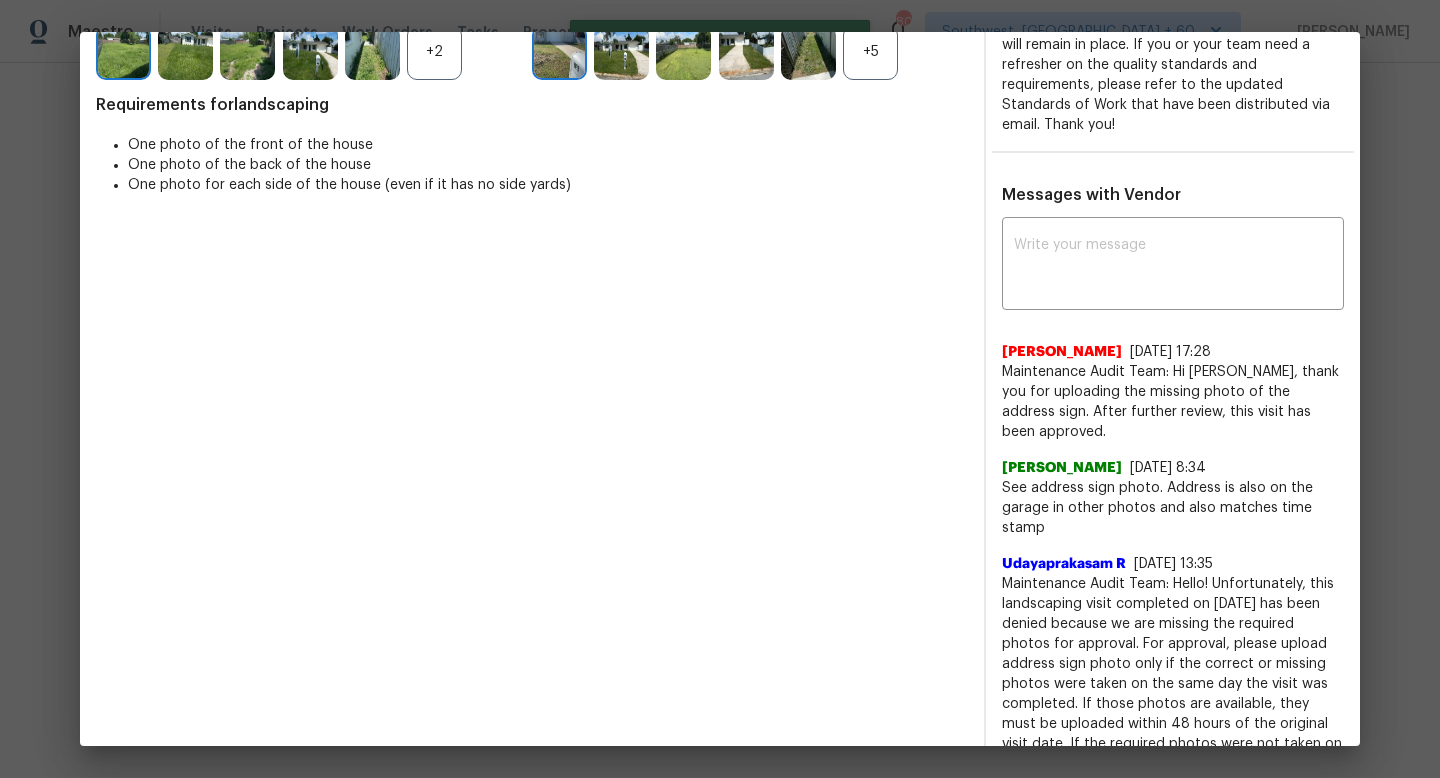 scroll, scrollTop: 0, scrollLeft: 0, axis: both 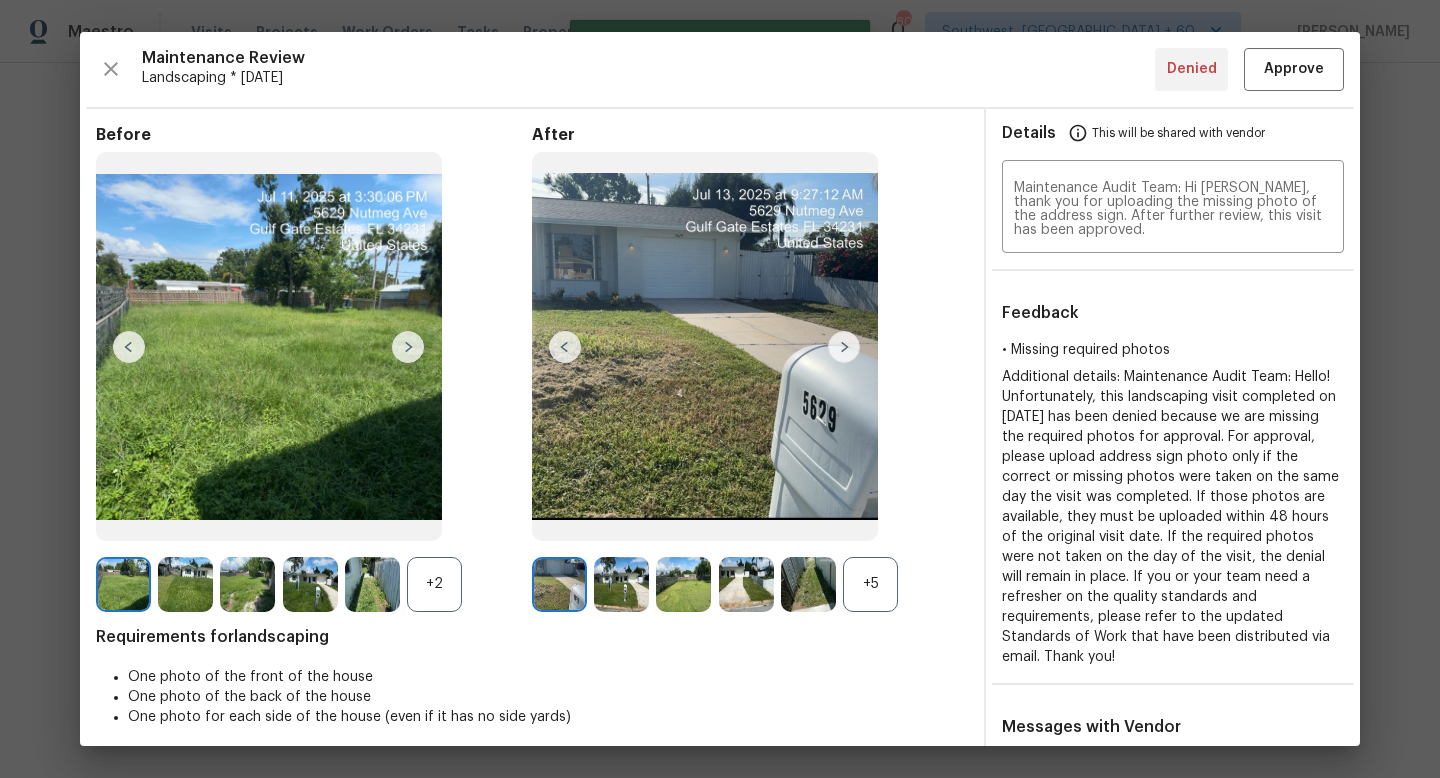 click on "Maintenance Review Landscaping * Mon, Jul 07 Denied Approve Before  +2 After  +5 Requirements for  landscaping One photo of the front of the house One photo of the back of the house One photo for each side of the house (even if it has no side yards) Details This will be shared with vendor Maintenance Audit Team: Hi Jennifer, thank you for uploading the missing photo of the address sign. After further review, this visit has been approved.  ​ Feedback • Missing required photos   Messages with Vendor   x ​ Sarath Mohan 7/15/25, 17:28 Maintenance Audit Team: Hi Jennifer, thank you for uploading the missing photo of the address sign. After further review, this visit has been approved. Jennifer Wesela 7/13/25, 8:34 See address sign photo. Address is also on the garage in other photos and also matches time stamp Udayaprakasam R 7/12/25, 13:35 Afredi A 7/11/25, 13:5 Thank you for updating team. Jr Lawns 7/11/25, 12:54 The grass at this property was extremely overgrown Next time it'll look better." at bounding box center [720, 389] 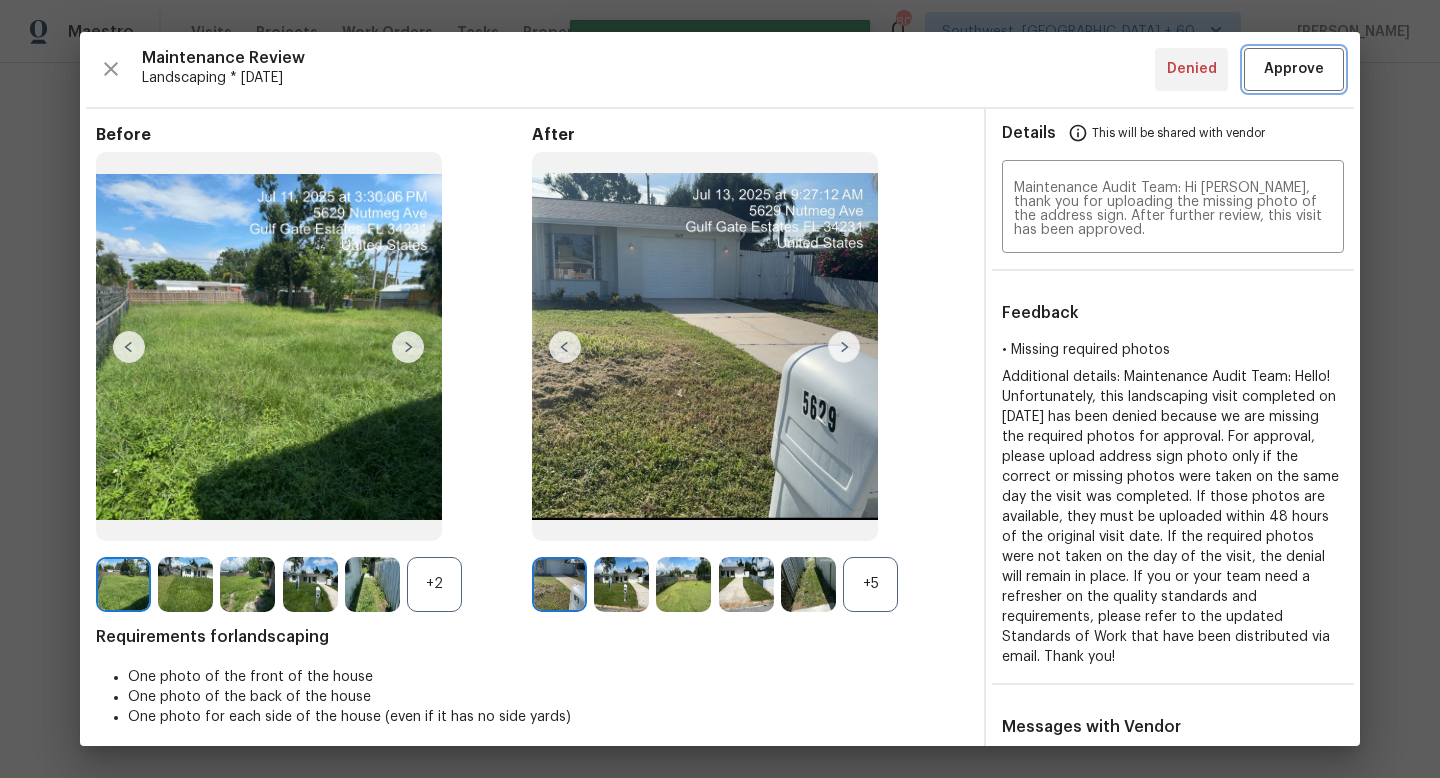 click on "Approve" at bounding box center (1294, 69) 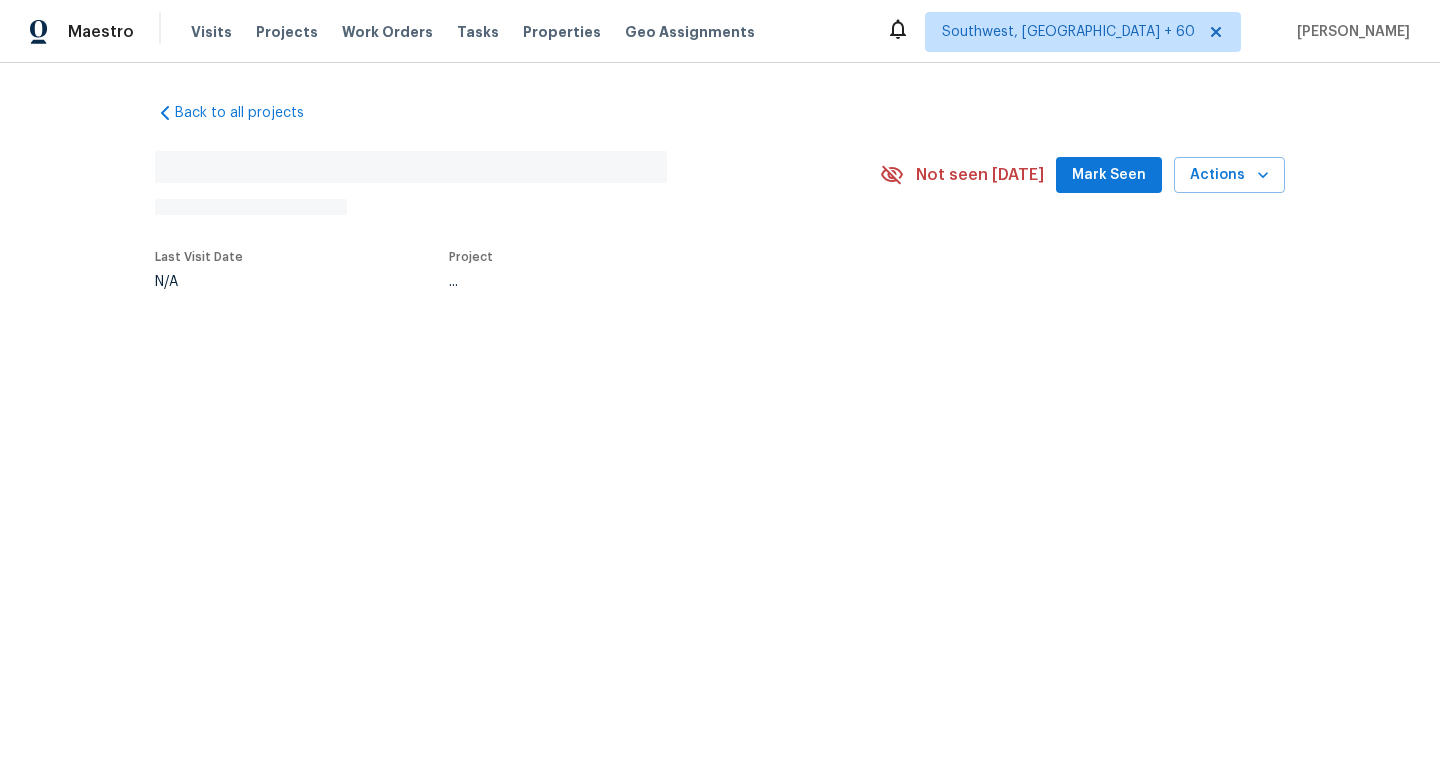 scroll, scrollTop: 0, scrollLeft: 0, axis: both 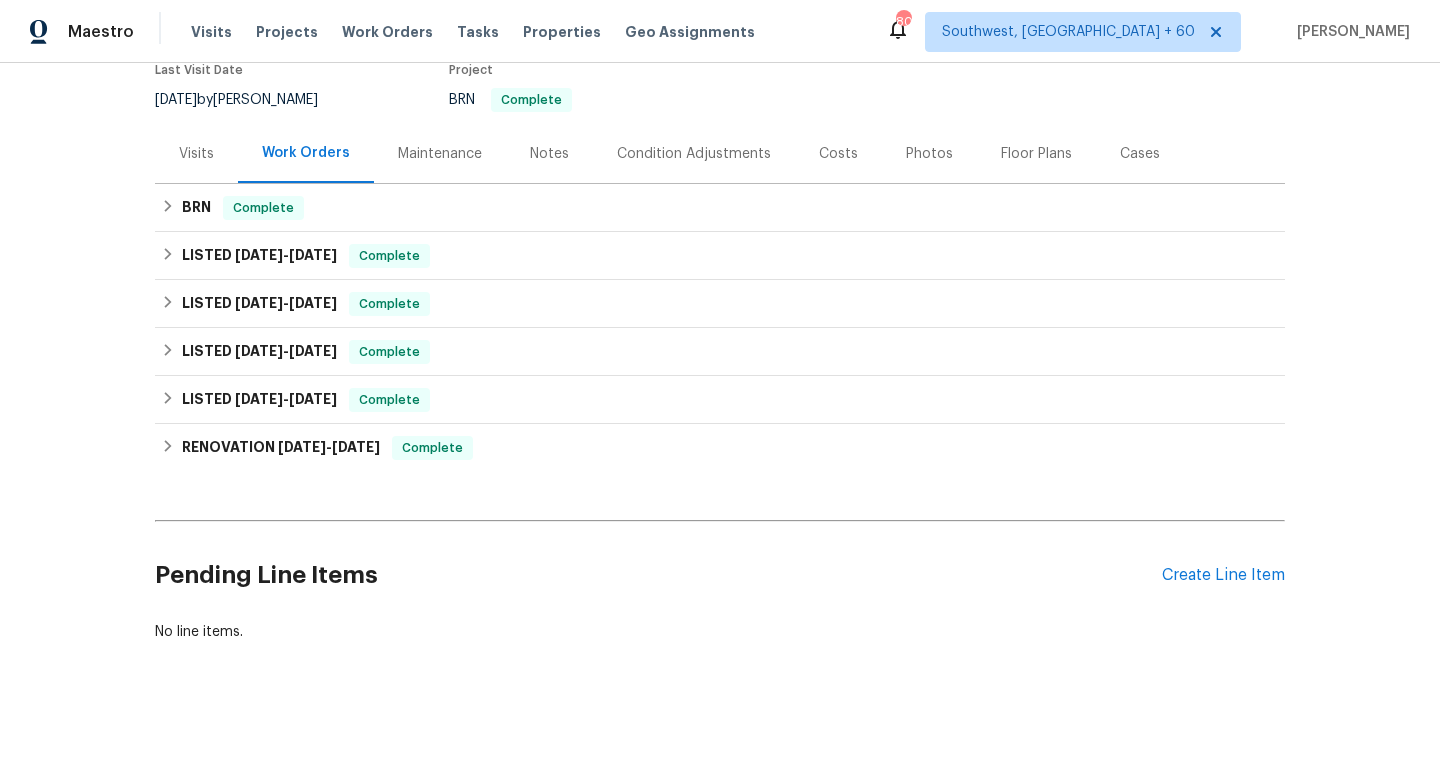 click on "Maintenance" at bounding box center (440, 154) 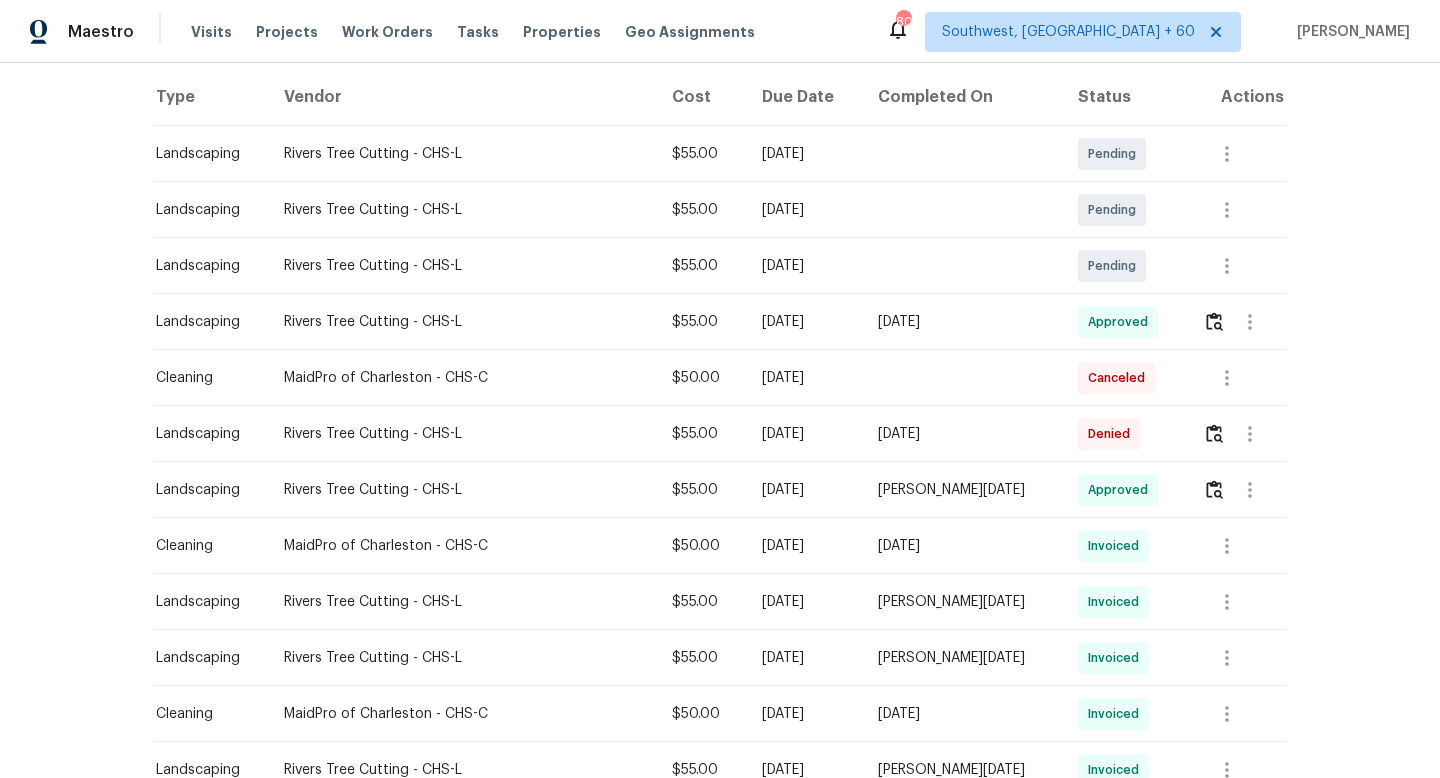 scroll, scrollTop: 445, scrollLeft: 0, axis: vertical 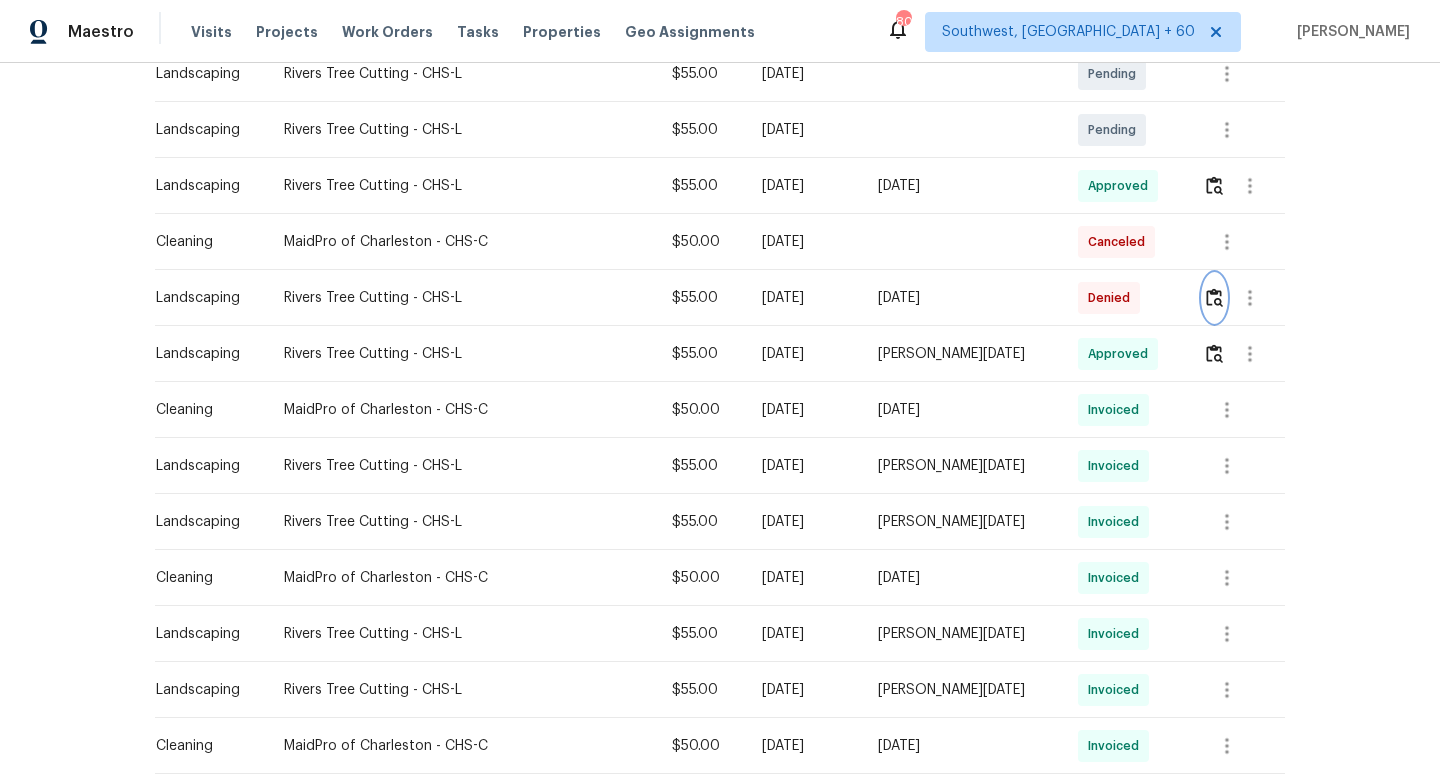 click at bounding box center (1214, 297) 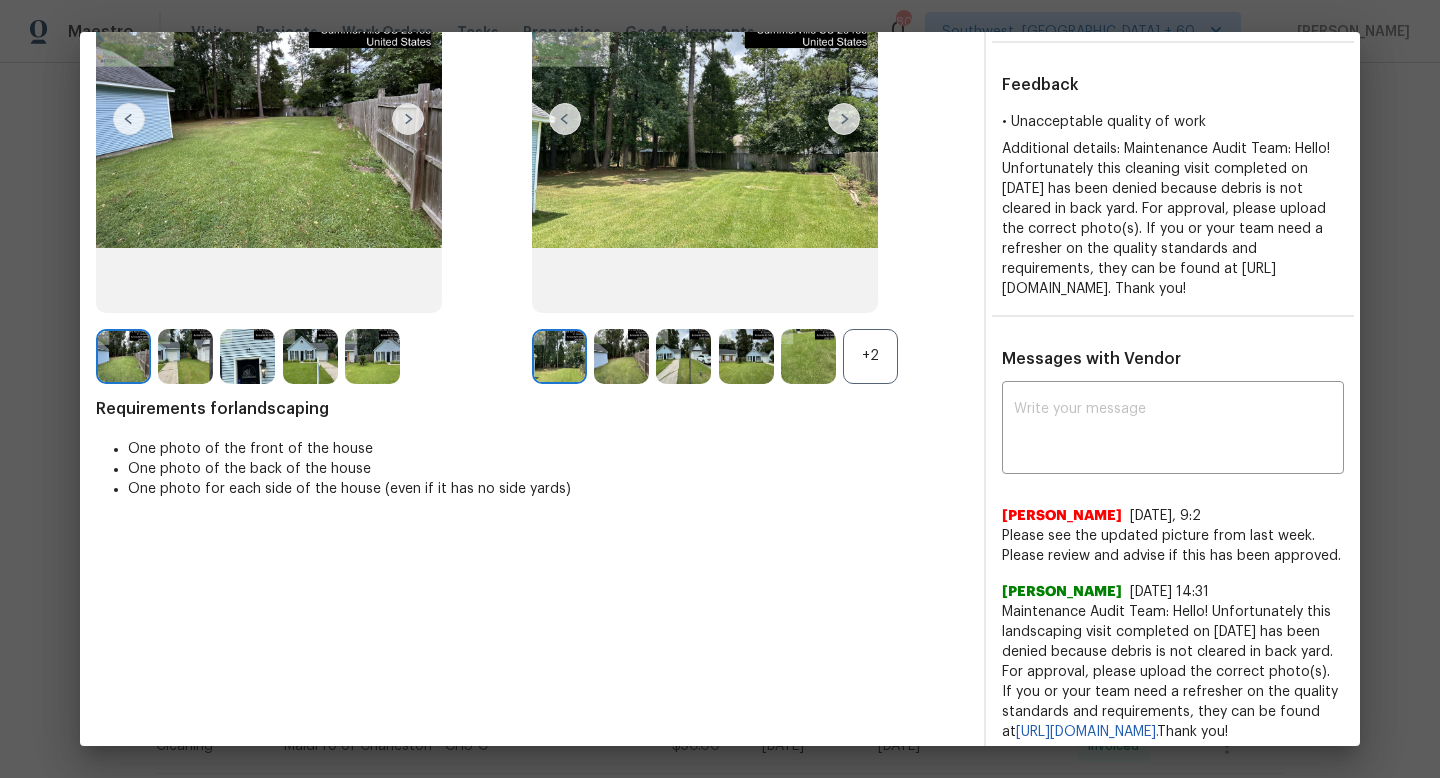 scroll, scrollTop: 256, scrollLeft: 0, axis: vertical 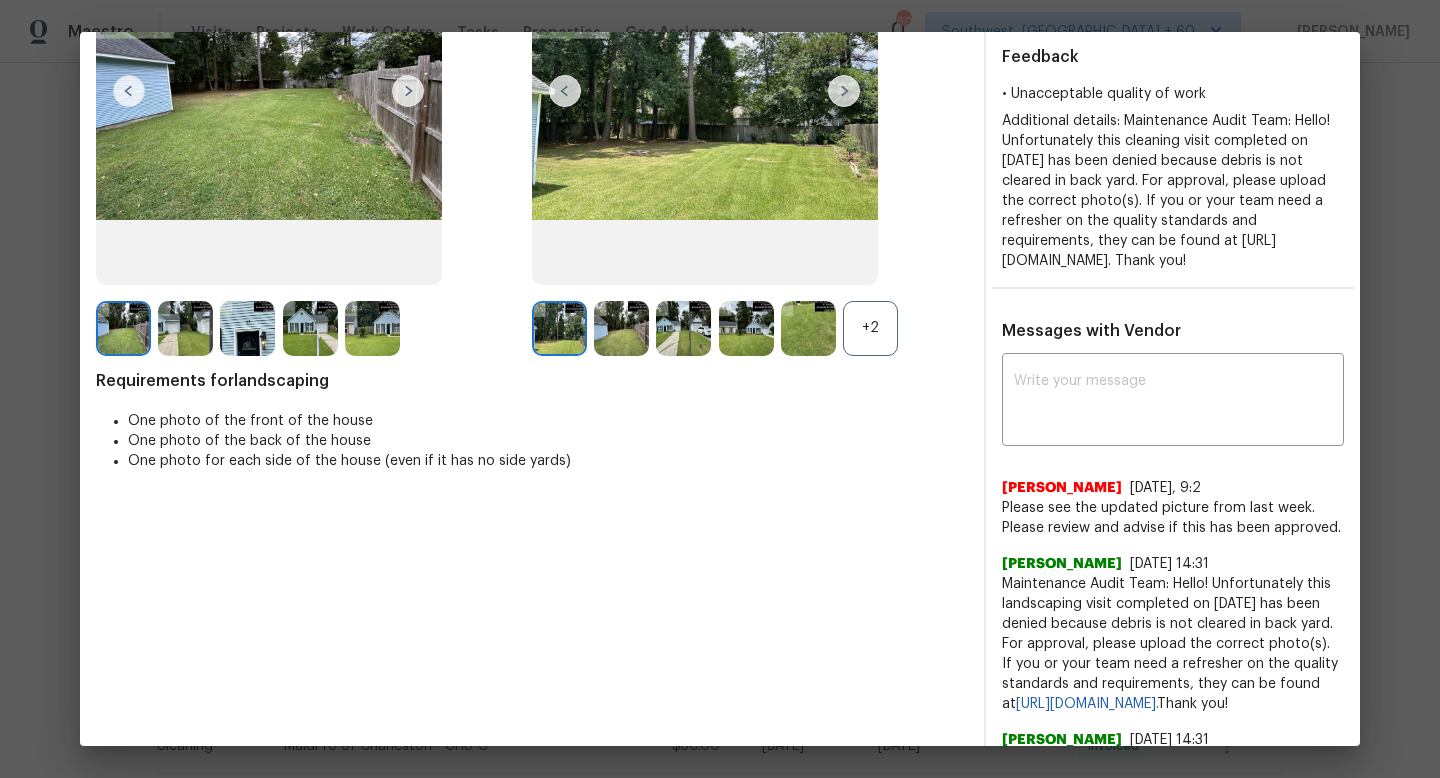 click on "+2" at bounding box center [870, 328] 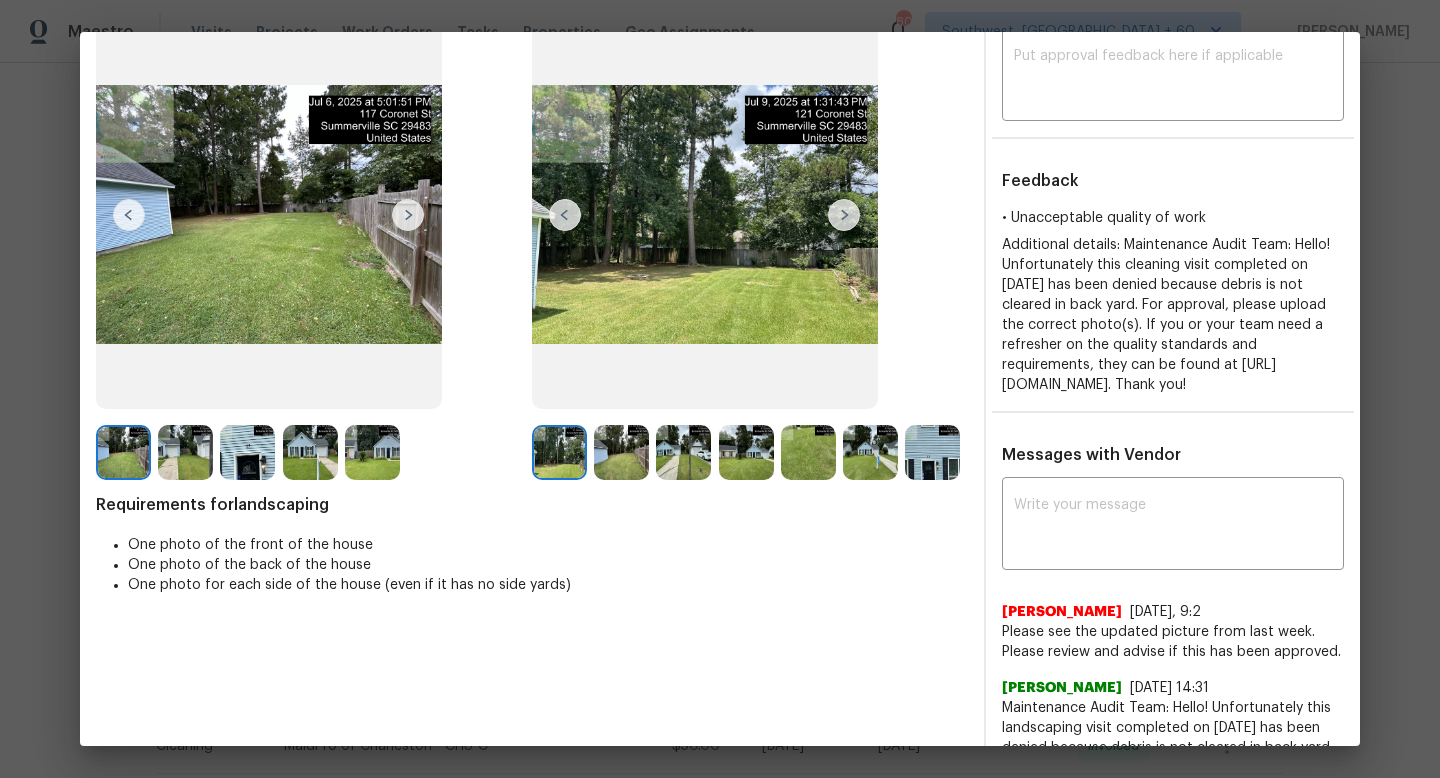 scroll, scrollTop: 98, scrollLeft: 0, axis: vertical 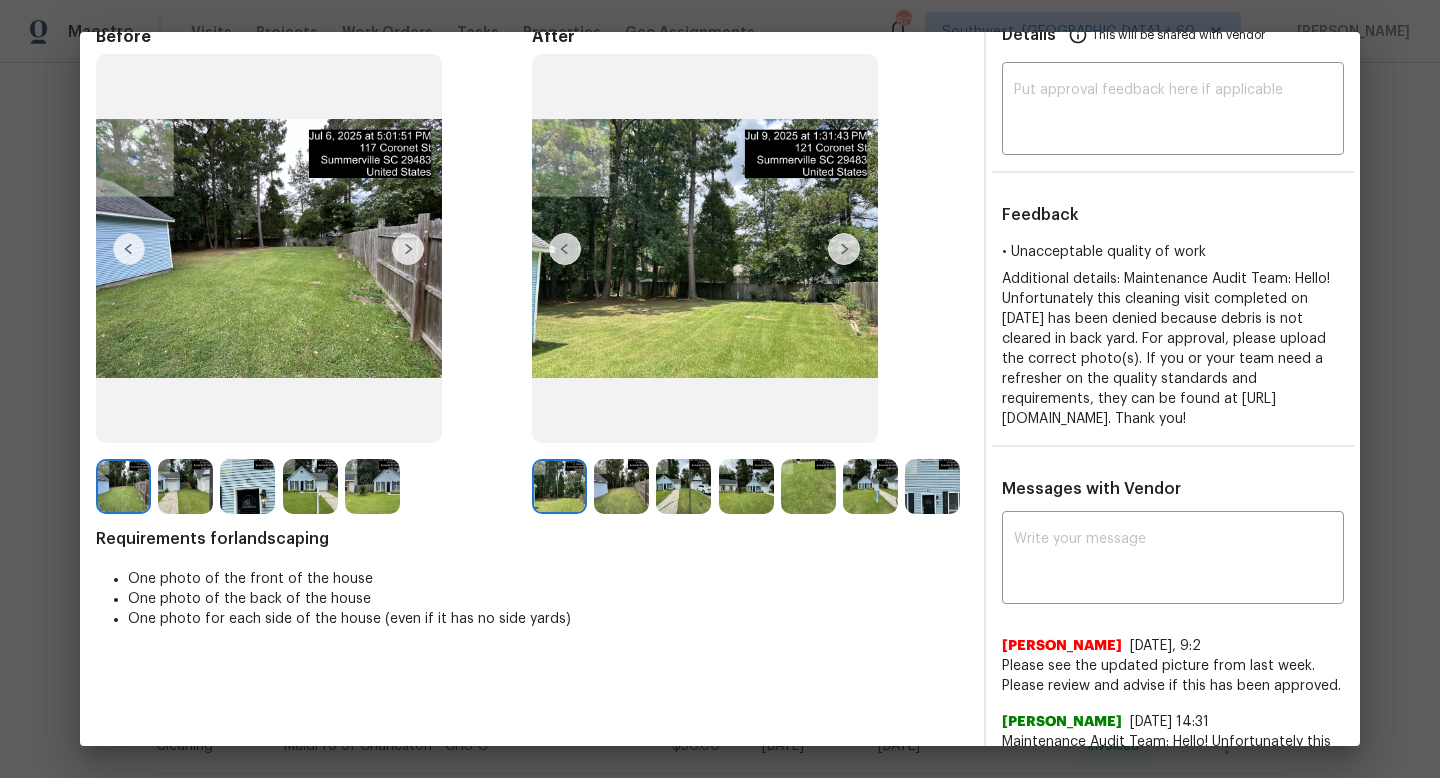 click at bounding box center (621, 486) 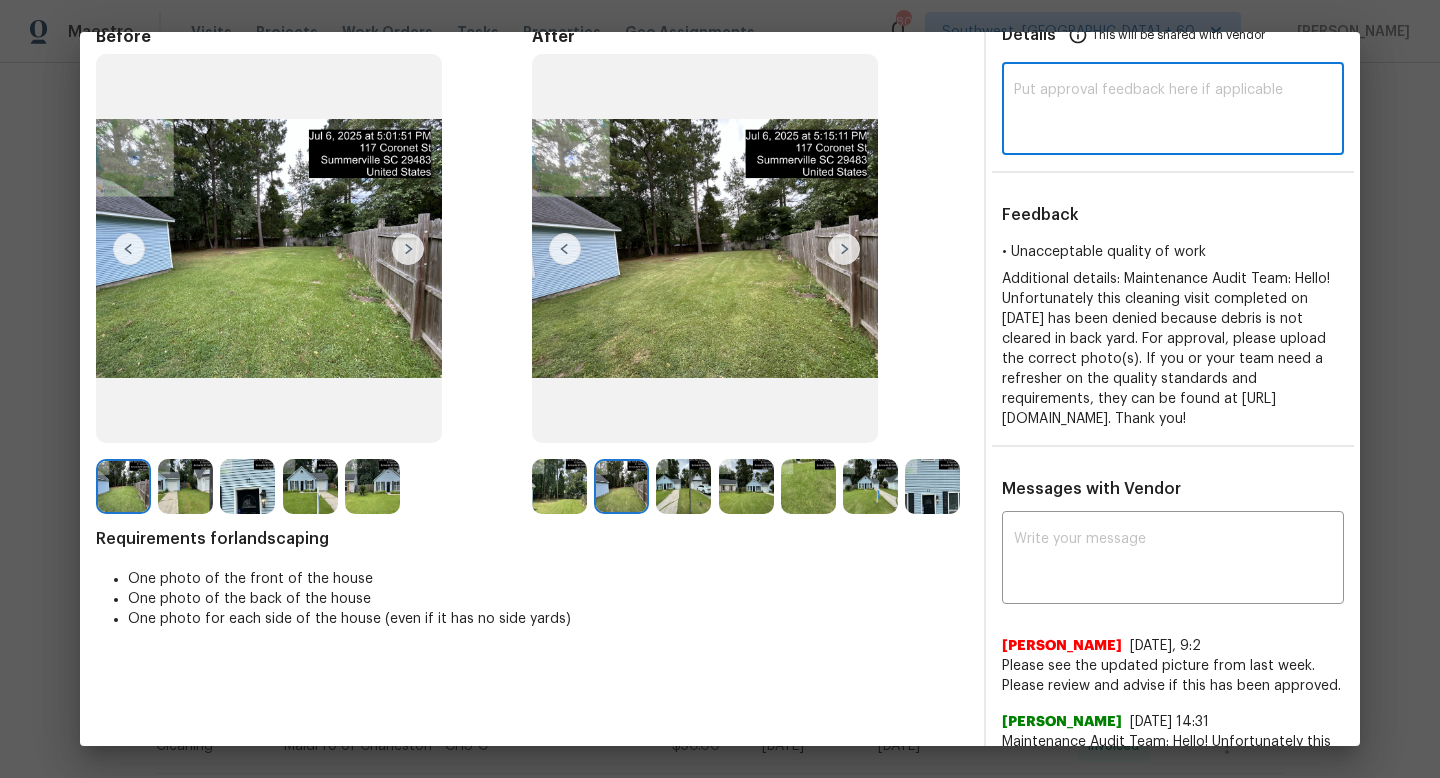 click at bounding box center [1173, 111] 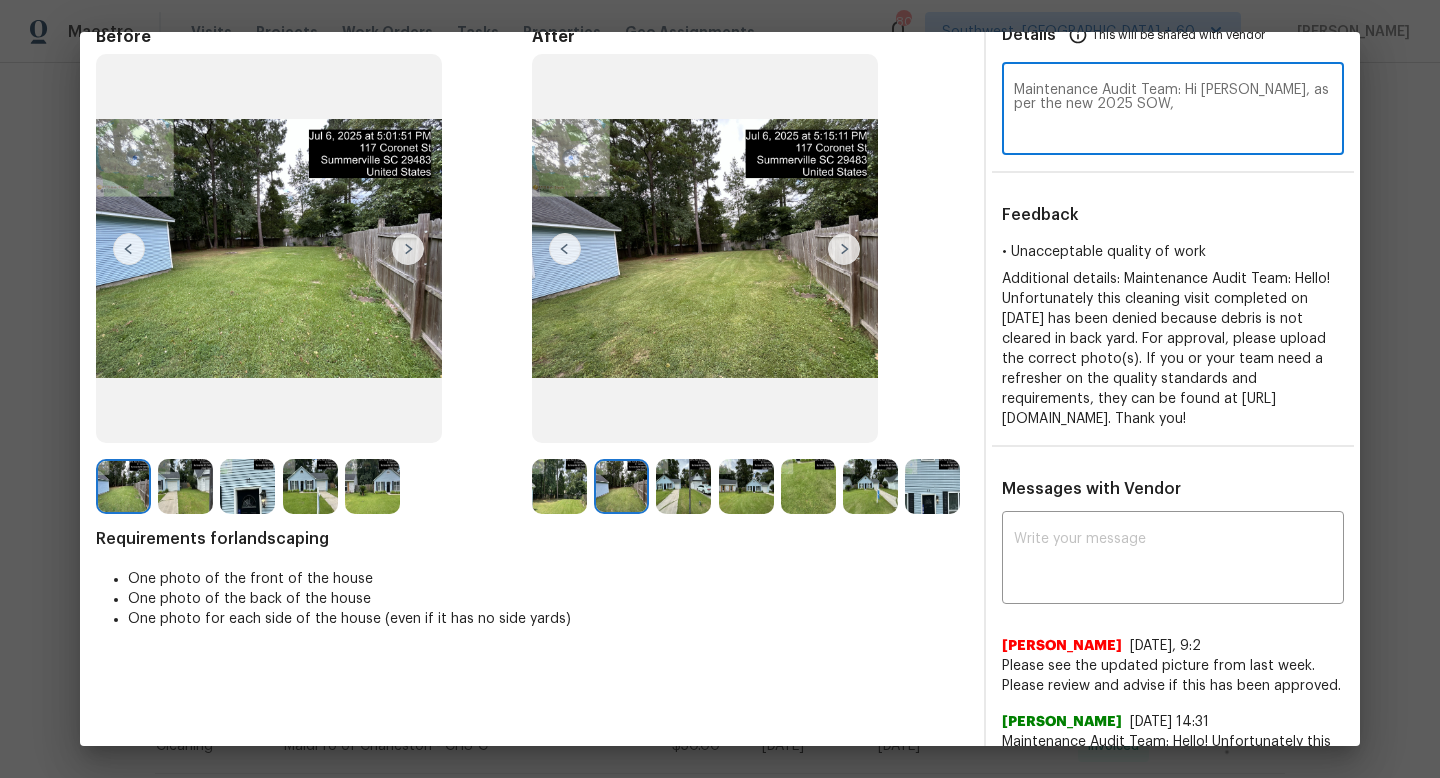 paste on "If a visit is denied due to a missing photo, the photo must be uploaded within 48 hours; otherwise, the denial remains. Denials due to vendor-caused quality issues or missing required photos that are not already in your possession are final and will not be overturned, as doing so would undermine the process." 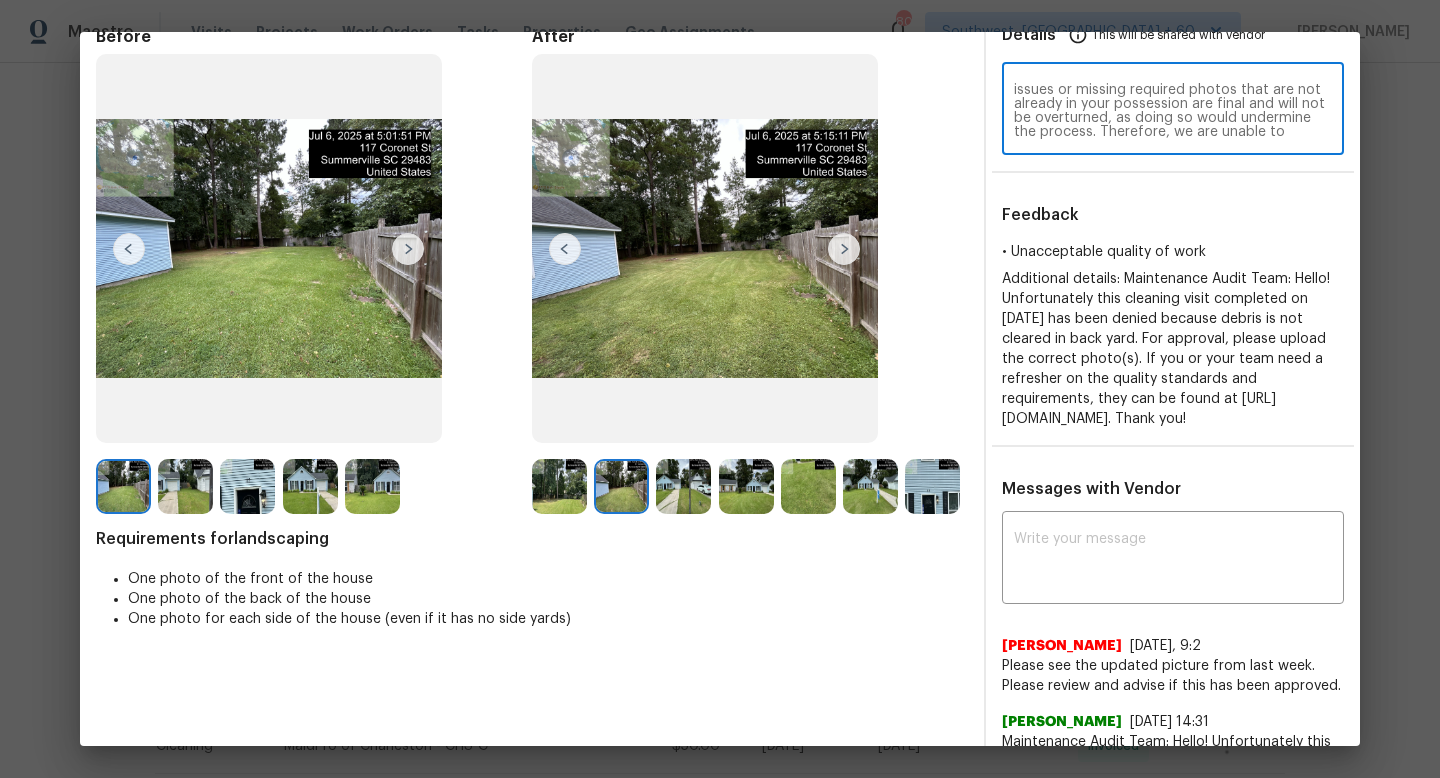 scroll, scrollTop: 84, scrollLeft: 0, axis: vertical 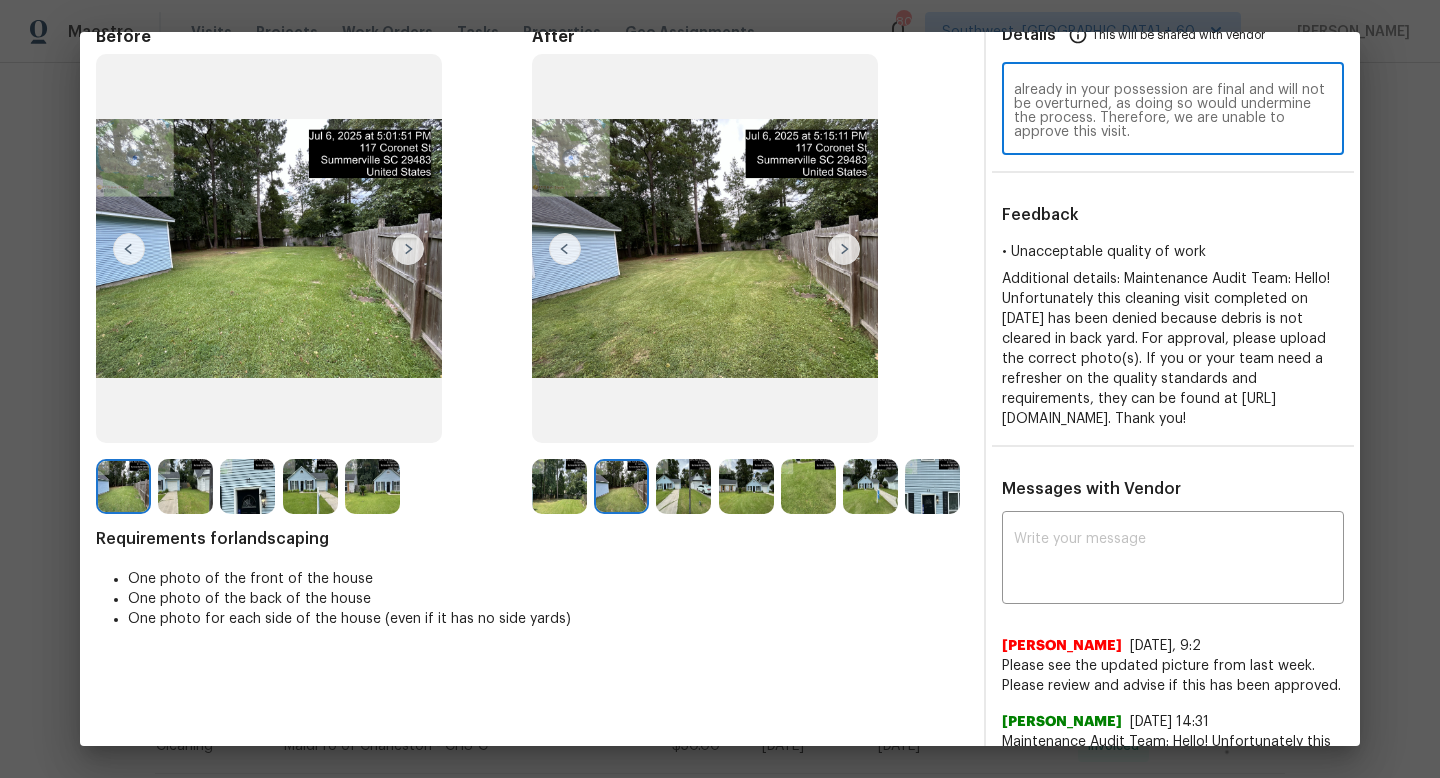 paste on "Hi Douglas, as per the updated 2025 SOW, if a visit is denied due to a missing photo, the required photo must be uploaded within 48 hours. Otherwise, the denial will stand.
Additionally, denials related to vendor-caused quality issues or missing required photos that are not already in your possession are considered final and will not be overturned, as doing so would compromise the integrity of the process." 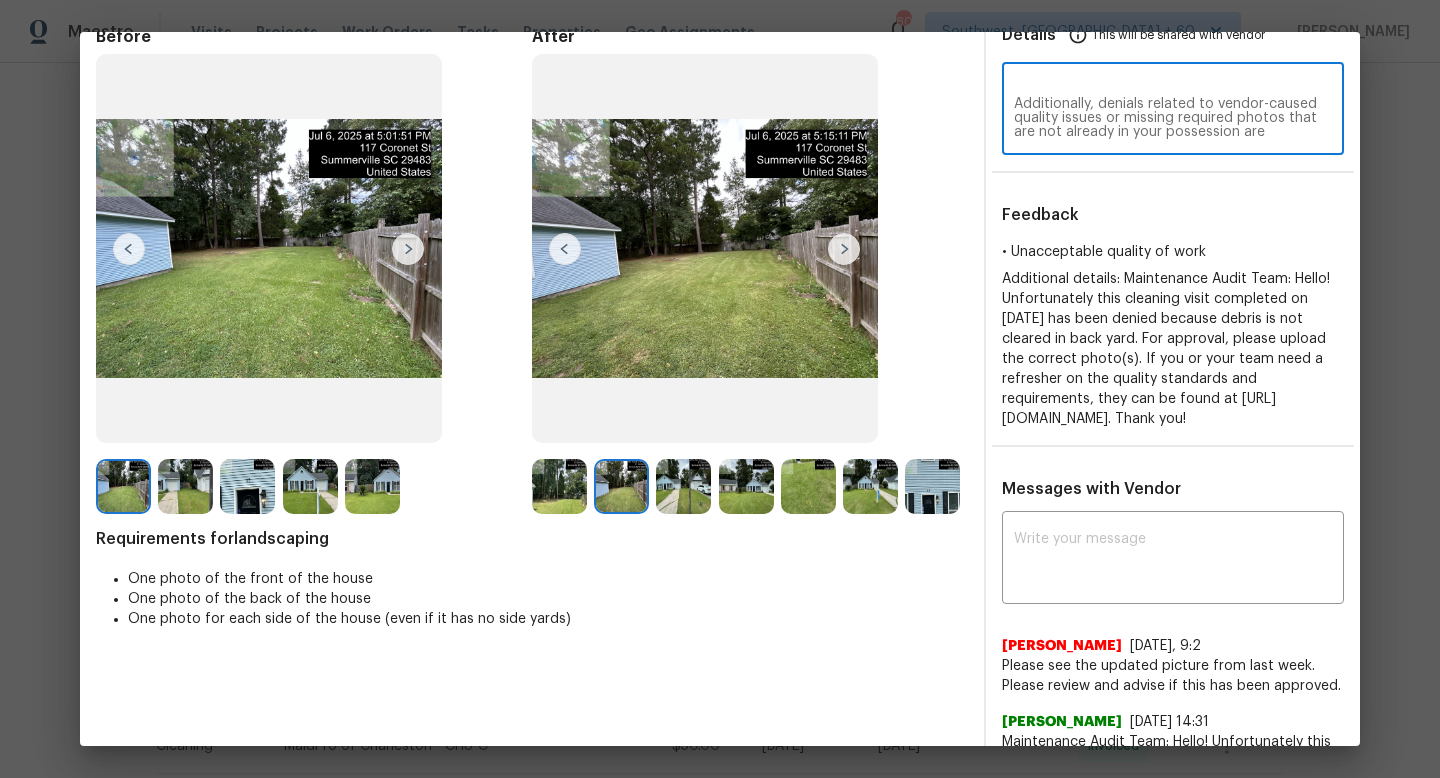 scroll, scrollTop: 140, scrollLeft: 0, axis: vertical 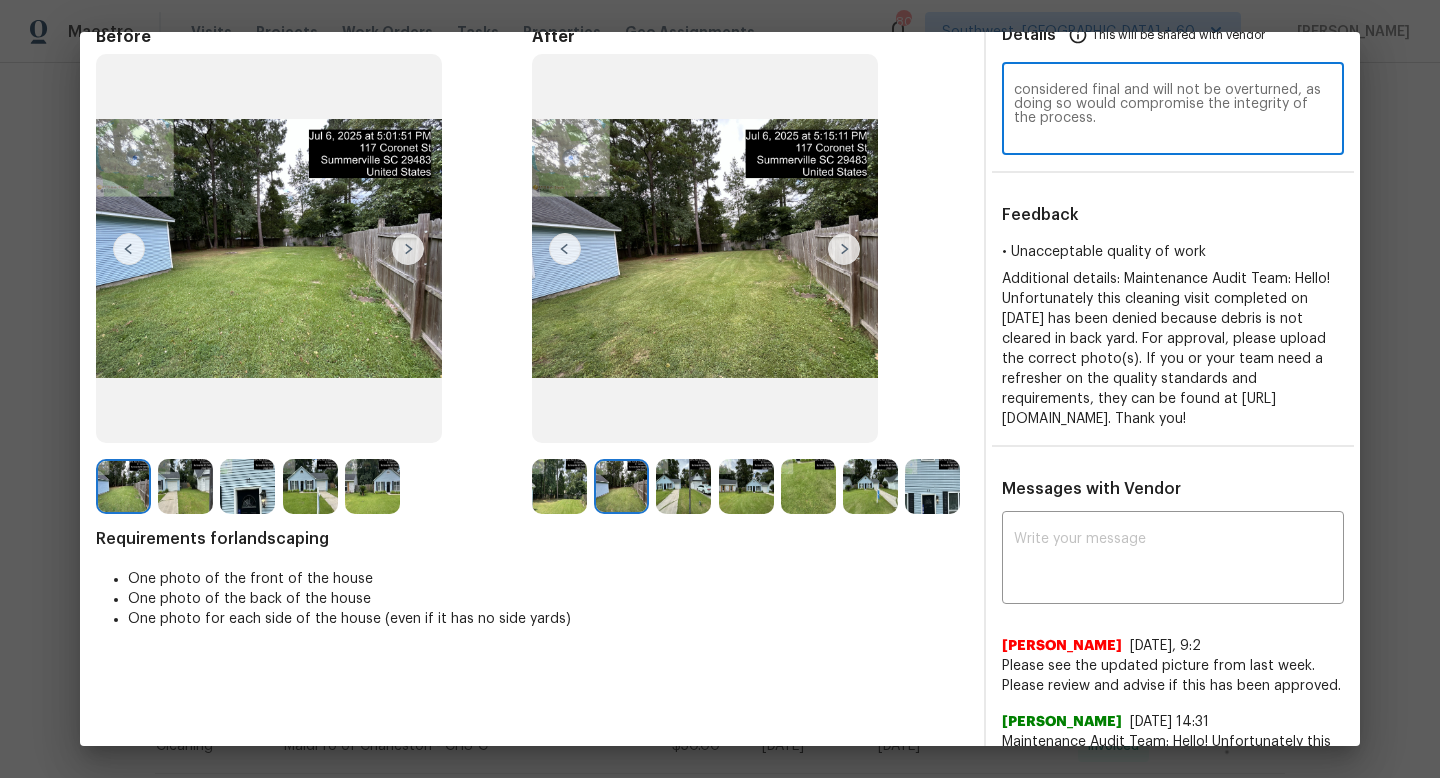 click on "Maintenance Audit Team:
Hi Douglas, as per the updated 2025 SOW, if a visit is denied due to a missing photo, the required photo must be uploaded within 48 hours. Otherwise, the denial will stand.
Additionally, denials related to vendor-caused quality issues or missing required photos that are not already in your possession are considered final and will not be overturned, as doing so would compromise the integrity of the process.
Therefore, we are unable to approve this visit." at bounding box center (1173, 111) 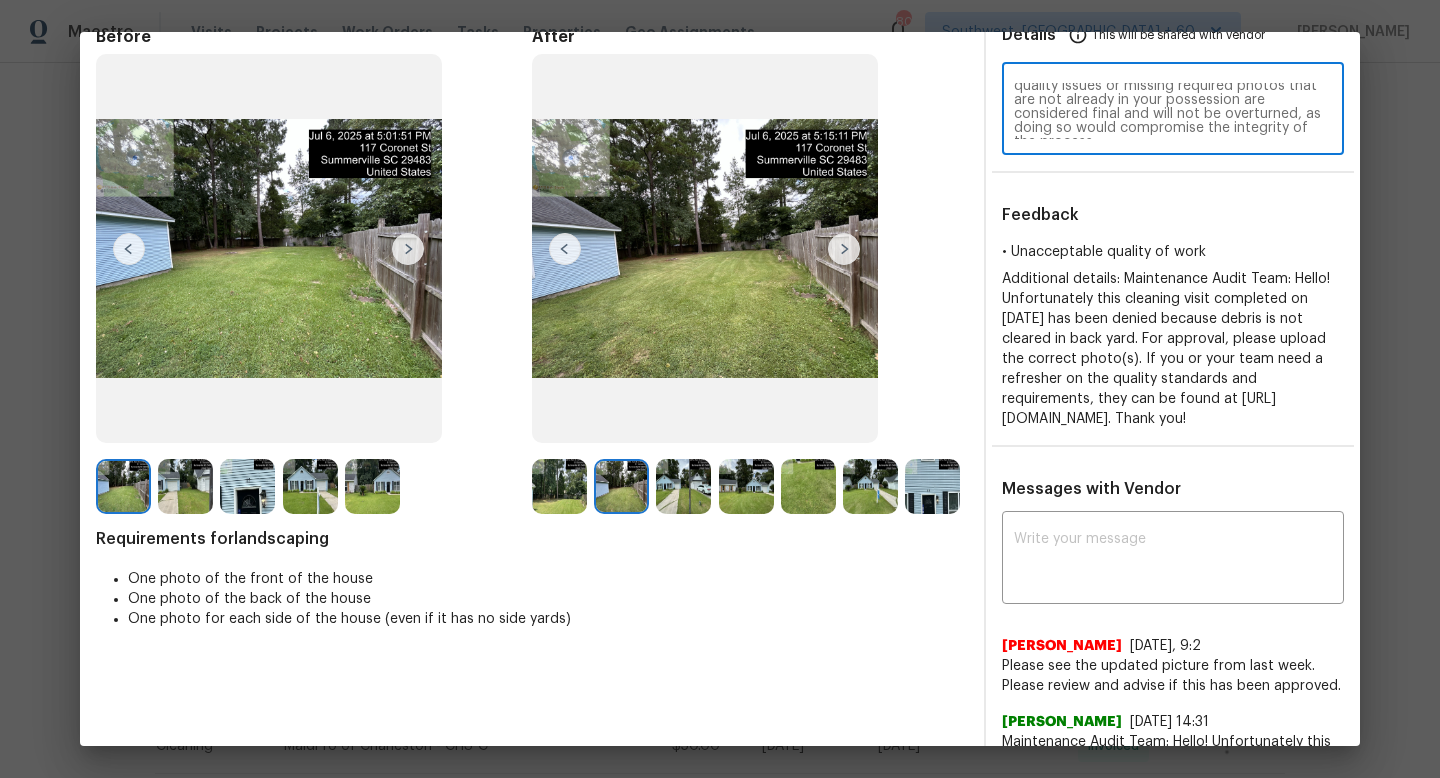 scroll, scrollTop: 140, scrollLeft: 0, axis: vertical 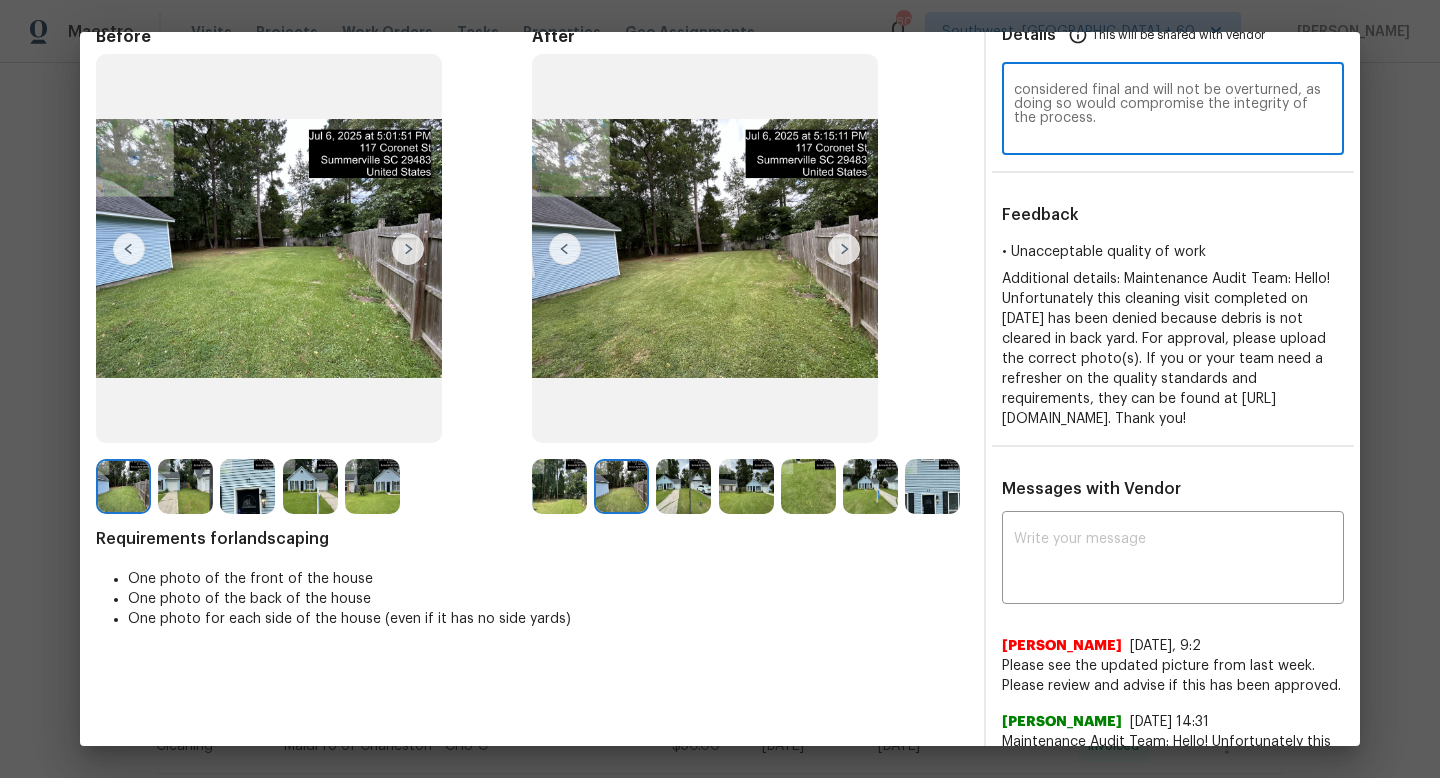 drag, startPoint x: 1296, startPoint y: 101, endPoint x: 1295, endPoint y: 133, distance: 32.01562 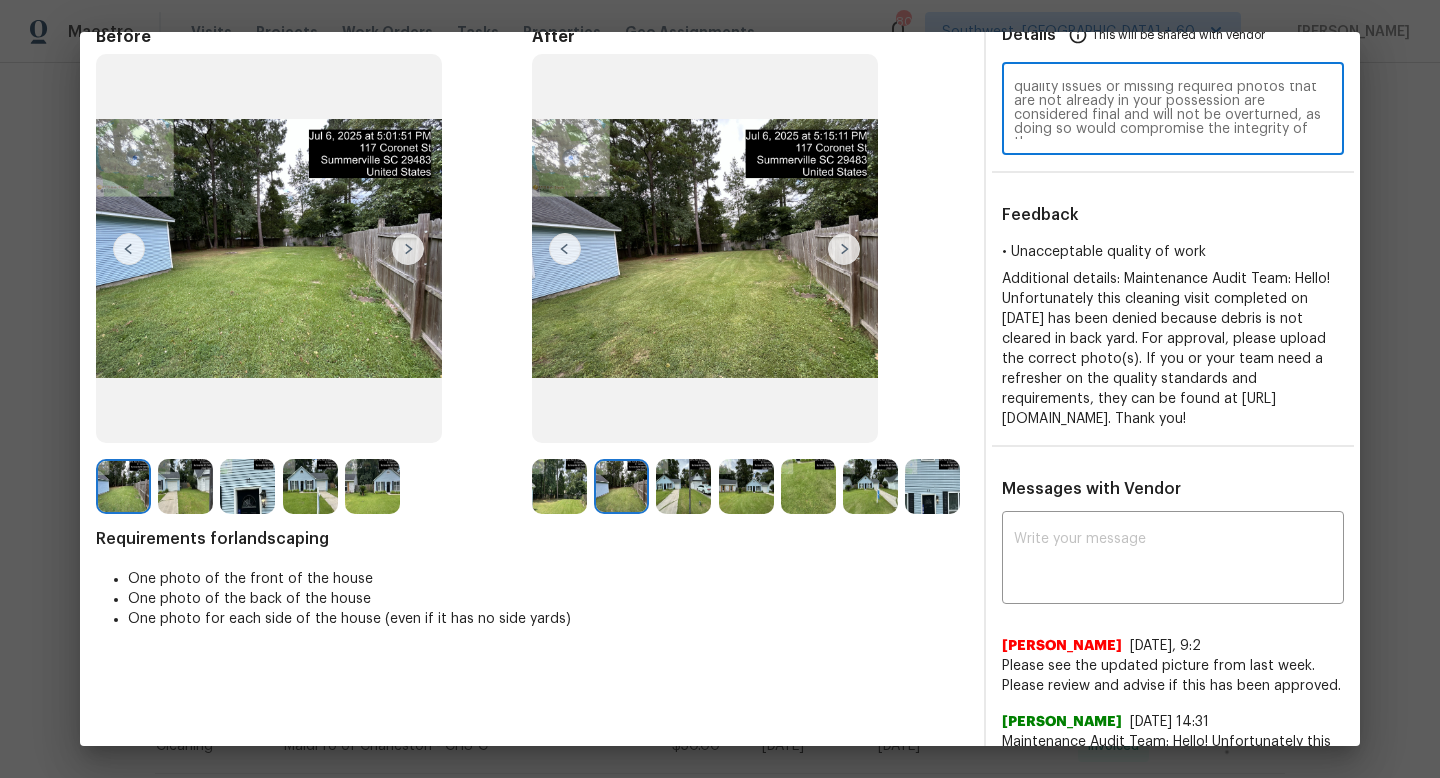scroll, scrollTop: 113, scrollLeft: 0, axis: vertical 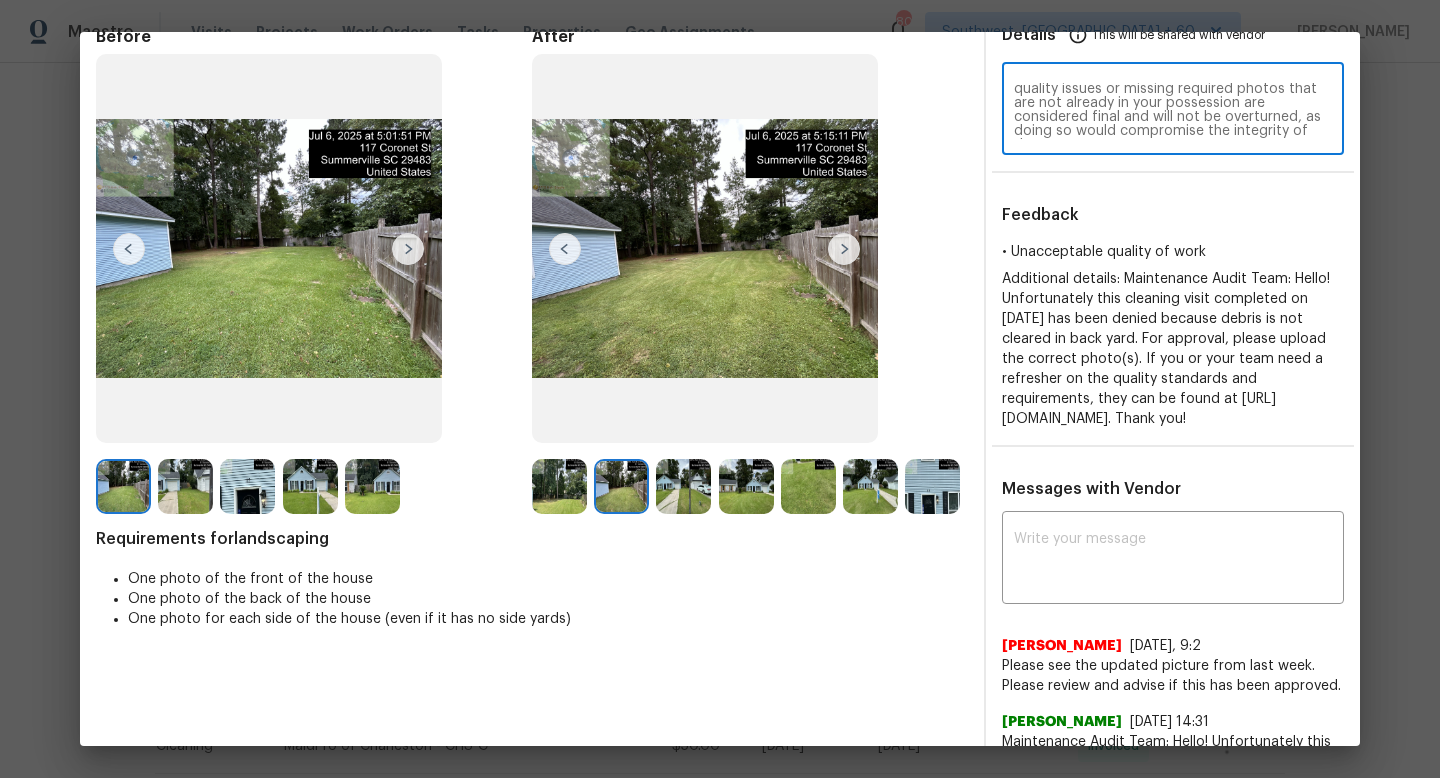 click on "Maintenance Audit Team:
Hi Douglas, as per the updated 2025 SOW, if a visit is denied due to a missing photo, the required photo must be uploaded within 48 hours. Otherwise, the denial will stand.
Additionally, denials related to vendor-caused quality issues or missing required photos that are not already in your possession are considered final and will not be overturned, as doing so would compromise the integrity of the process.
Therefore, we are unable to approve this visit." at bounding box center (1173, 111) 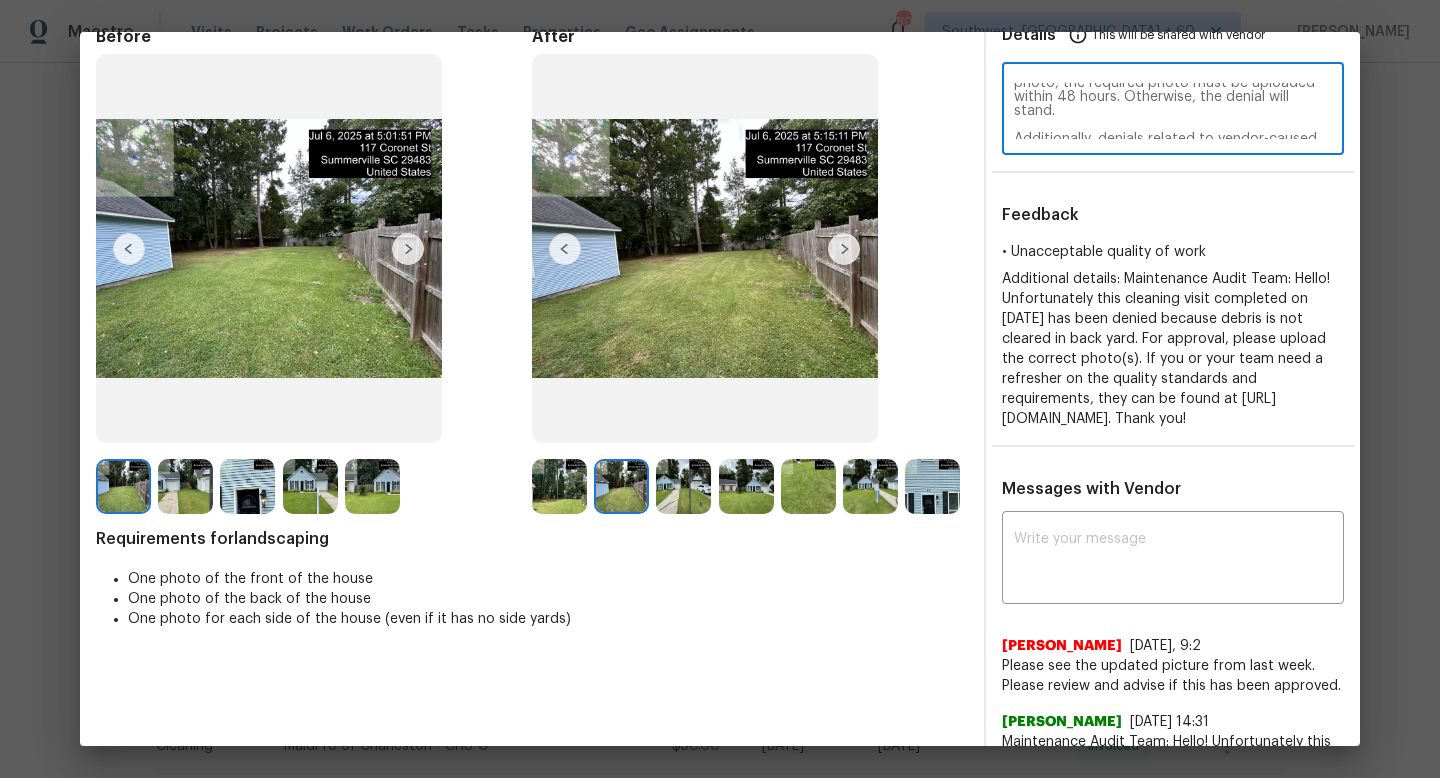 scroll, scrollTop: 0, scrollLeft: 0, axis: both 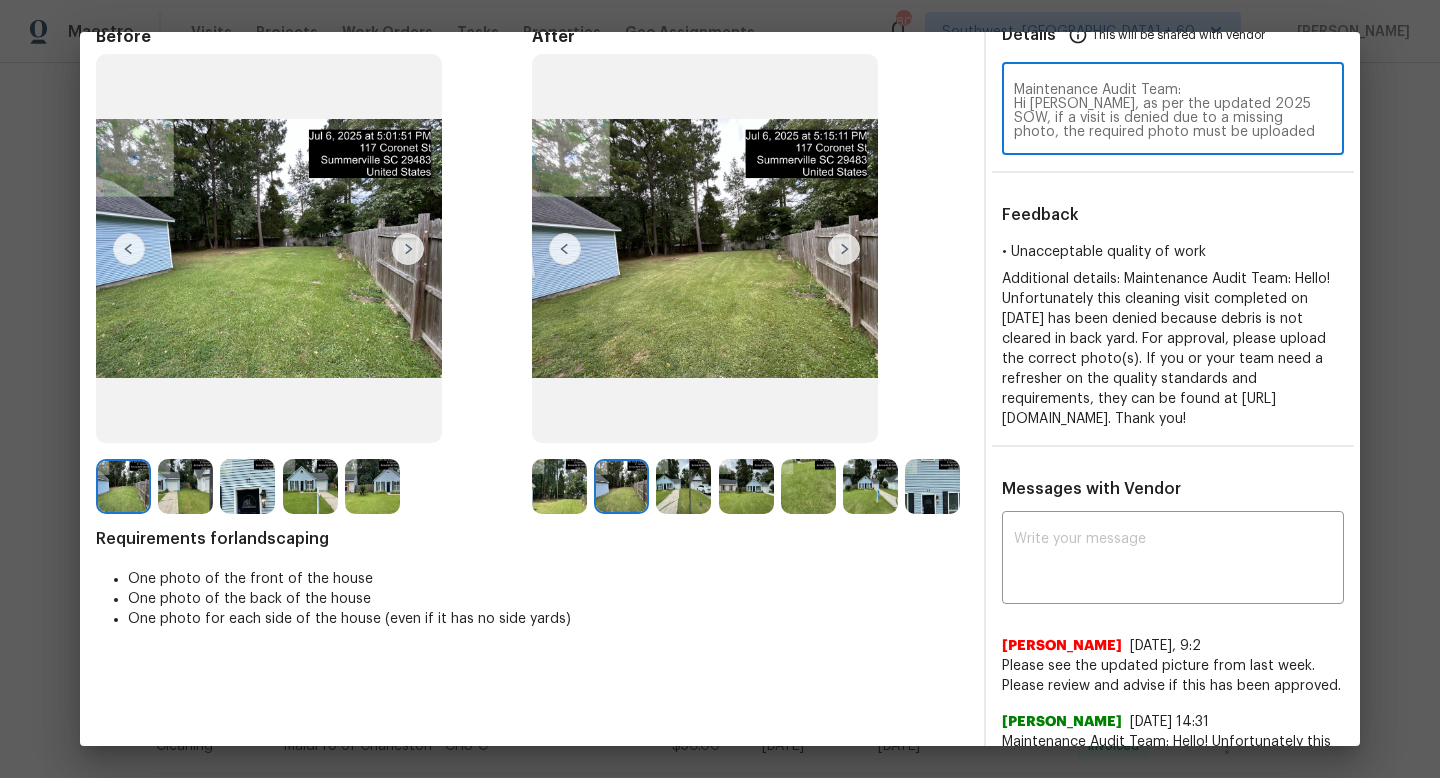 click on "Maintenance Audit Team:
Hi Douglas, as per the updated 2025 SOW, if a visit is denied due to a missing photo, the required photo must be uploaded within 48 hours. Otherwise, the denial will stand.
Additionally, denials related to vendor-caused quality issues or missing required photos that are not already in your possession are considered final and will not be overturned. Therefore, we are unable to approve this visit." at bounding box center [1173, 111] 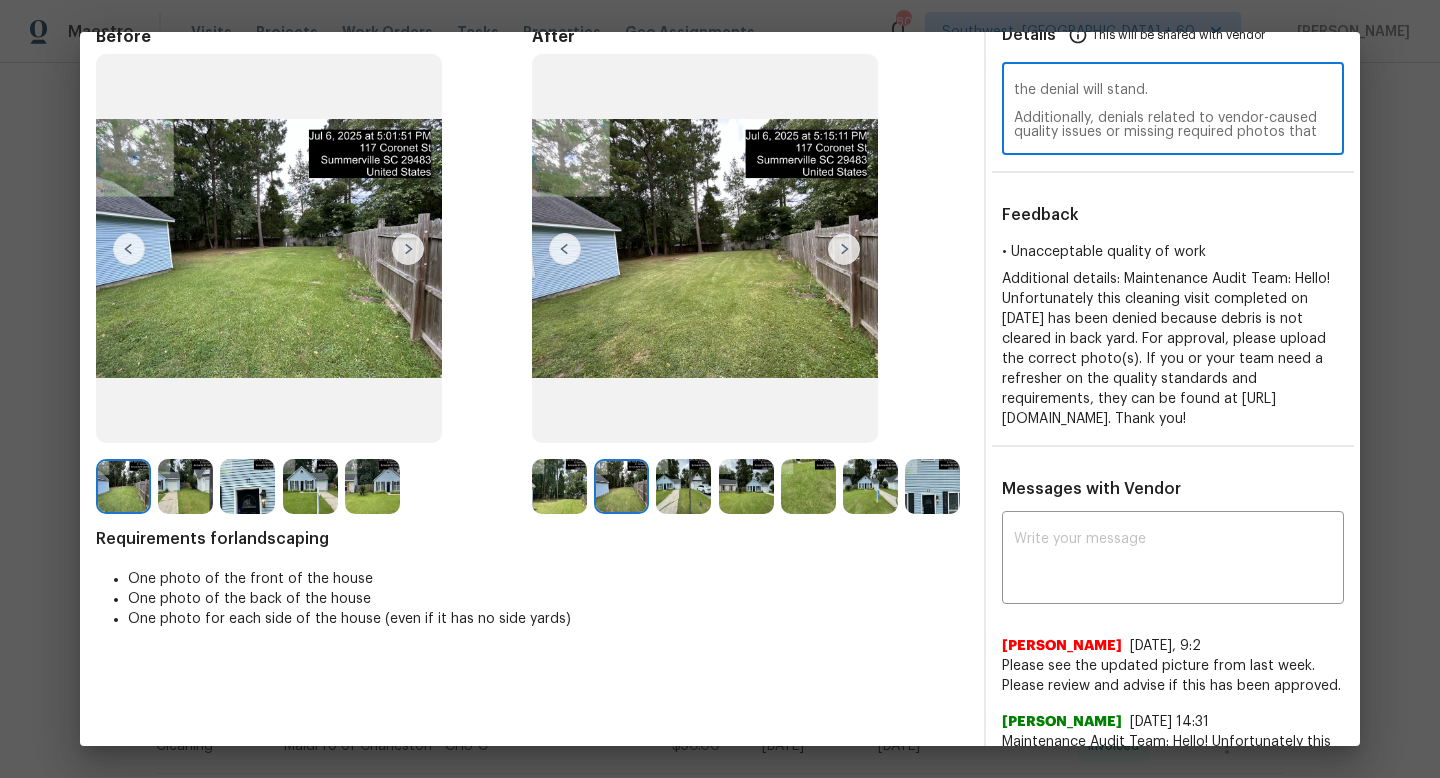 scroll, scrollTop: 41, scrollLeft: 0, axis: vertical 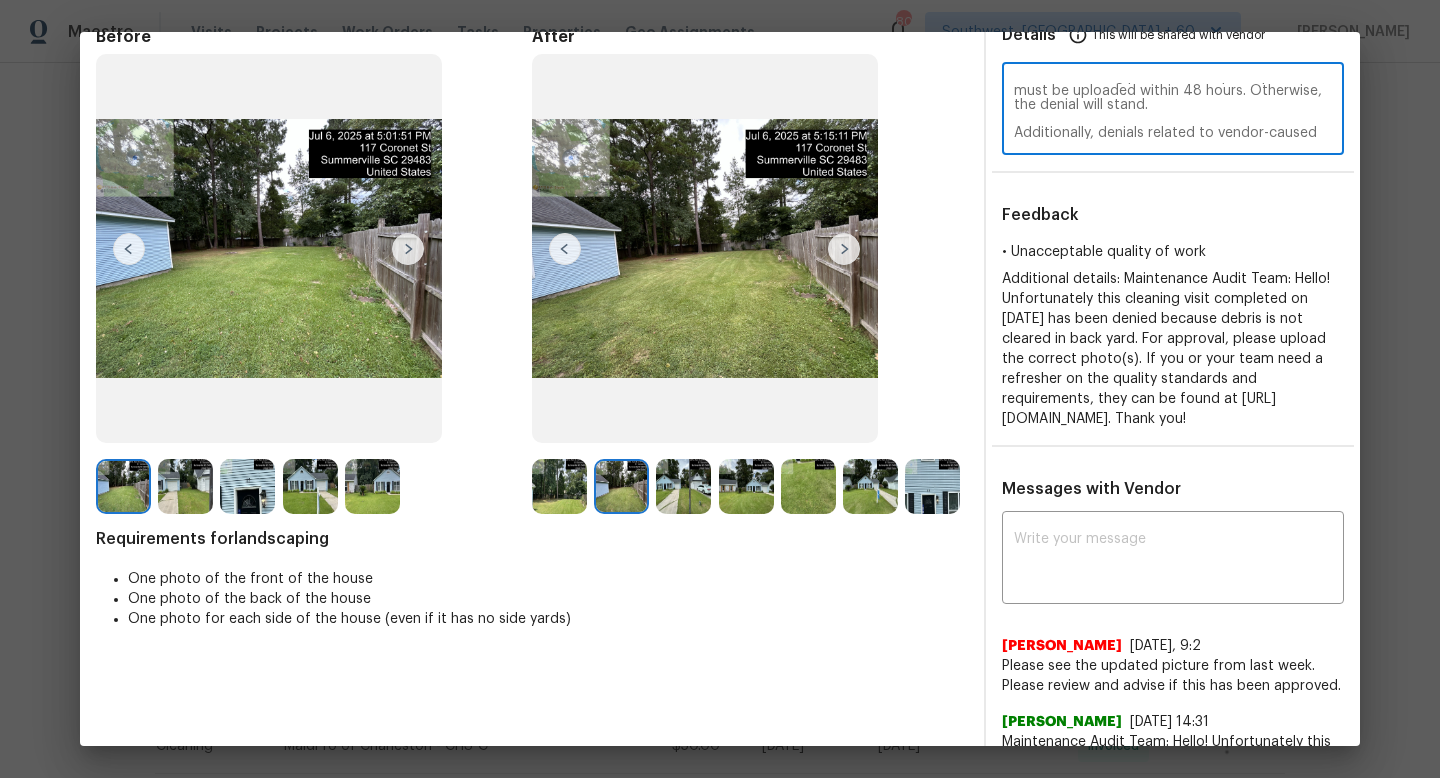click on "Maintenance Audit Team: Hi Douglas, as per the updated 2025 SOW, if a visit is denied due to a missing photo, the required photo must be uploaded within 48 hours. Otherwise, the denial will stand.
Additionally, denials related to vendor-caused quality issues or missing required photos that are not already in your possession are considered final and will not be overturned. Therefore, we are unable to approve this visit." at bounding box center [1173, 111] 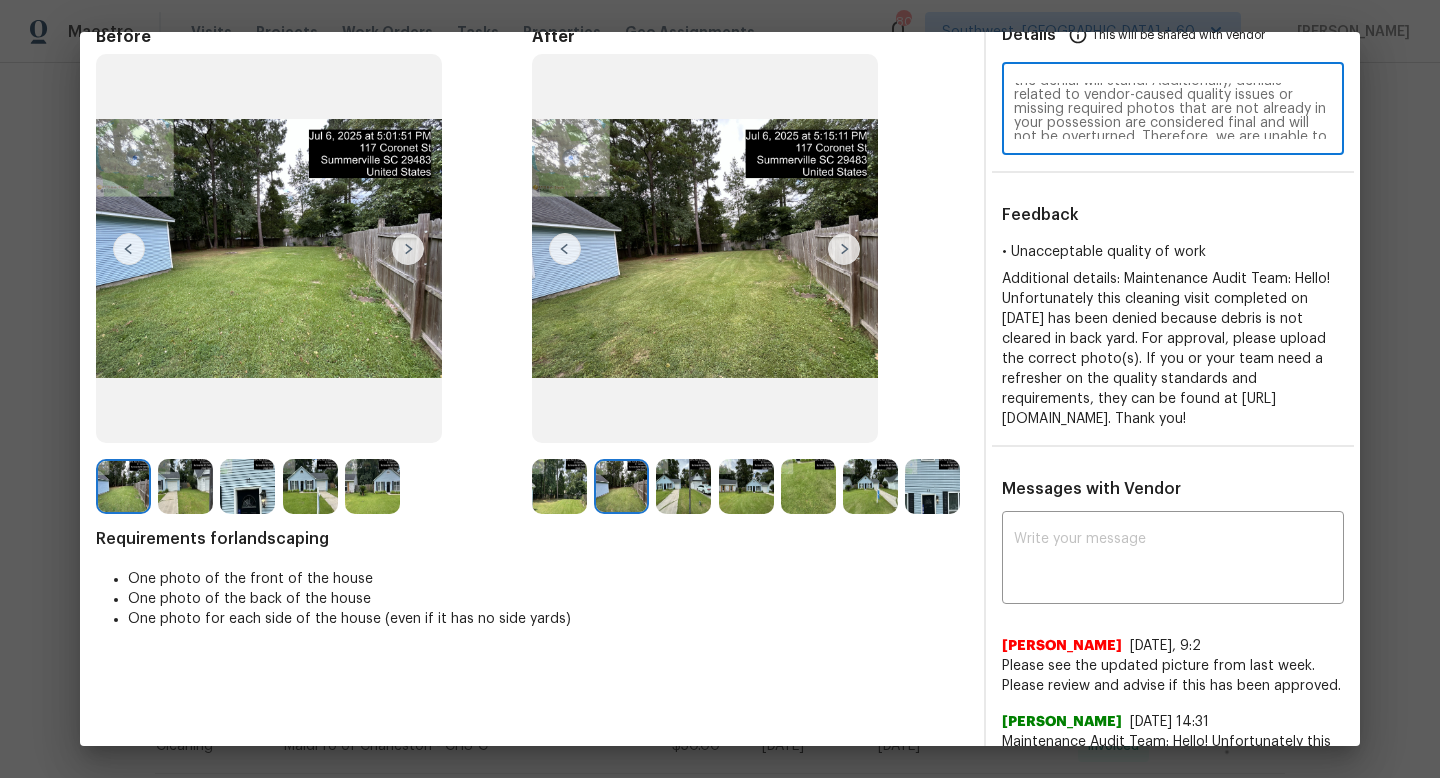 scroll, scrollTop: 64, scrollLeft: 0, axis: vertical 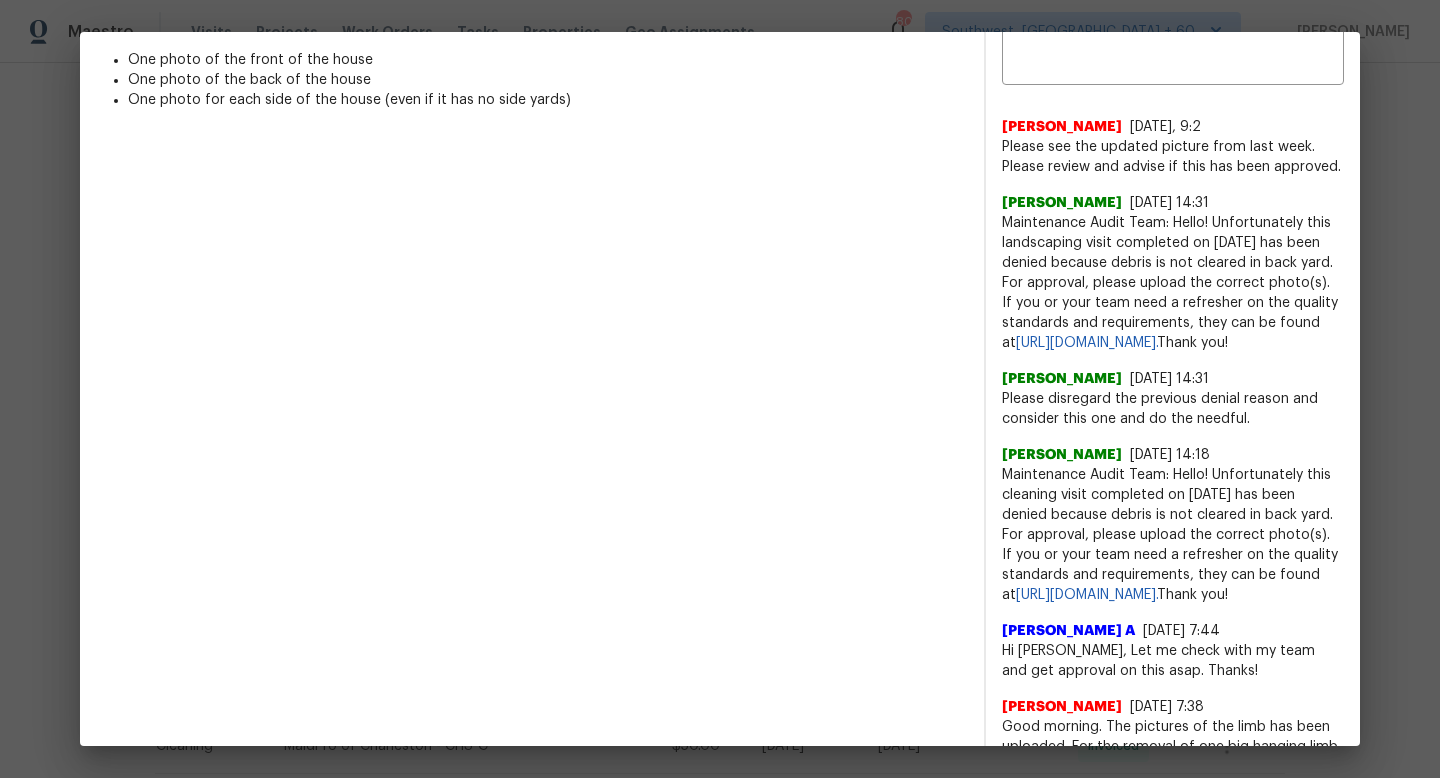 type on "Maintenance Audit Team: Hi Douglas, as per the updated 2025 SOW, if a visit is denied due to a missing photo, the required photo must be uploaded within 48 hours. Otherwise, the denial will stand. Additionally, denials related to vendor-caused quality issues or missing required photos that are not already in your possession are considered final and will not be overturned. Therefore, we are unable to approve this visit." 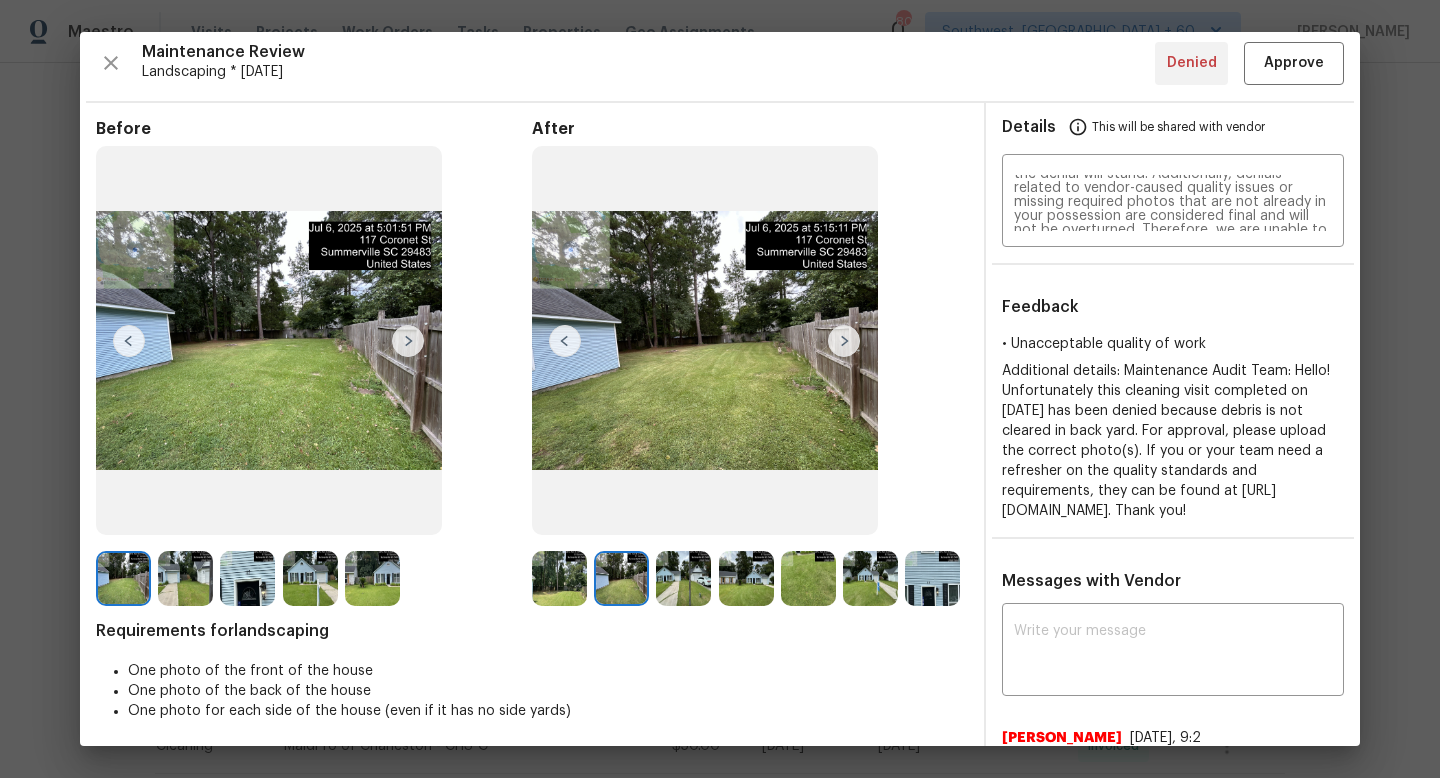 scroll, scrollTop: 0, scrollLeft: 0, axis: both 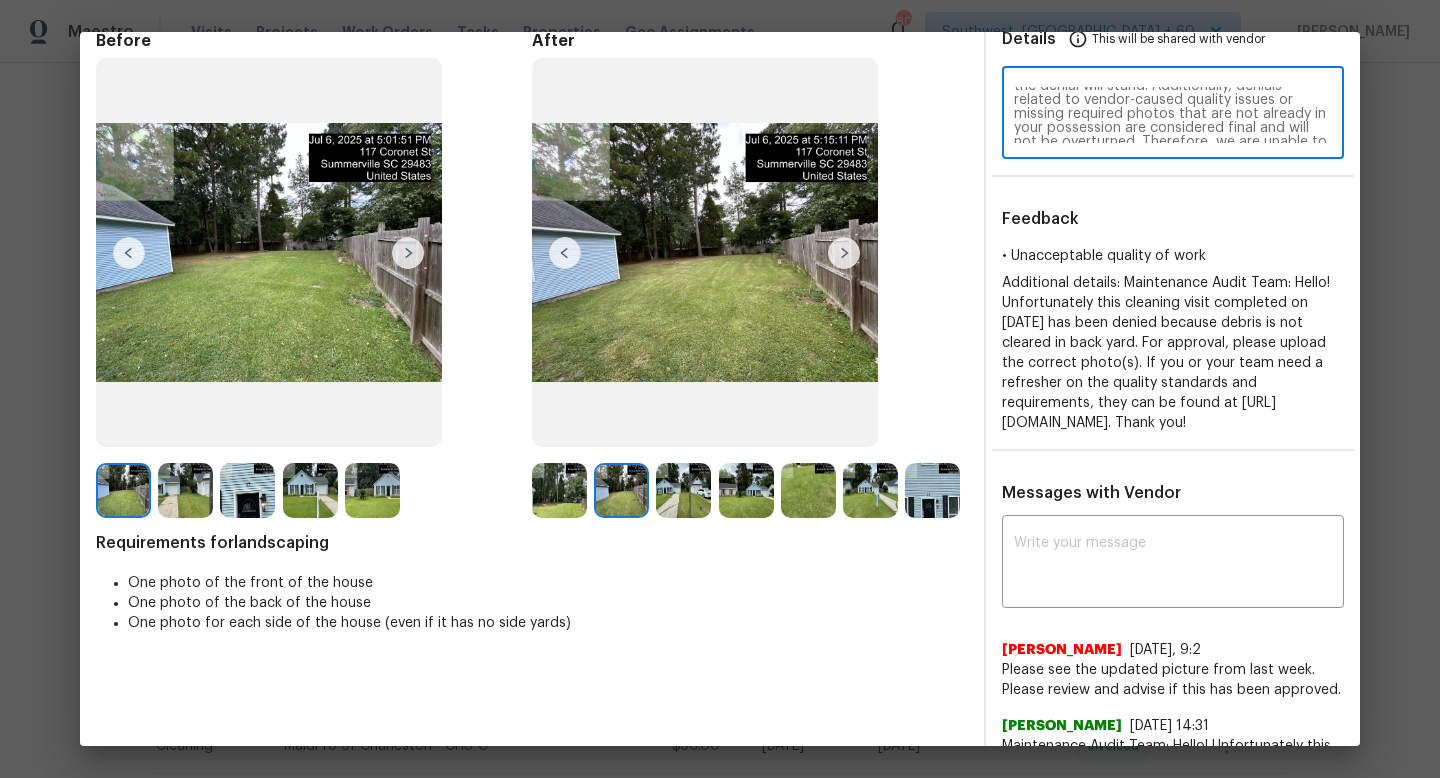 click on "Maintenance Audit Team: Hi Douglas, as per the updated 2025 SOW, if a visit is denied due to a missing photo, the required photo must be uploaded within 48 hours. Otherwise, the denial will stand. Additionally, denials related to vendor-caused quality issues or missing required photos that are not already in your possession are considered final and will not be overturned. Therefore, we are unable to approve this visit." at bounding box center [1173, 115] 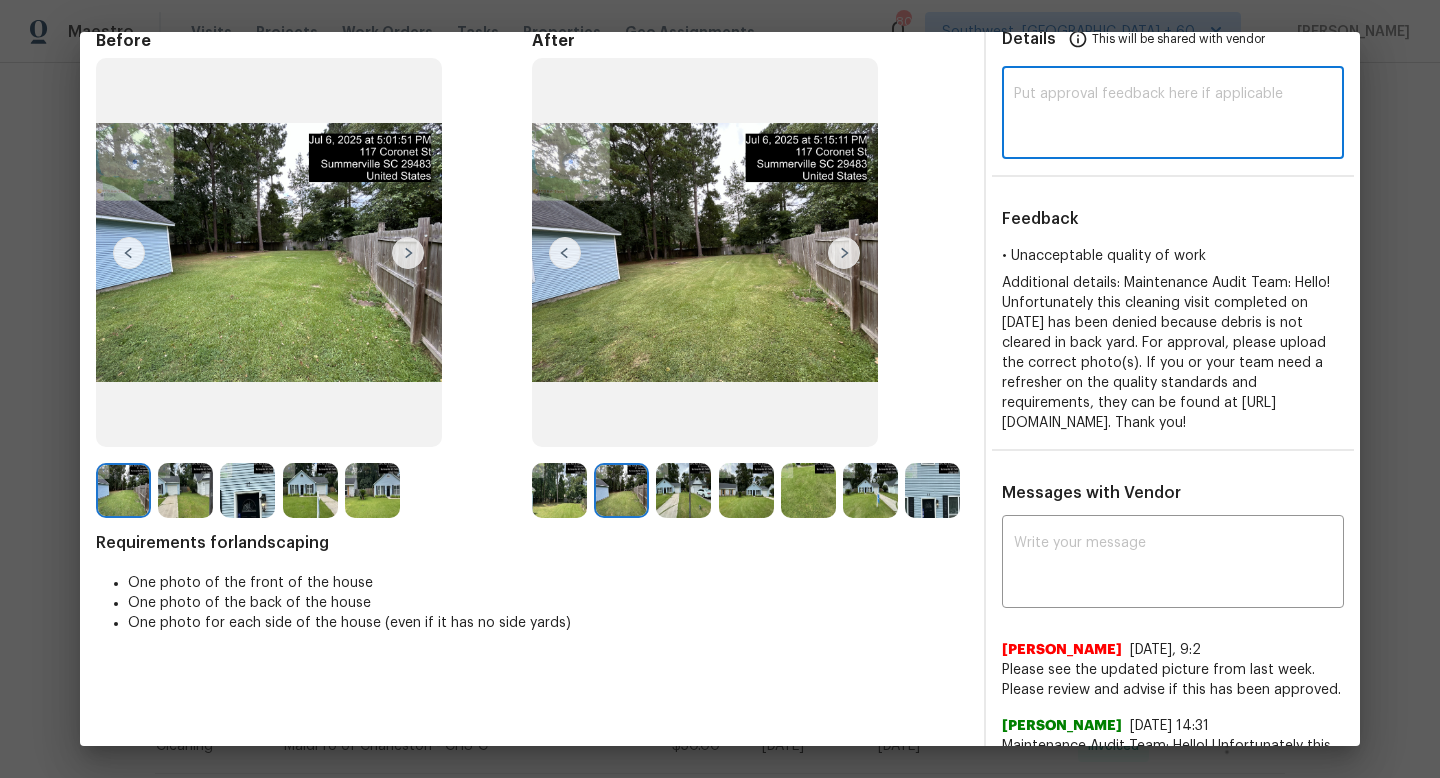 scroll, scrollTop: 0, scrollLeft: 0, axis: both 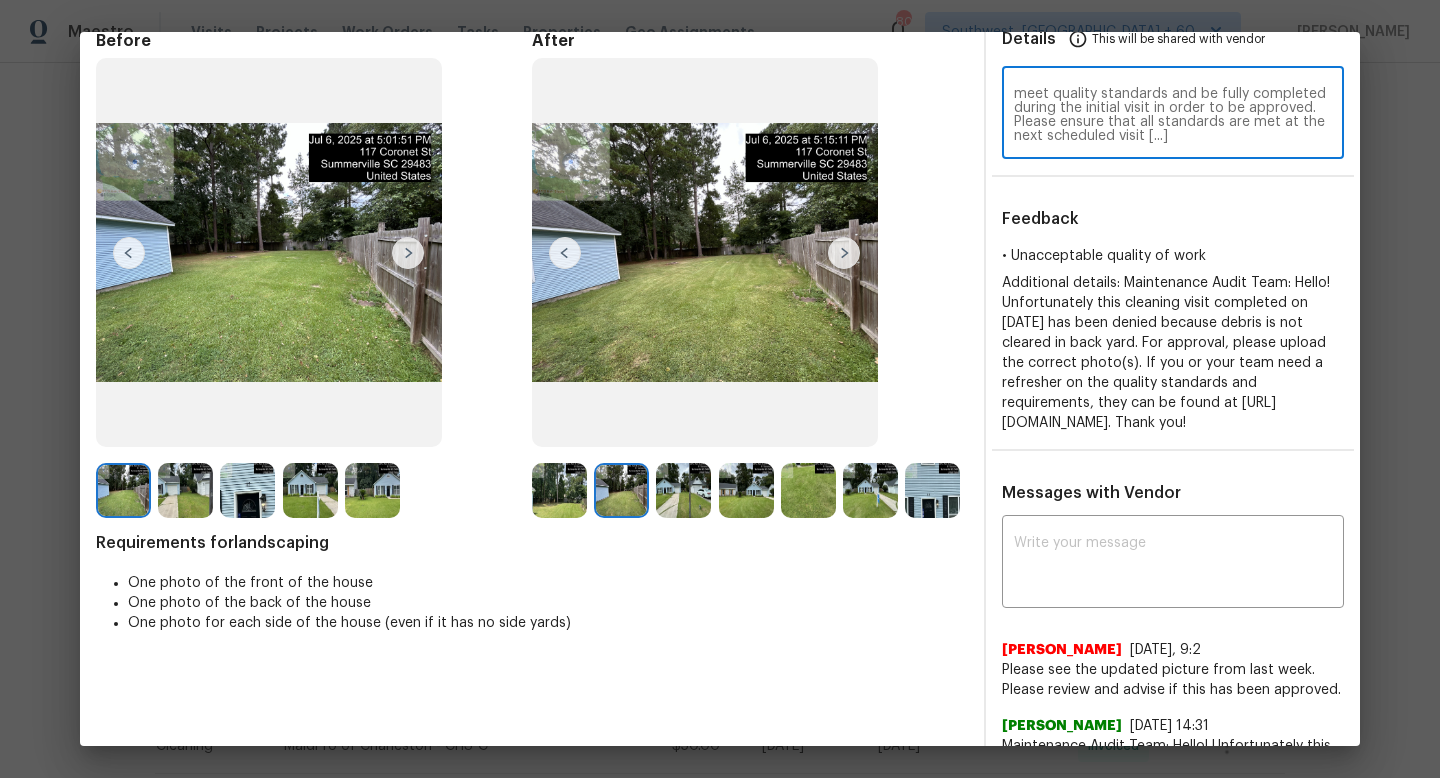 click on "Per the updated Standards of Work, return visits to correct quality issues from a previously denied visit are not permitted. The work must meet quality standards and be fully completed during the initial visit in order to be approved. Please ensure that all standards are met at the next scheduled visit [...]" at bounding box center (1173, 115) 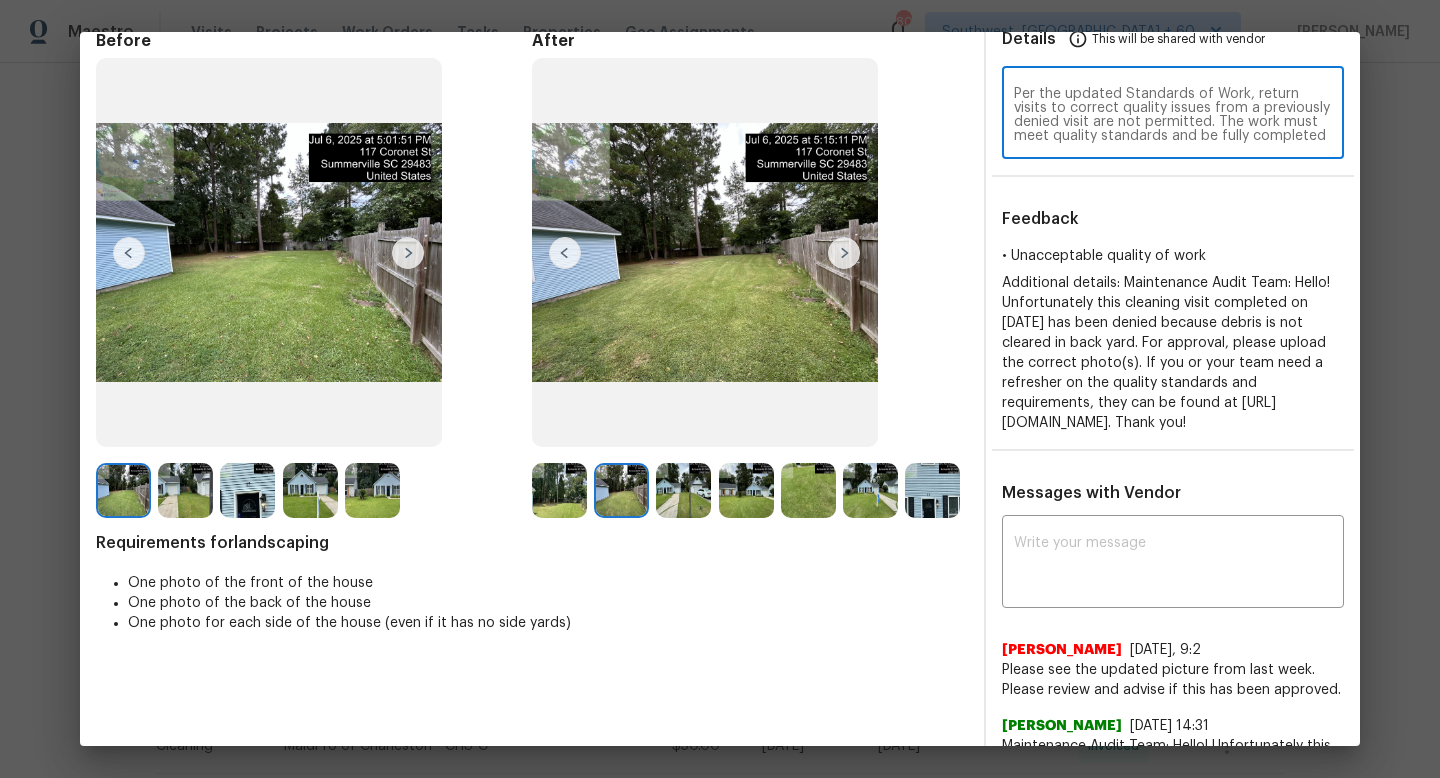 click on "Per the updated Standards of Work, return visits to correct quality issues from a previously denied visit are not permitted. The work must meet quality standards and be fully completed during the initial visit in order to be approved. Please ensure that all standards are met at the next scheduled visit [...]" at bounding box center [1173, 115] 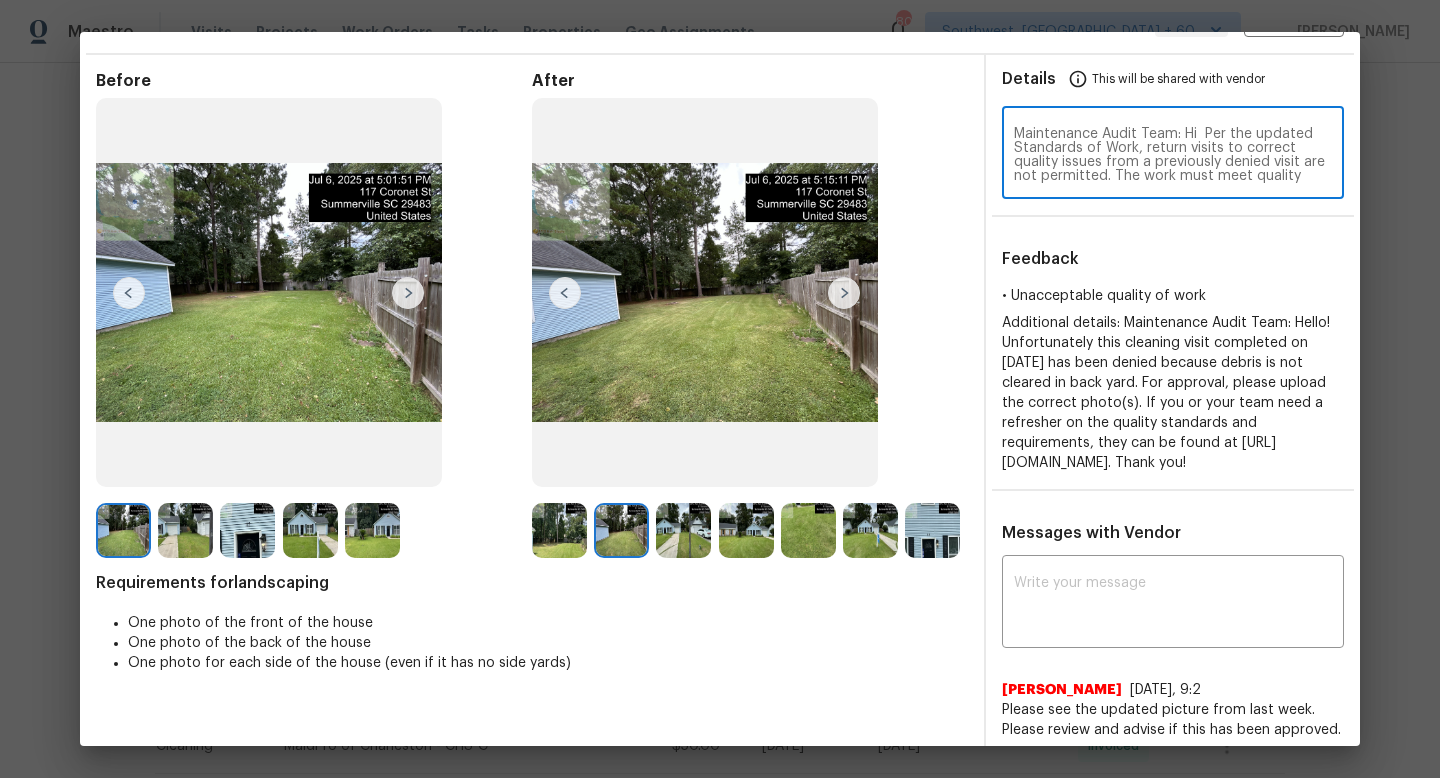 scroll, scrollTop: 49, scrollLeft: 0, axis: vertical 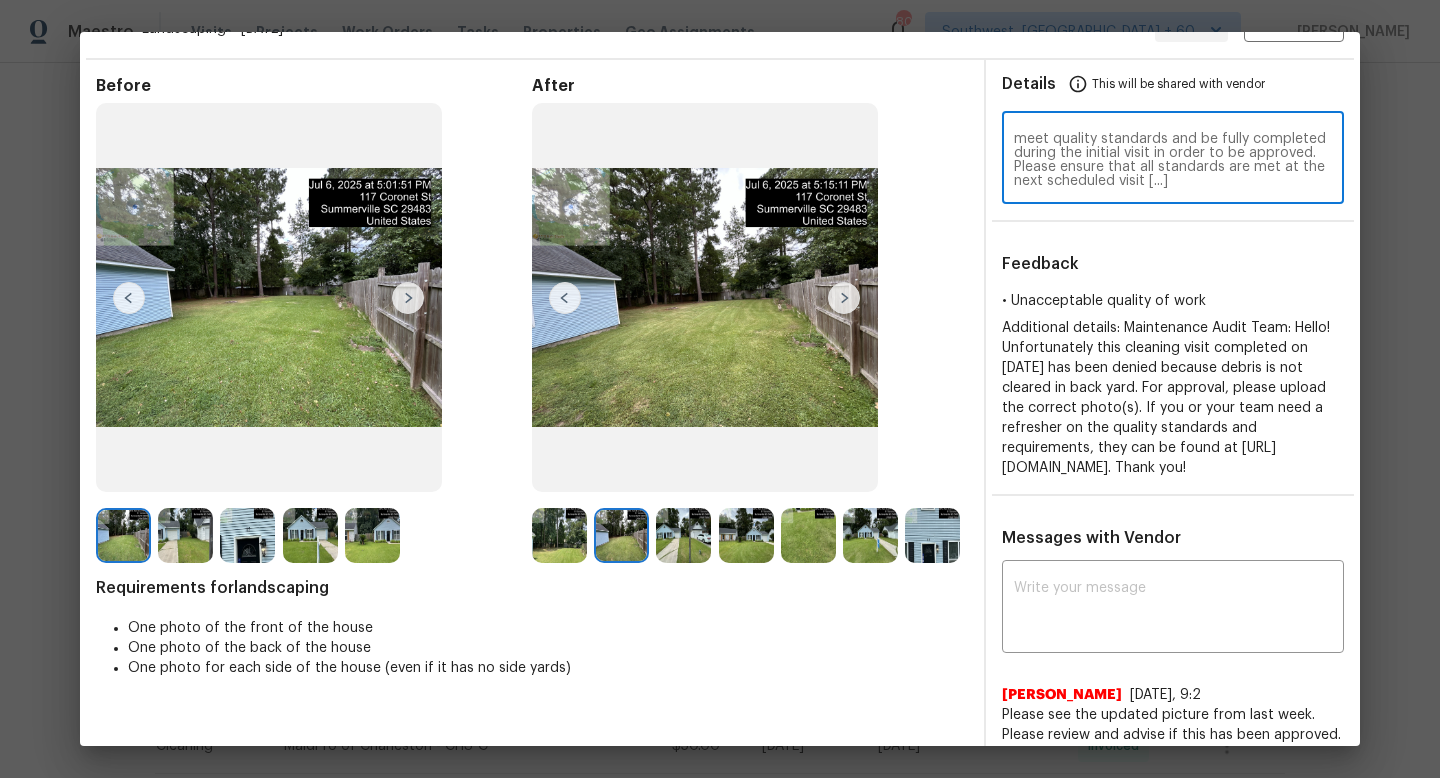 click on "Maintenance Audit Team: Hi Douglas, as per the updated Standards of Work, return visits to correct quality issues from a previously denied visit are not permitted. The work must meet quality standards and be fully completed during the initial visit in order to be approved. Please ensure that all standards are met at the next scheduled visit [...]" at bounding box center [1173, 160] 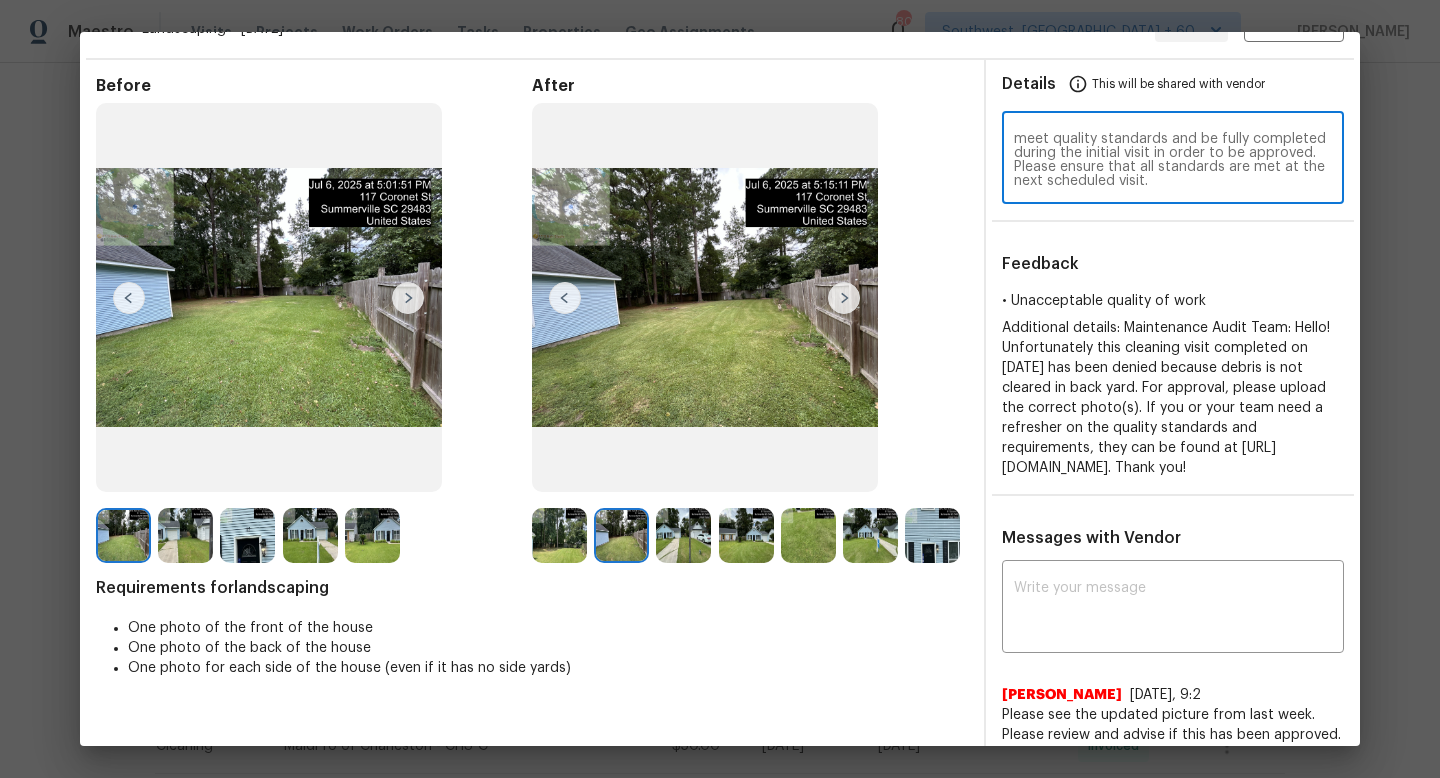 type on "Maintenance Audit Team: Hi Douglas, as per the updated Standards of Work, return visits to correct quality issues from a previously denied visit are not permitted. The work must meet quality standards and be fully completed during the initial visit in order to be approved. Please ensure that all standards are met at the next scheduled visit." 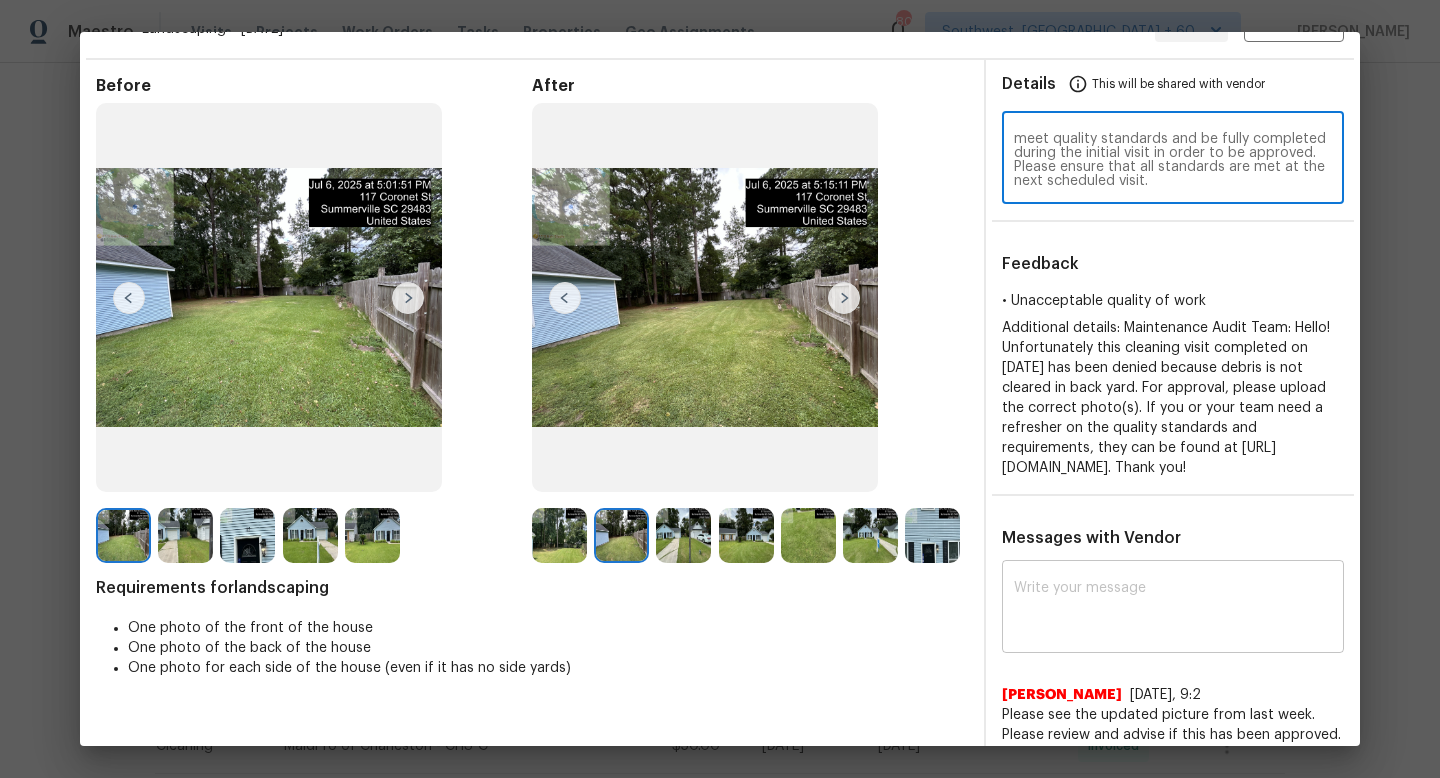 click at bounding box center (1173, 609) 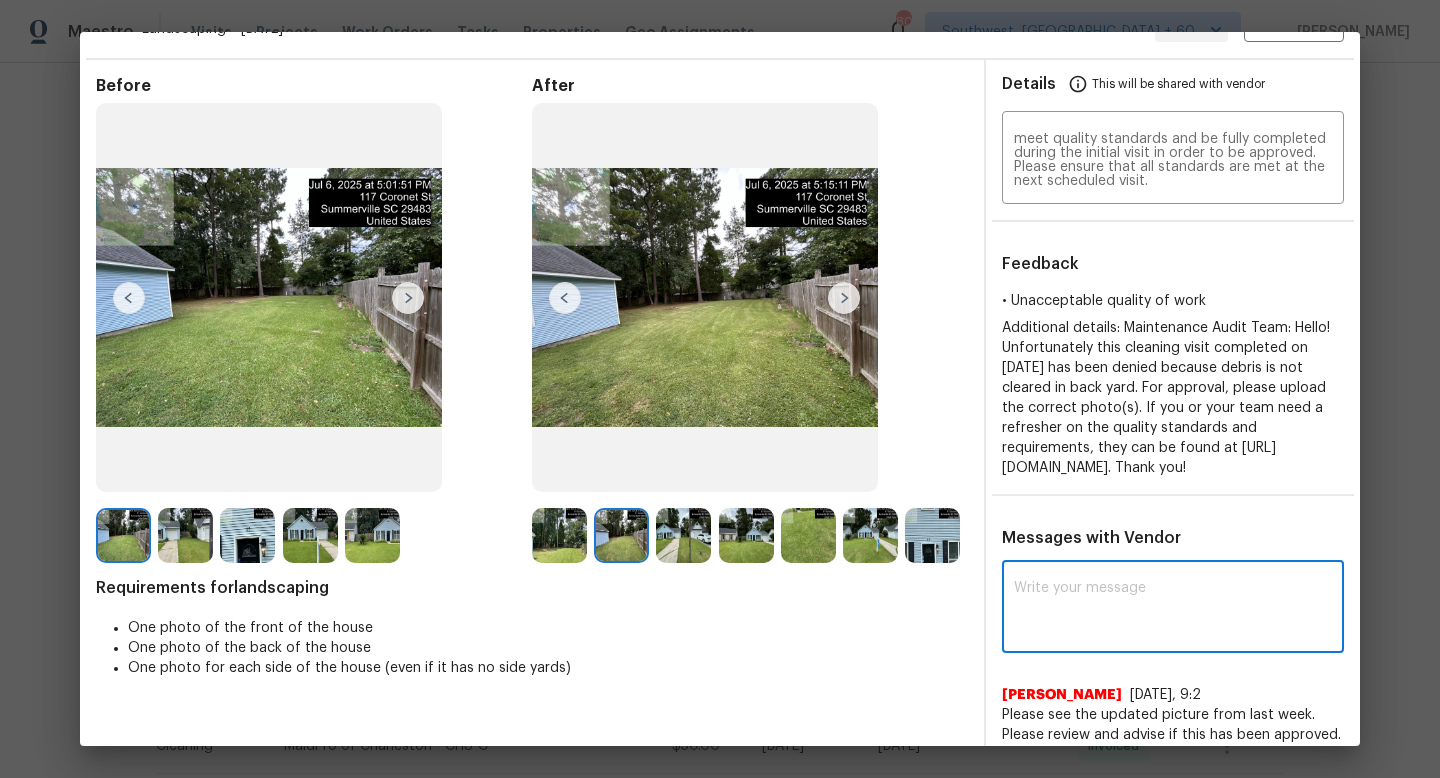 paste on "Maintenance Audit Team: Hi Douglas, as per the updated Standards of Work, return visits to correct quality issues from a previously denied visit are not permitted. The work must meet quality standards and be fully completed during the initial visit in order to be approved. Please ensure that all standards are met at the next scheduled visit." 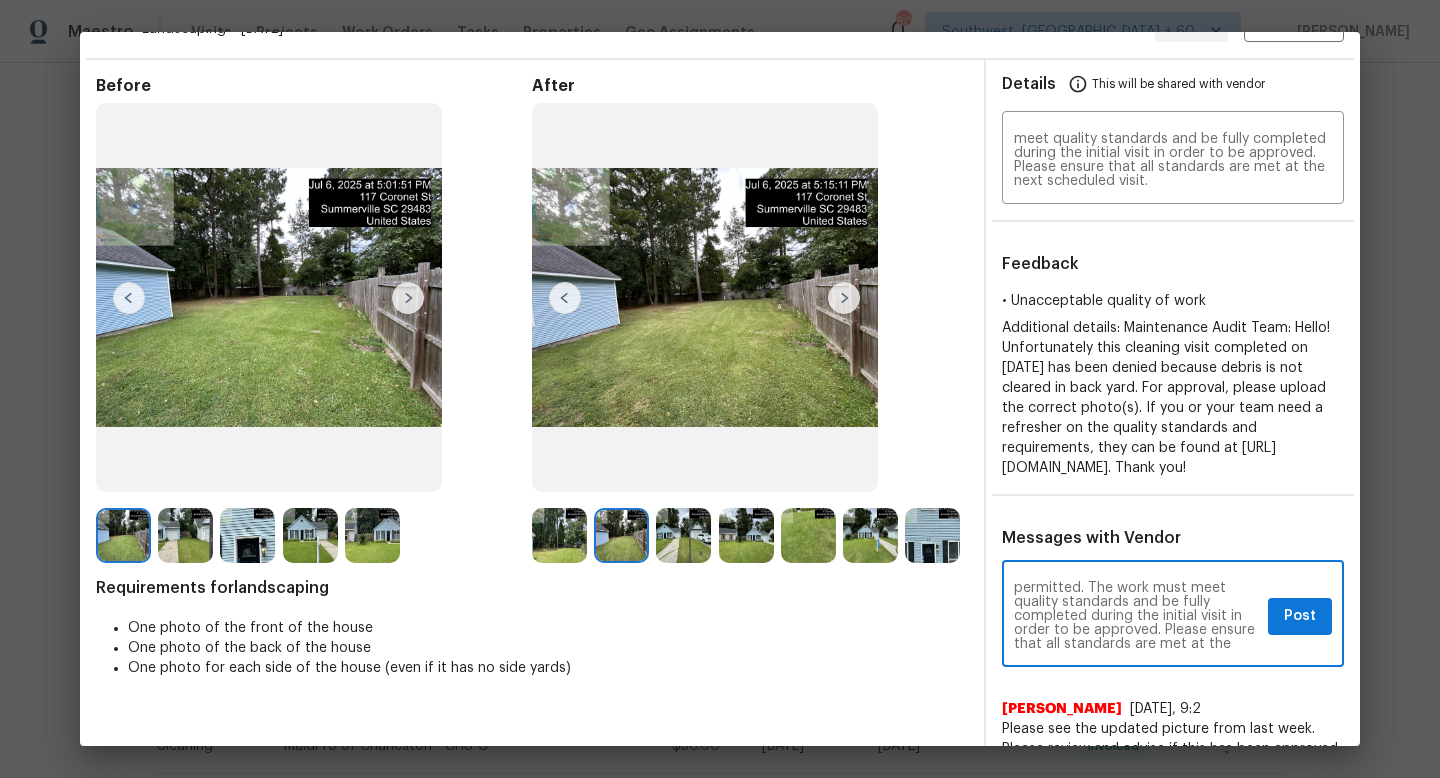 scroll, scrollTop: 0, scrollLeft: 0, axis: both 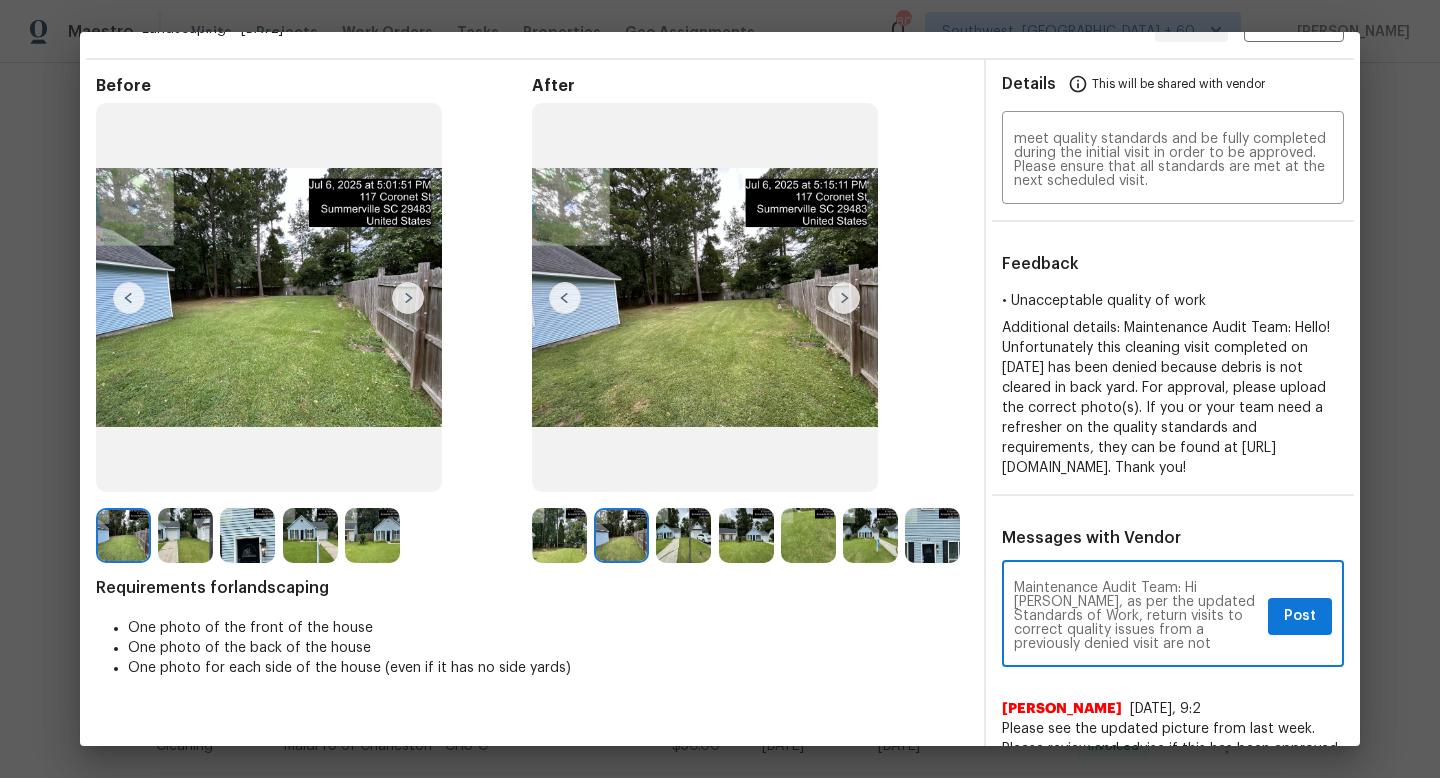 type on "Maintenance Audit Team: Hi Douglas, as per the updated Standards of Work, return visits to correct quality issues from a previously denied visit are not permitted. The work must meet quality standards and be fully completed during the initial visit in order to be approved. Please ensure that all standards are met at the next scheduled visit." 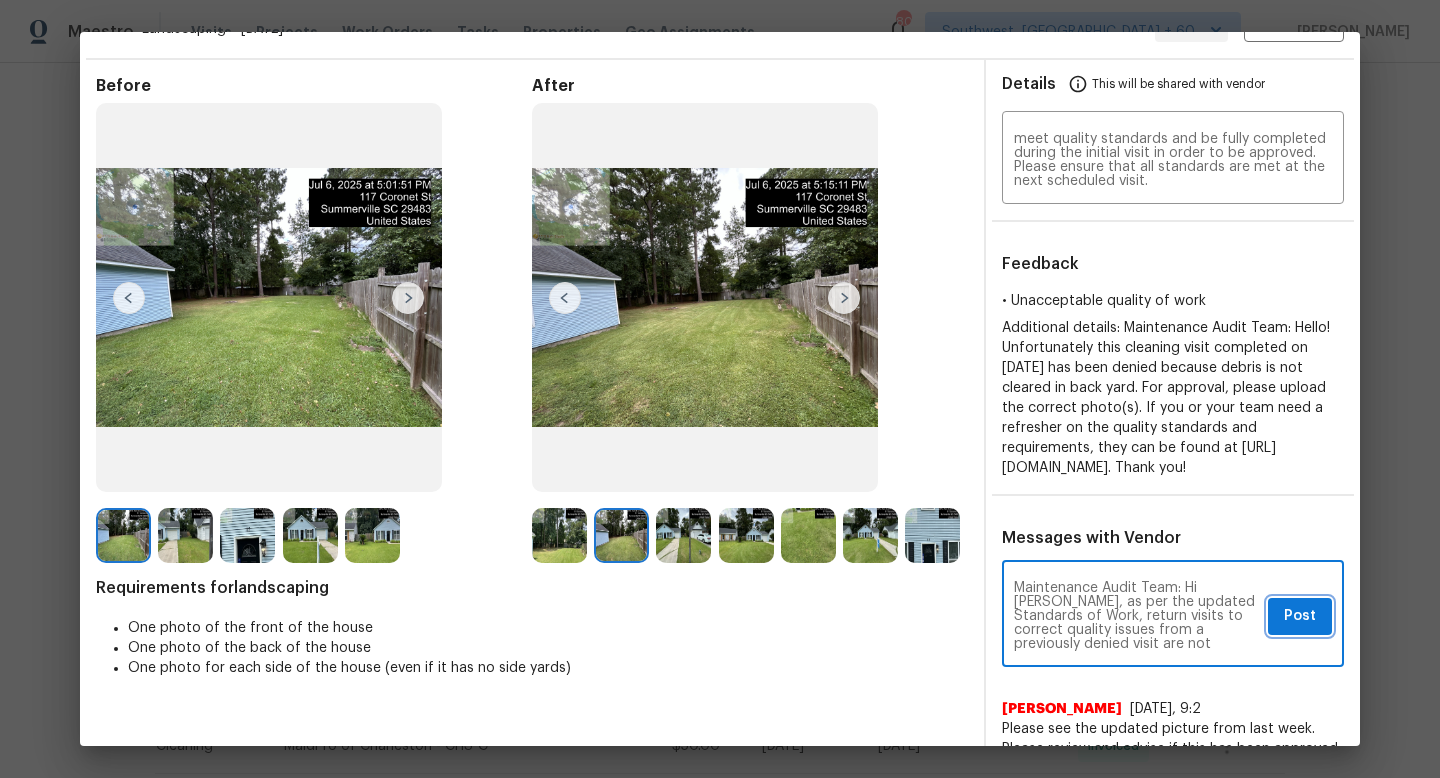 click on "Post" at bounding box center [1300, 616] 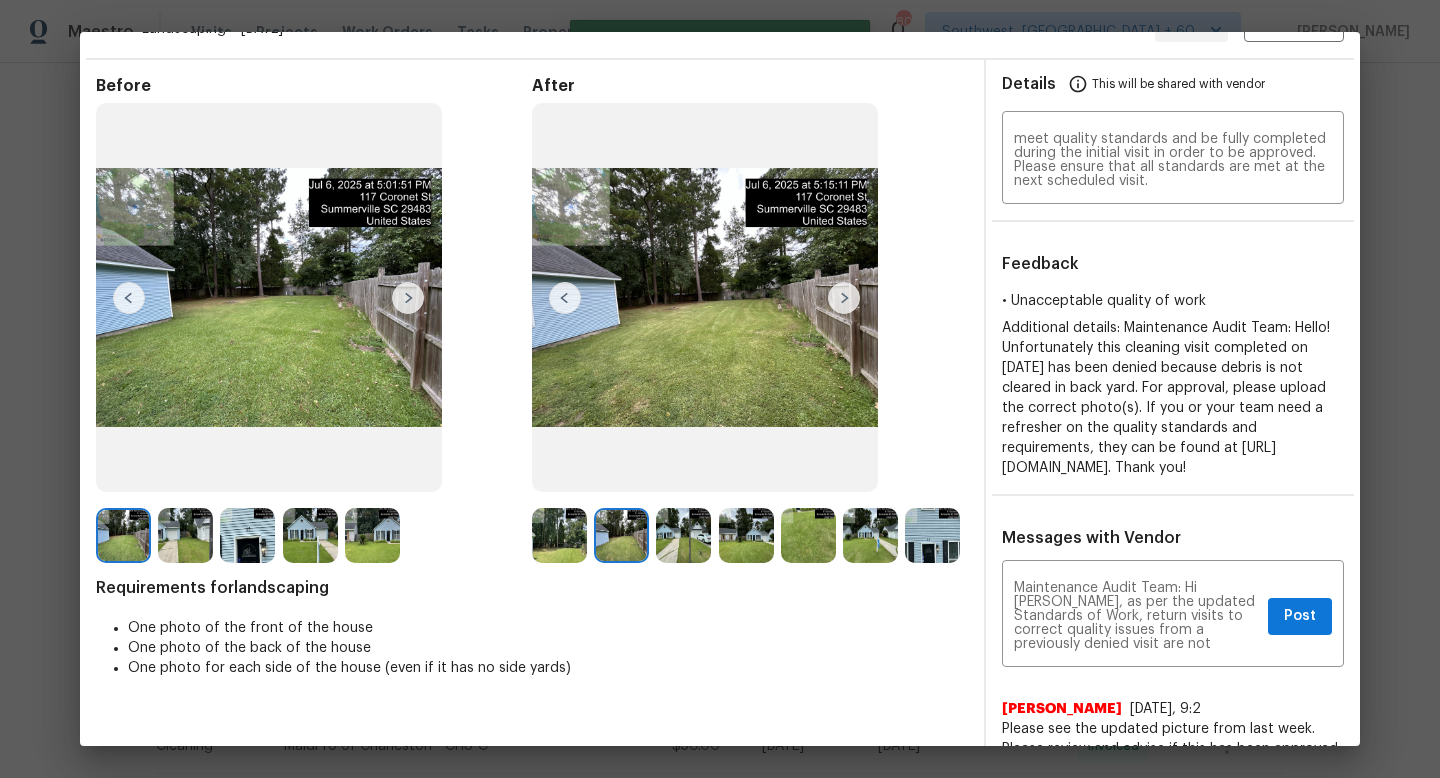 type 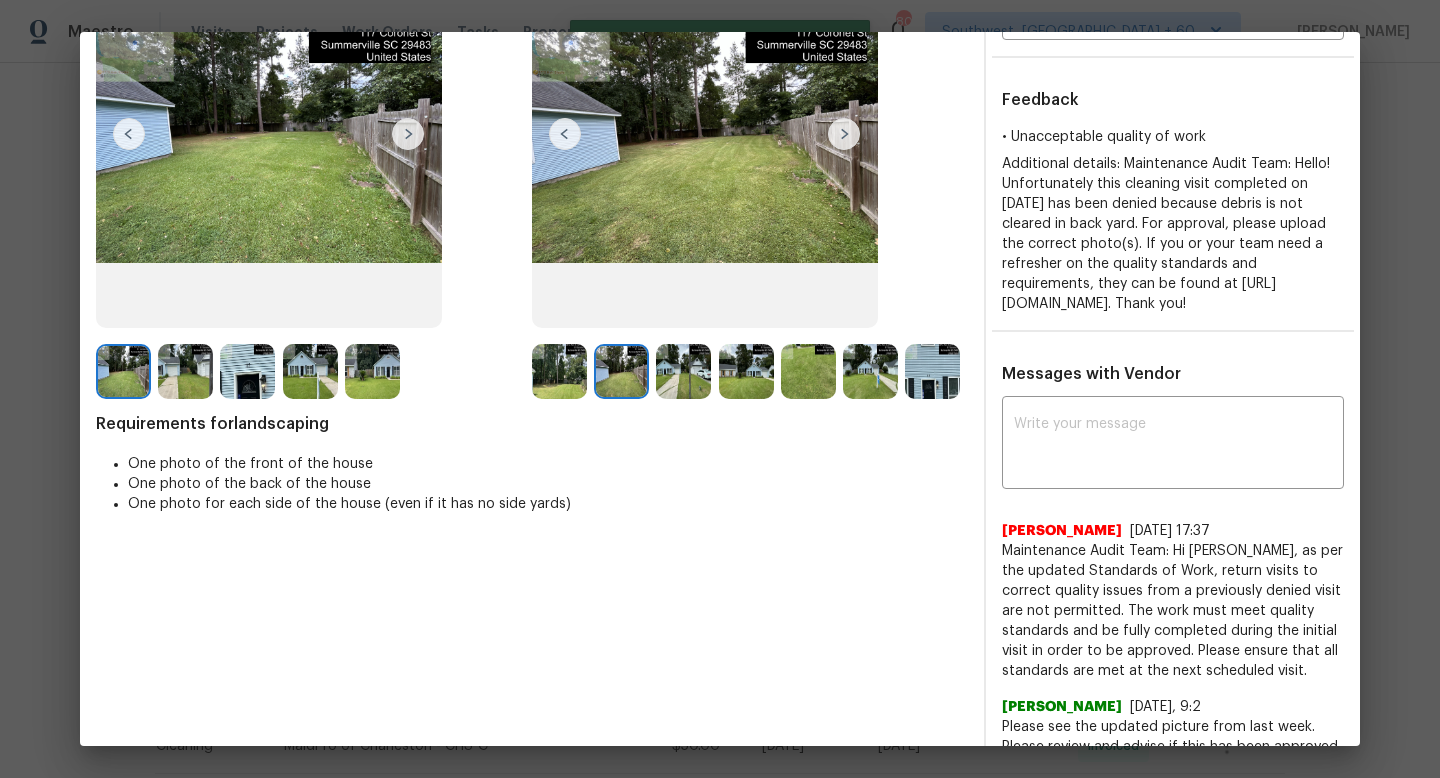 scroll, scrollTop: 0, scrollLeft: 0, axis: both 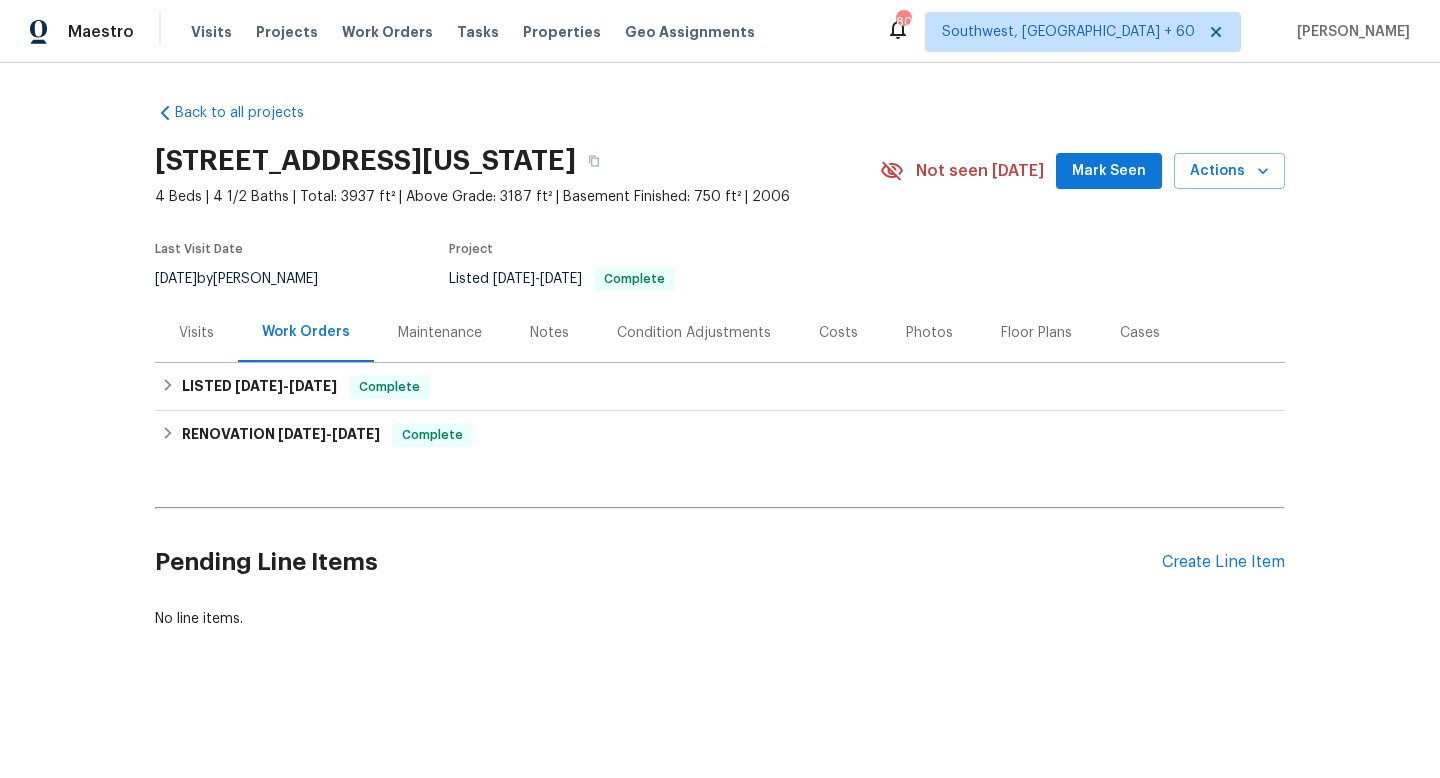 click on "Maintenance" at bounding box center [440, 333] 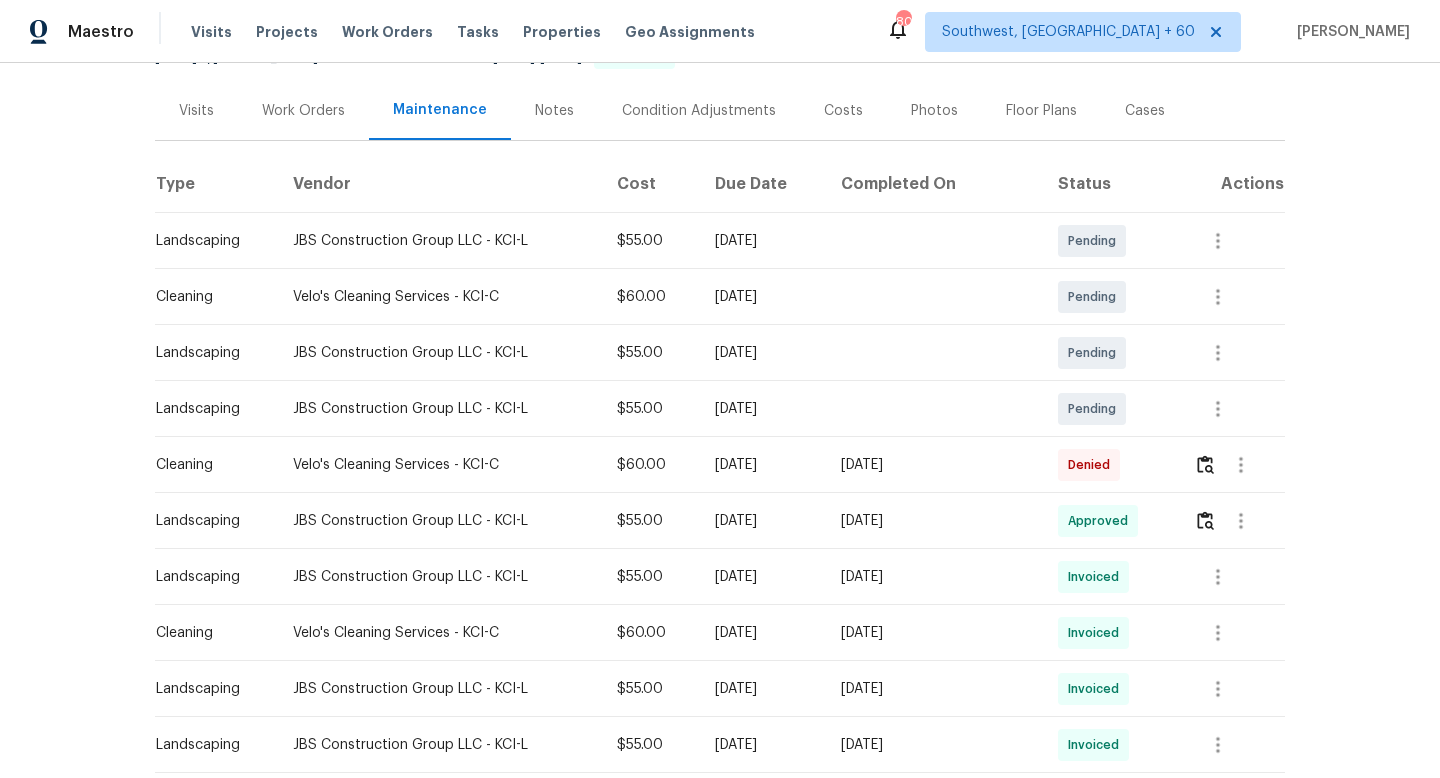 scroll, scrollTop: 243, scrollLeft: 0, axis: vertical 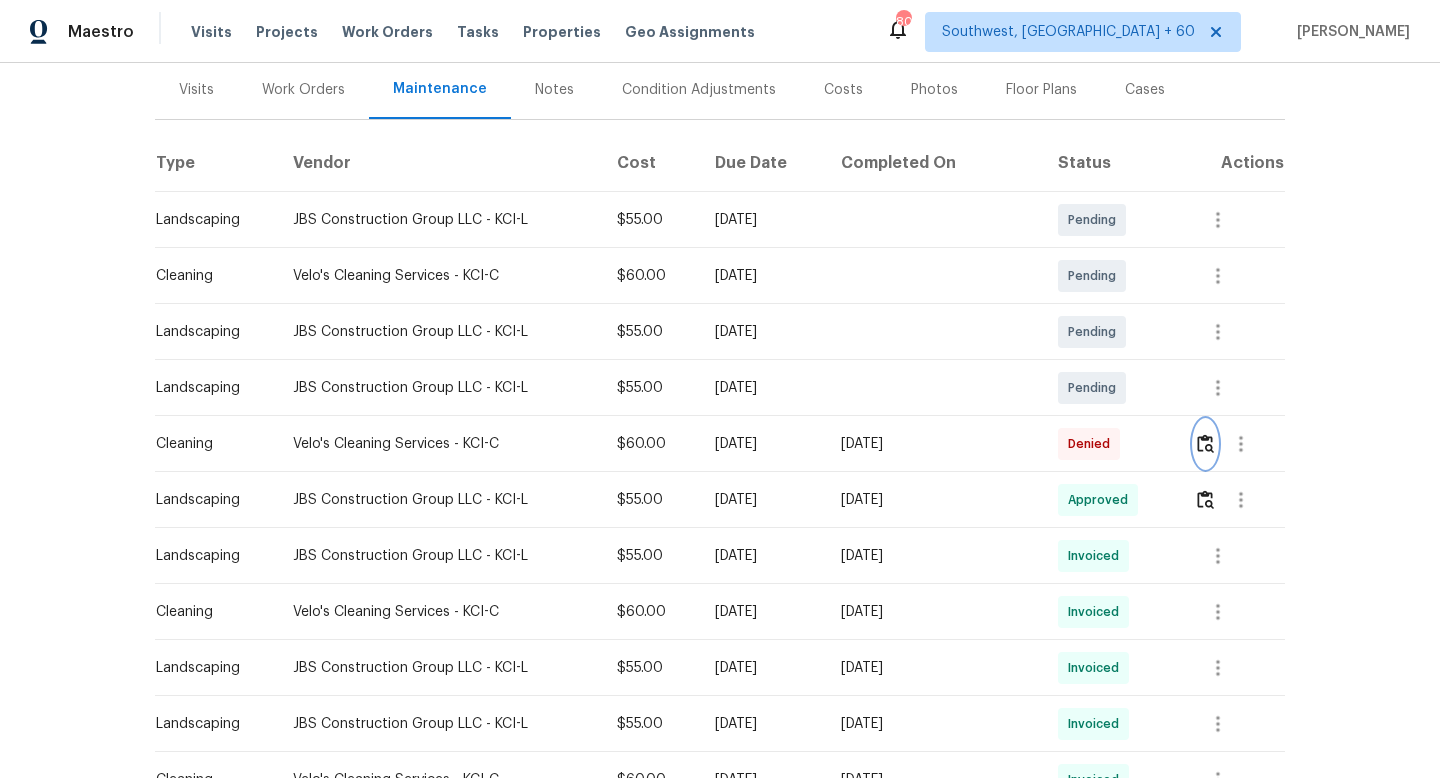 click at bounding box center (1205, 443) 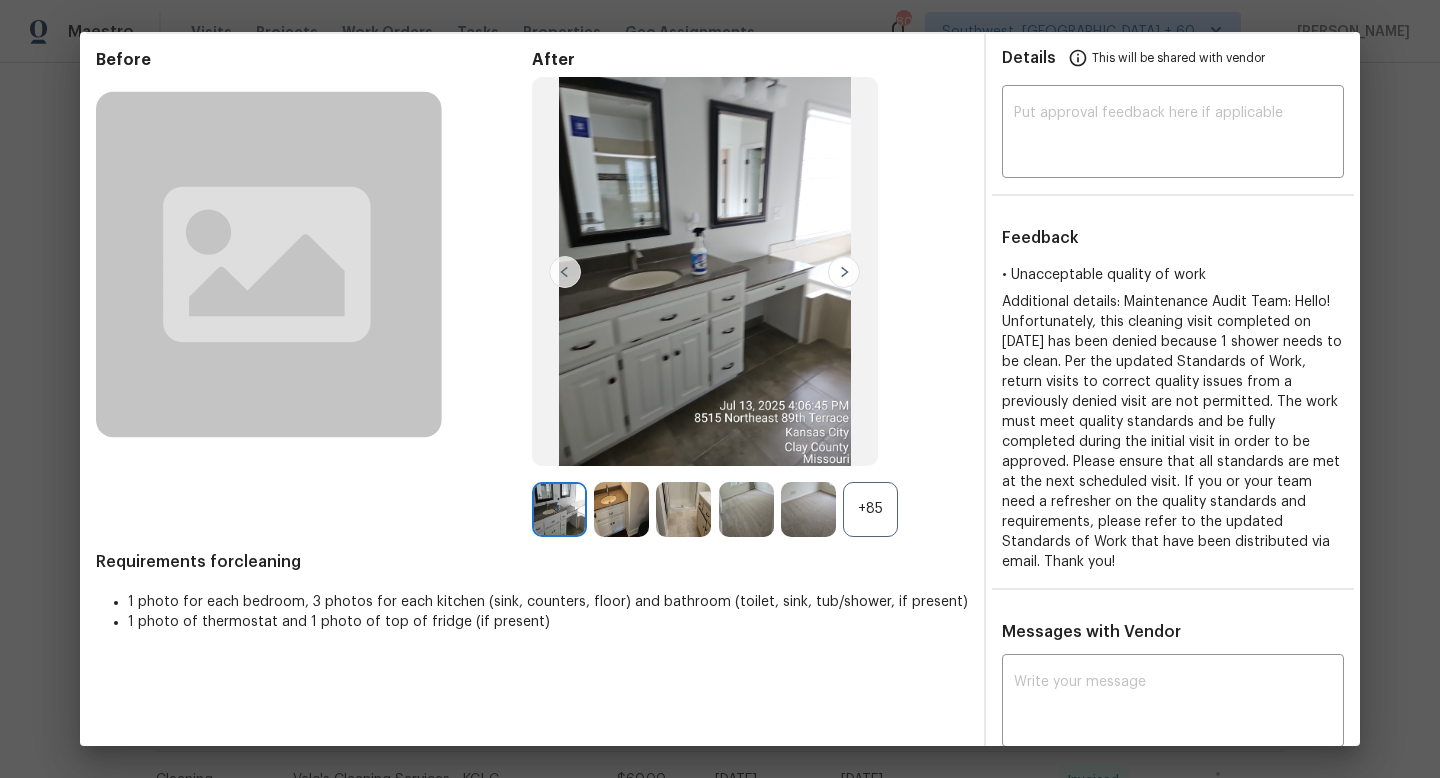 scroll, scrollTop: 92, scrollLeft: 0, axis: vertical 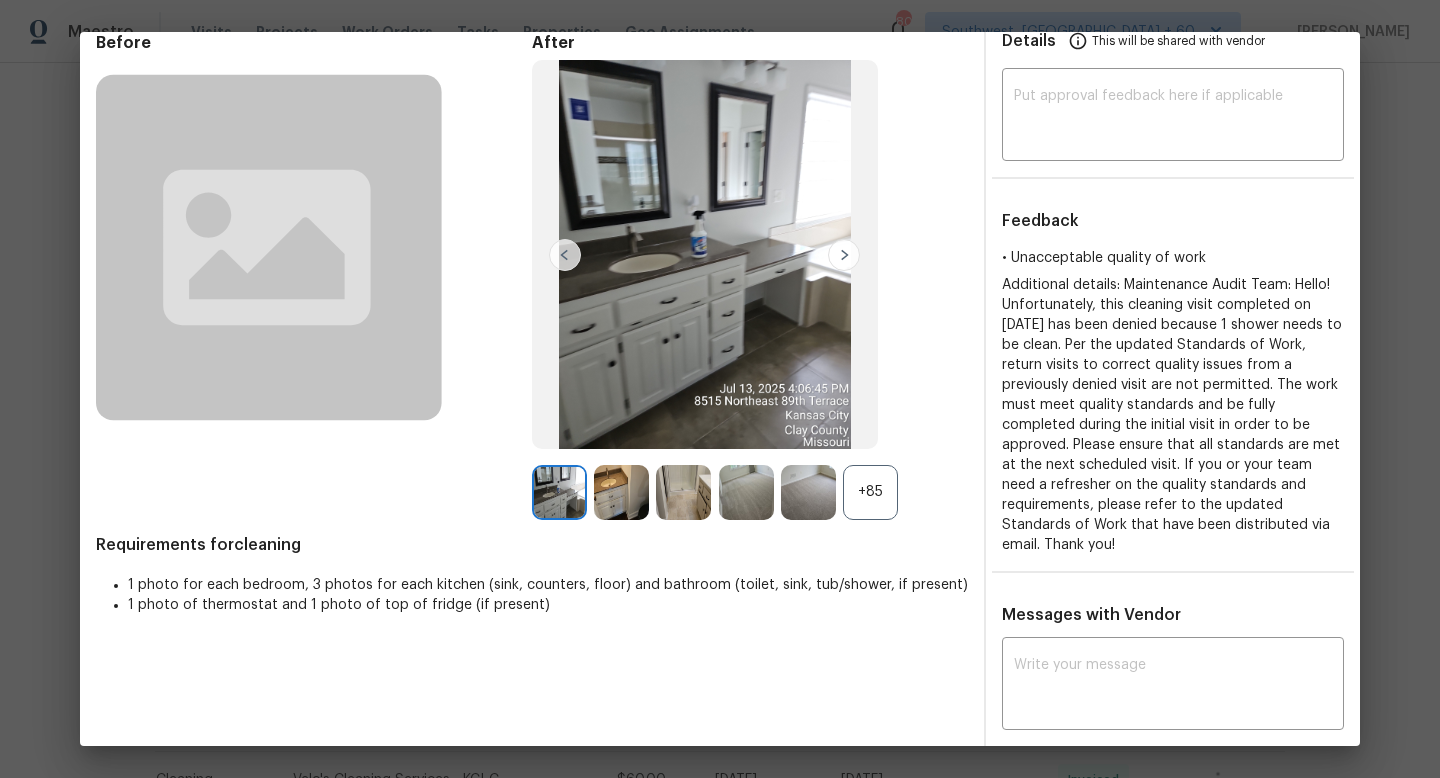 click on "+85" at bounding box center (870, 492) 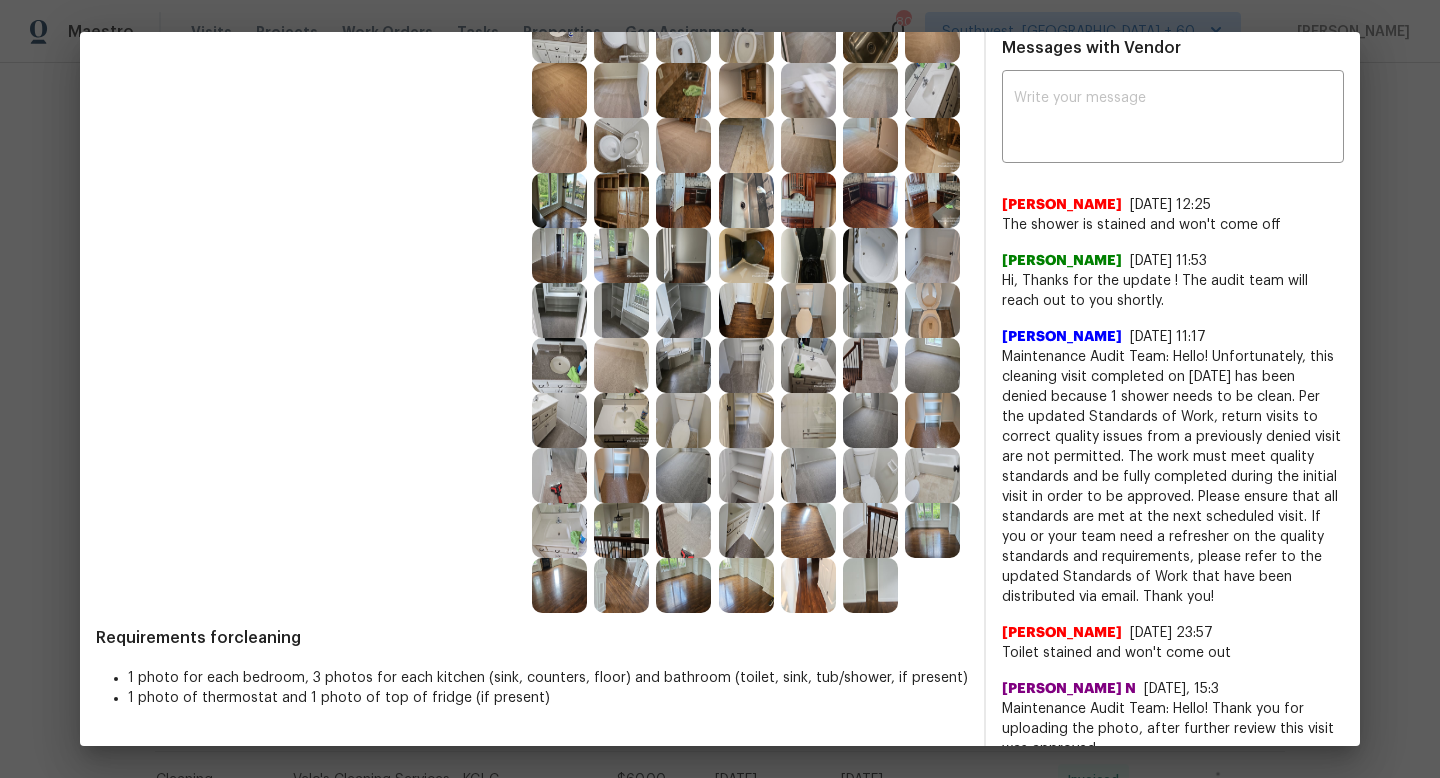 scroll, scrollTop: 660, scrollLeft: 0, axis: vertical 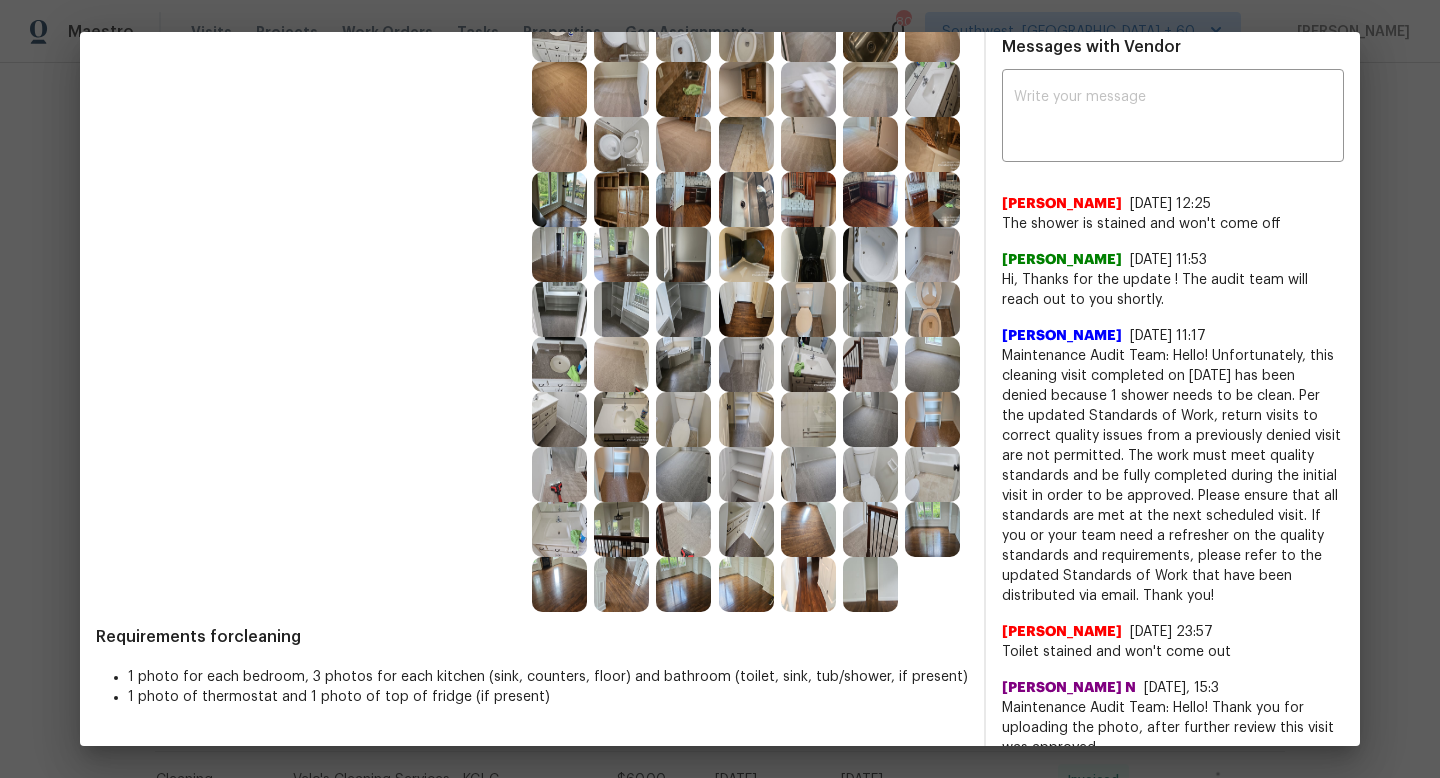 click at bounding box center (808, 419) 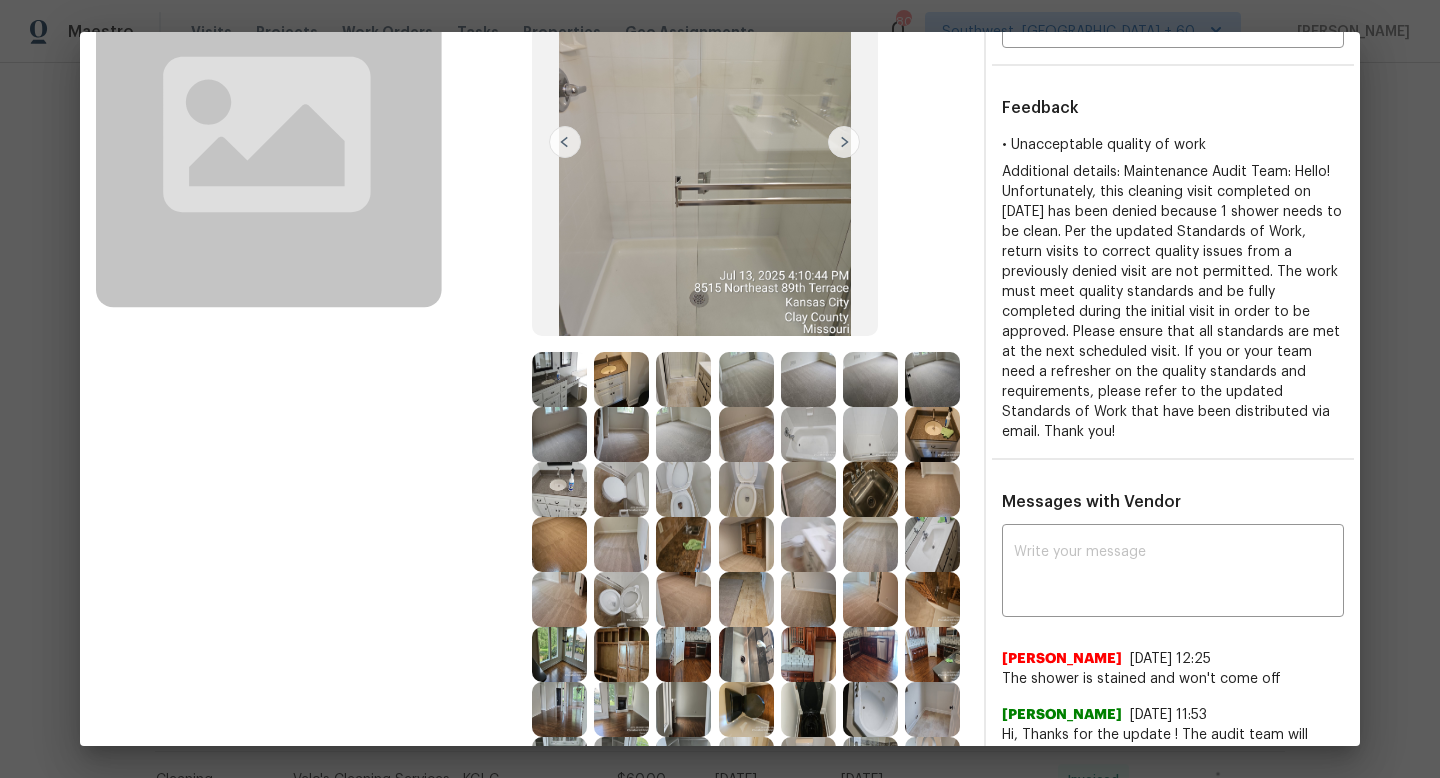 scroll, scrollTop: 0, scrollLeft: 0, axis: both 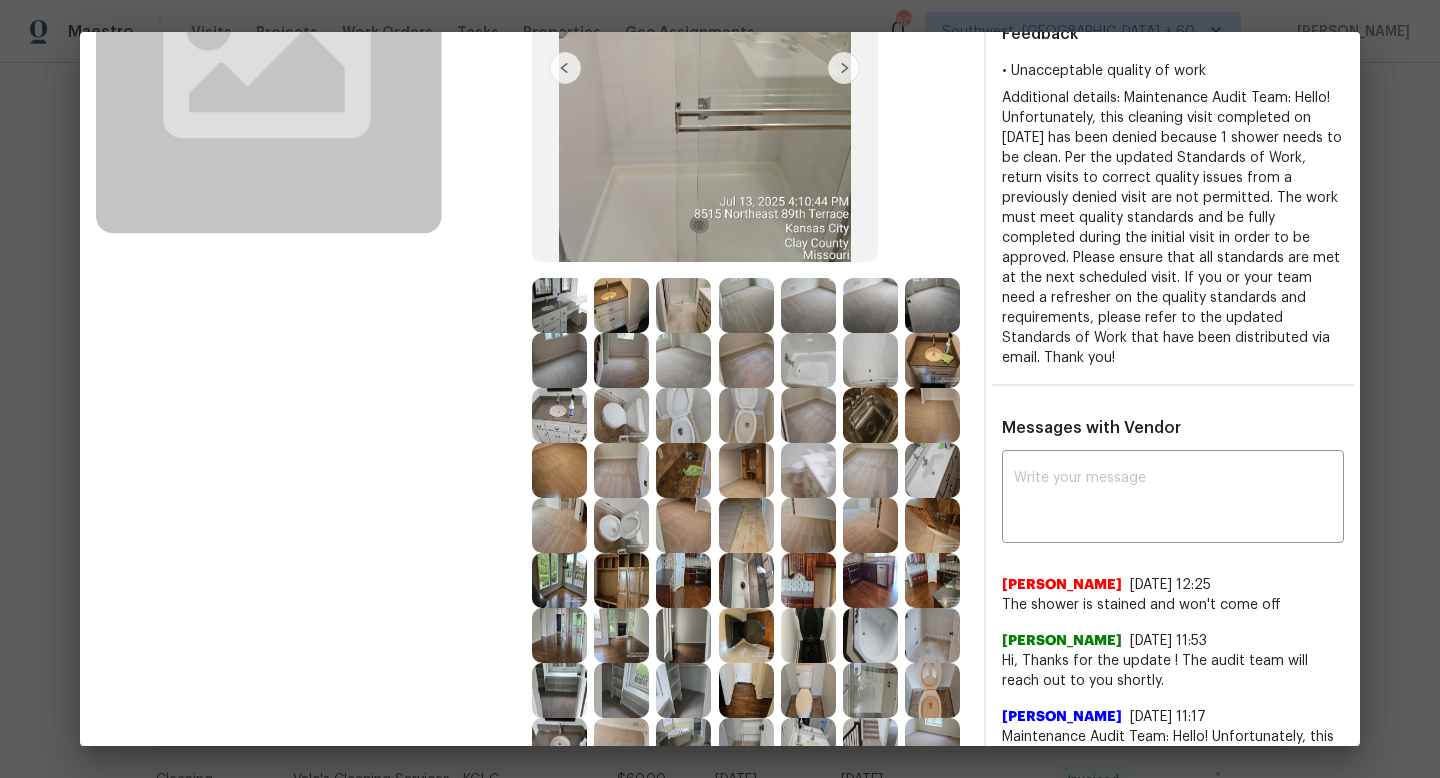 click at bounding box center (683, 305) 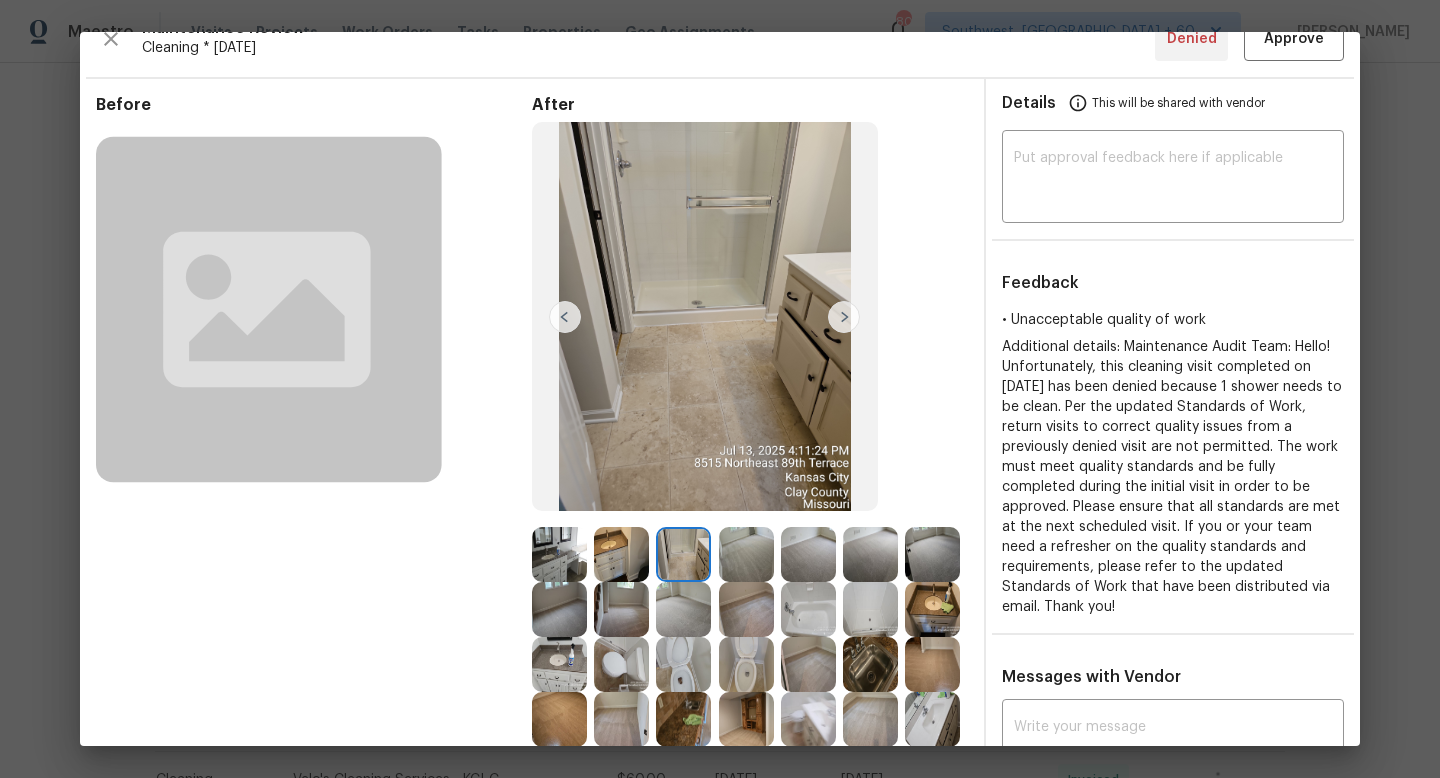 scroll, scrollTop: 28, scrollLeft: 0, axis: vertical 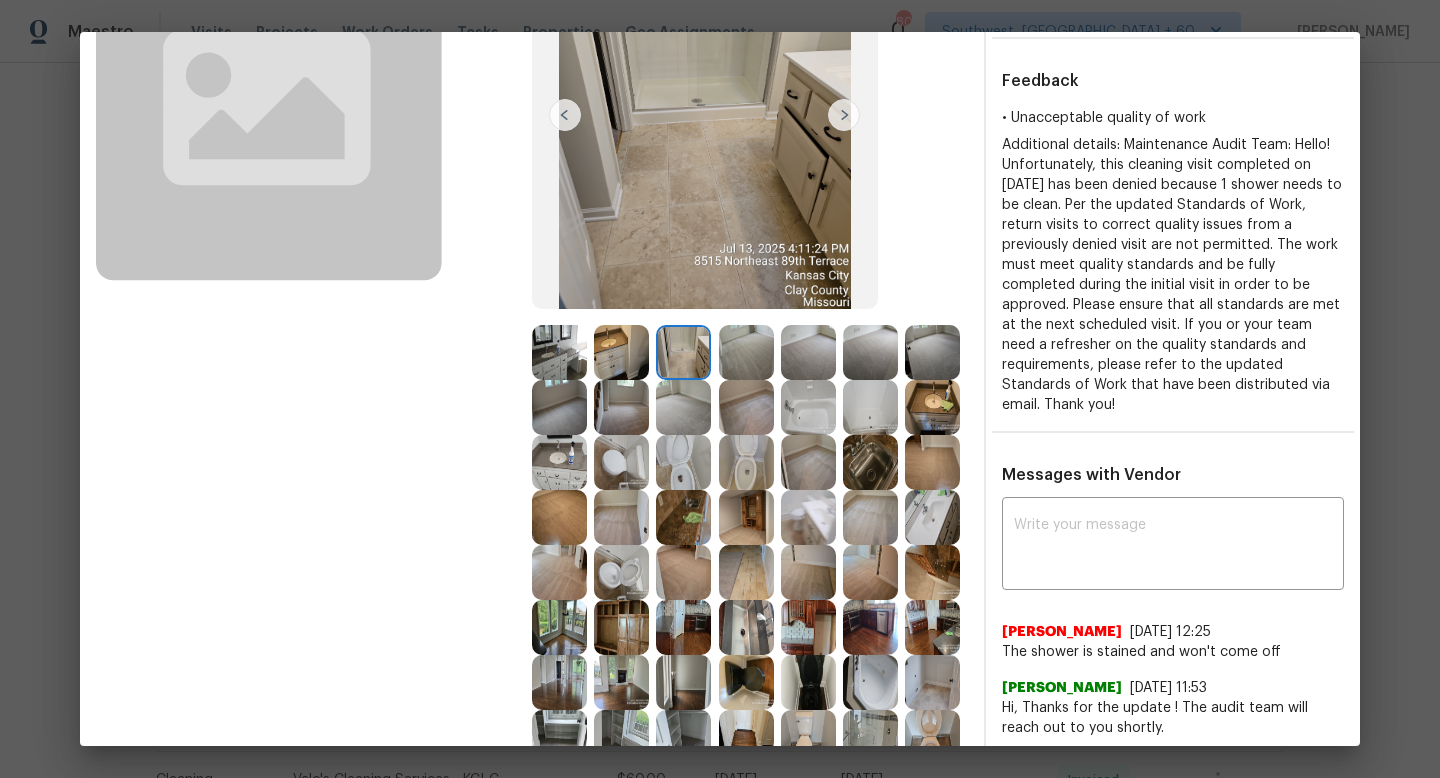 click at bounding box center [870, 407] 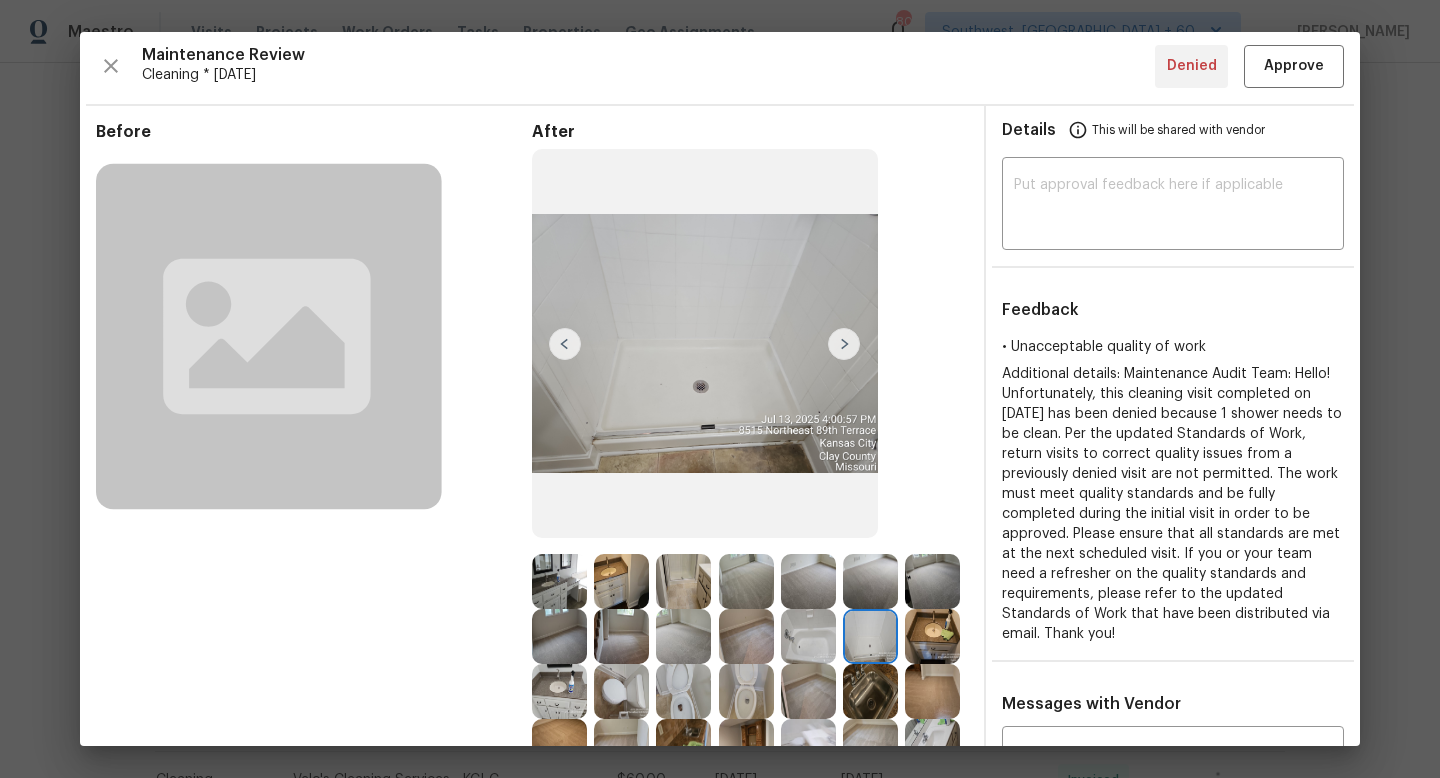 scroll, scrollTop: 0, scrollLeft: 0, axis: both 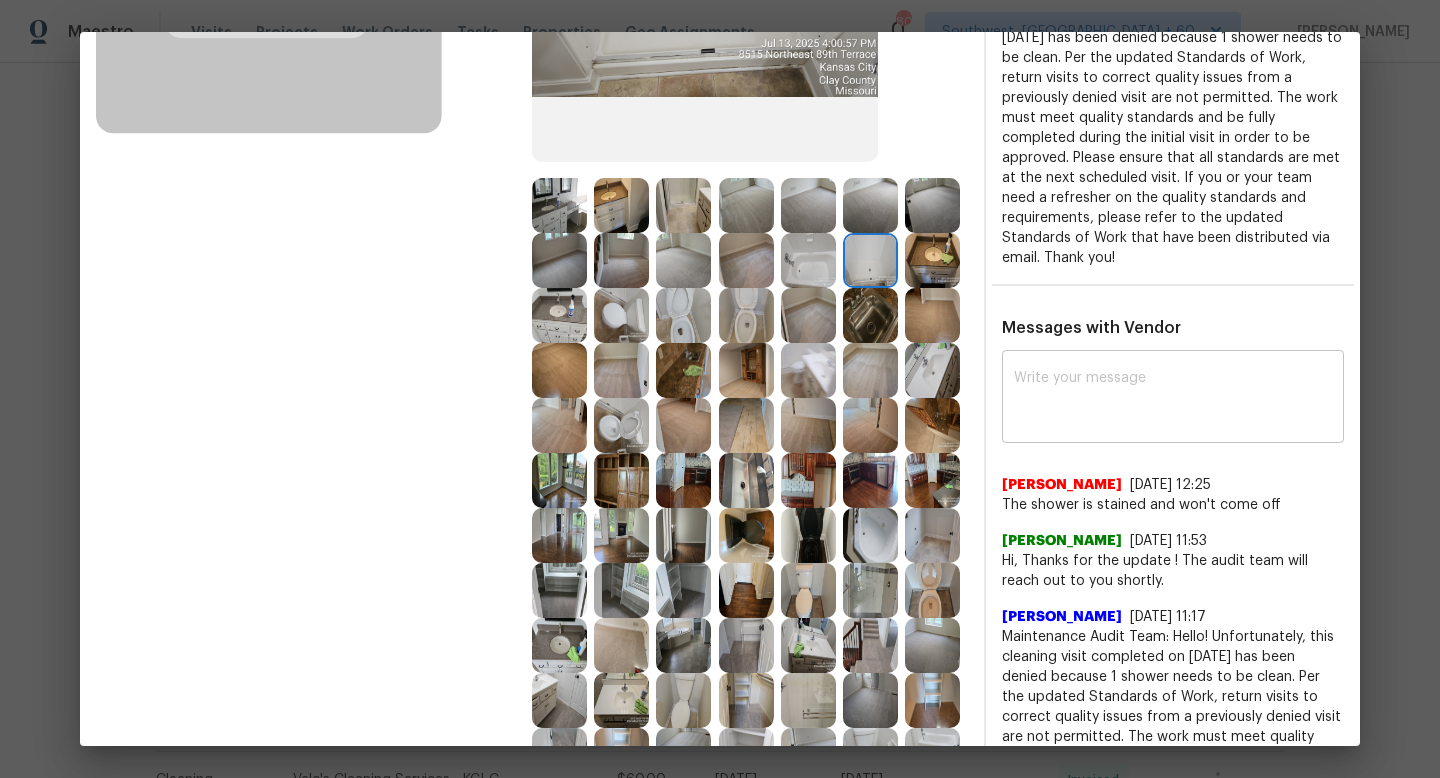 click at bounding box center [1173, 399] 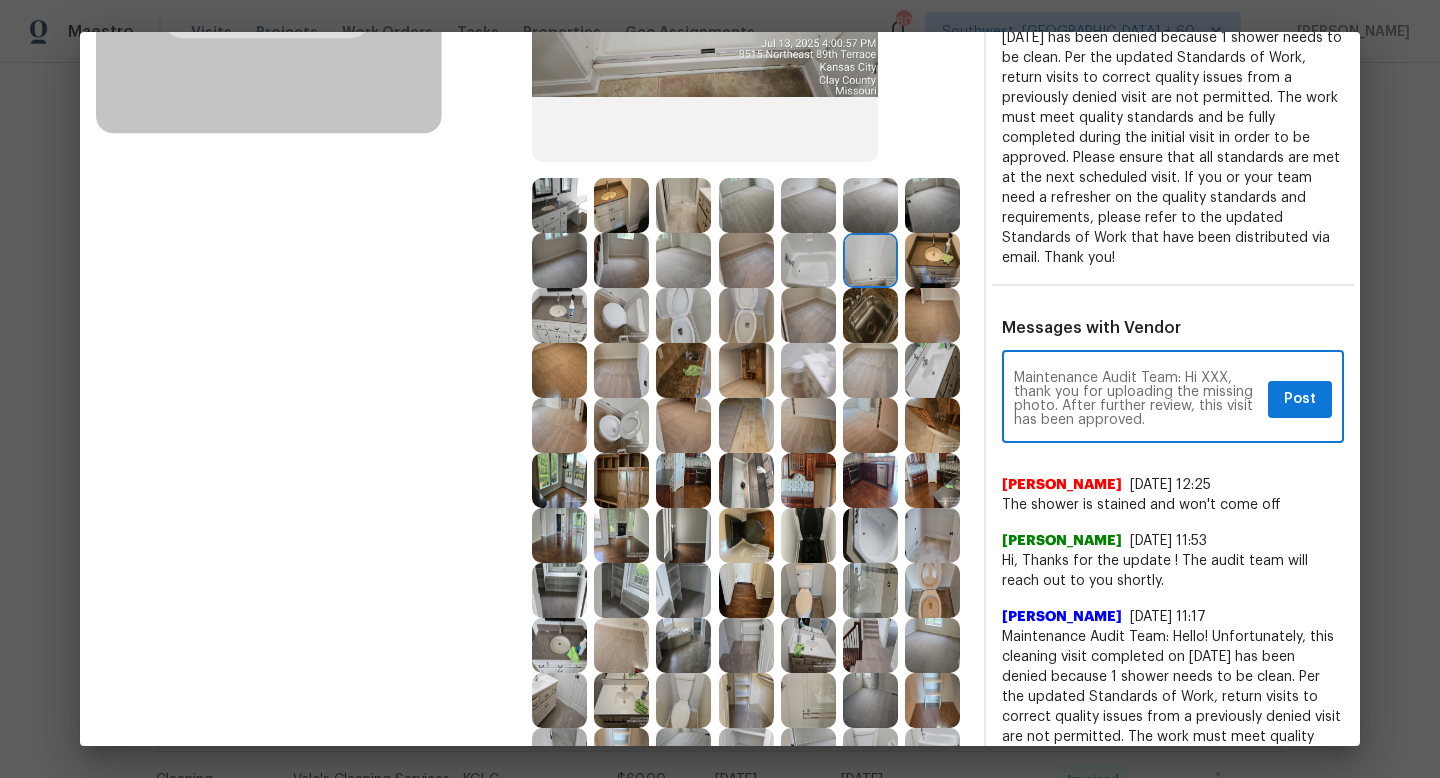 click on "Maintenance Audit Team: Hi XXX, thank you for uploading the missing photo. After further review, this visit has been approved." at bounding box center (1137, 399) 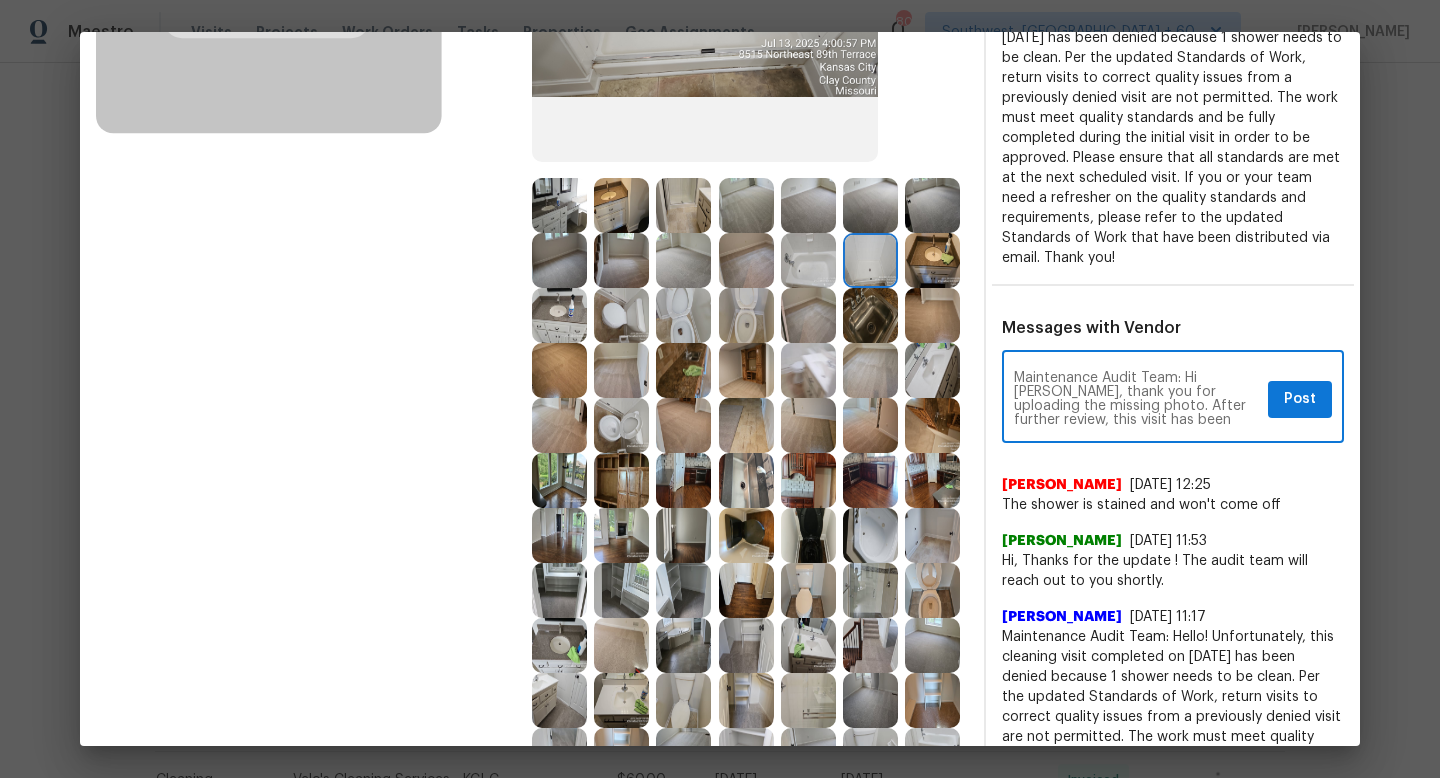 click on "Maintenance Audit Team: Hi Flor, thank you for uploading the missing photo. After further review, this visit has been approved." at bounding box center (1137, 399) 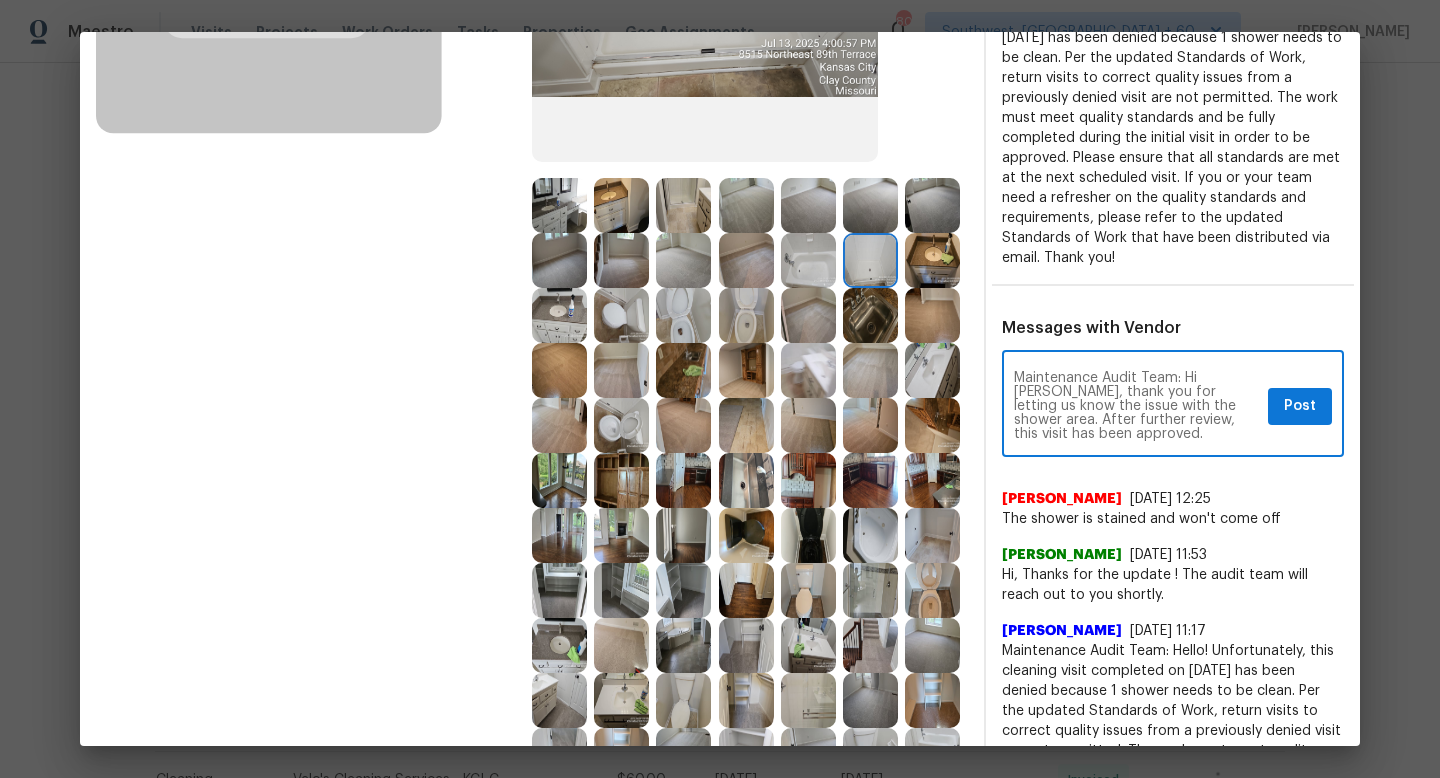 click on "Maintenance Audit Team: Hi Flor, thank you for letting us know the issue with the shower area. After further review, this visit has been approved." at bounding box center (1137, 406) 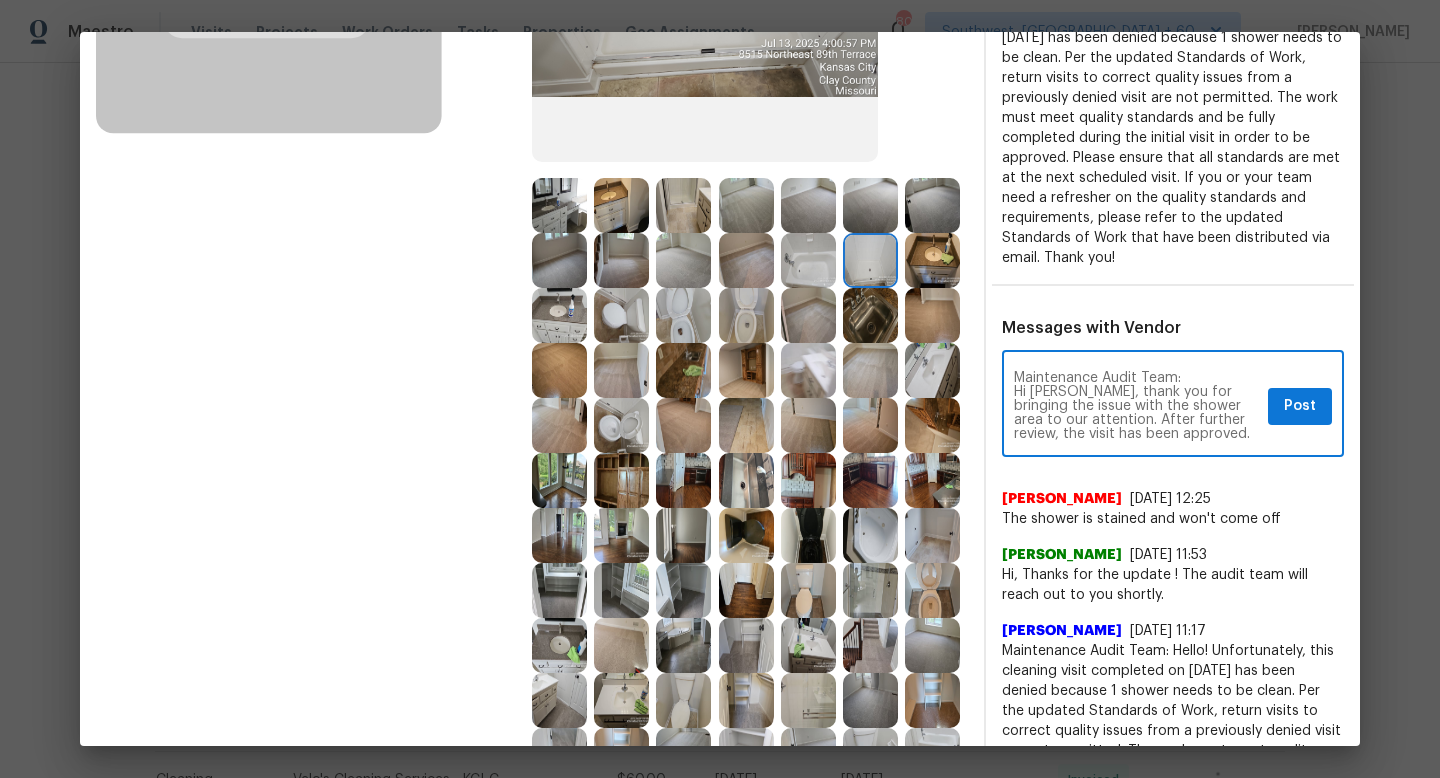 click on "Maintenance Audit Team:
Hi Flor, thank you for bringing the issue with the shower area to our attention. After further review, the visit has been approved." at bounding box center (1137, 406) 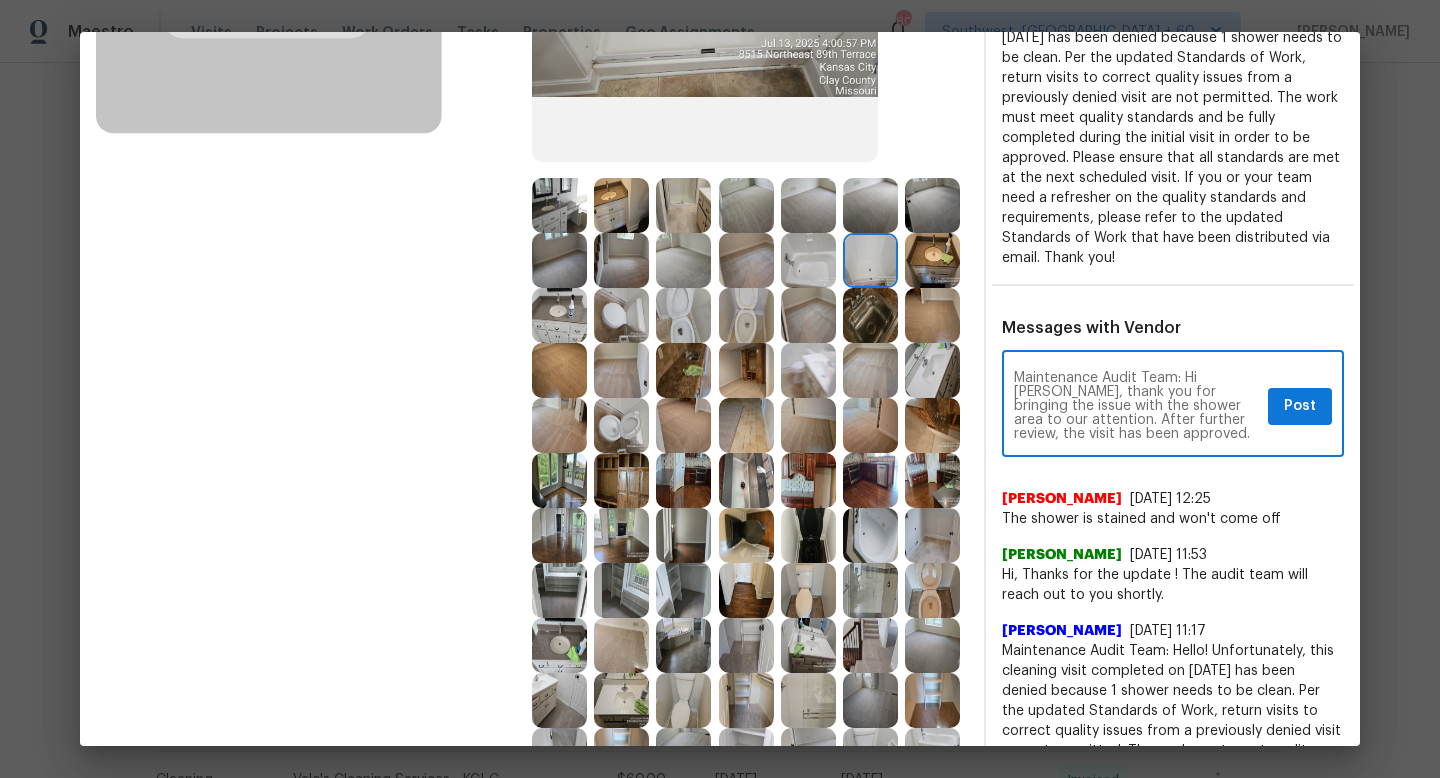 click on "Maintenance Audit Team: Hi Flor, thank you for bringing the issue with the shower area to our attention. After further review, the visit has been approved." at bounding box center [1137, 406] 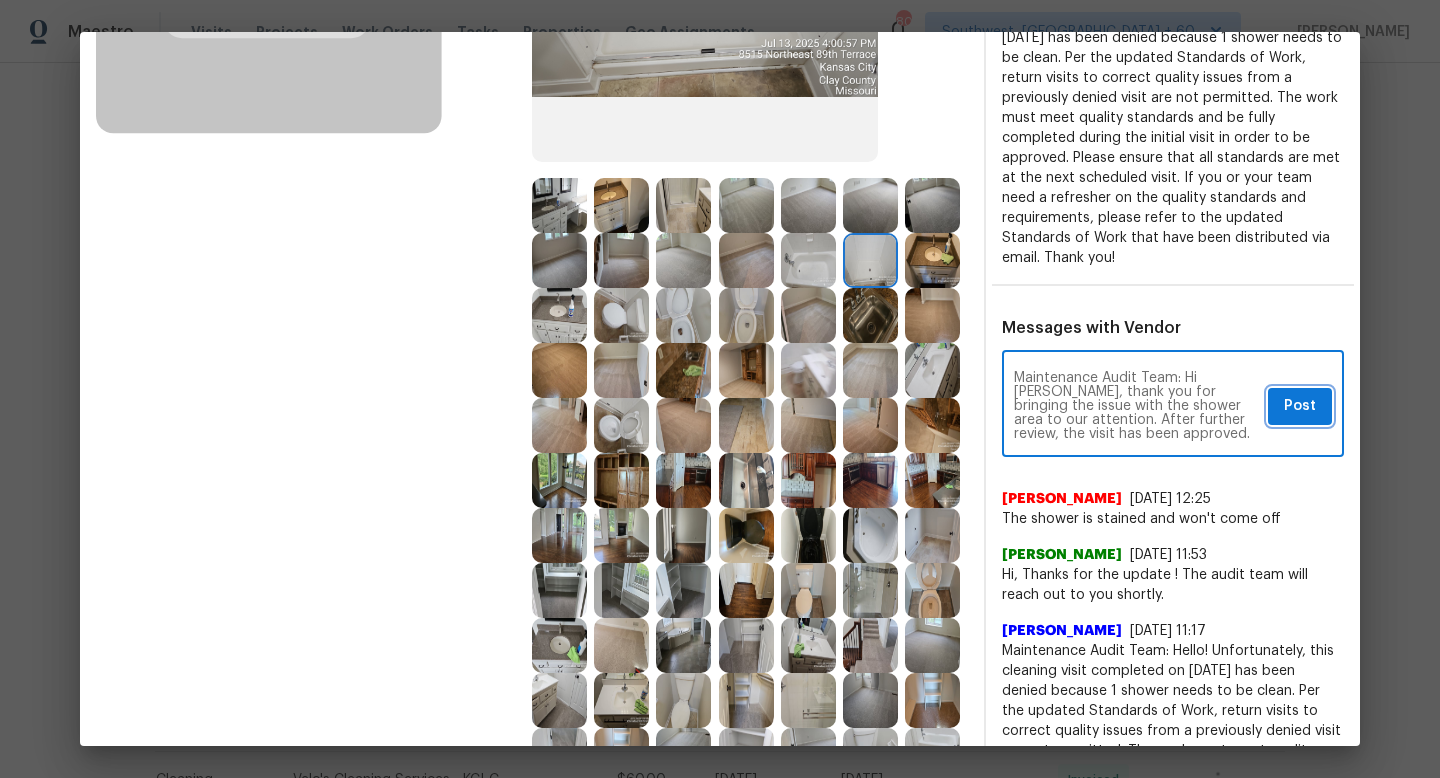 click on "Post" at bounding box center (1300, 406) 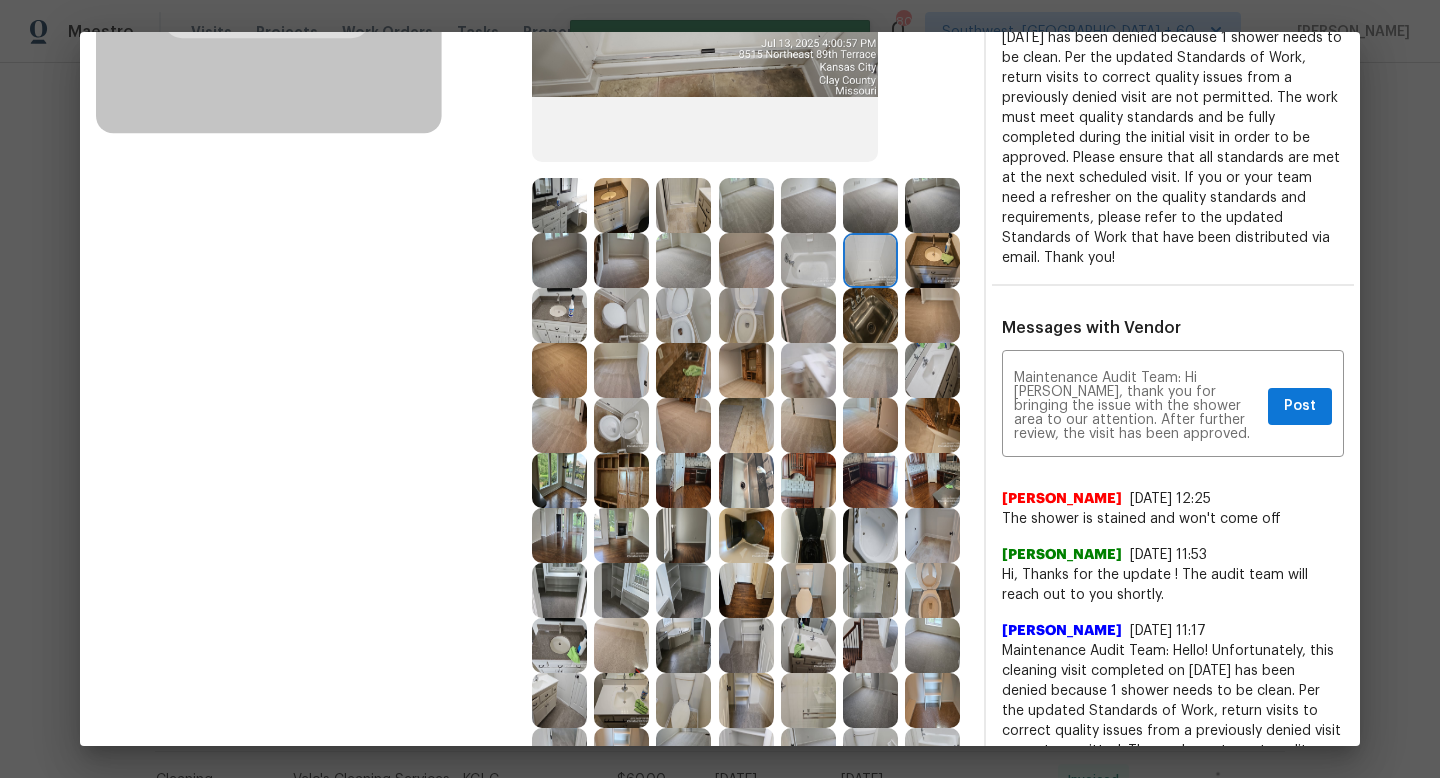 type 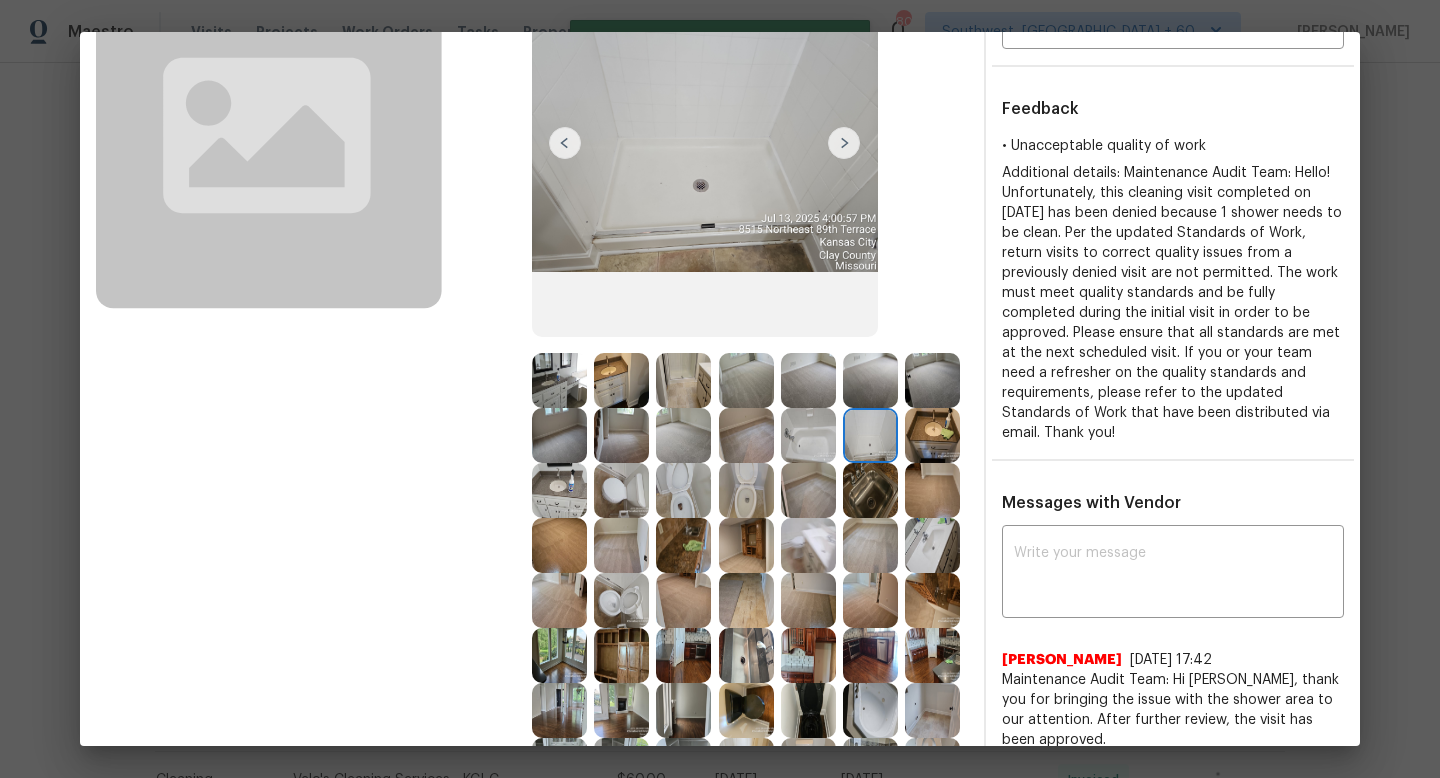 scroll, scrollTop: 0, scrollLeft: 0, axis: both 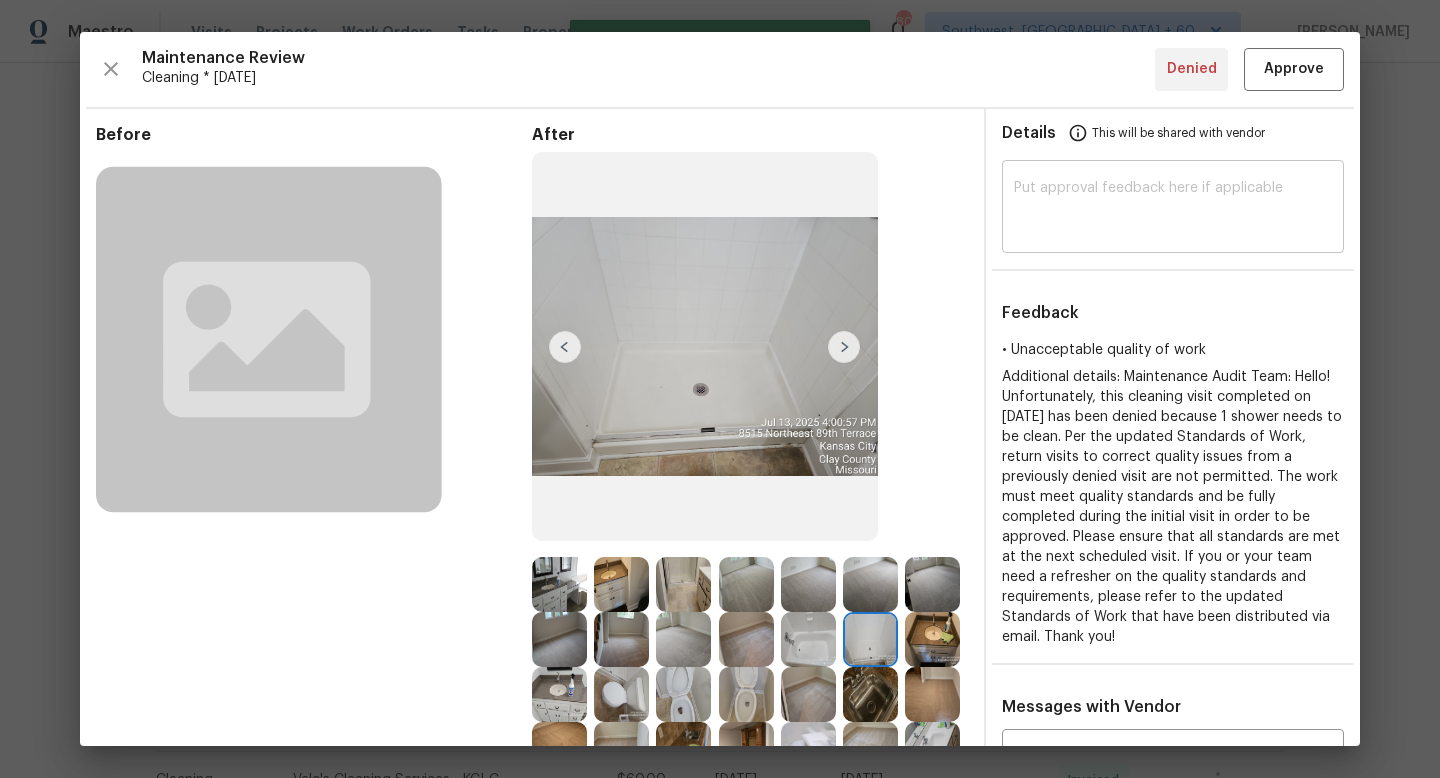click at bounding box center (1173, 209) 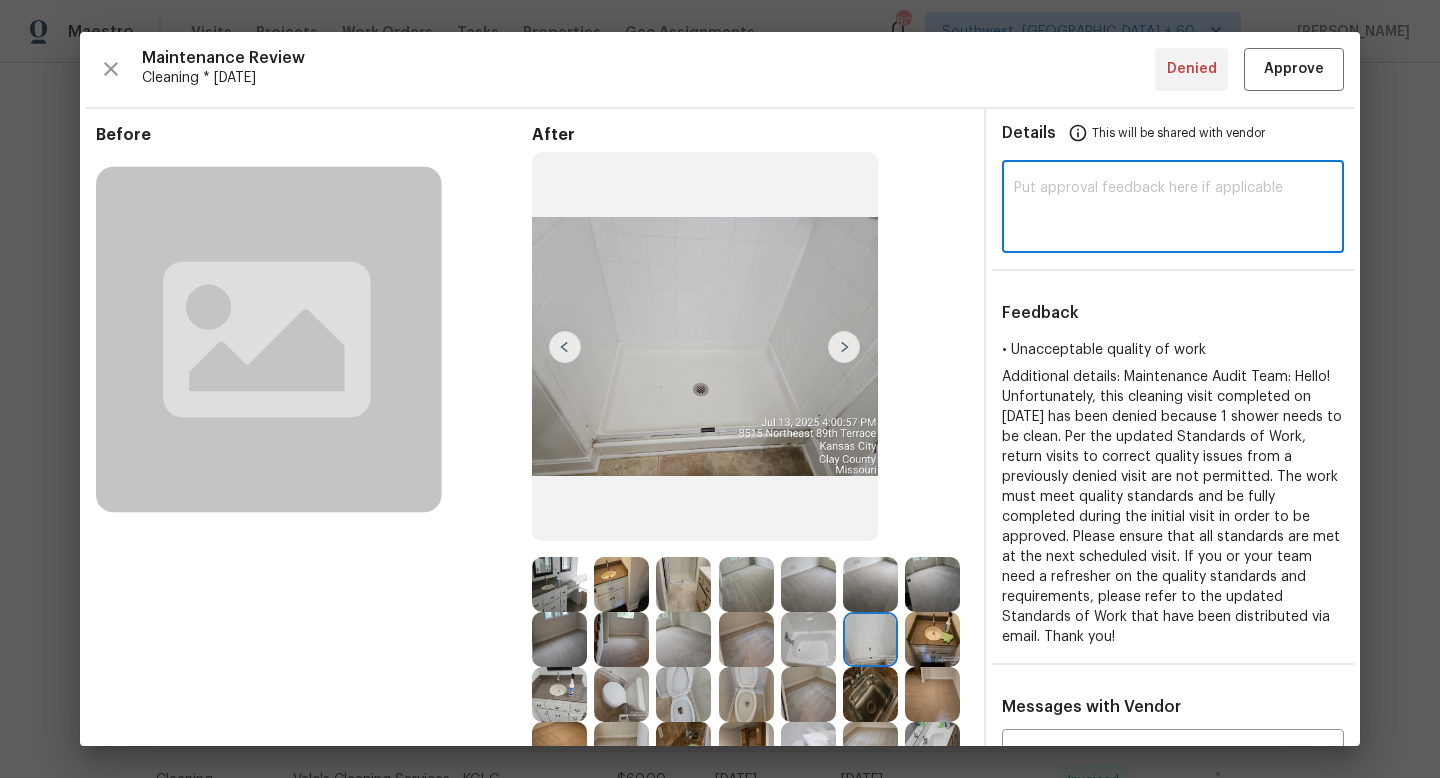 paste on "Maintenance Audit Team: Hi Flor, thank you for bringing the issue with the shower area to our attention. After further review, the visit has been approved." 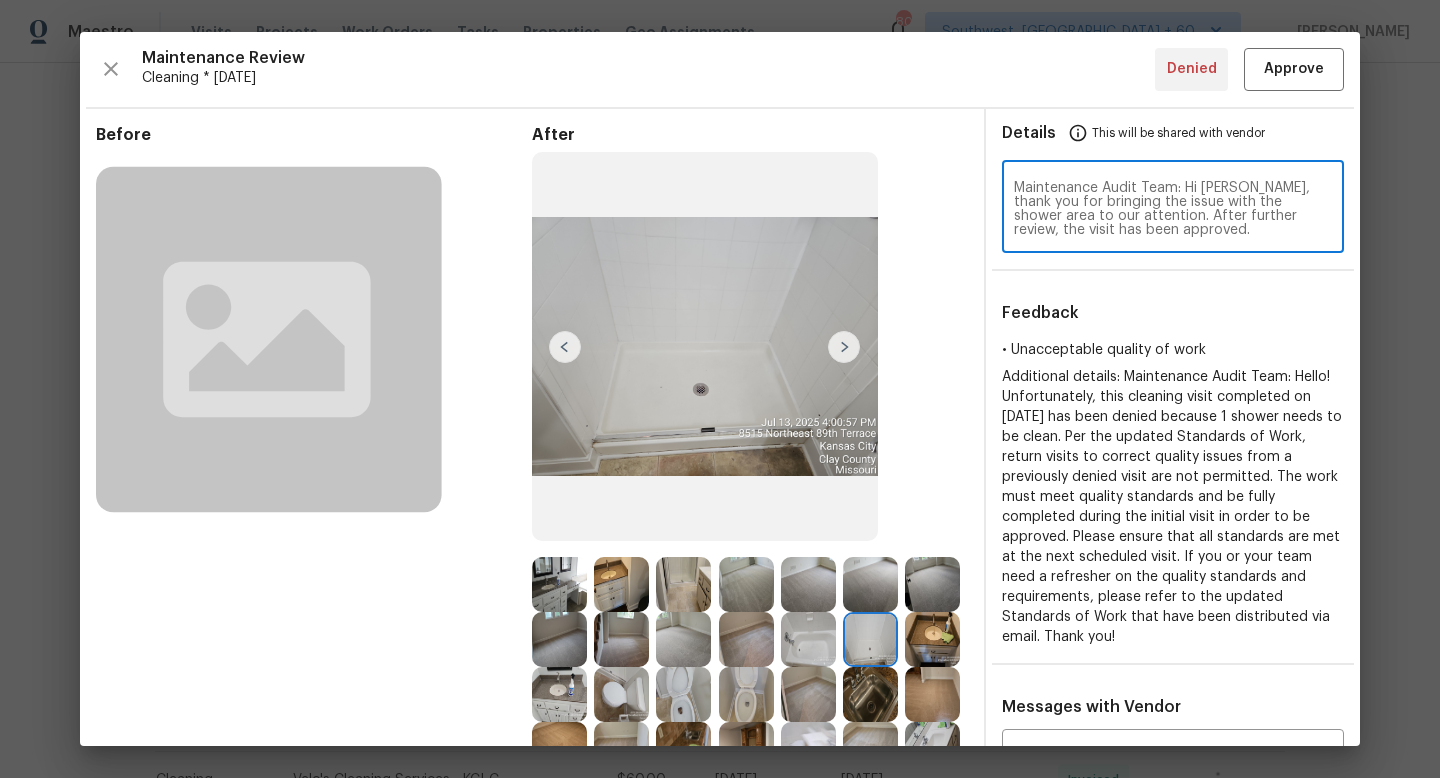 type on "Maintenance Audit Team: Hi Flor, thank you for bringing the issue with the shower area to our attention. After further review, the visit has been approved." 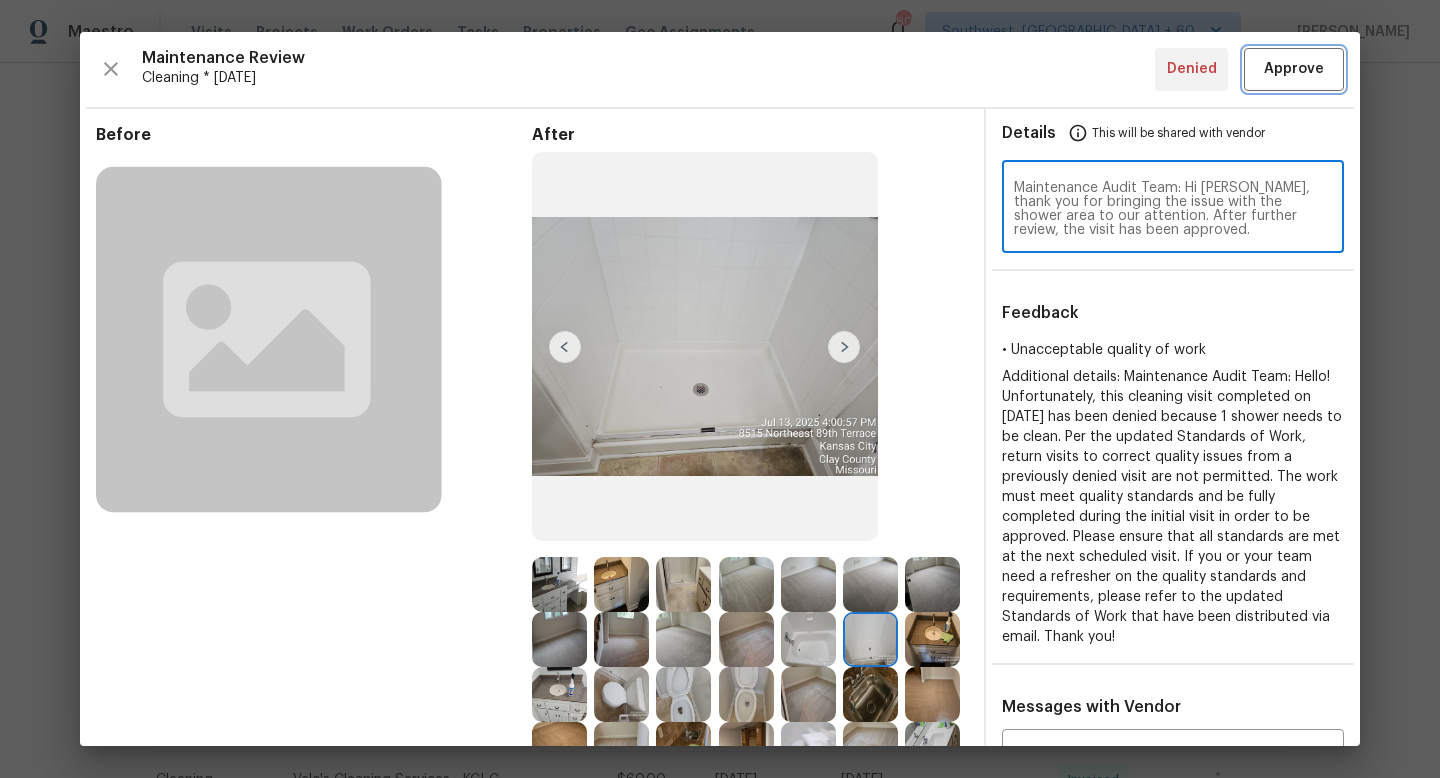 click on "Approve" at bounding box center [1294, 69] 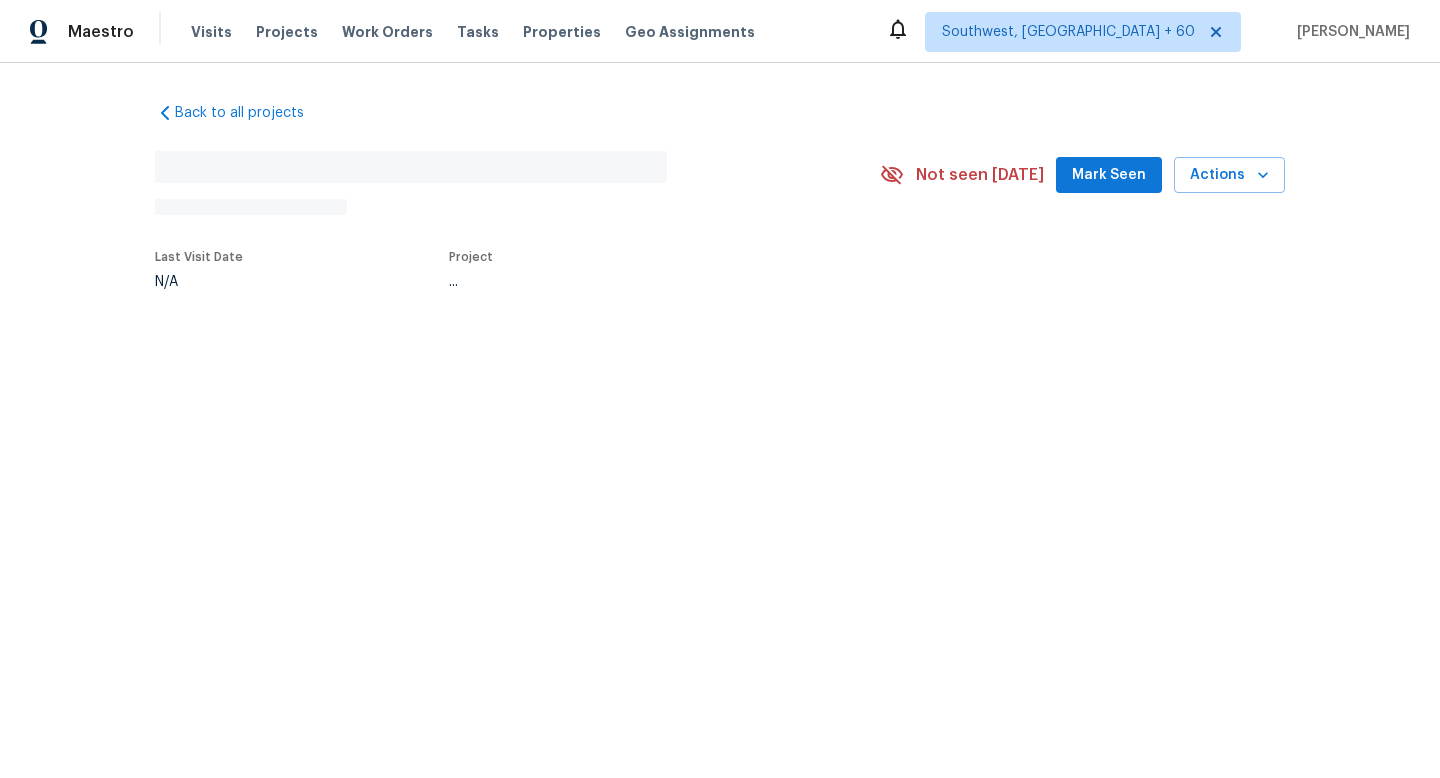 scroll, scrollTop: 0, scrollLeft: 0, axis: both 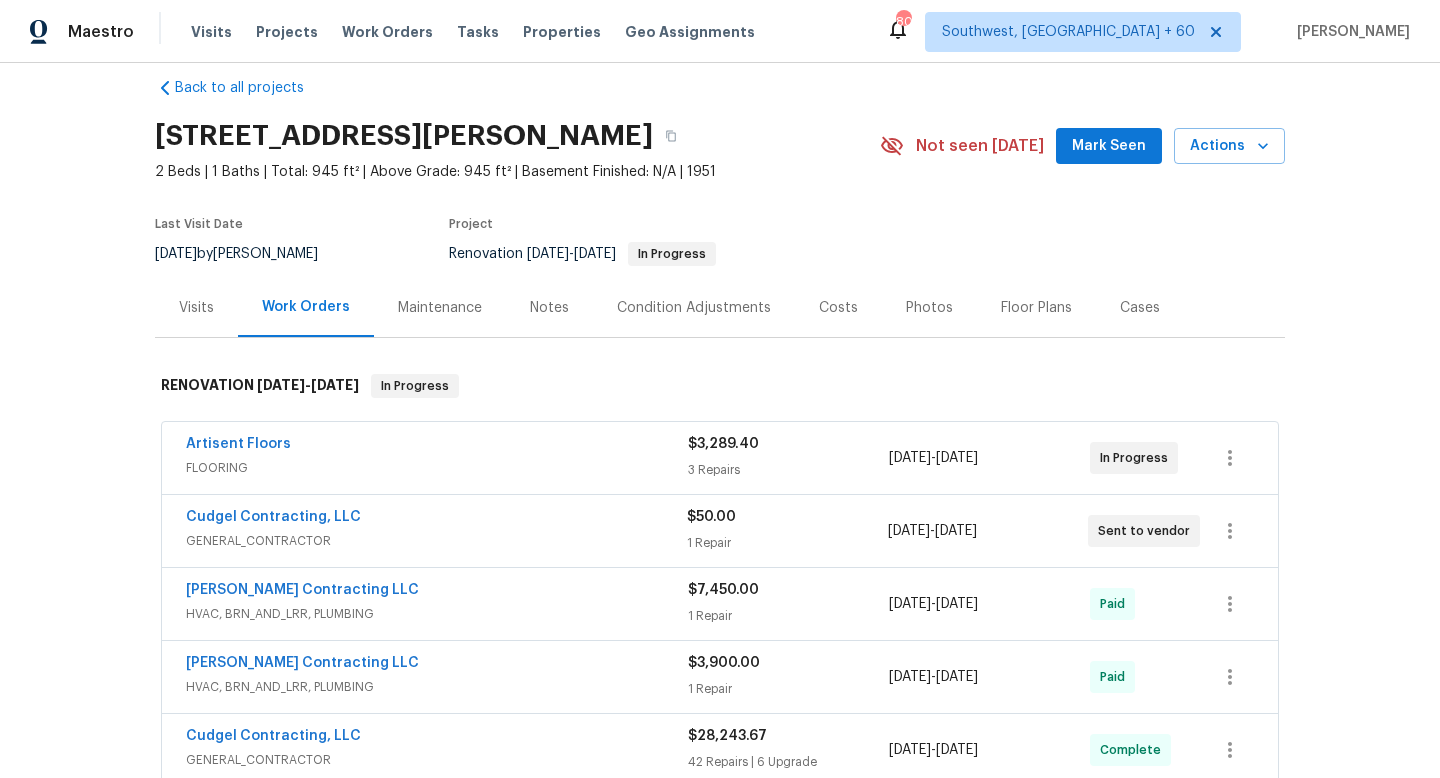 click on "Maintenance" at bounding box center [440, 308] 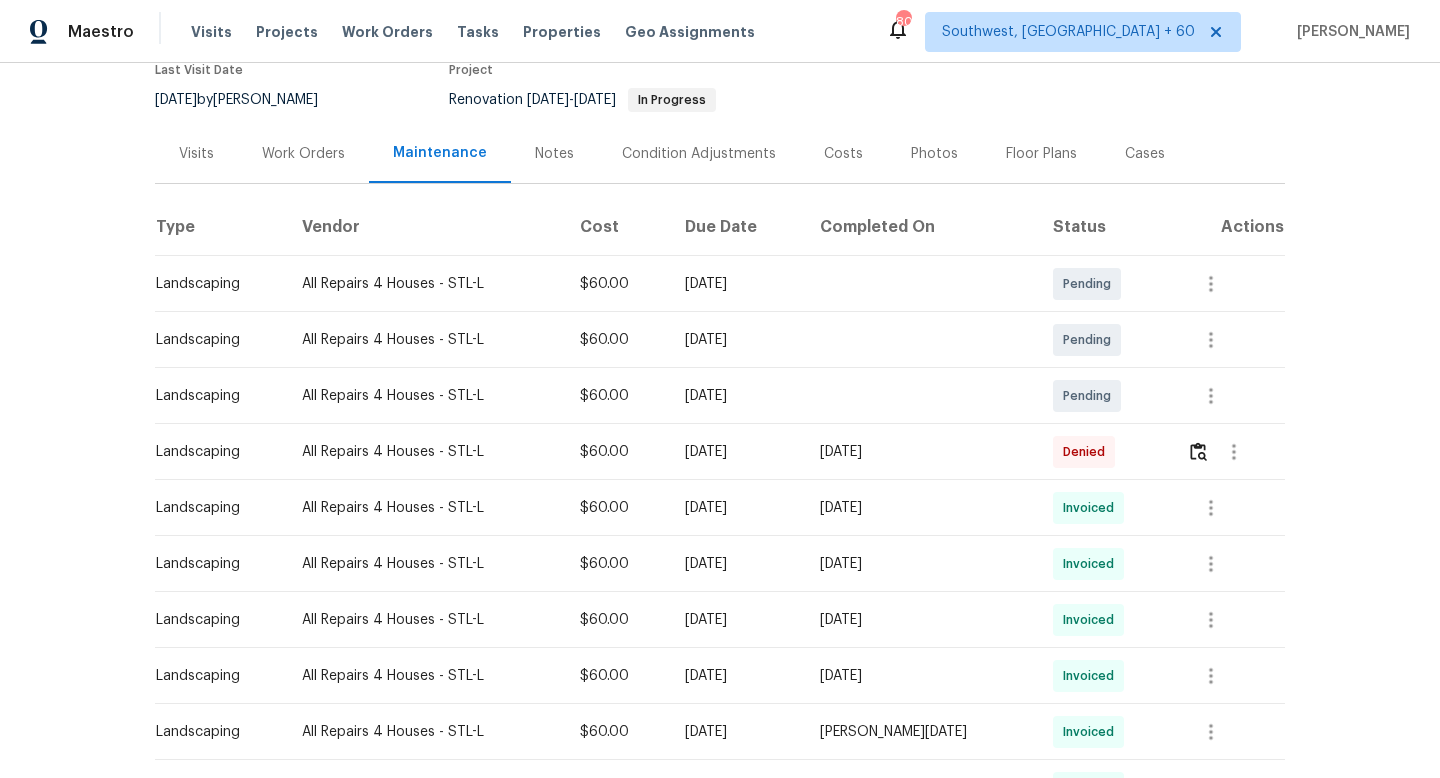 scroll, scrollTop: 176, scrollLeft: 0, axis: vertical 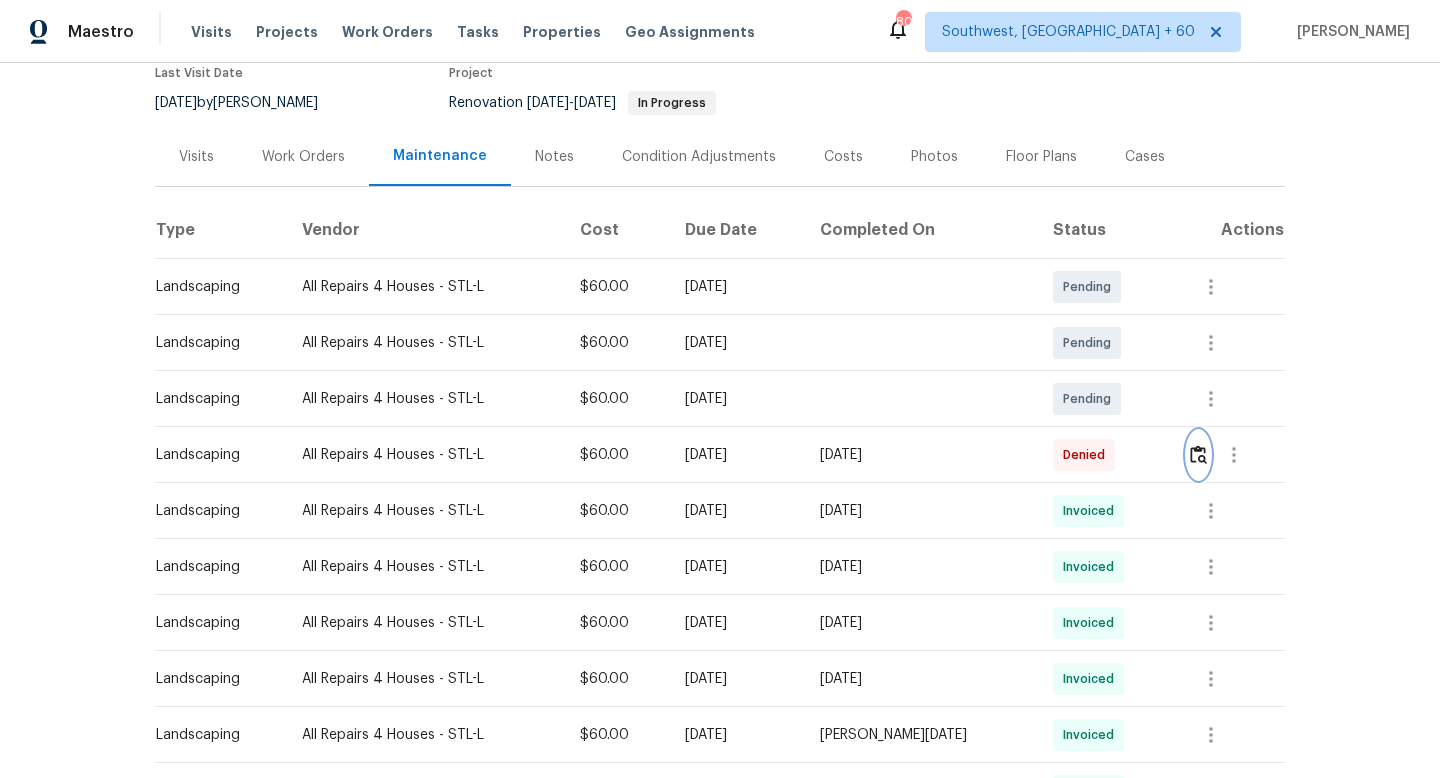 click at bounding box center [1198, 454] 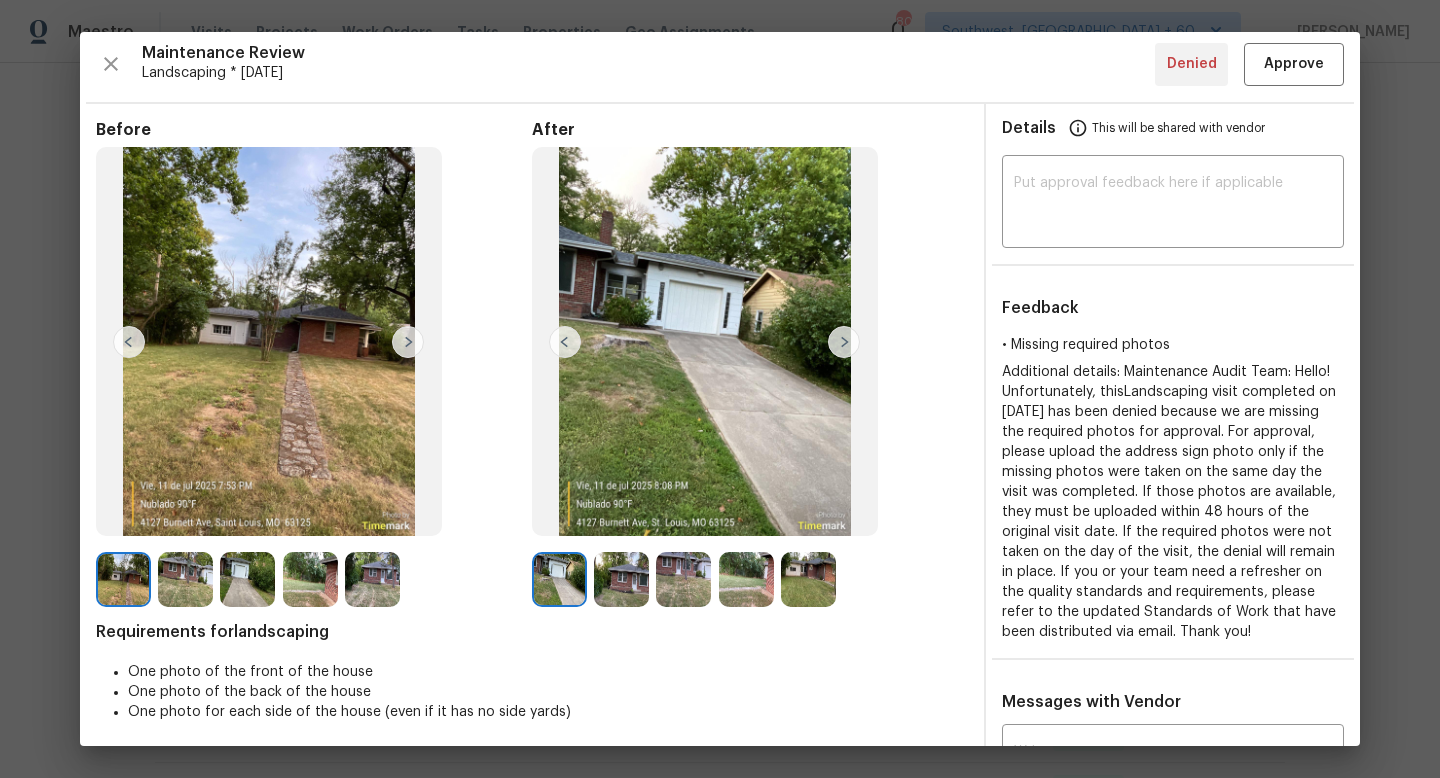 scroll, scrollTop: 0, scrollLeft: 0, axis: both 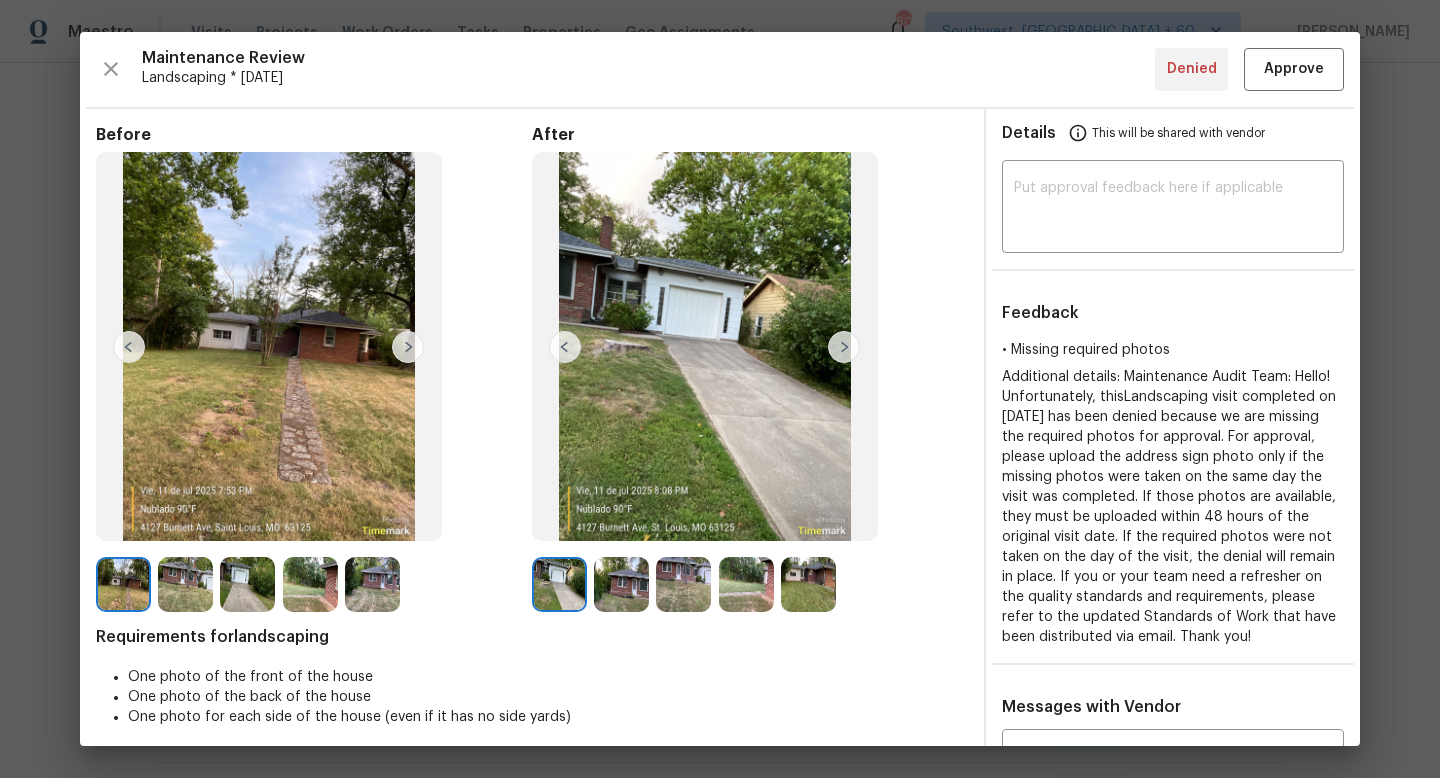 click at bounding box center (621, 584) 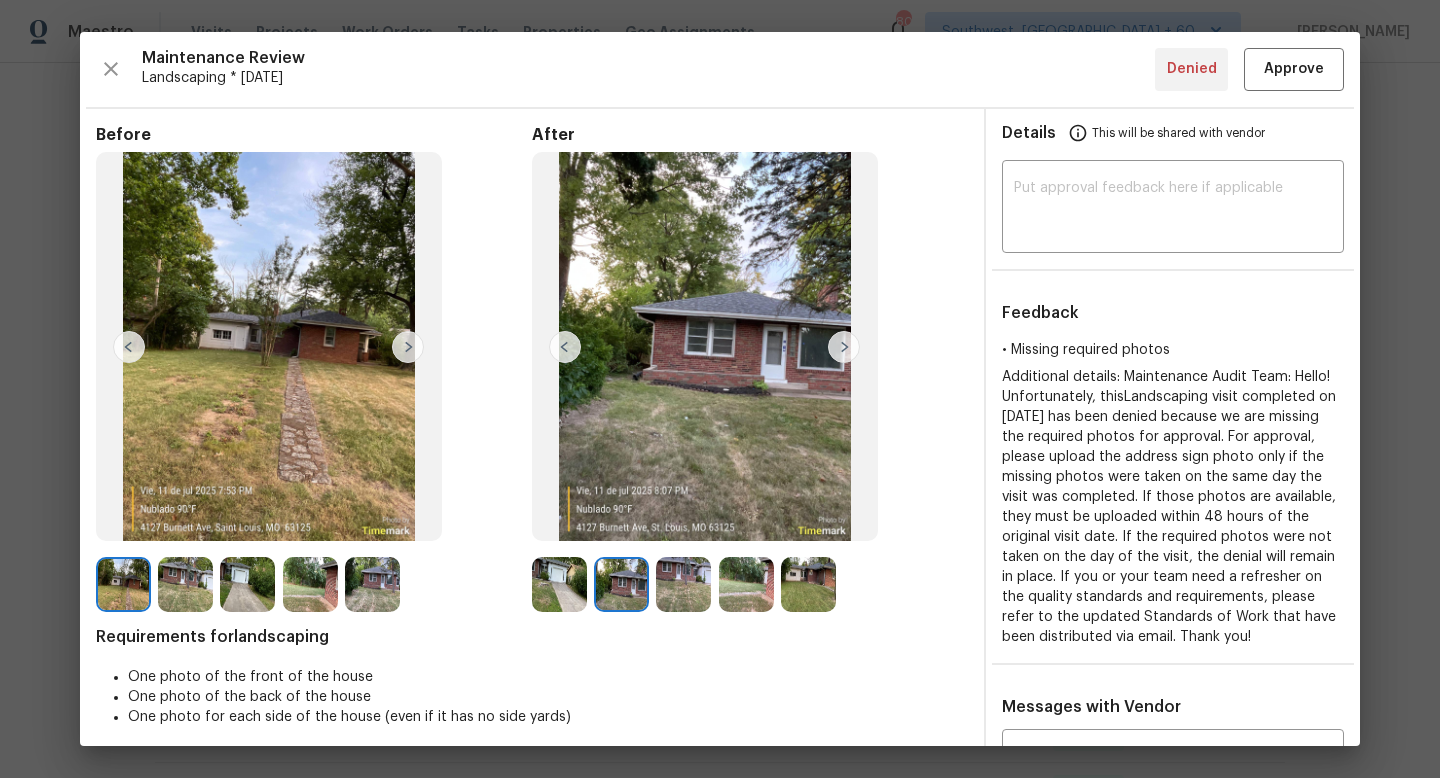 click at bounding box center (683, 584) 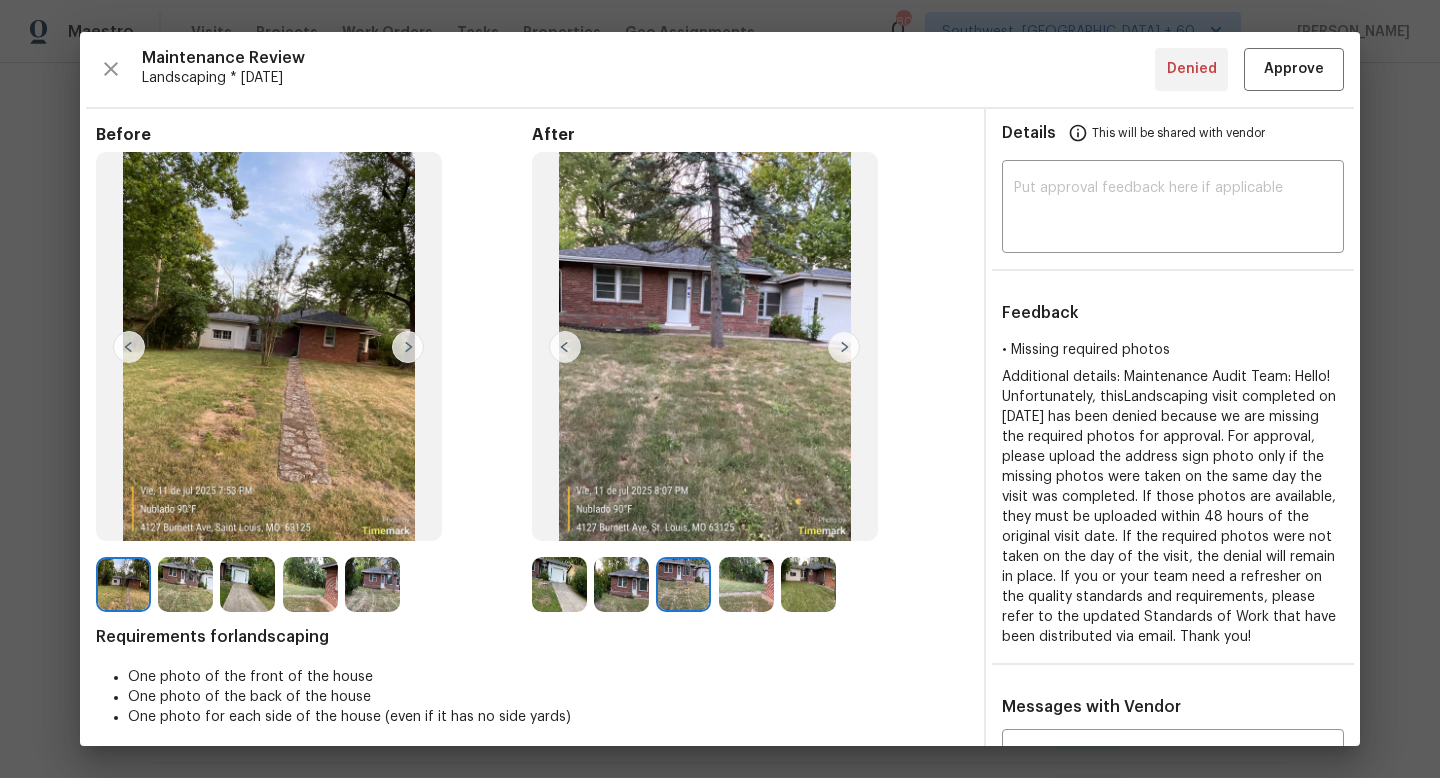 click at bounding box center [746, 584] 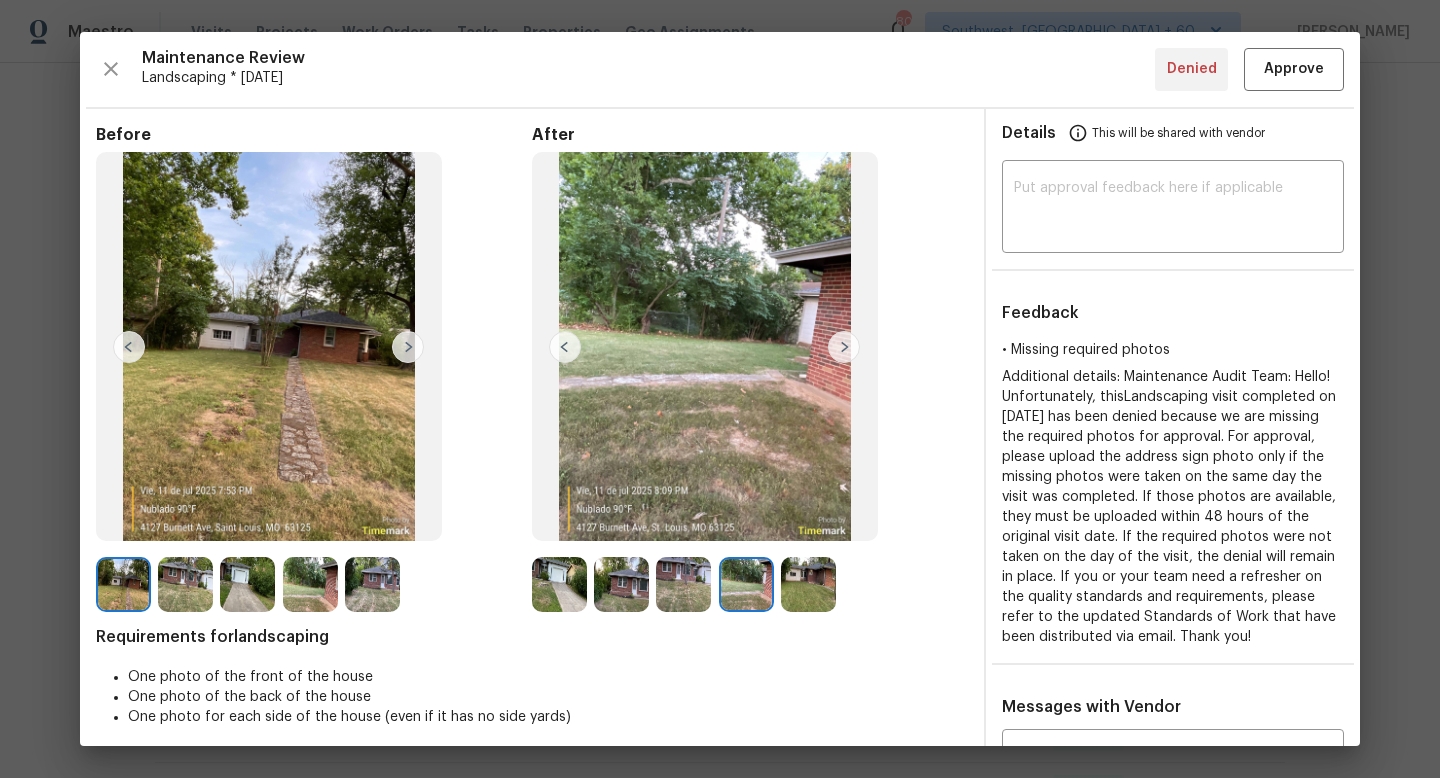 click at bounding box center [808, 584] 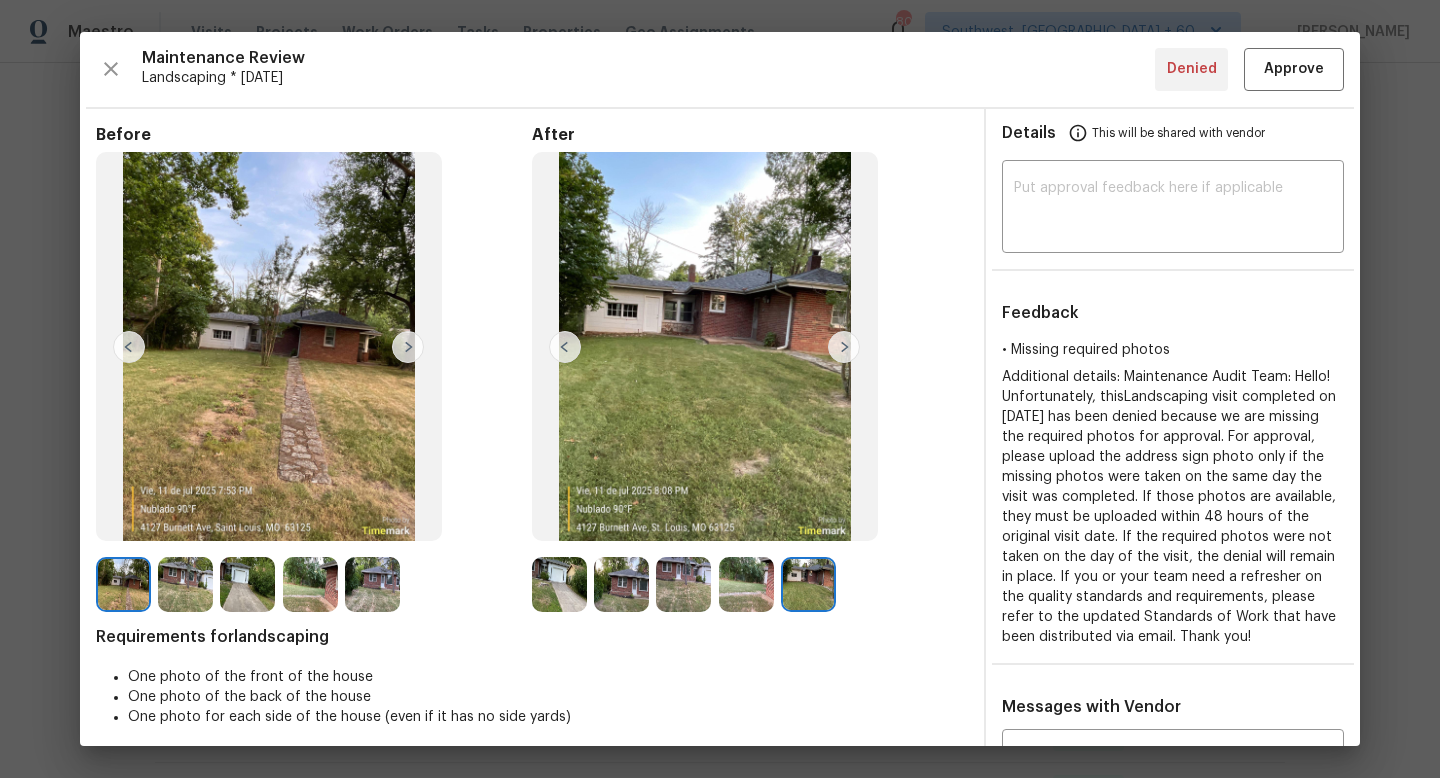 click at bounding box center [372, 584] 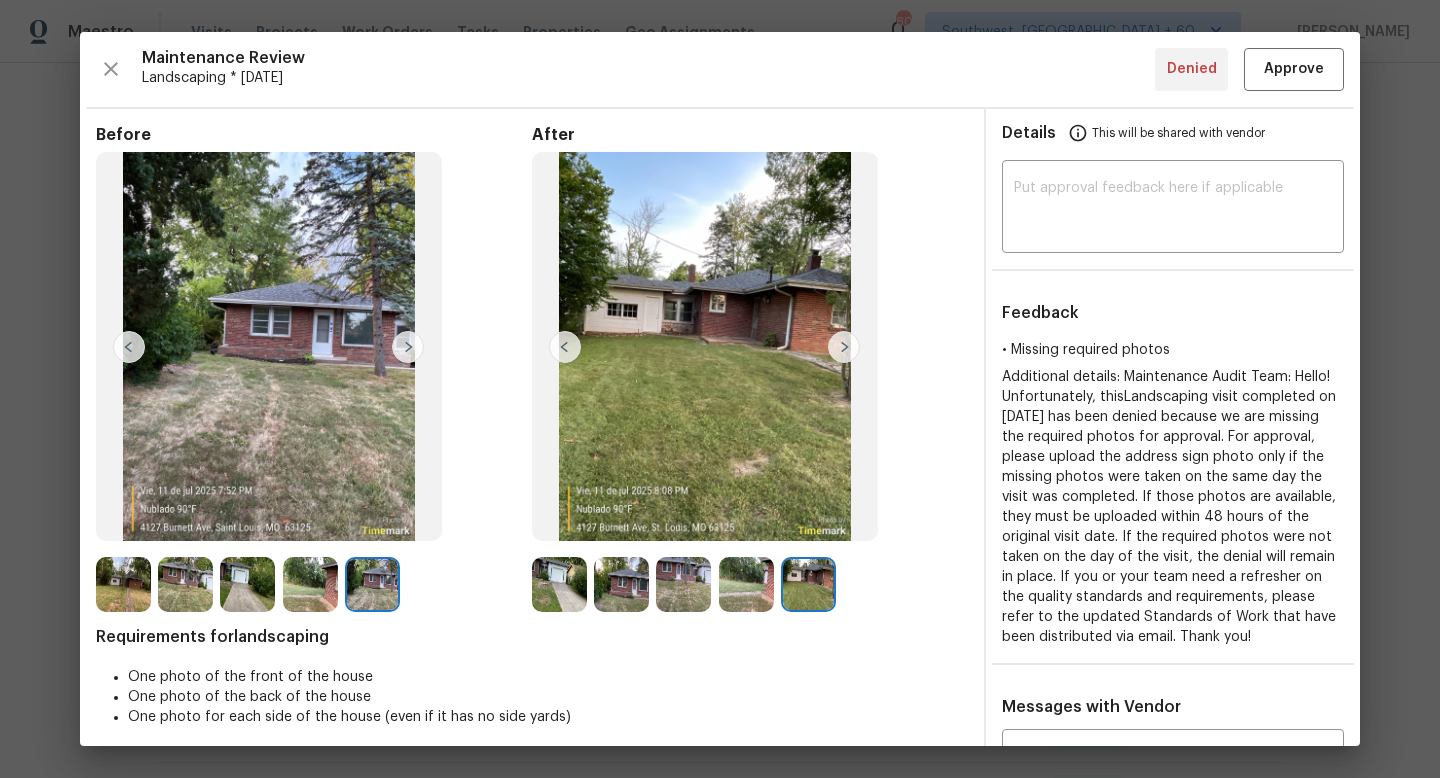 click at bounding box center [185, 584] 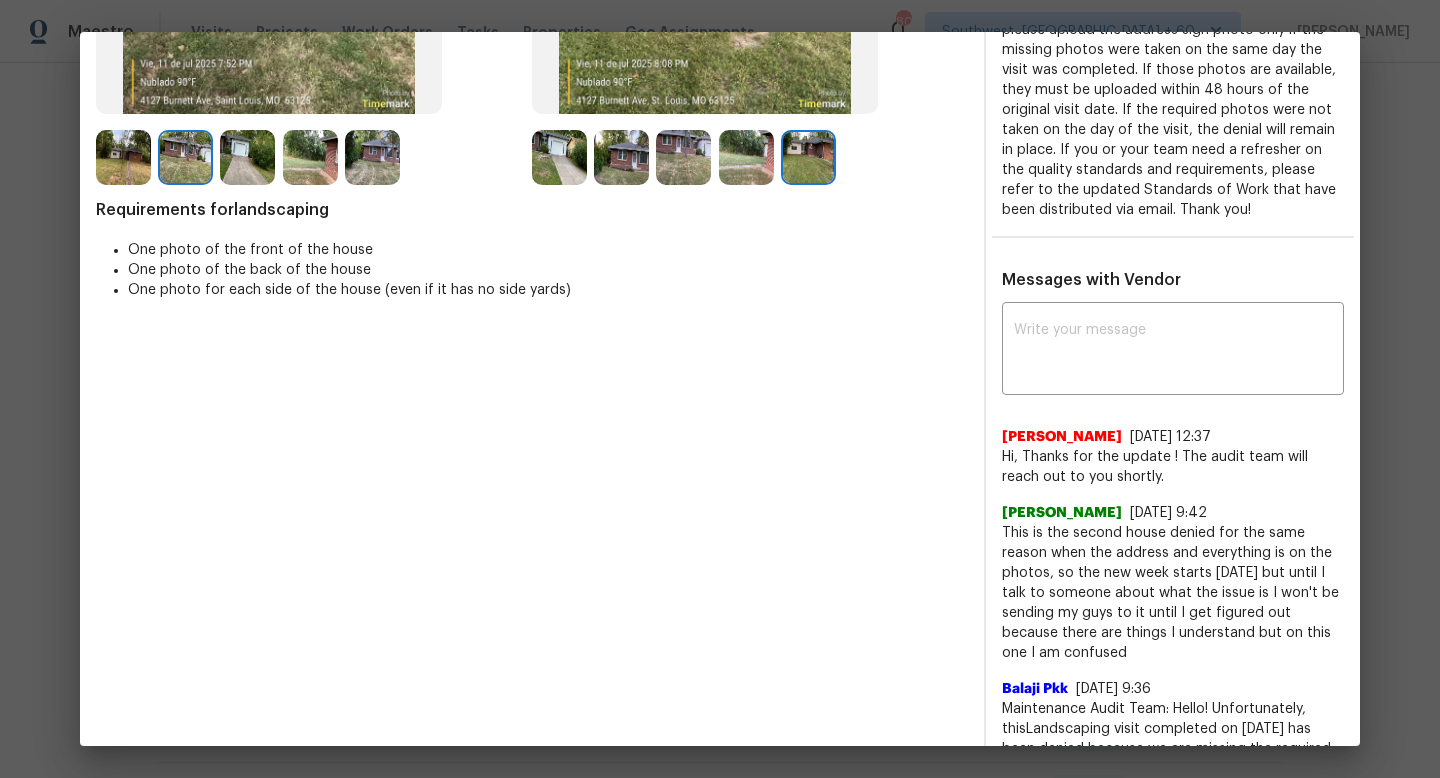scroll, scrollTop: 0, scrollLeft: 0, axis: both 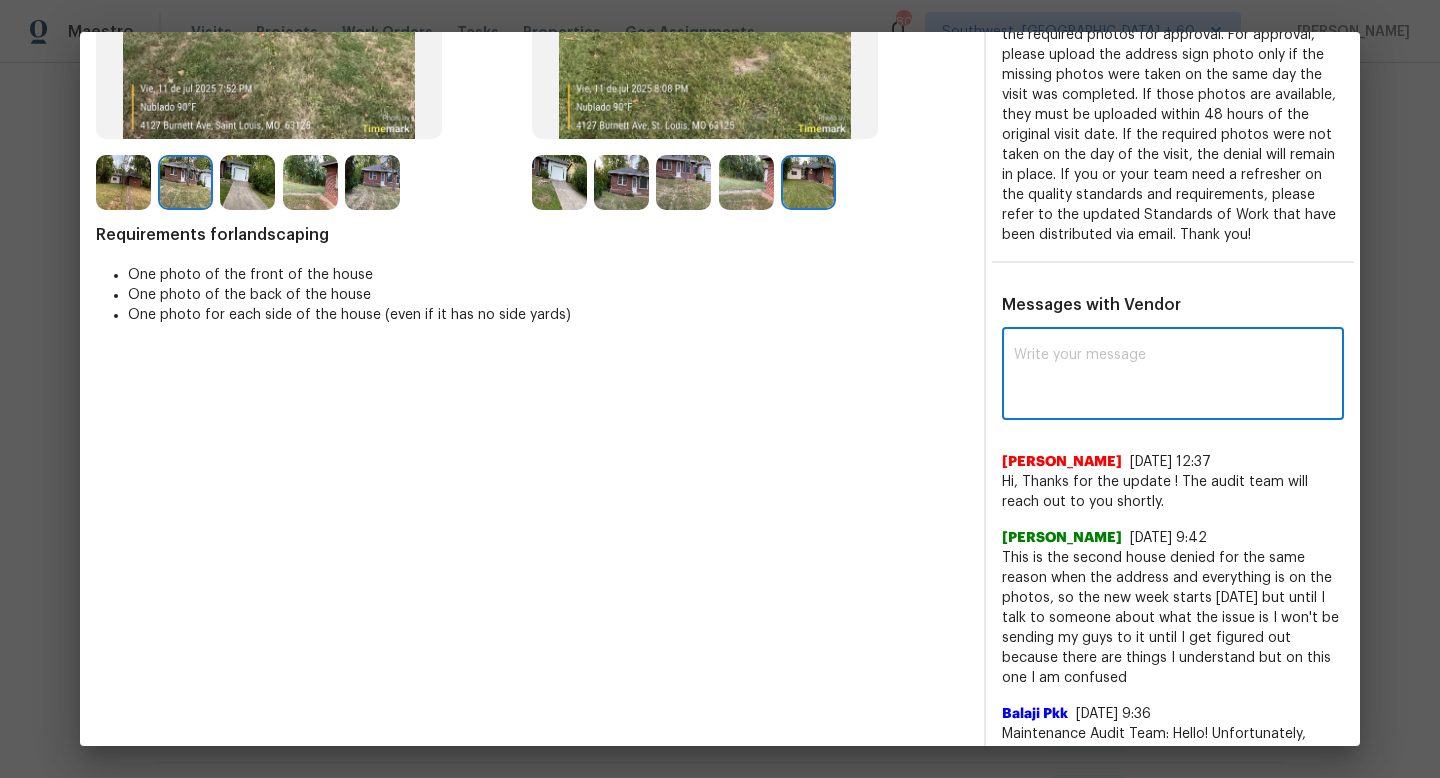 click at bounding box center [247, 182] 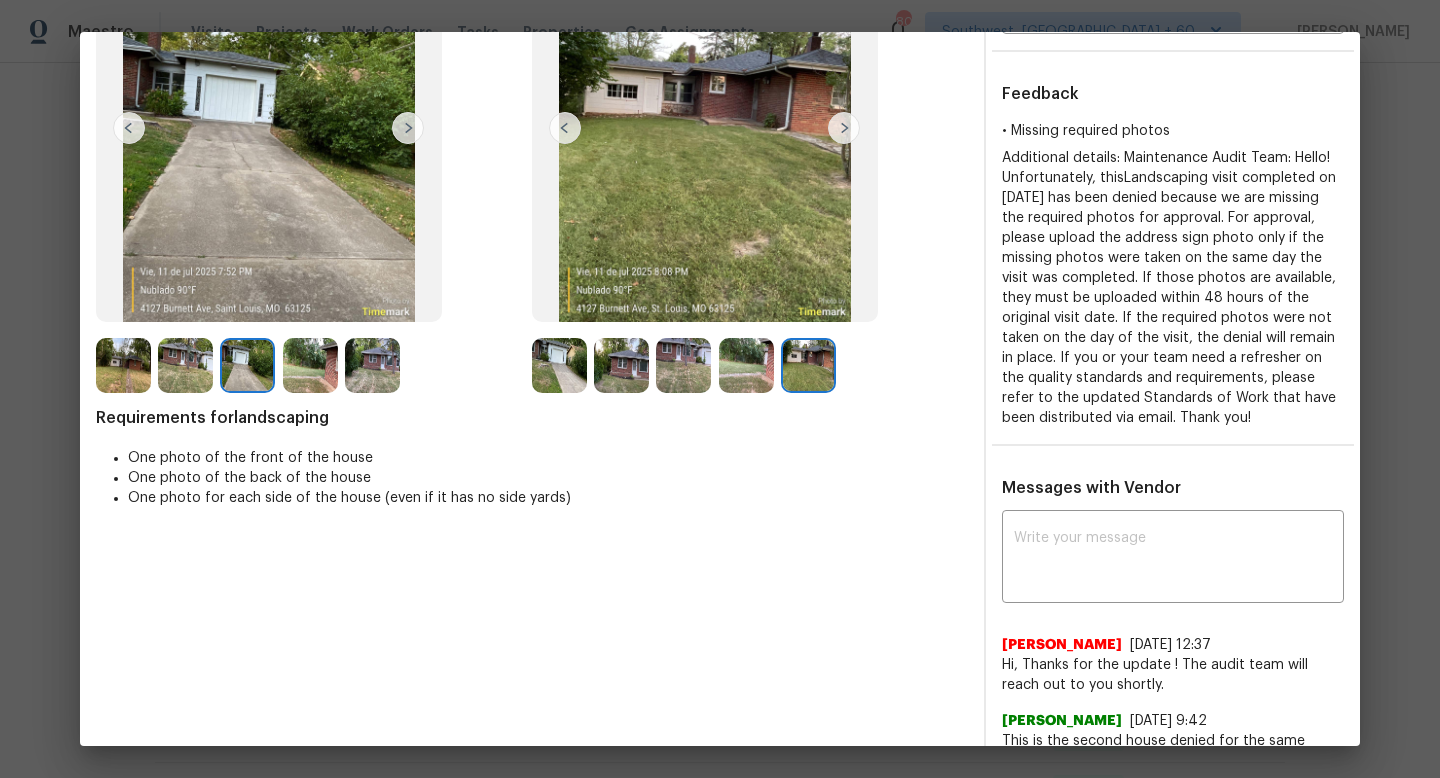 scroll, scrollTop: 0, scrollLeft: 0, axis: both 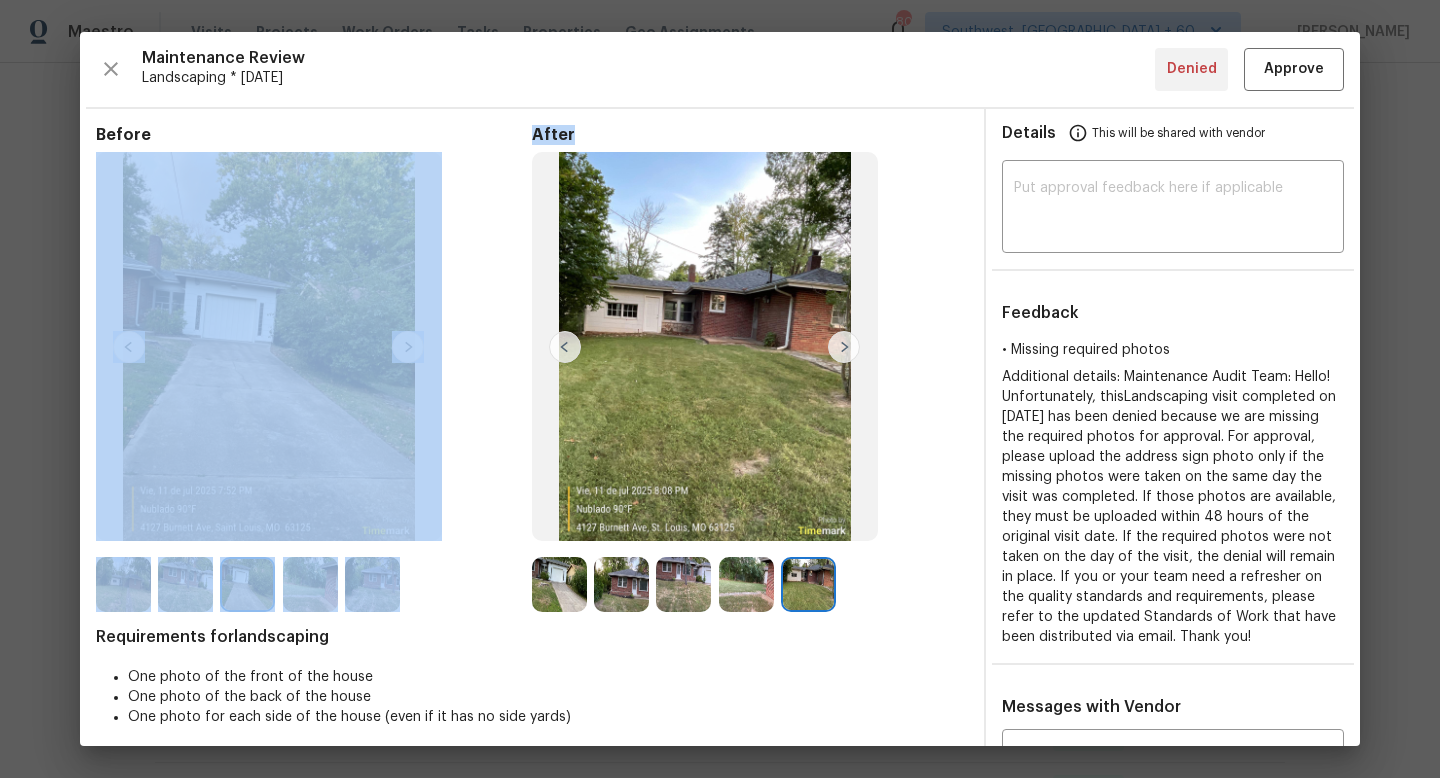 click on "After" at bounding box center (750, 368) 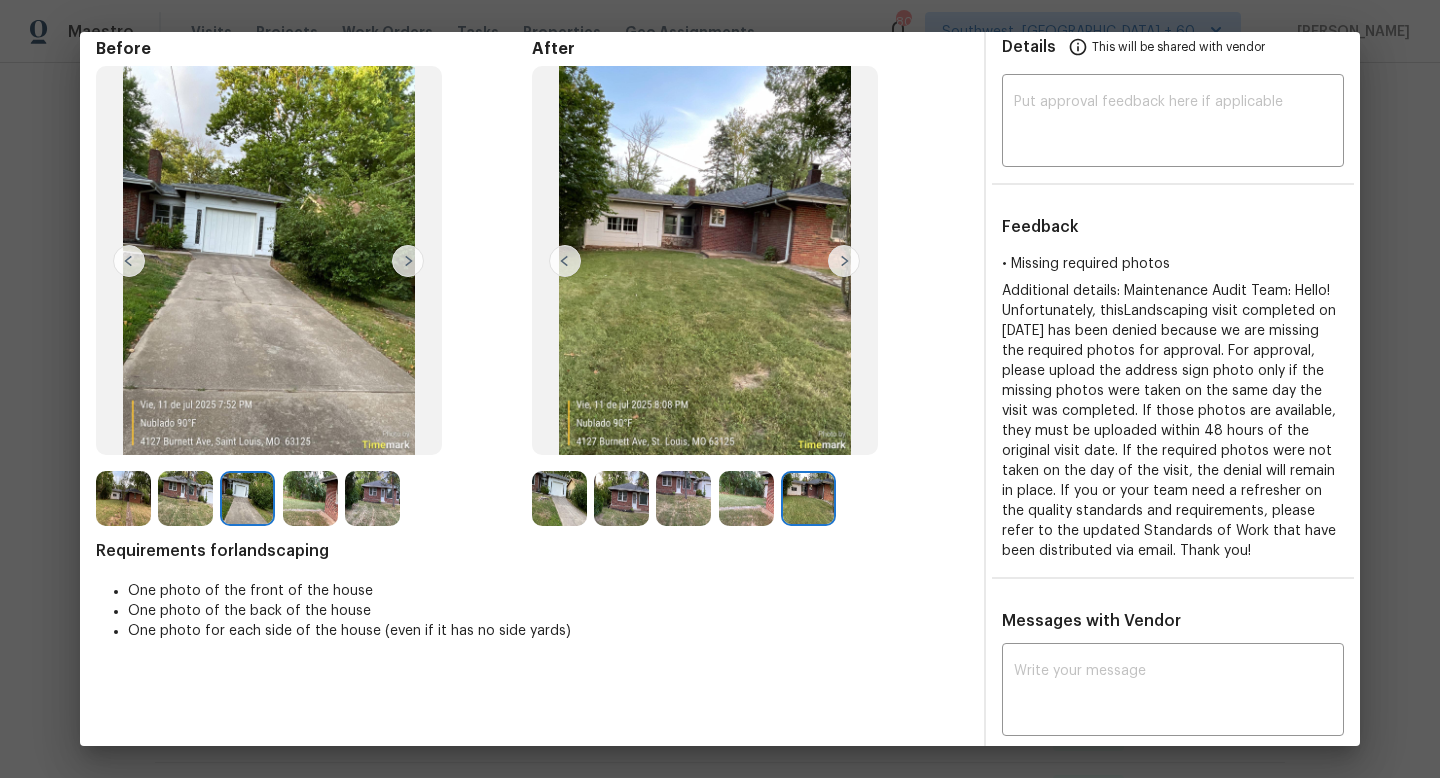 scroll, scrollTop: 69, scrollLeft: 0, axis: vertical 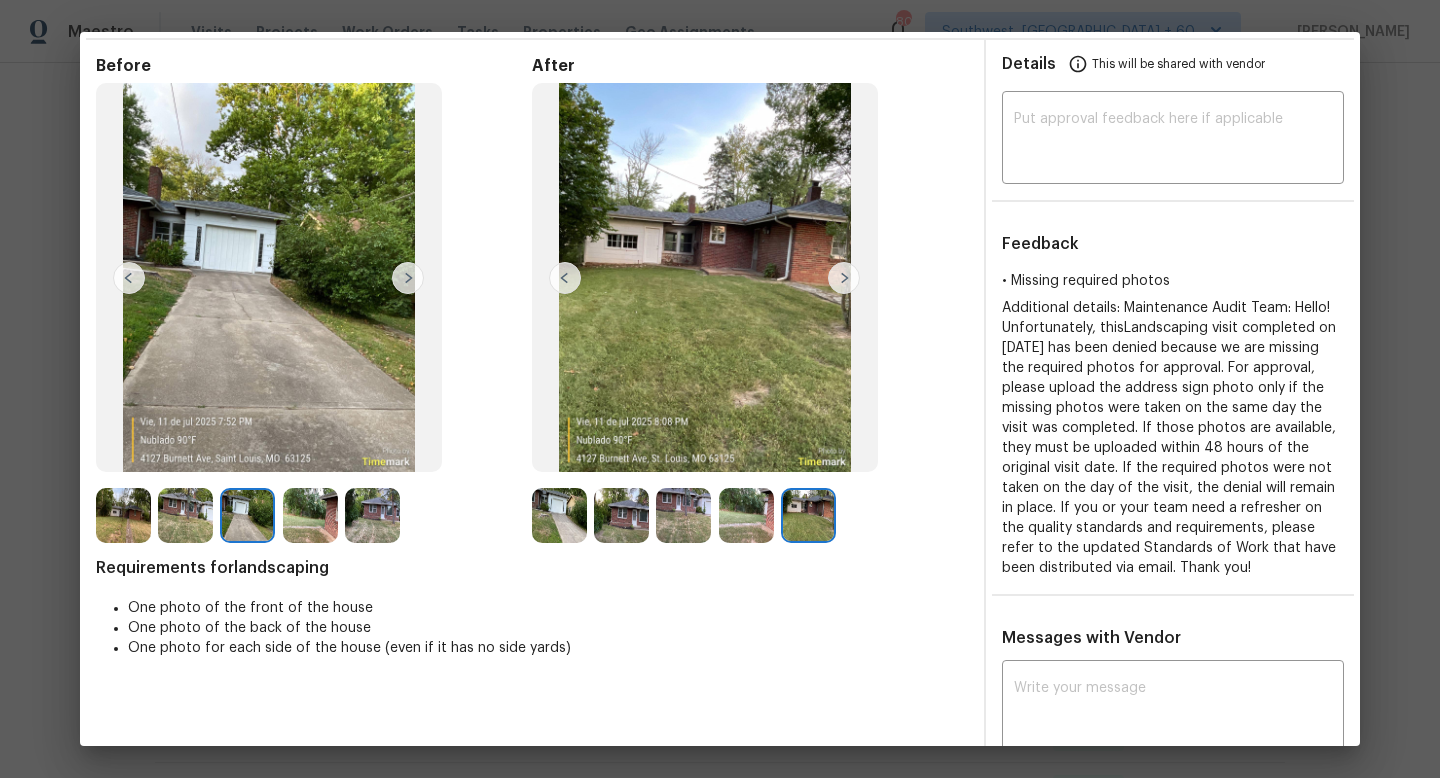 click at bounding box center [844, 278] 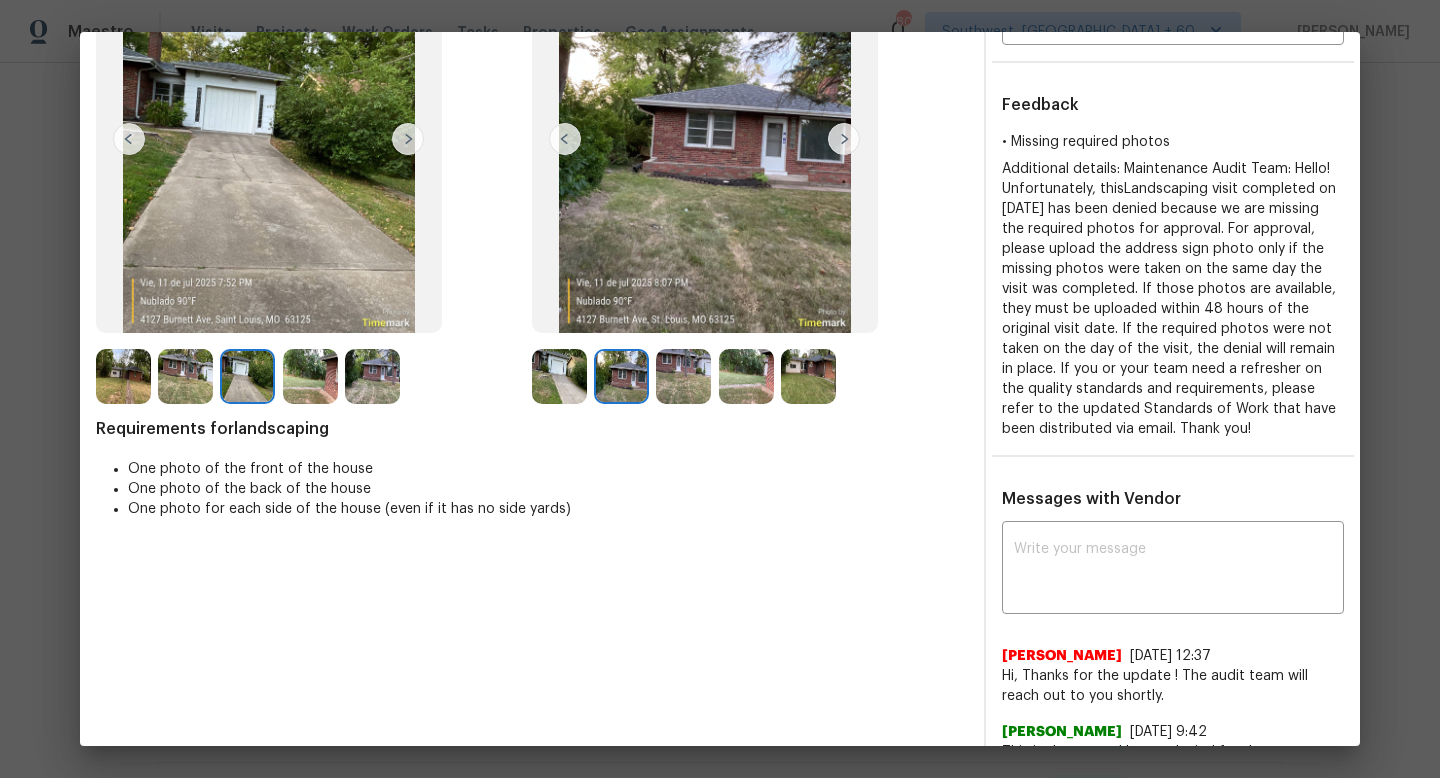 scroll, scrollTop: 184, scrollLeft: 0, axis: vertical 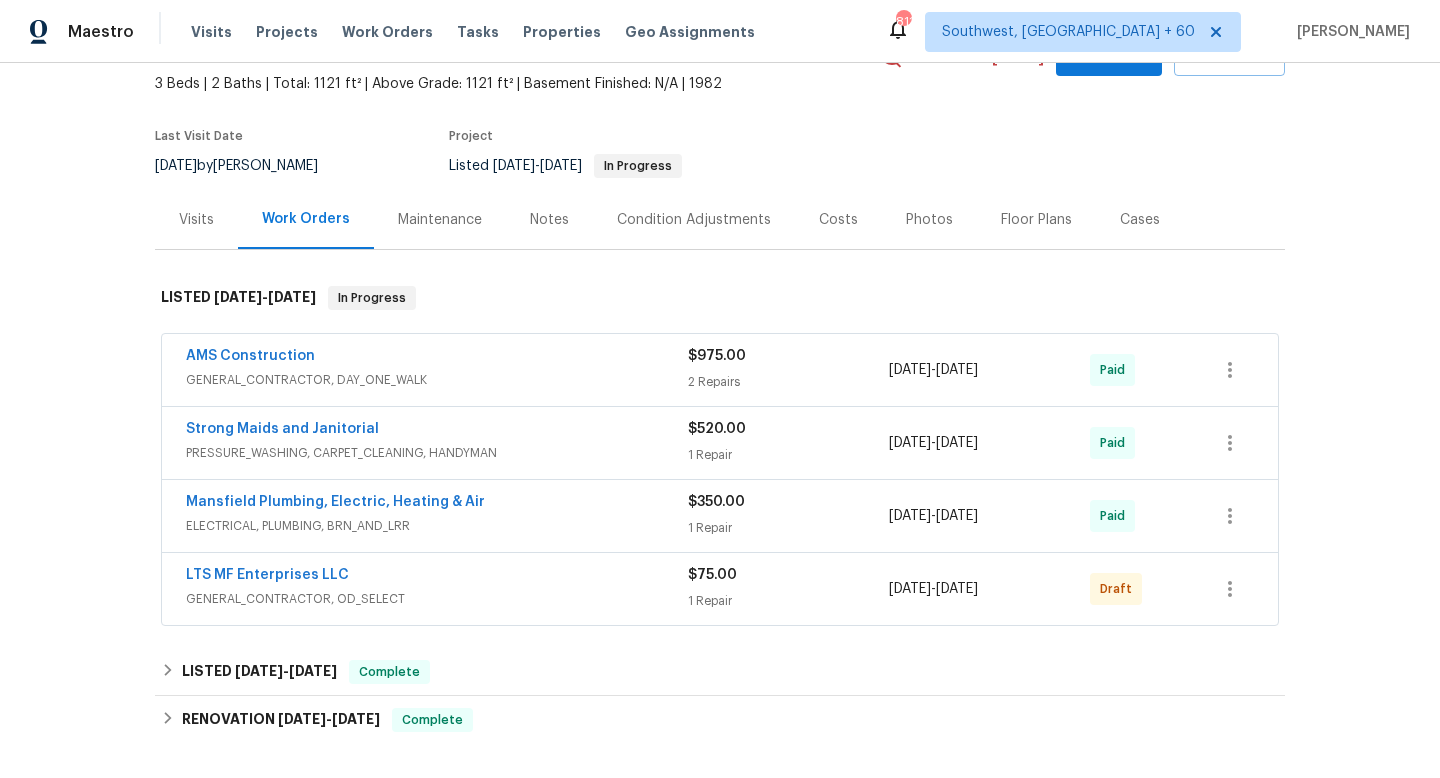 click on "Maintenance" at bounding box center (440, 220) 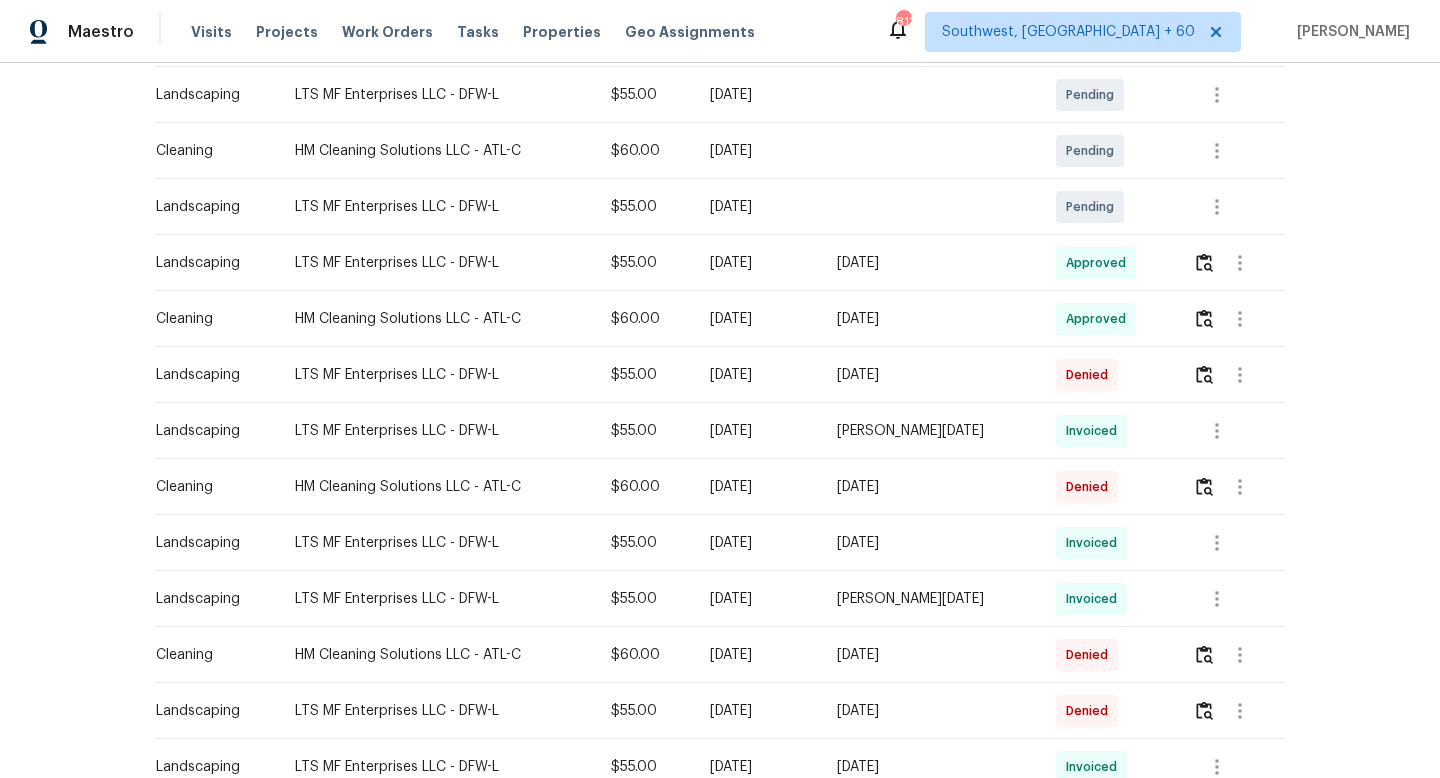 scroll, scrollTop: 452, scrollLeft: 0, axis: vertical 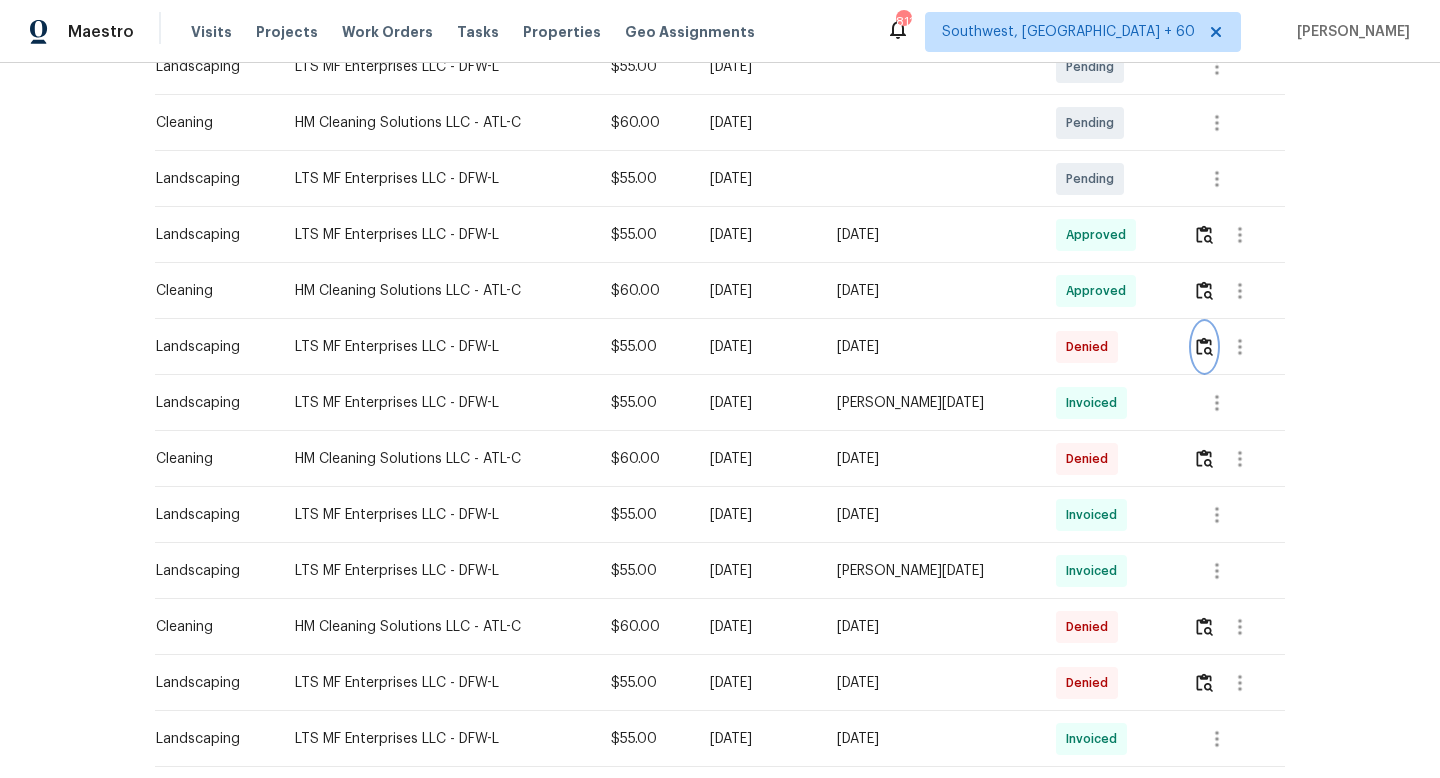 click at bounding box center [1204, 346] 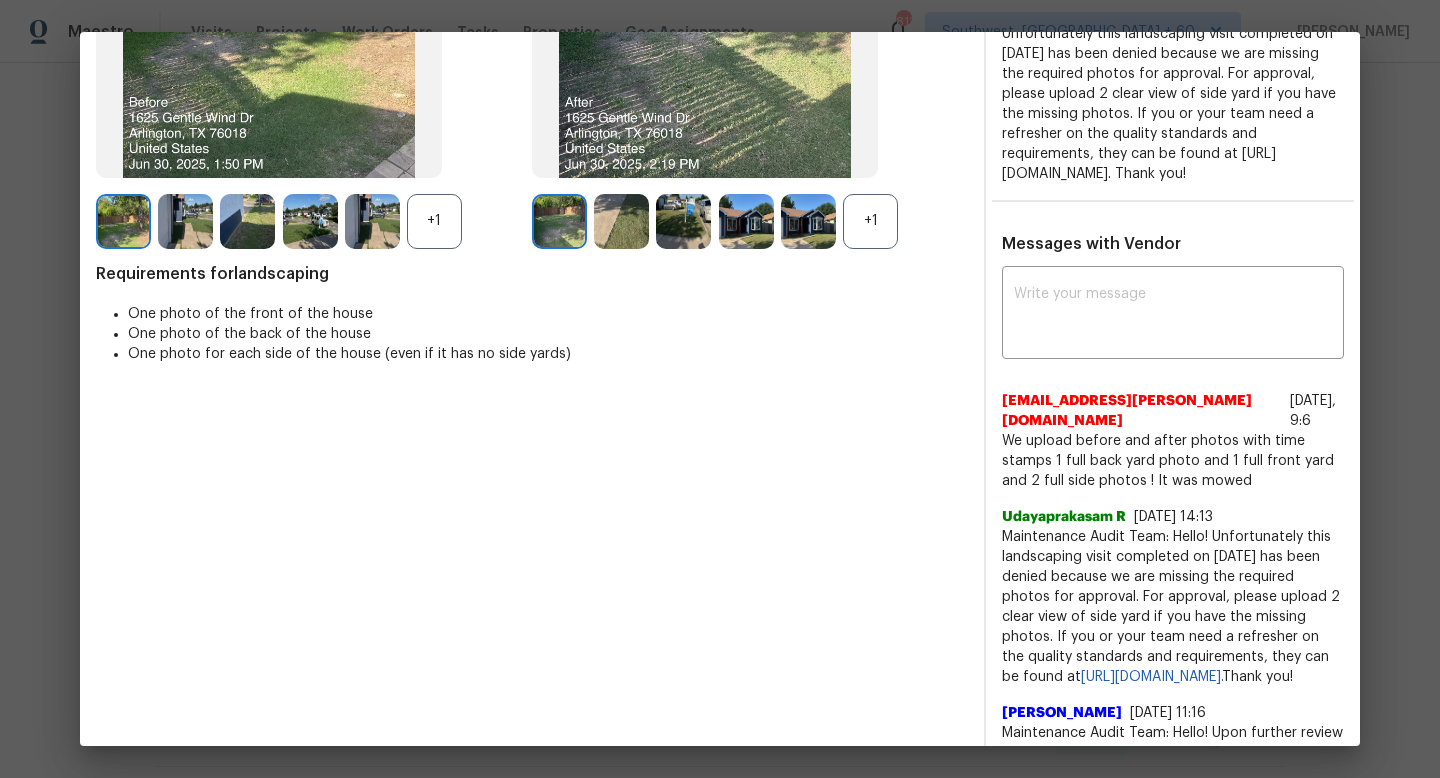 scroll, scrollTop: 373, scrollLeft: 0, axis: vertical 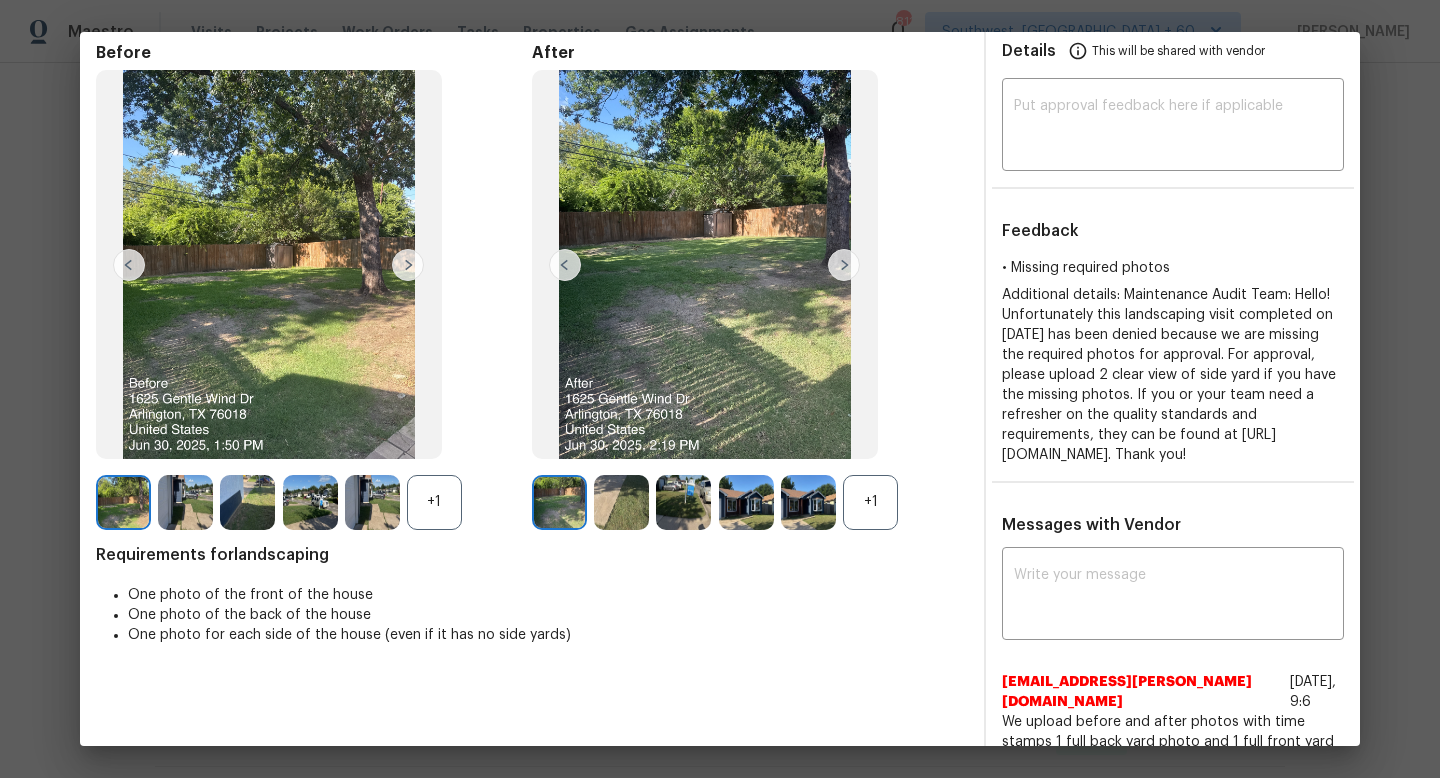 click on "+1" at bounding box center (870, 502) 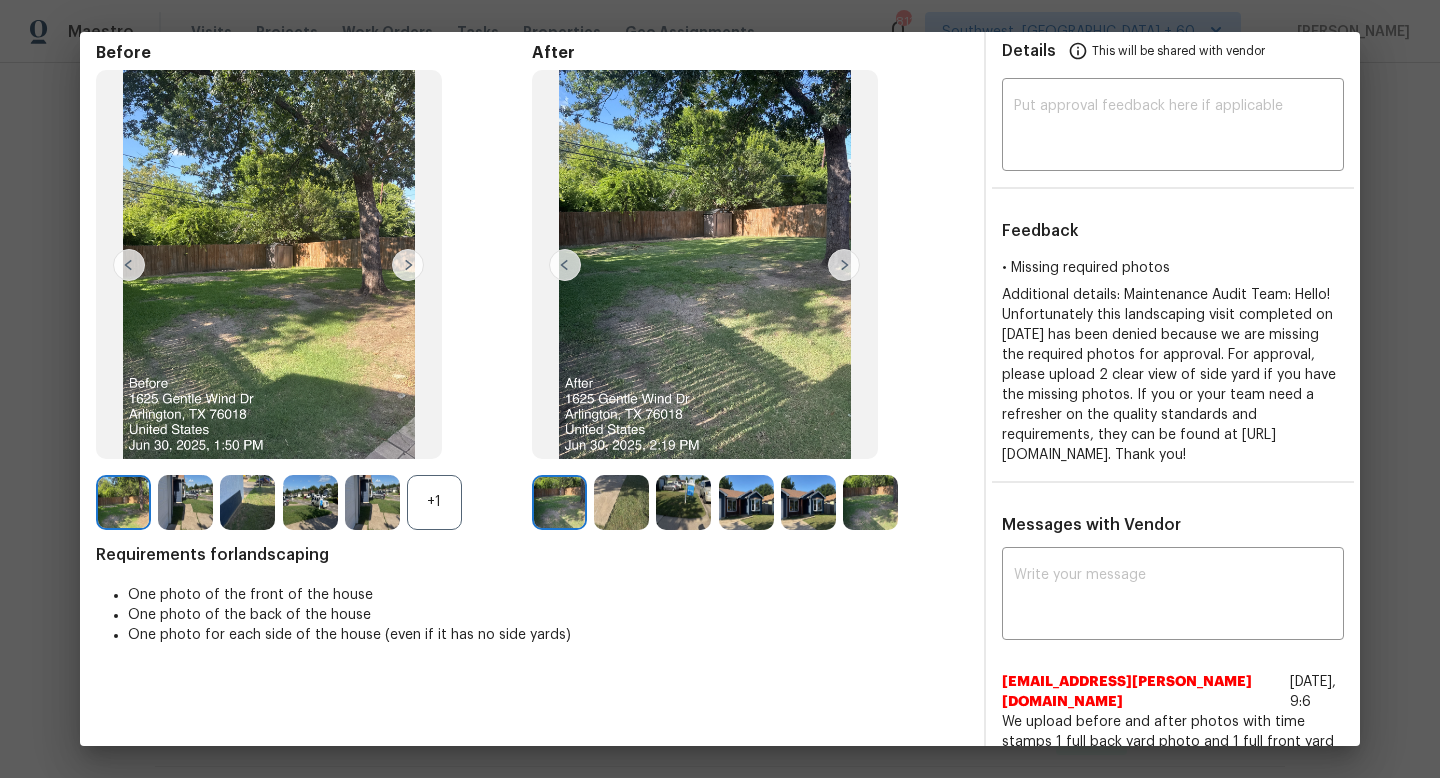 click at bounding box center [844, 265] 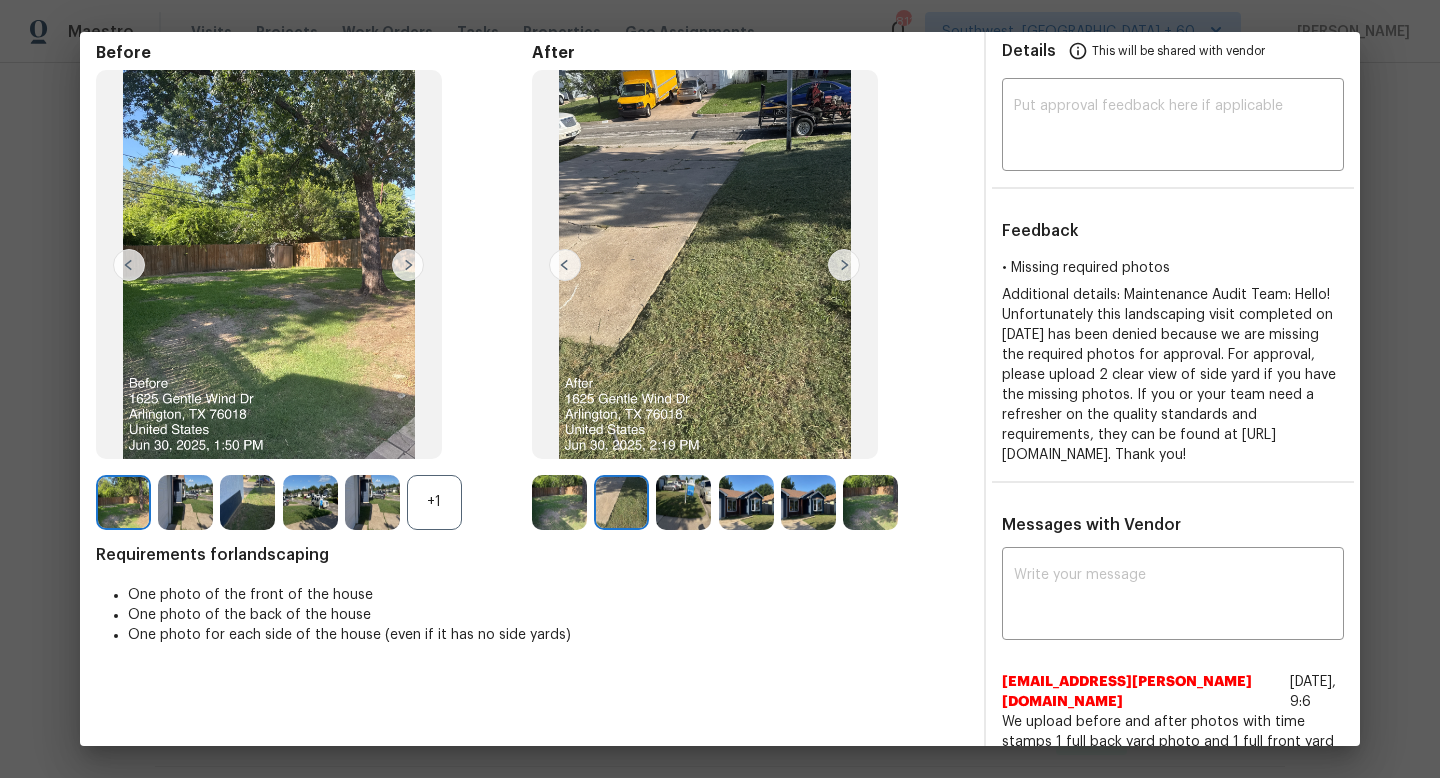 click at bounding box center [844, 265] 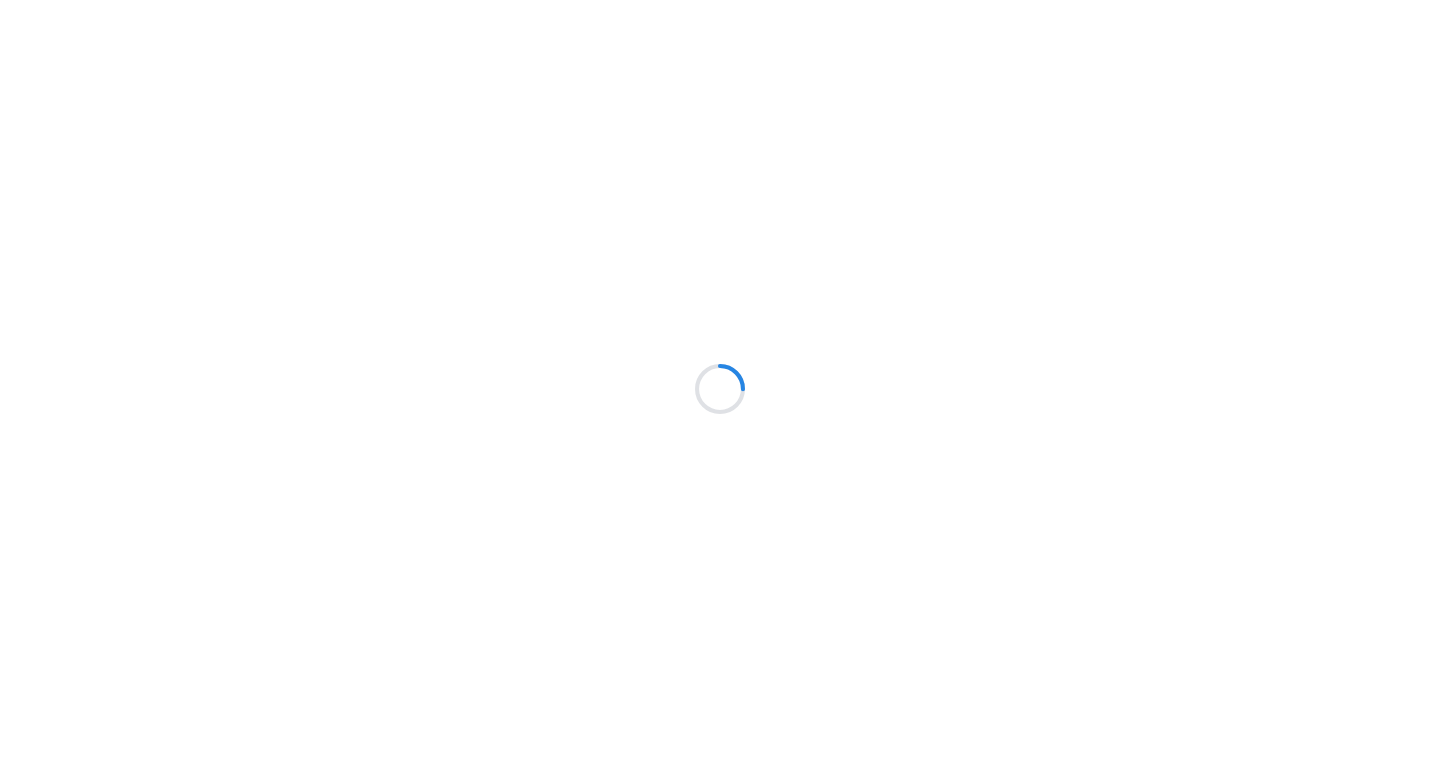 scroll, scrollTop: 0, scrollLeft: 0, axis: both 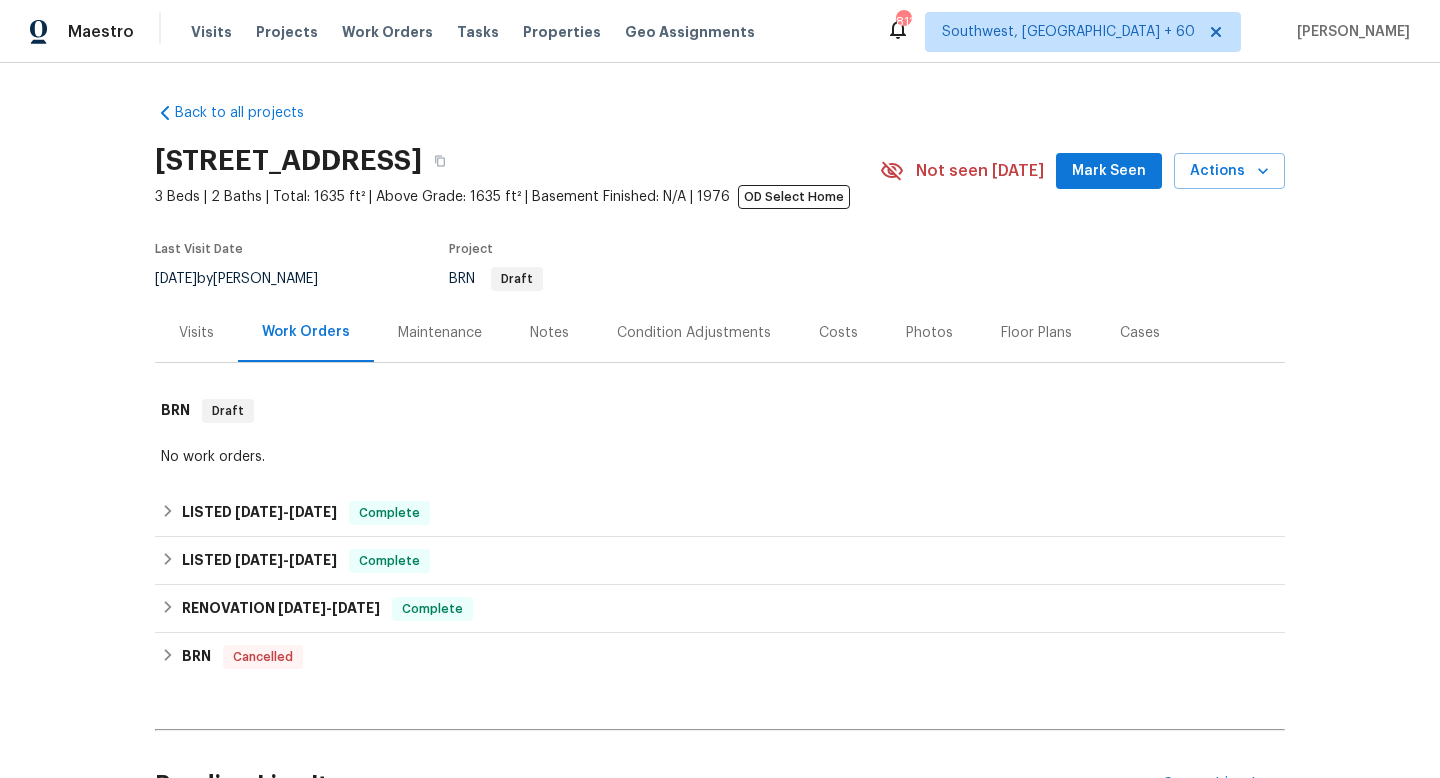 click on "Maintenance" at bounding box center [440, 333] 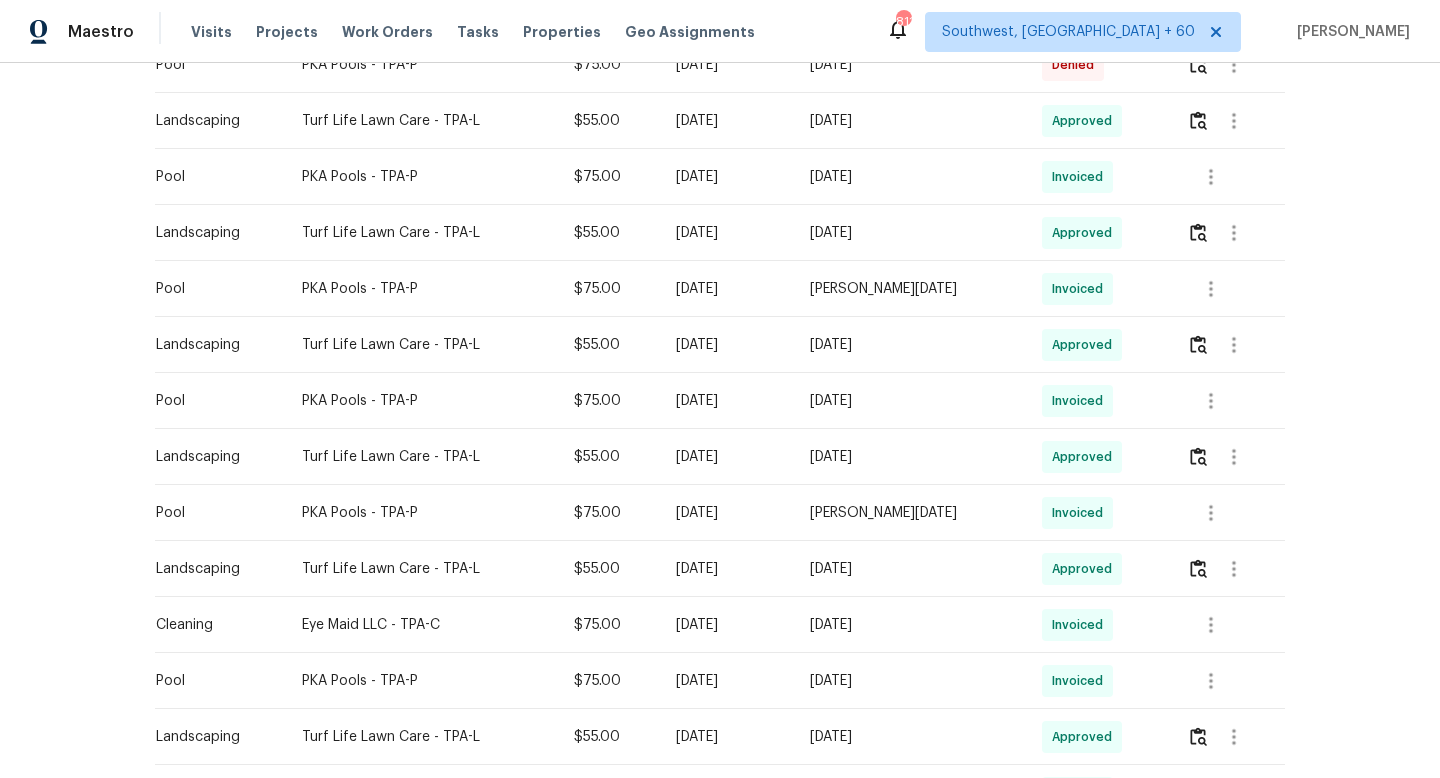 scroll, scrollTop: 370, scrollLeft: 0, axis: vertical 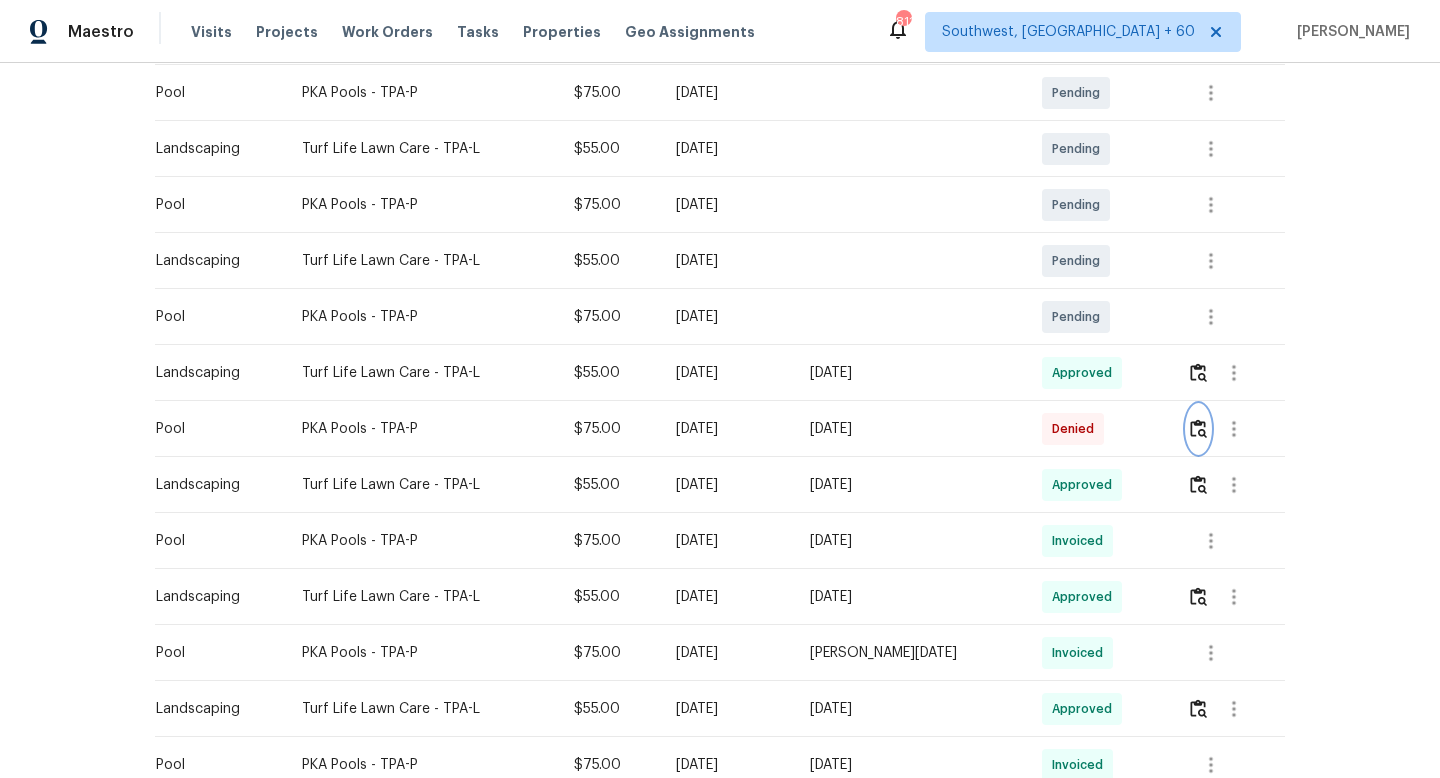 click at bounding box center (1198, 428) 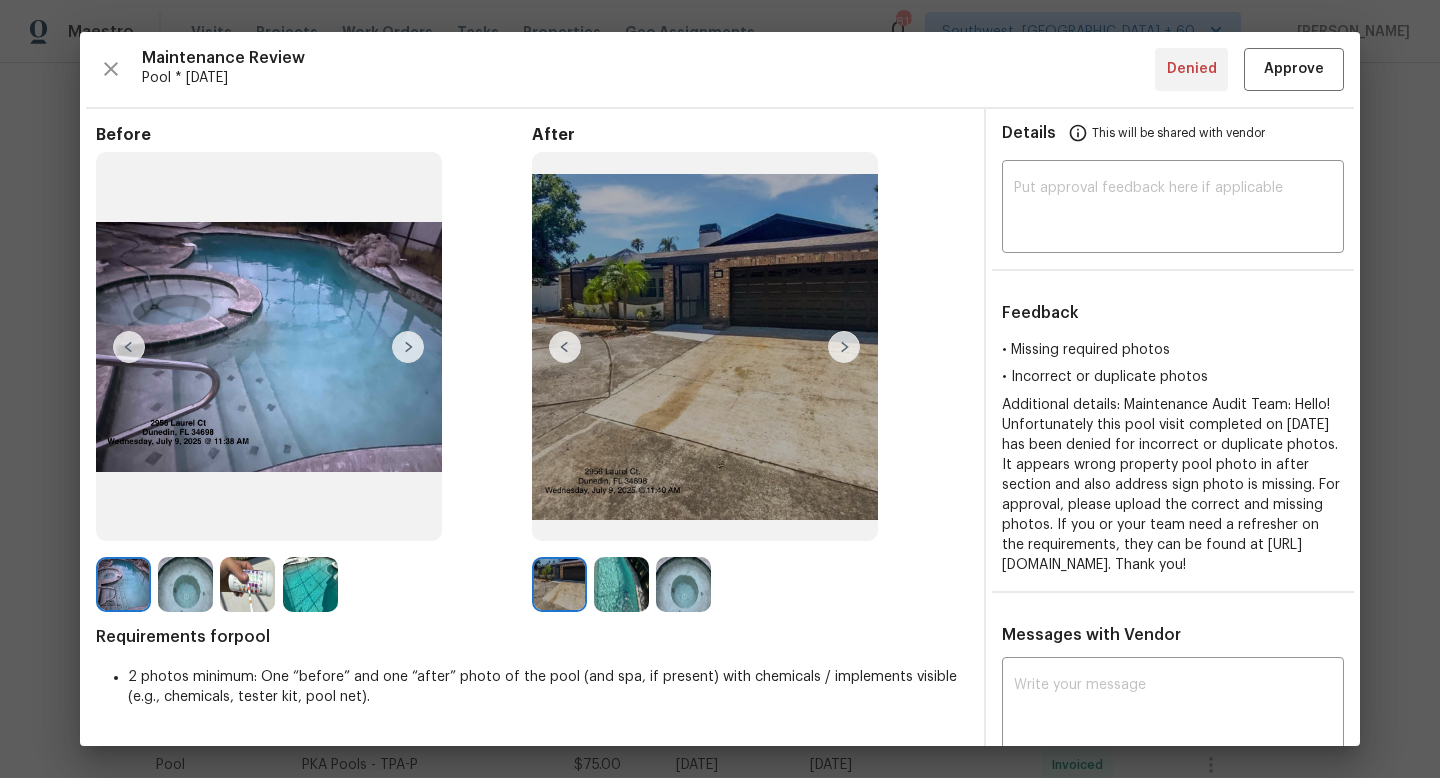 click at bounding box center [844, 347] 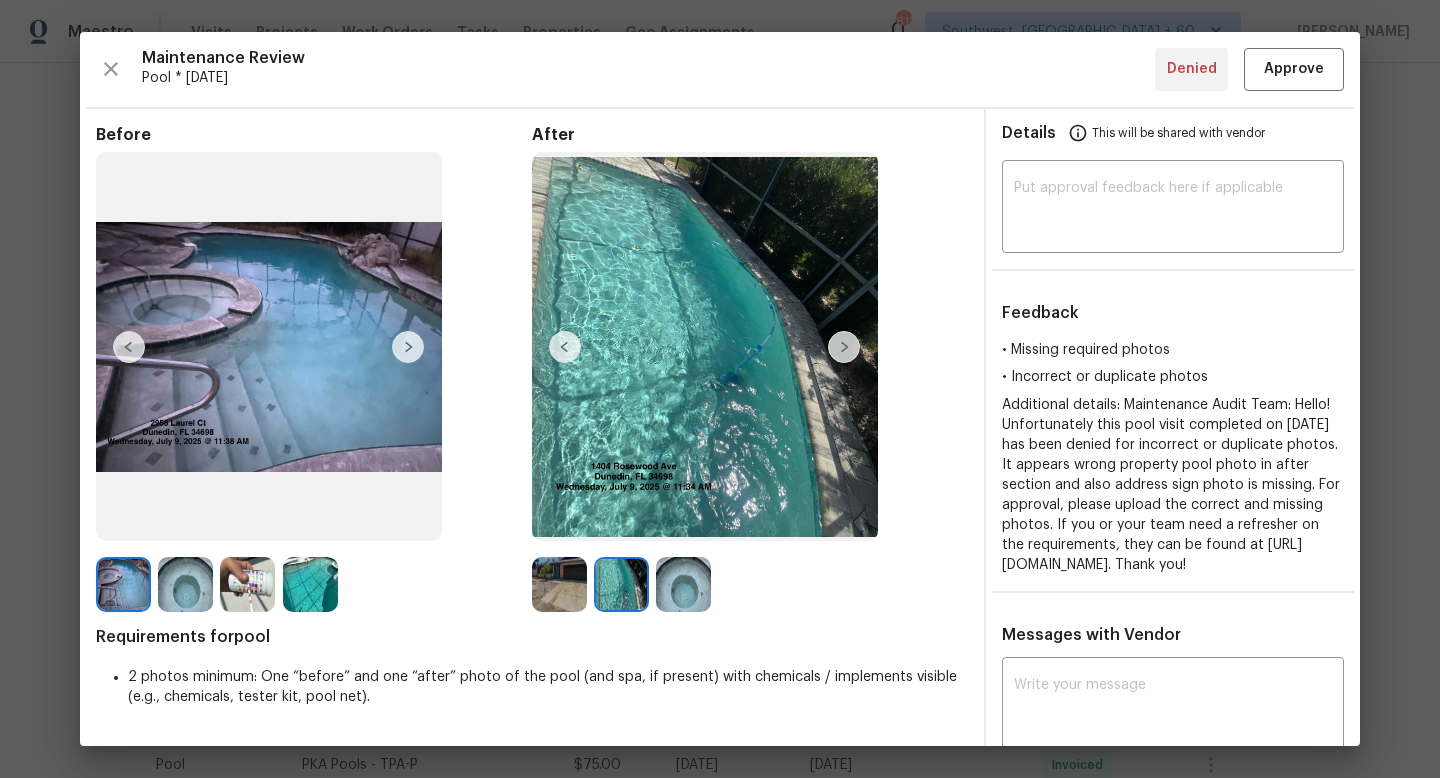 click at bounding box center [844, 347] 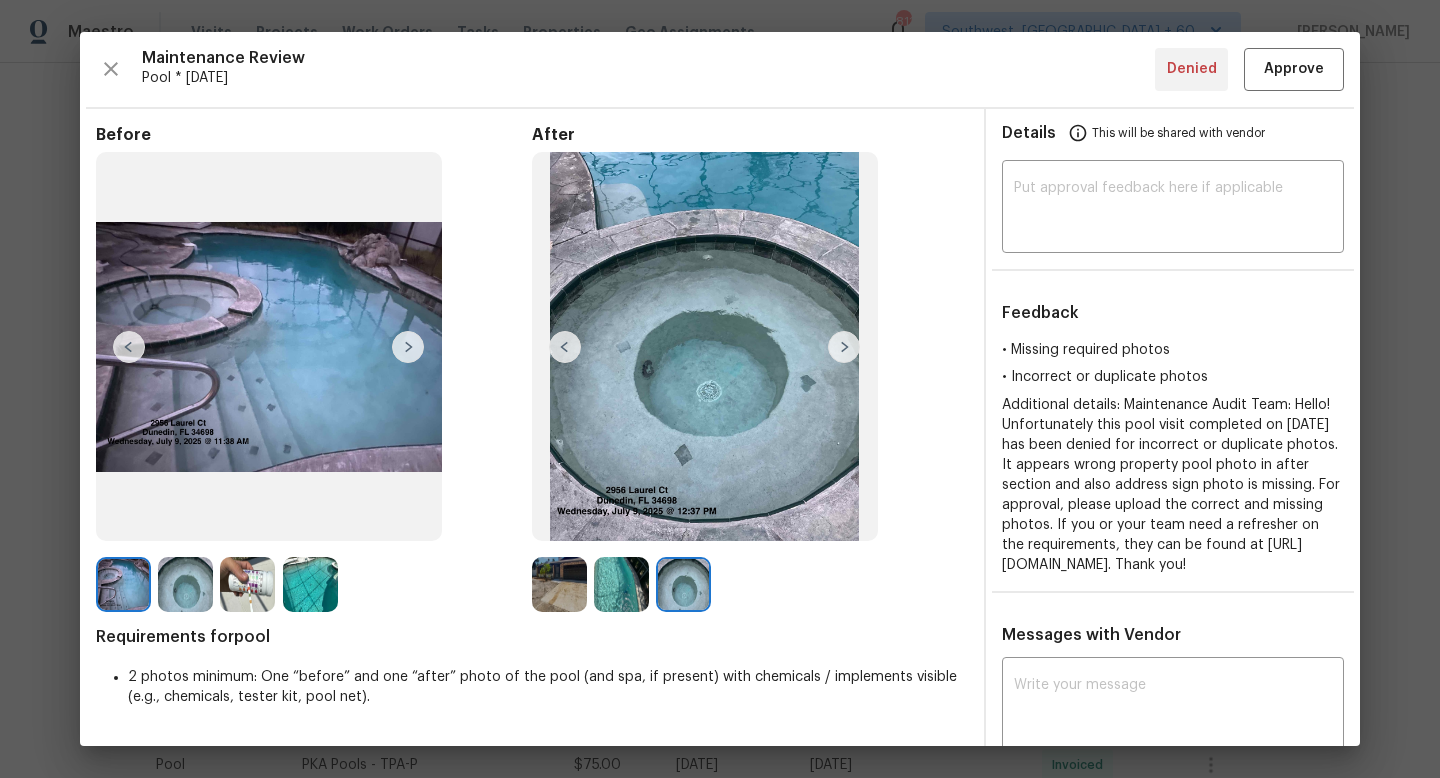 click at bounding box center (565, 347) 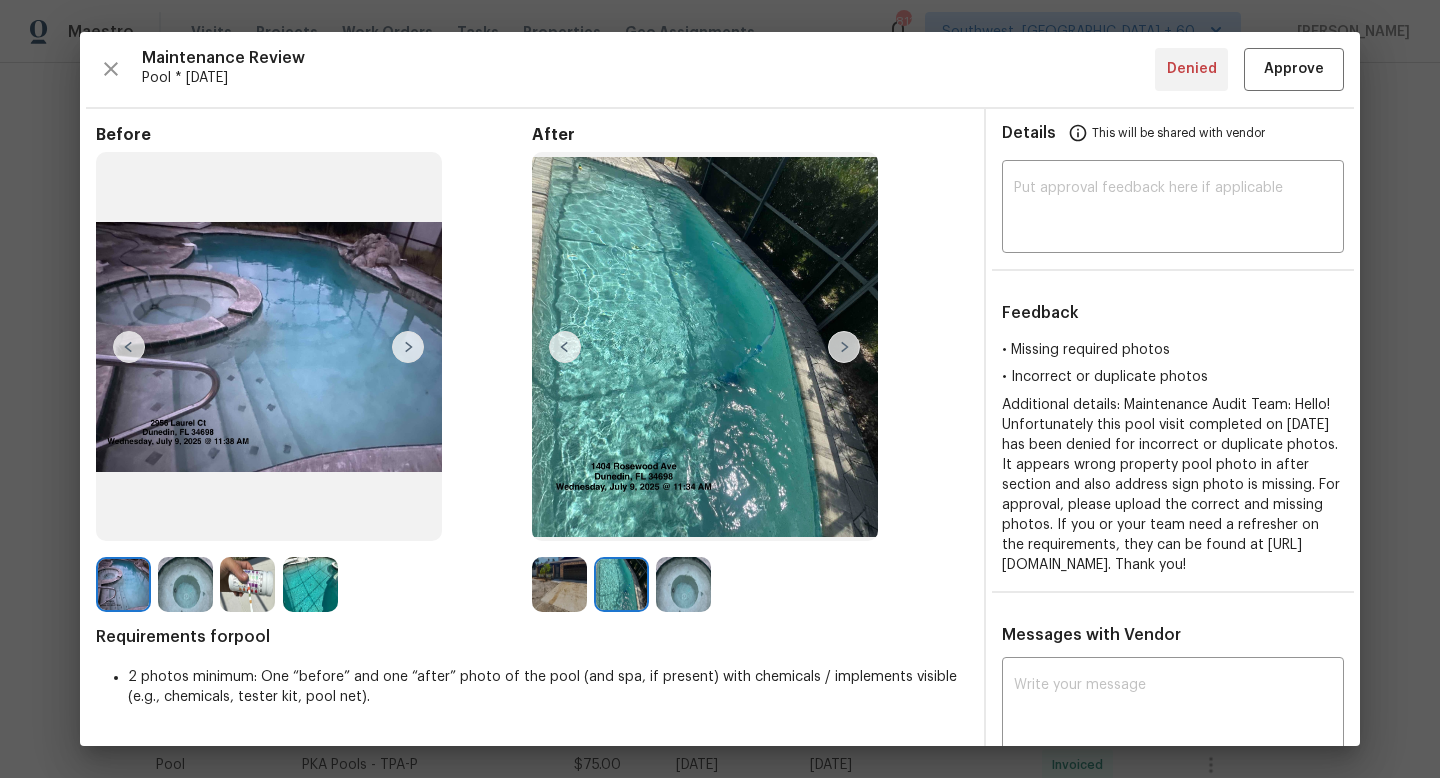 click at bounding box center (844, 347) 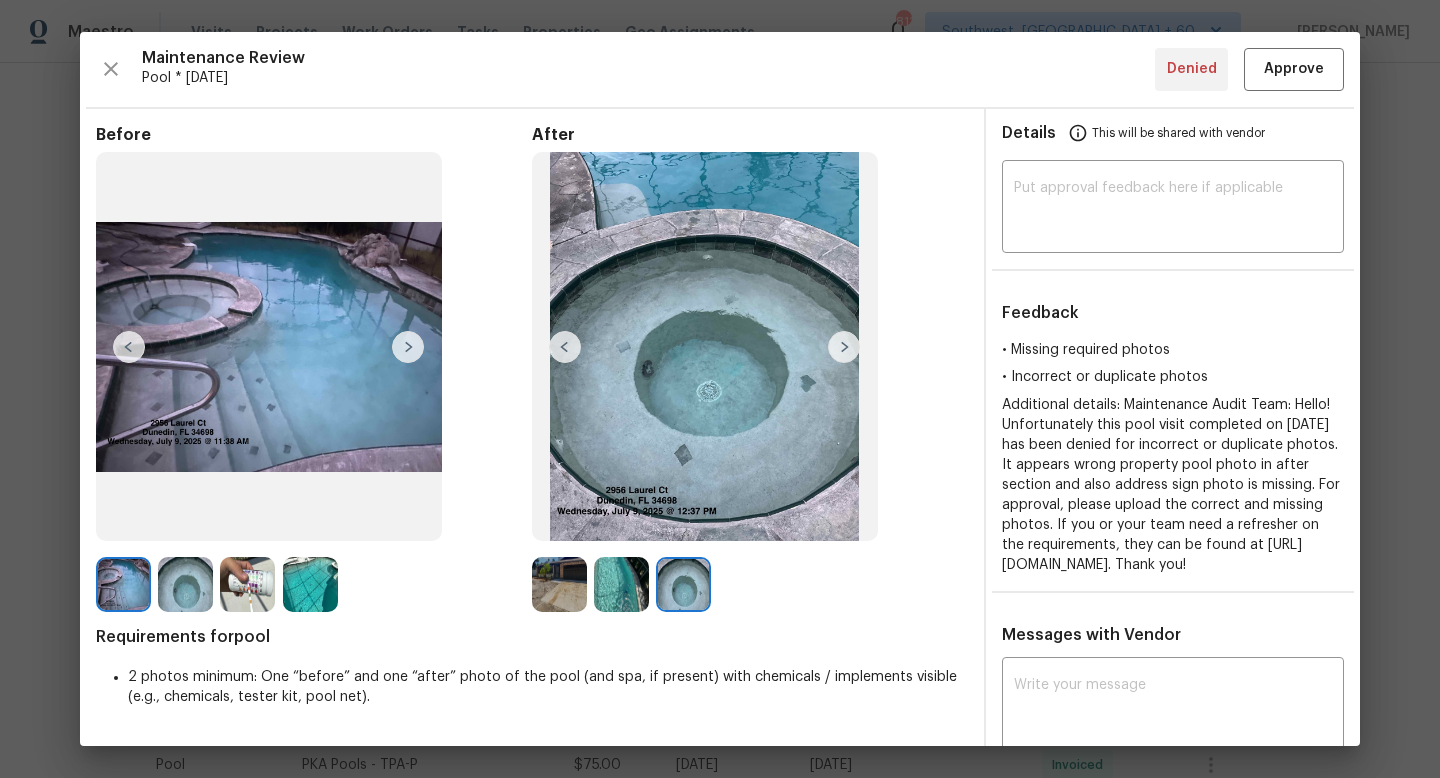 click at bounding box center (565, 347) 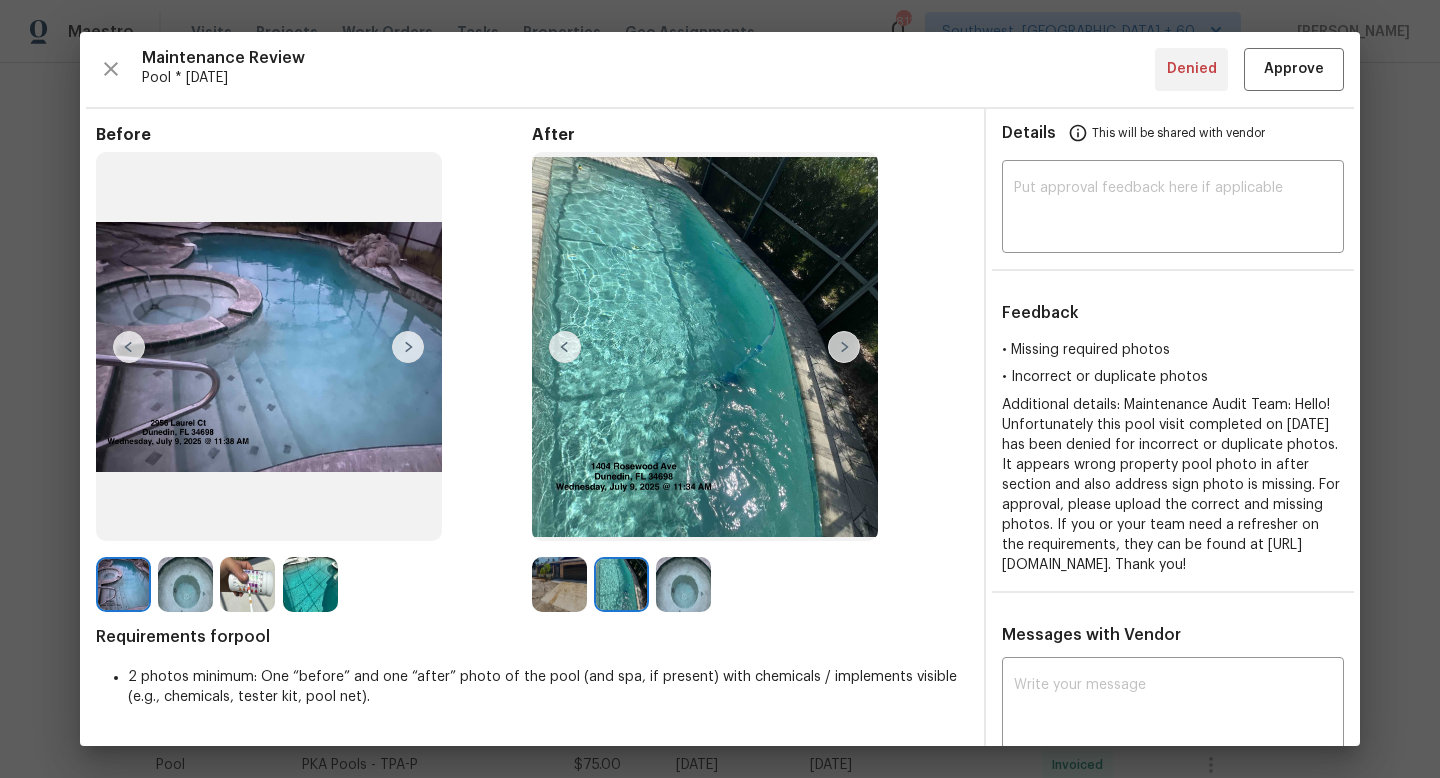 click at bounding box center (844, 347) 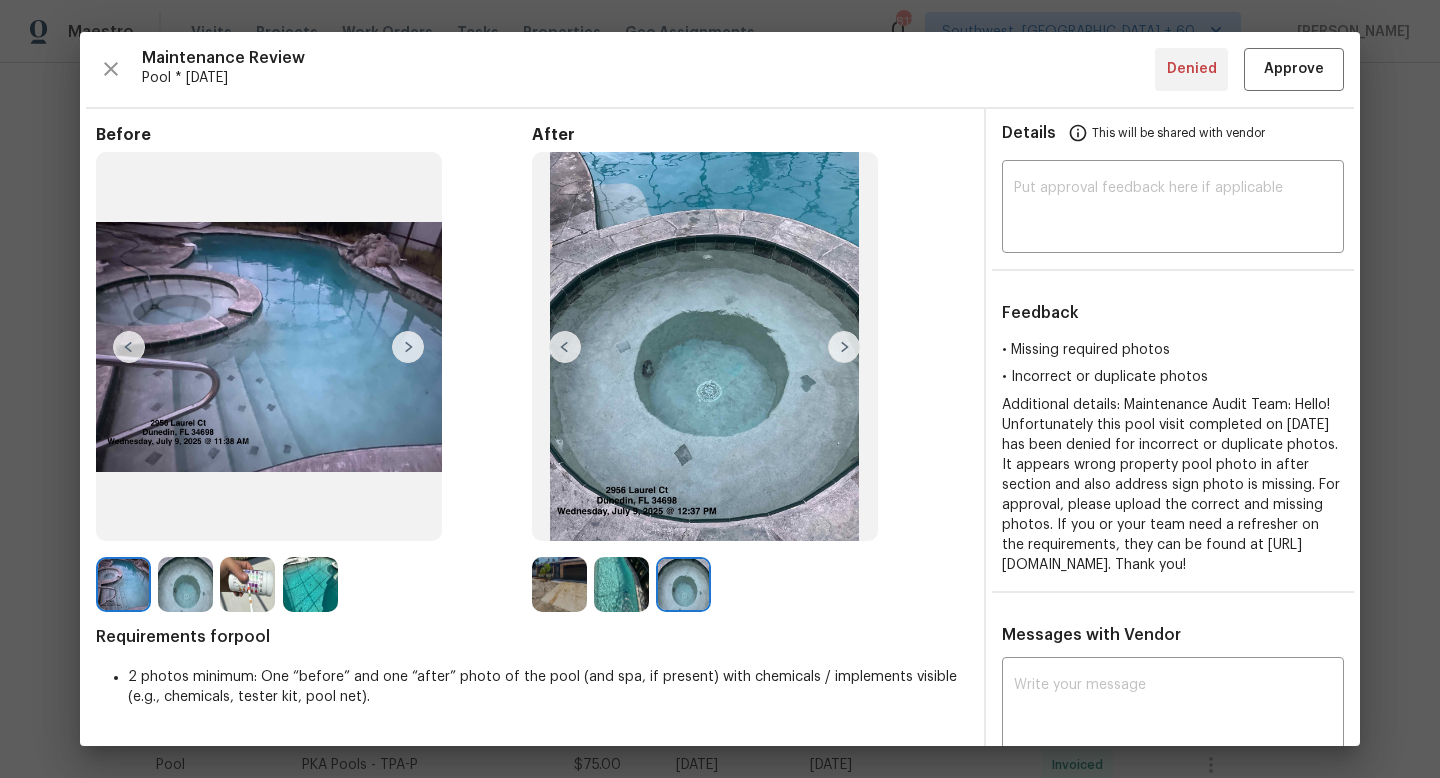 click at bounding box center [565, 347] 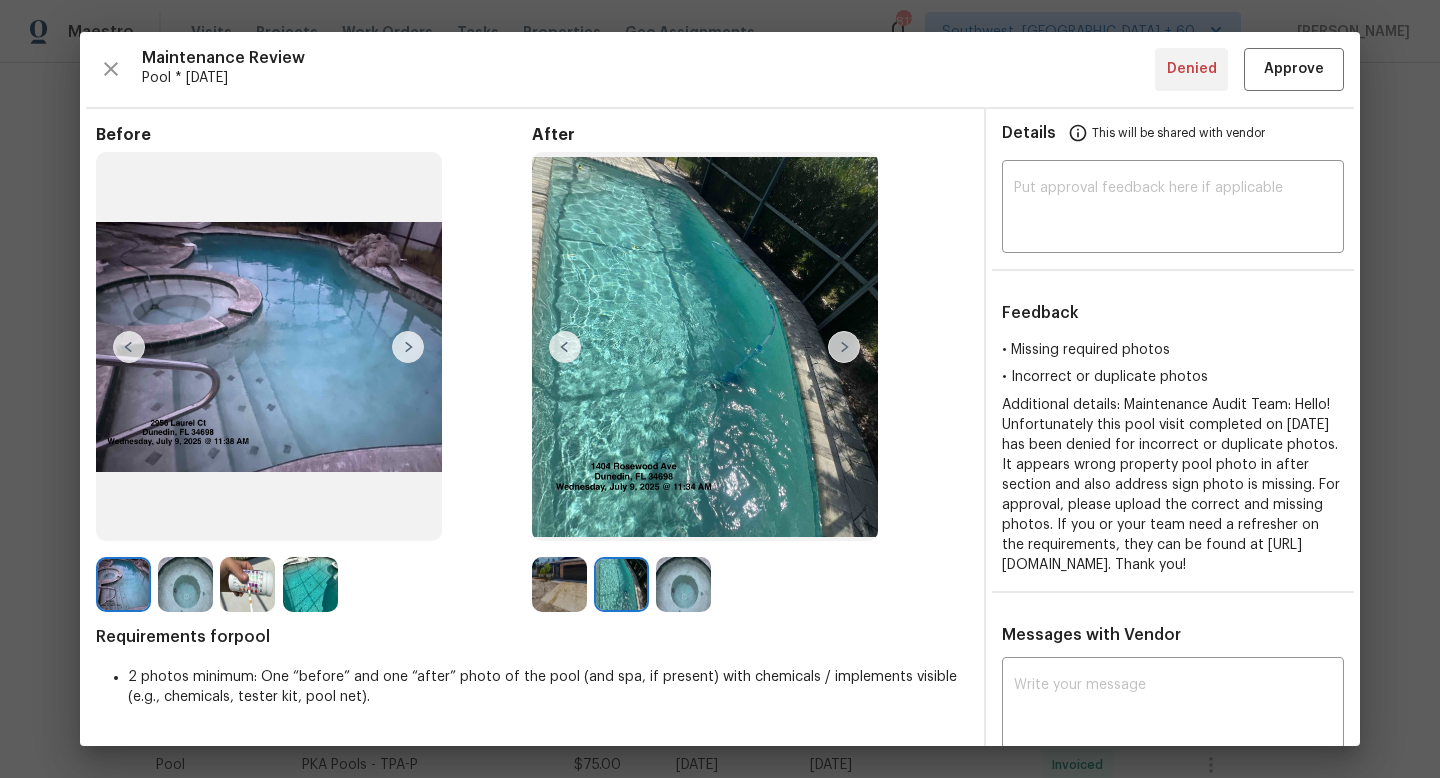 click at bounding box center [310, 584] 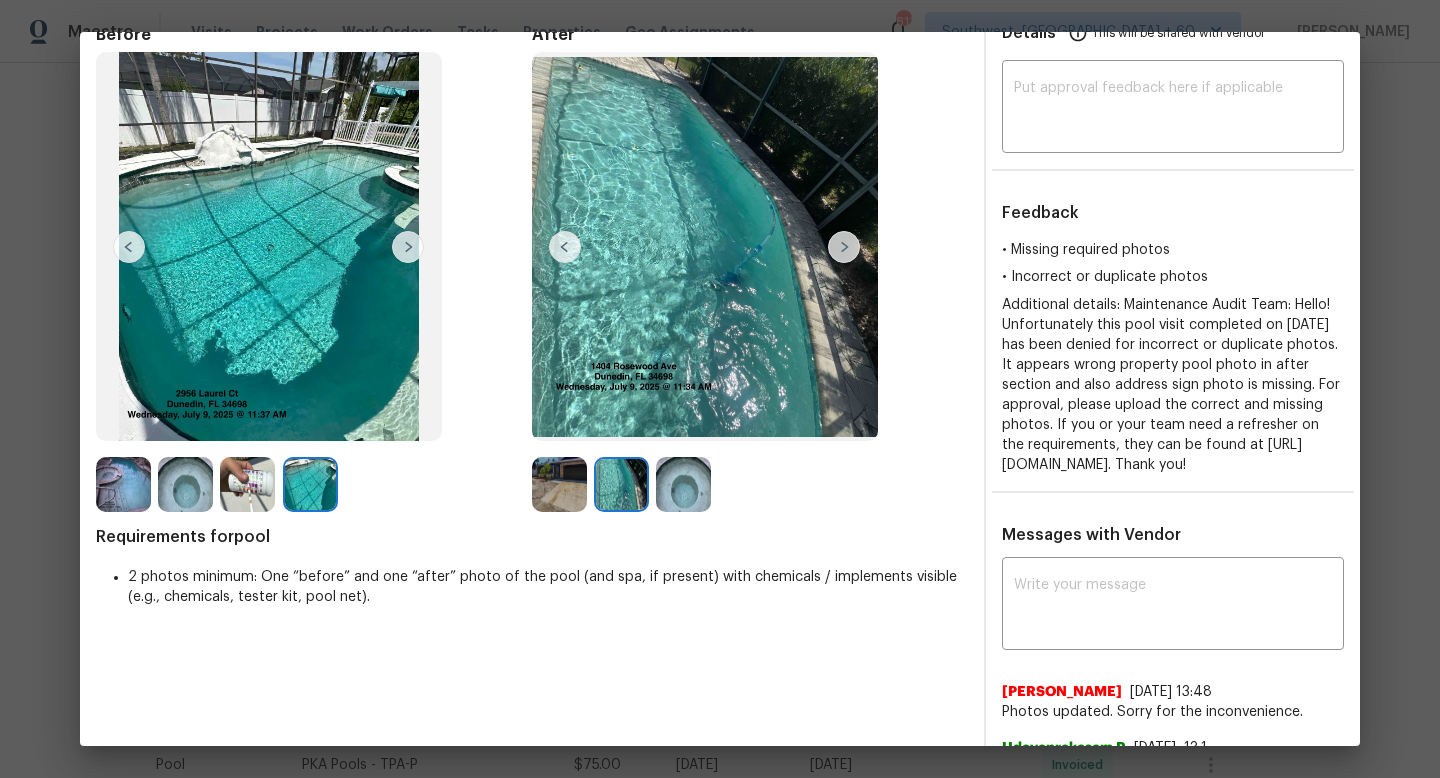 scroll, scrollTop: 99, scrollLeft: 0, axis: vertical 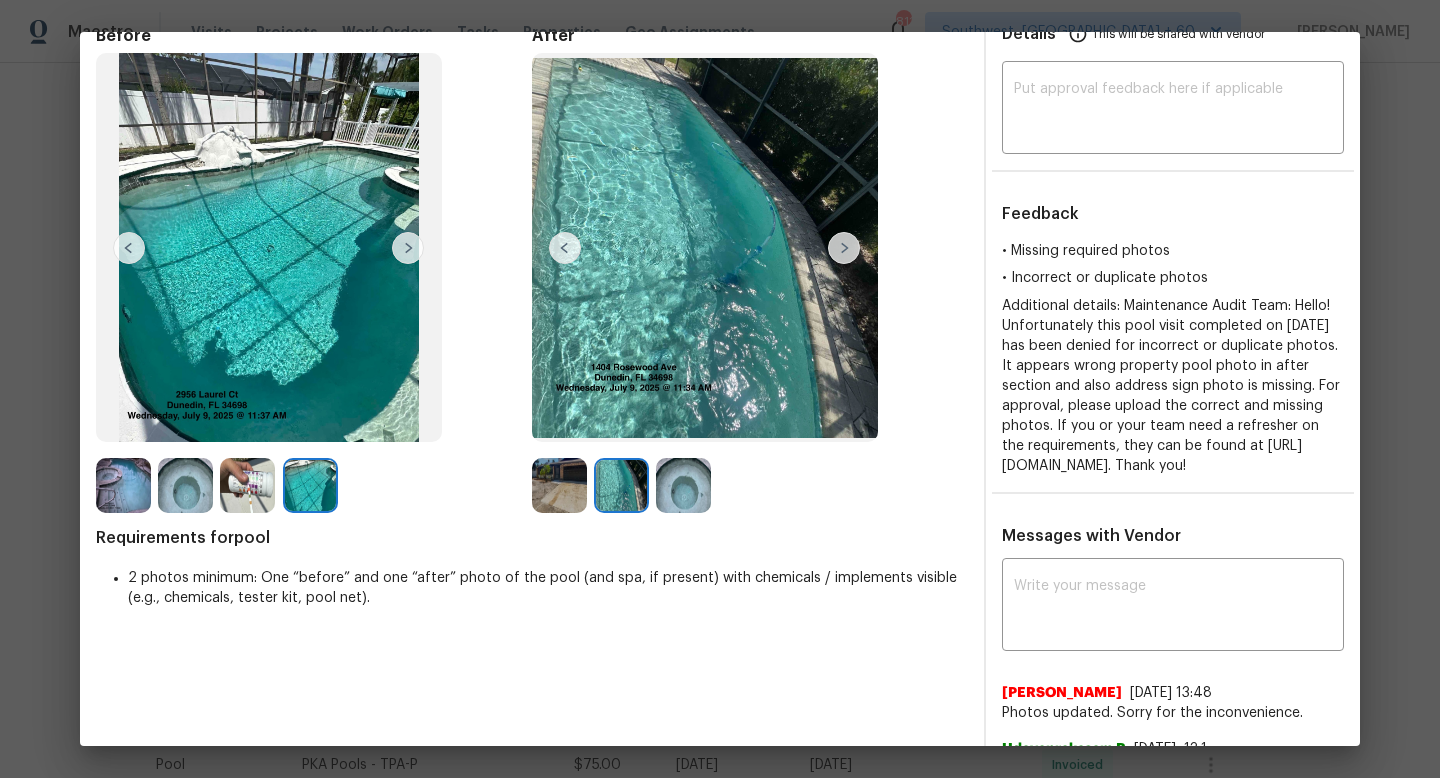 click at bounding box center (683, 485) 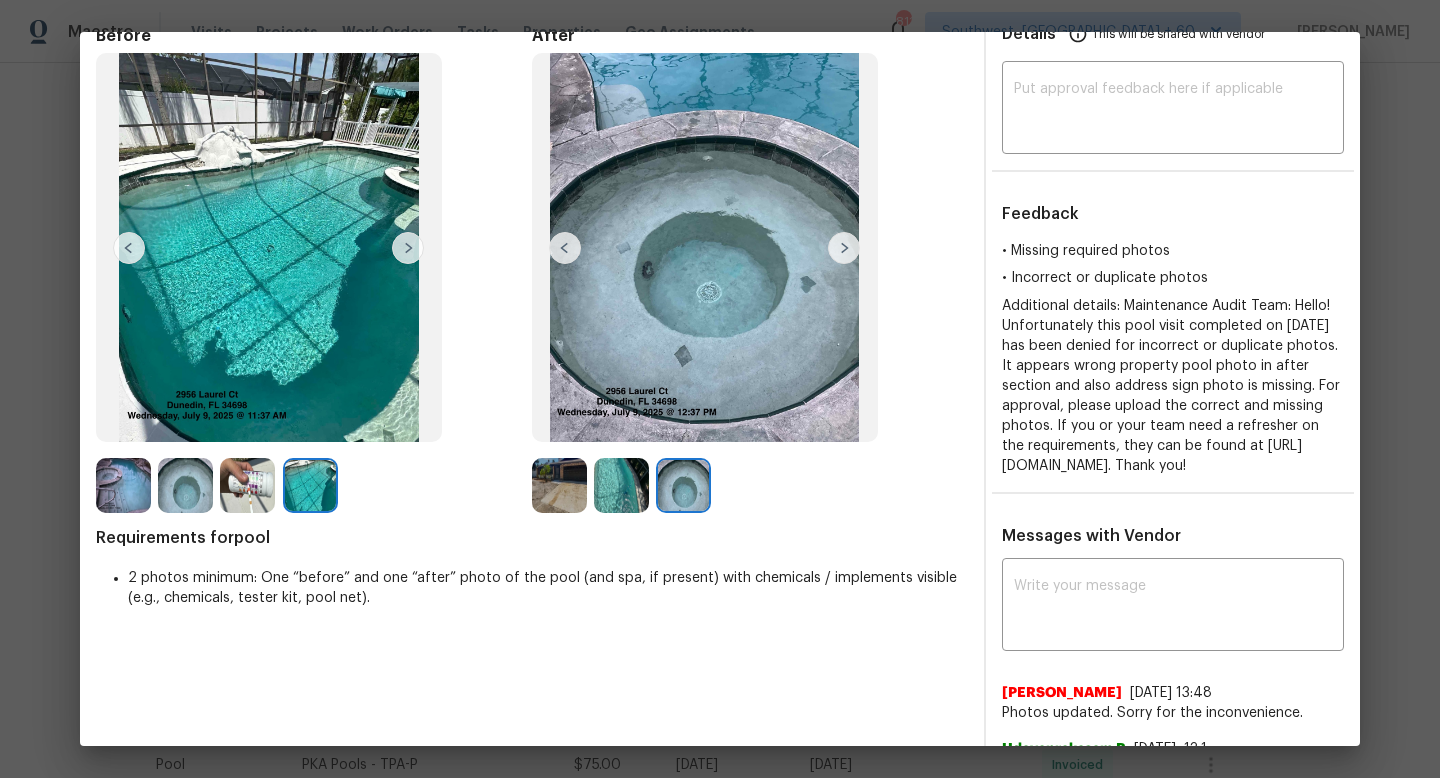 click at bounding box center (185, 485) 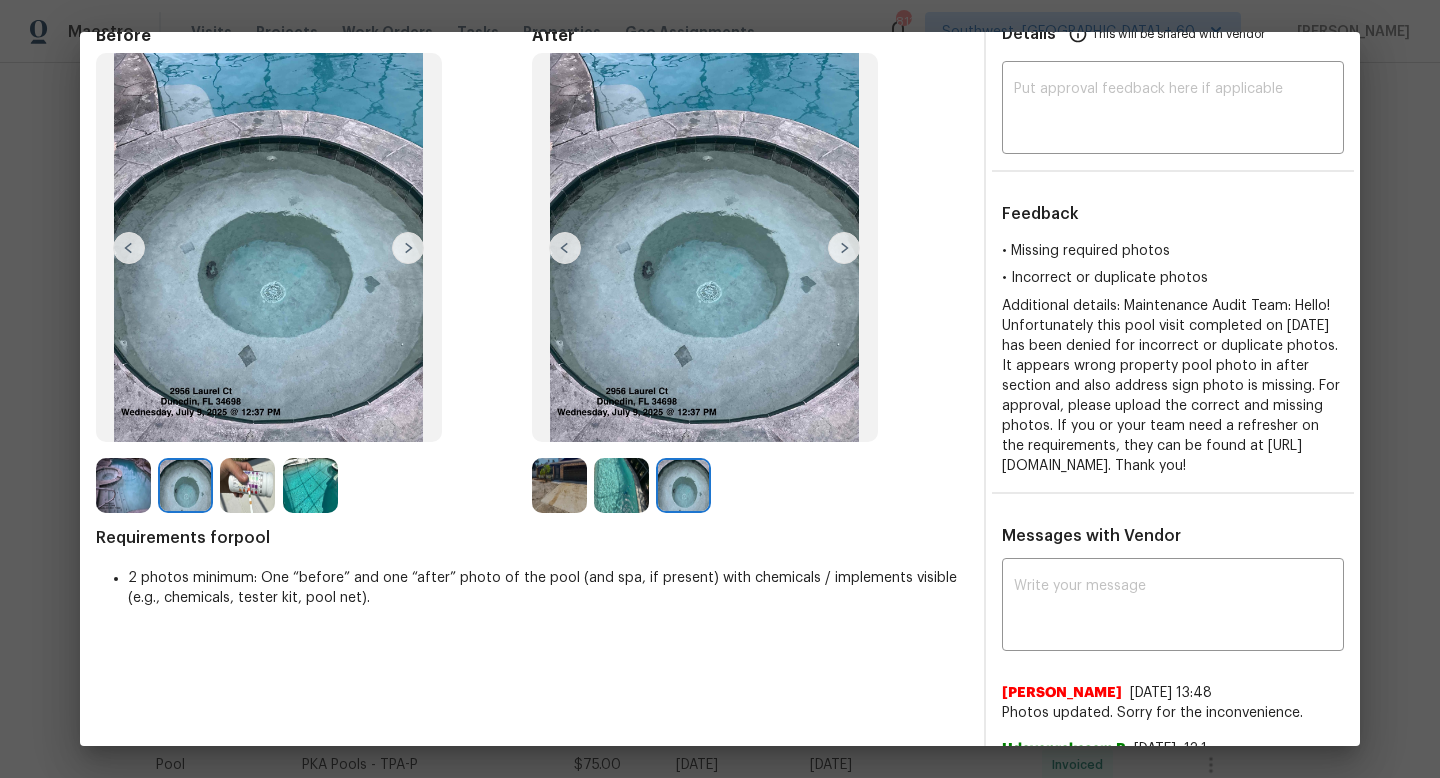 click at bounding box center [559, 485] 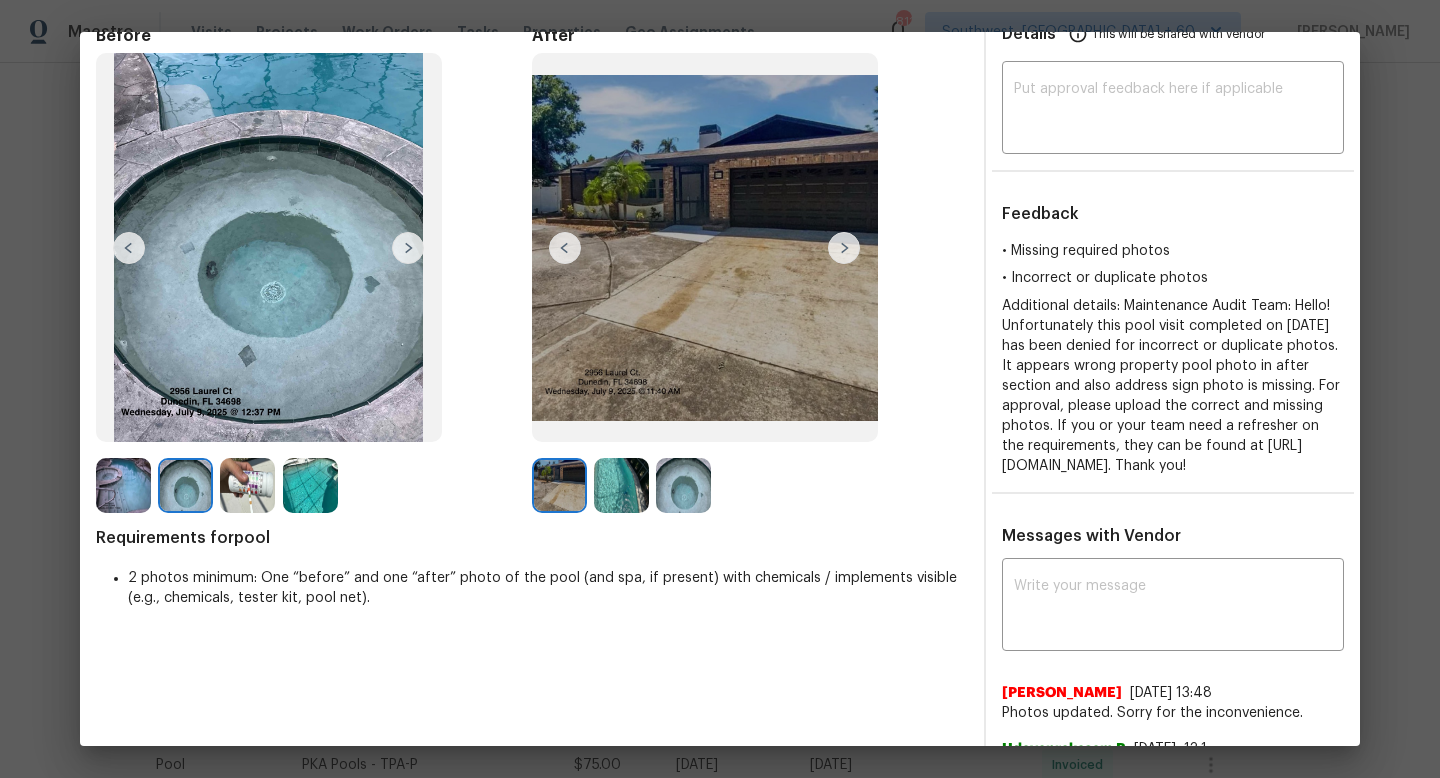 click at bounding box center (621, 485) 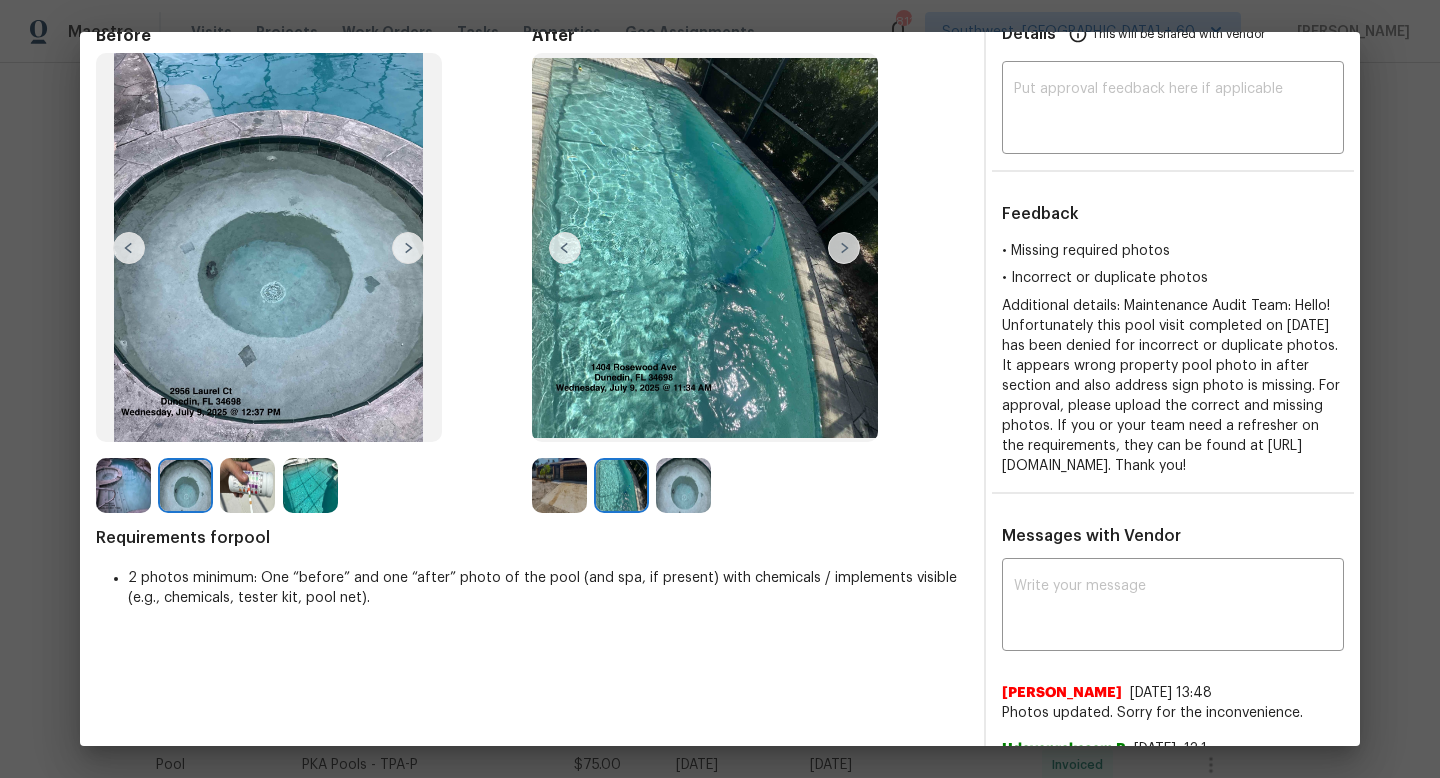 click at bounding box center (559, 485) 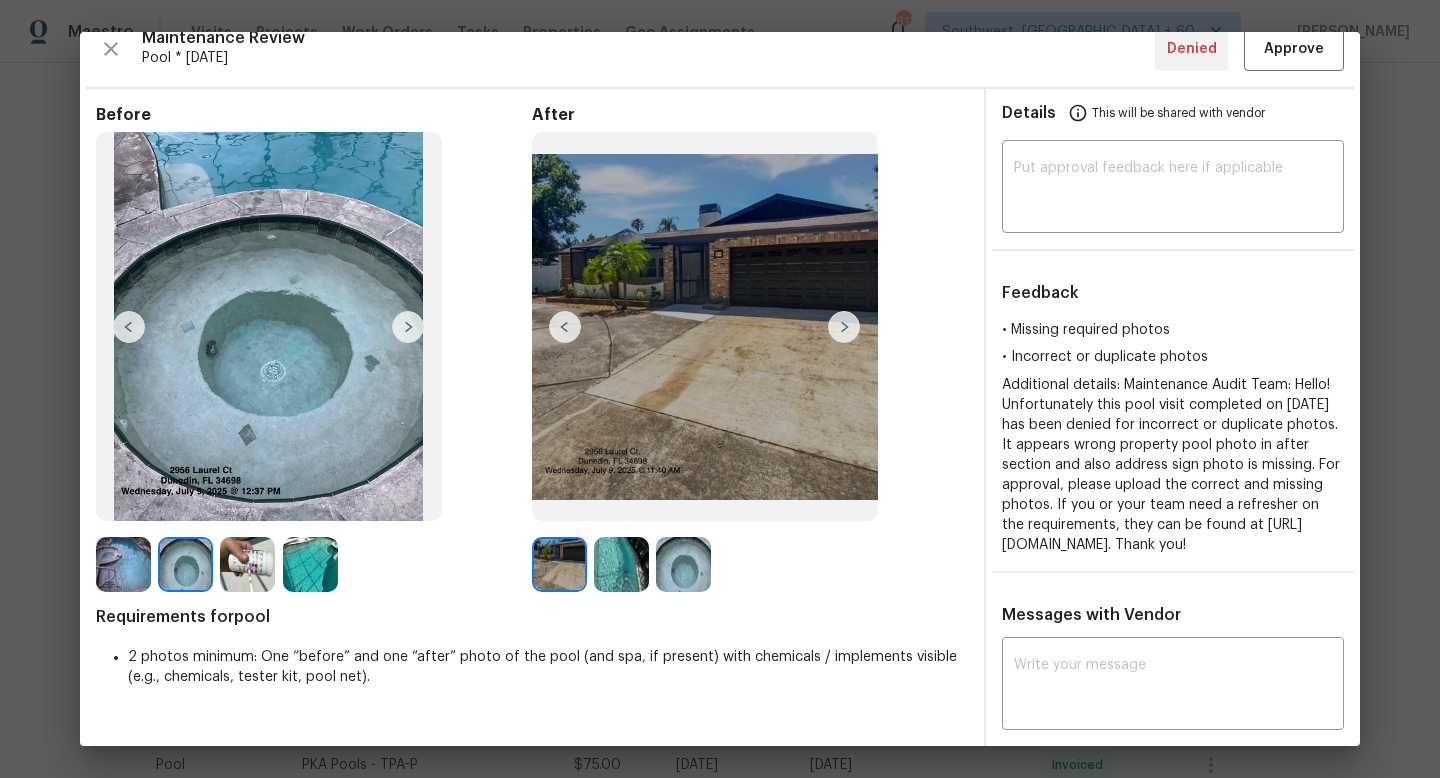 scroll, scrollTop: 0, scrollLeft: 0, axis: both 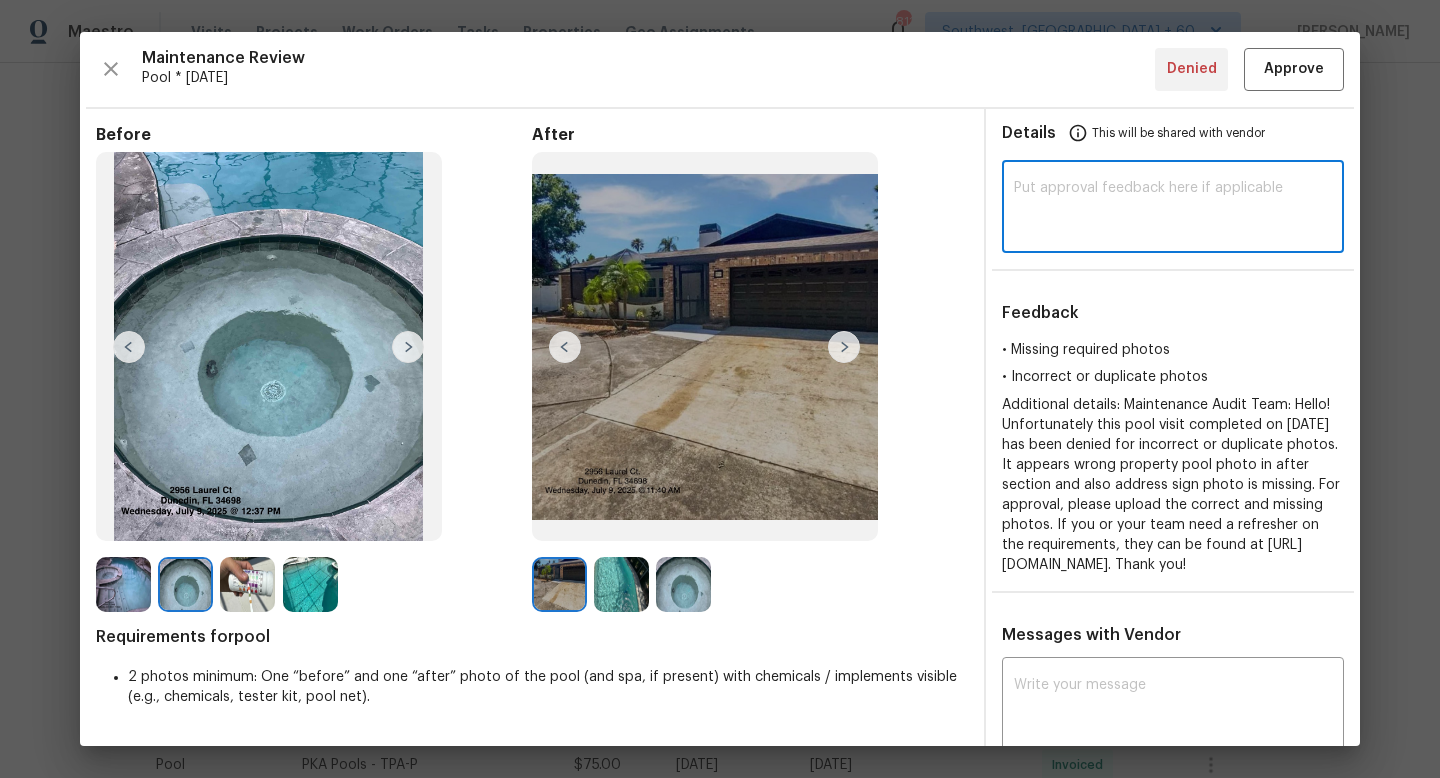 click at bounding box center (1173, 209) 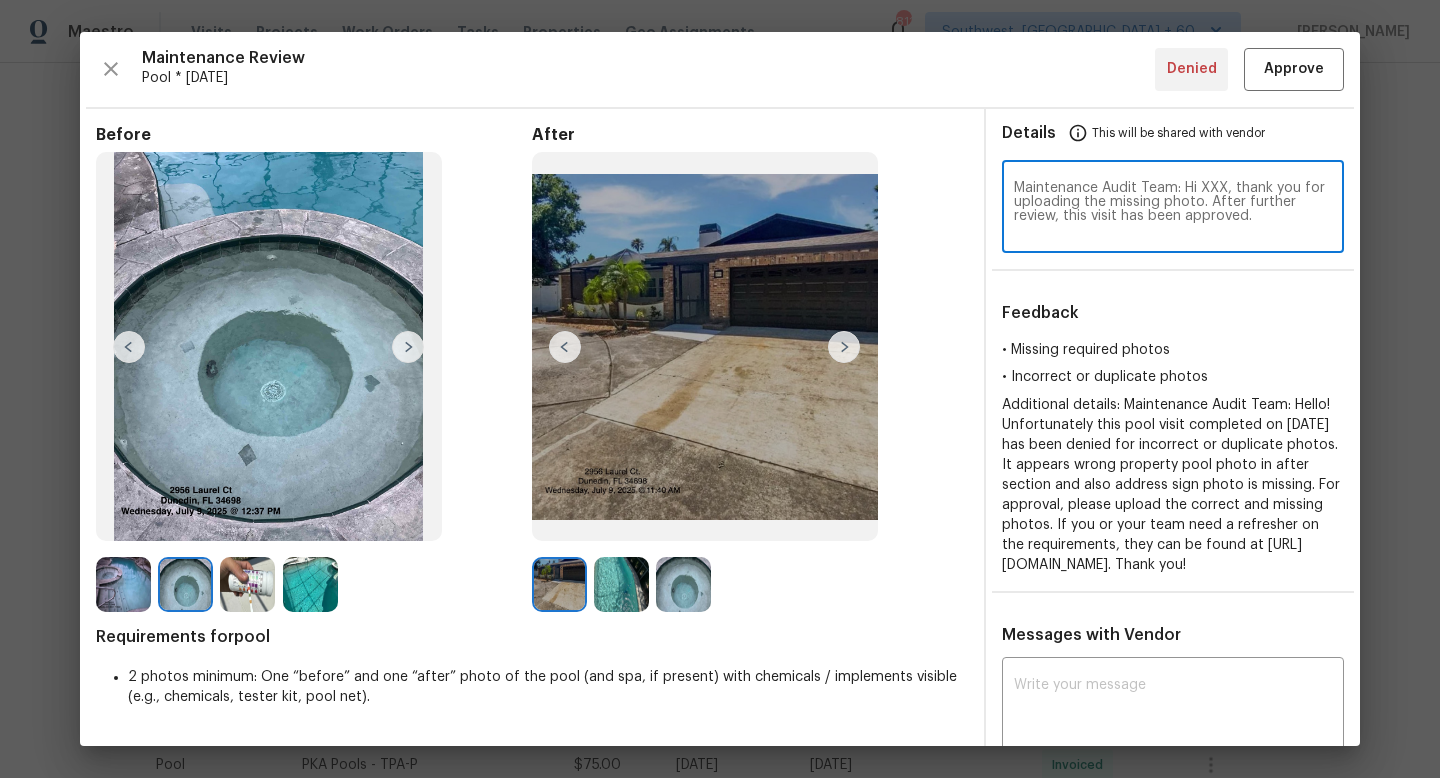 click on "Maintenance Audit Team: Hi XXX, thank you for uploading the missing photo. After further review, this visit has been approved." at bounding box center (1173, 209) 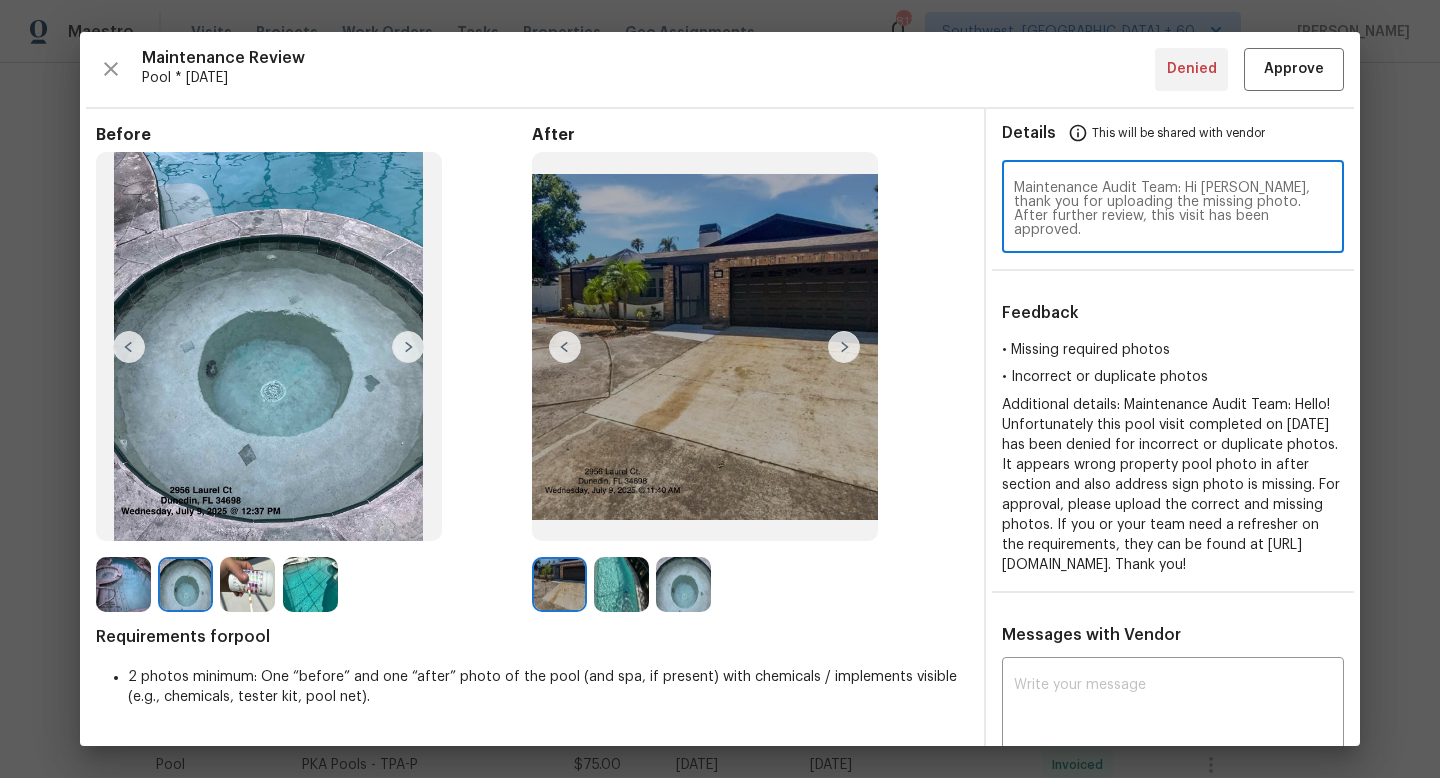 click on "Maintenance Audit Team: Hi Kelley, thank you for uploading the missing photo. After further review, this visit has been approved." at bounding box center (1173, 209) 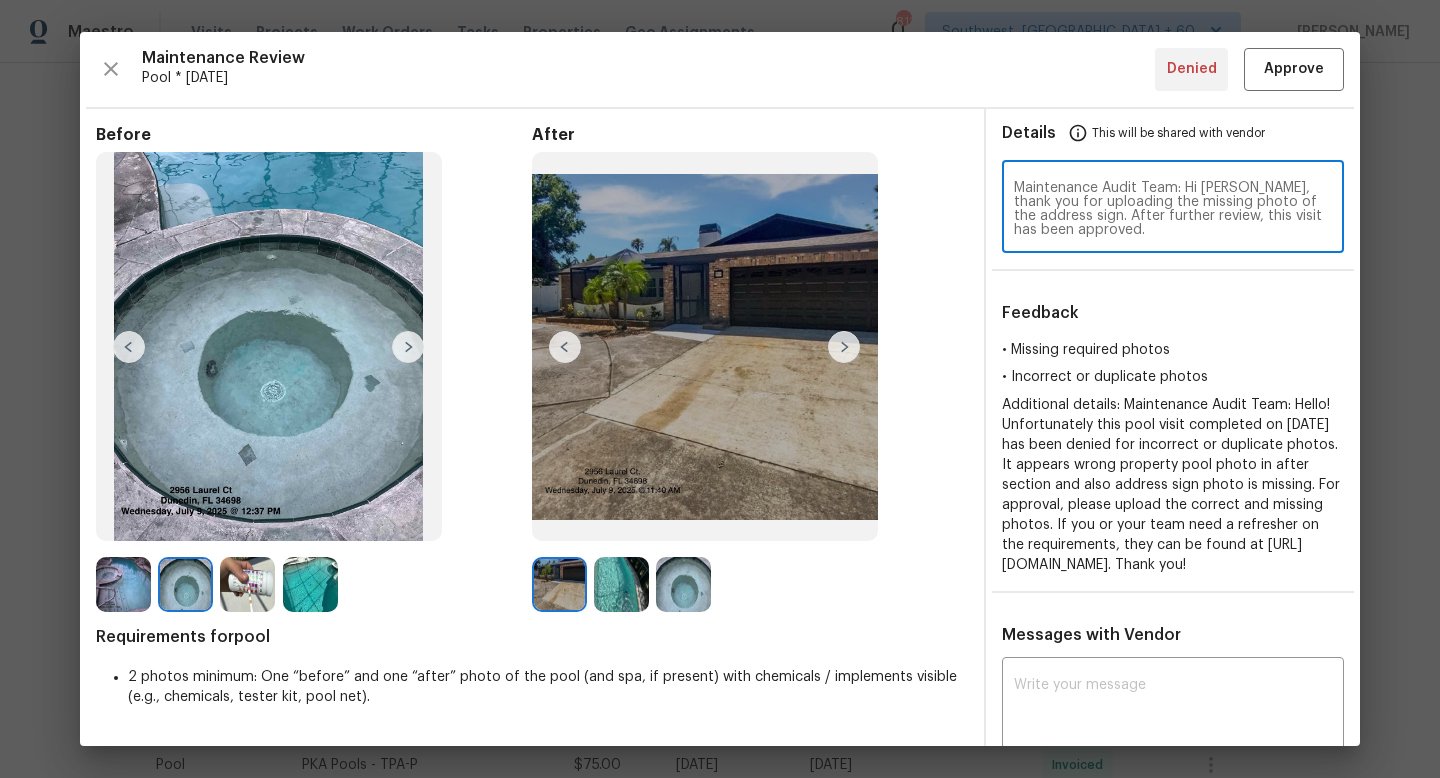 click on "Maintenance Audit Team: Hi Kelley, thank you for uploading the missing photo of the address sign. After further review, this visit has been approved." at bounding box center [1173, 209] 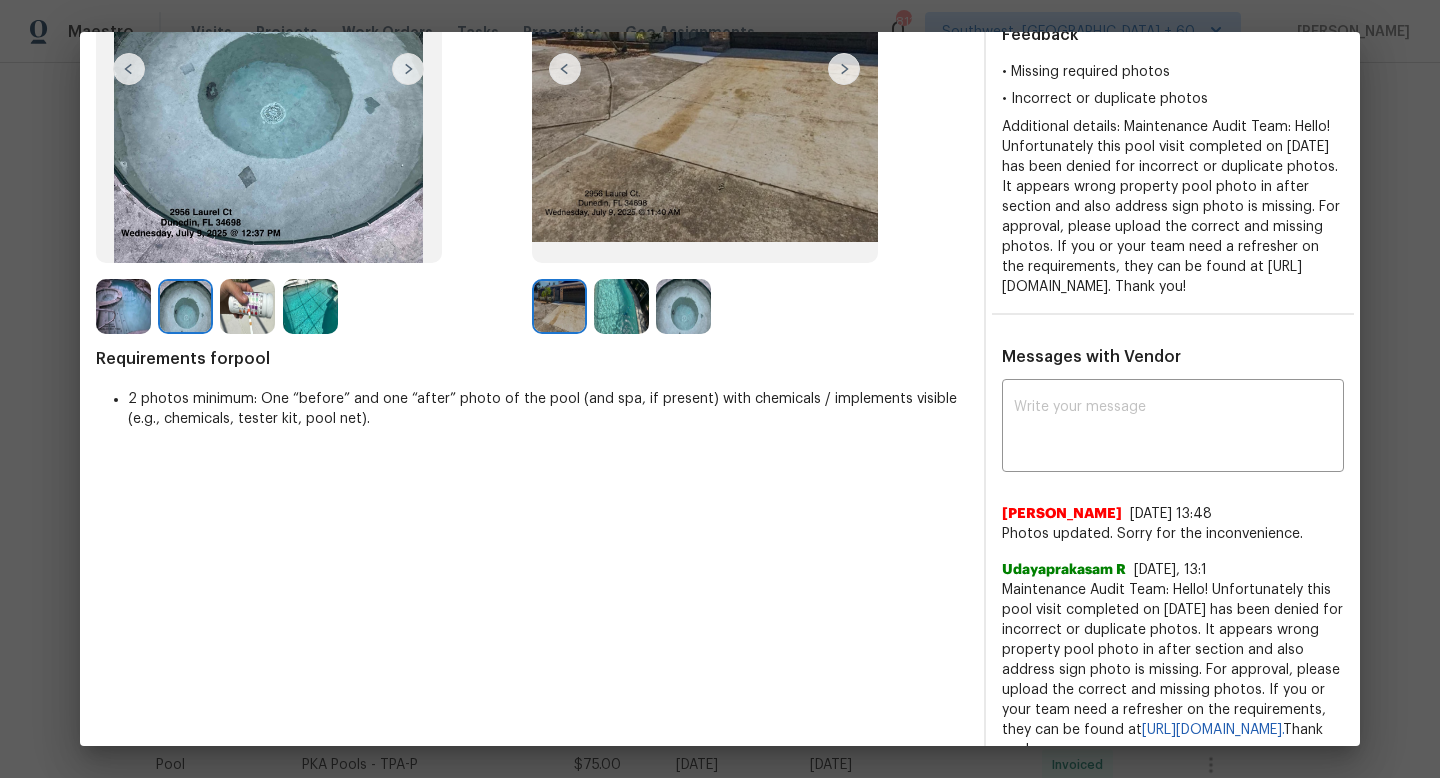 scroll, scrollTop: 327, scrollLeft: 0, axis: vertical 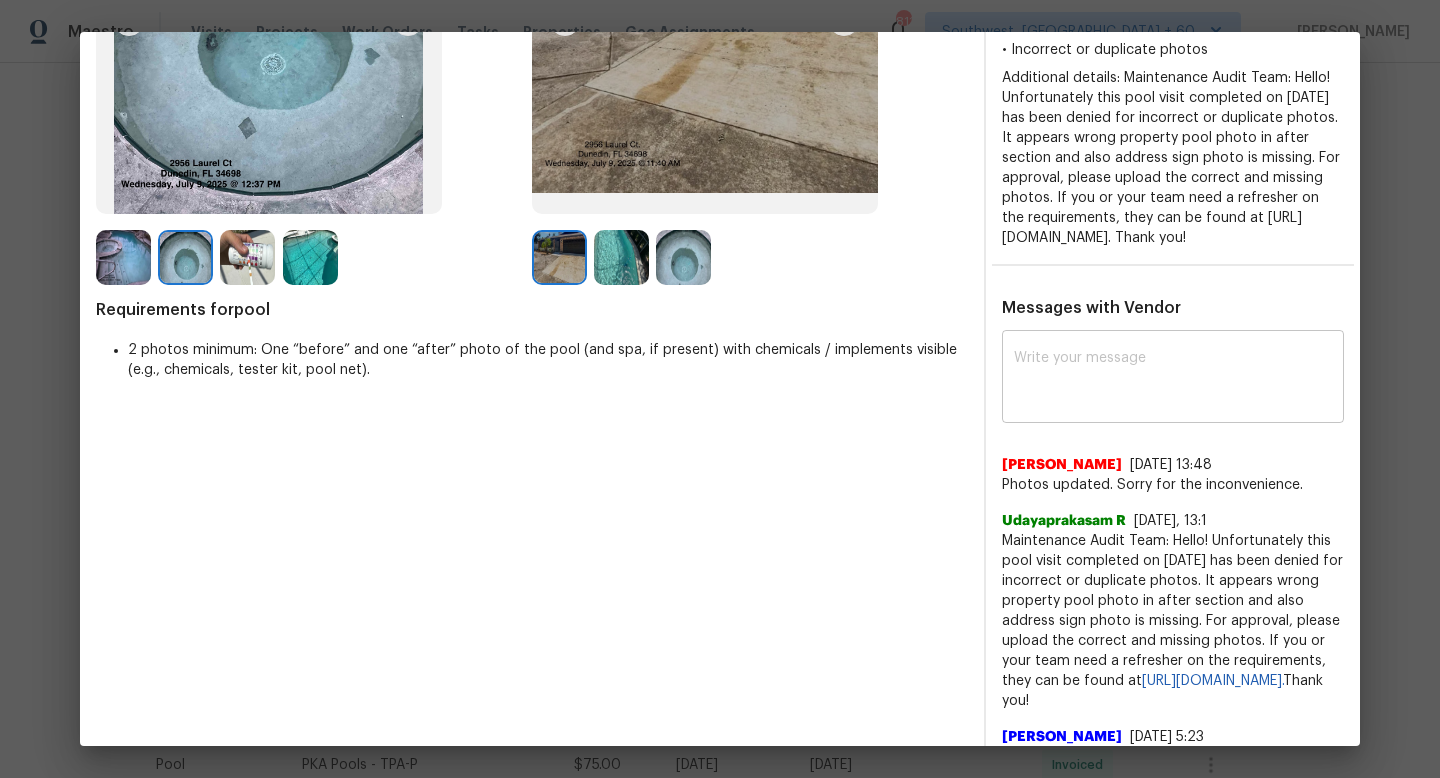 type on "Maintenance Audit Team: Hi Kelley, thank you for uploading the missing photo of the address sign. After further review, this visit has been approved." 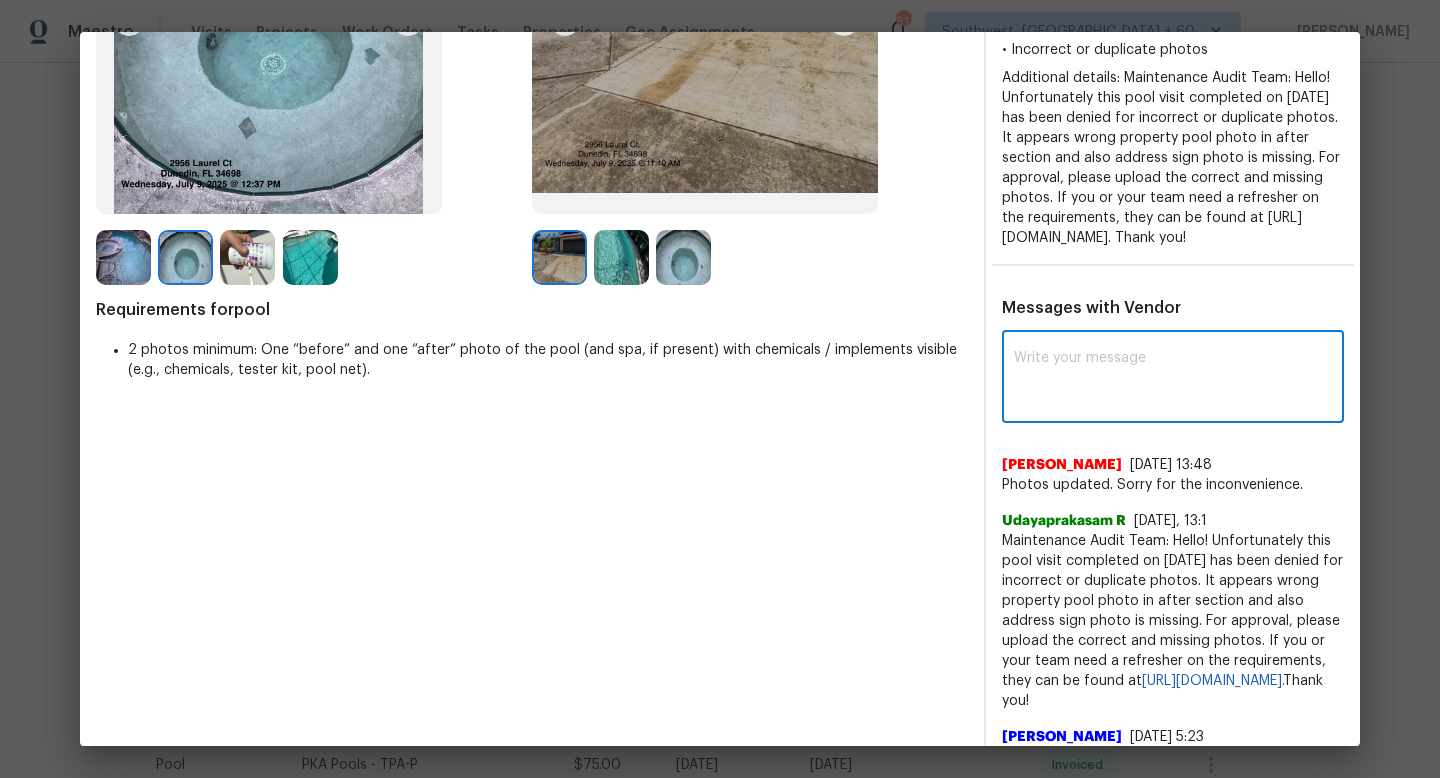 paste on "Maintenance Audit Team: Hi Kelley, thank you for uploading the missing photo of the address sign. After further review, this visit has been approved." 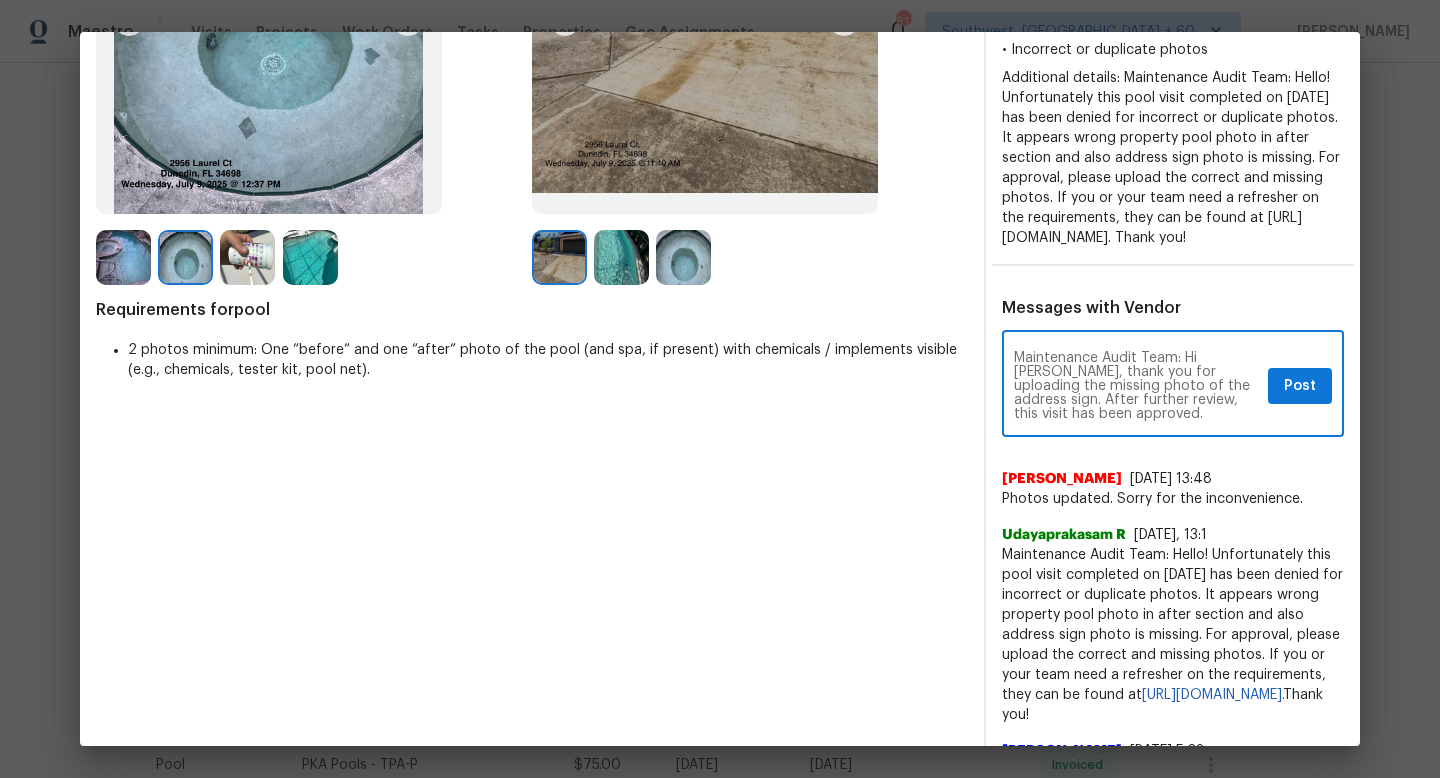 type on "Maintenance Audit Team: Hi Kelley, thank you for uploading the missing photo of the address sign. After further review, this visit has been approved." 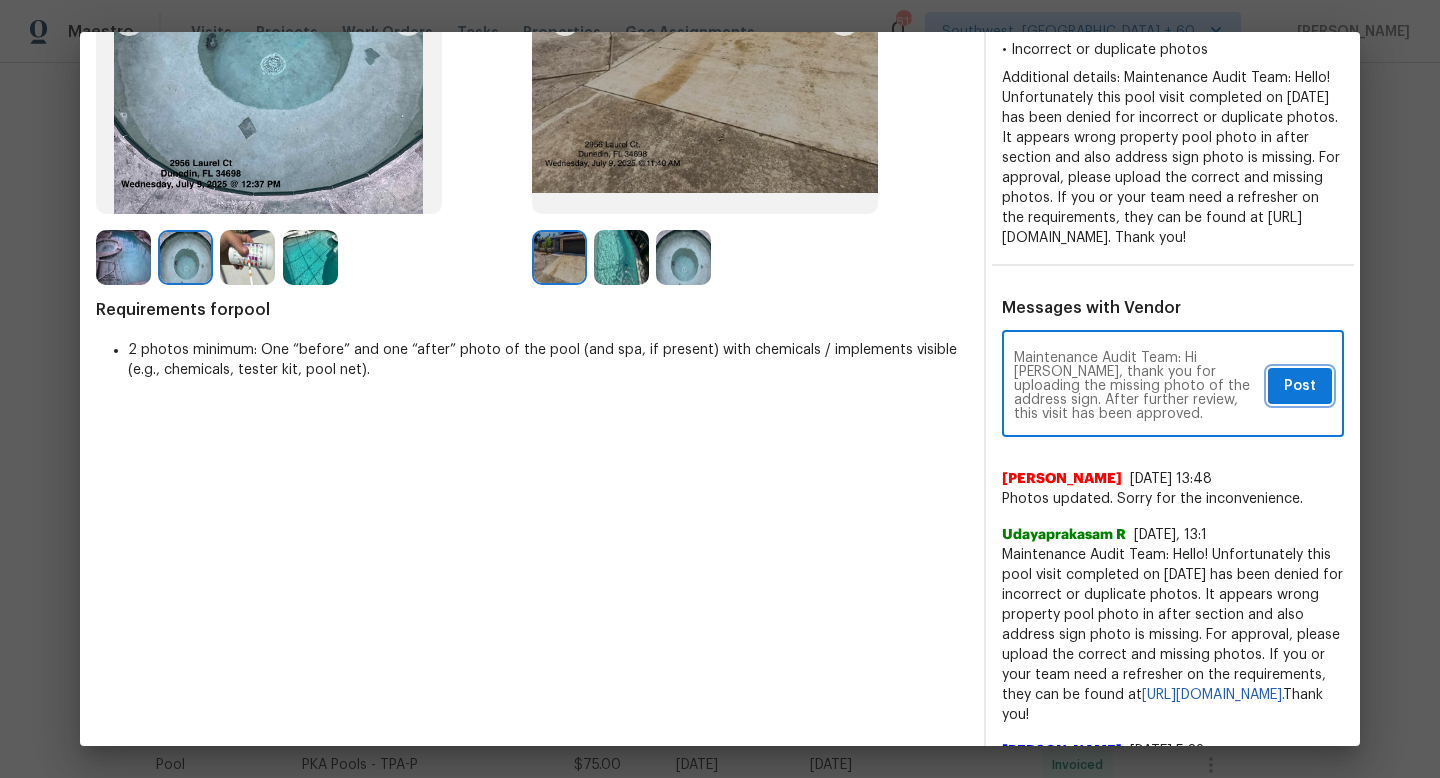 click on "Post" at bounding box center (1300, 386) 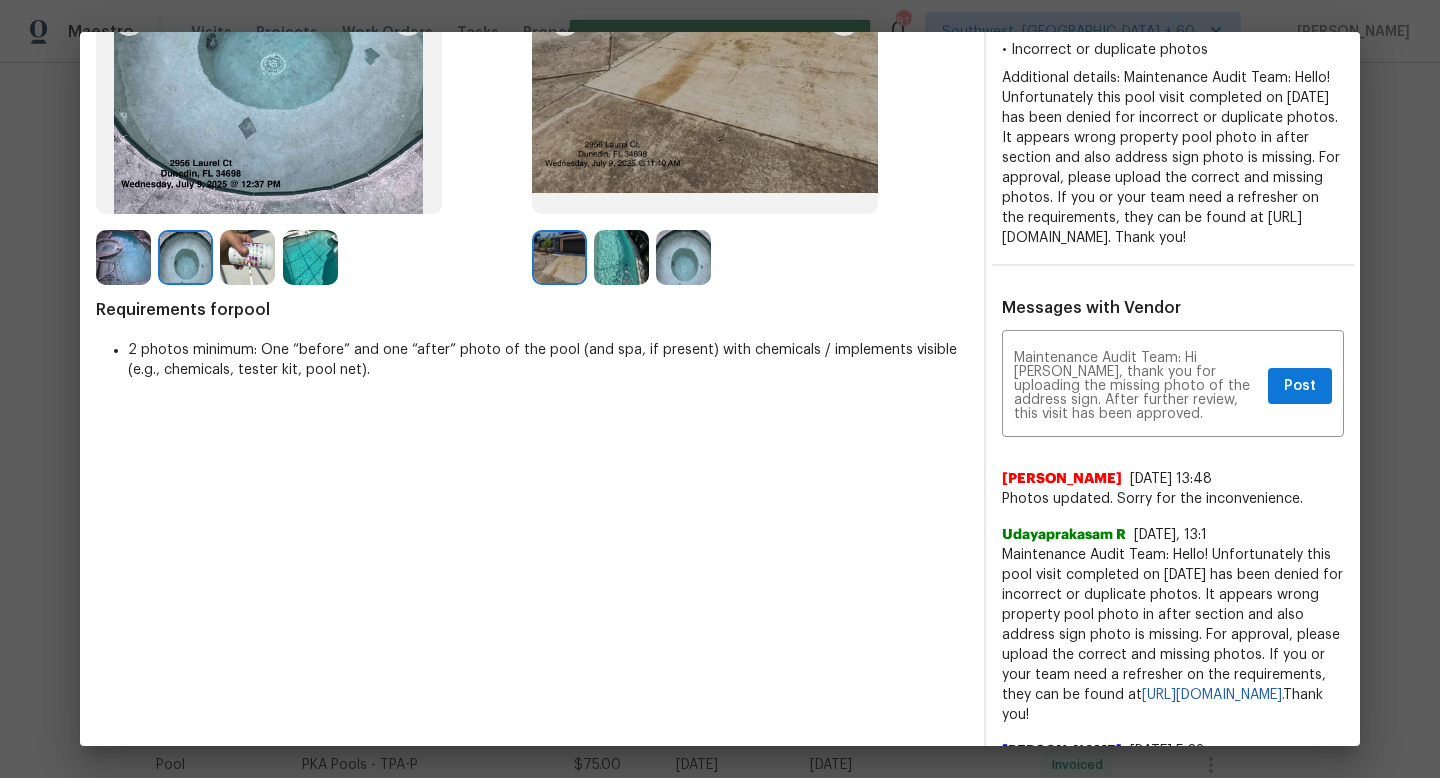 type 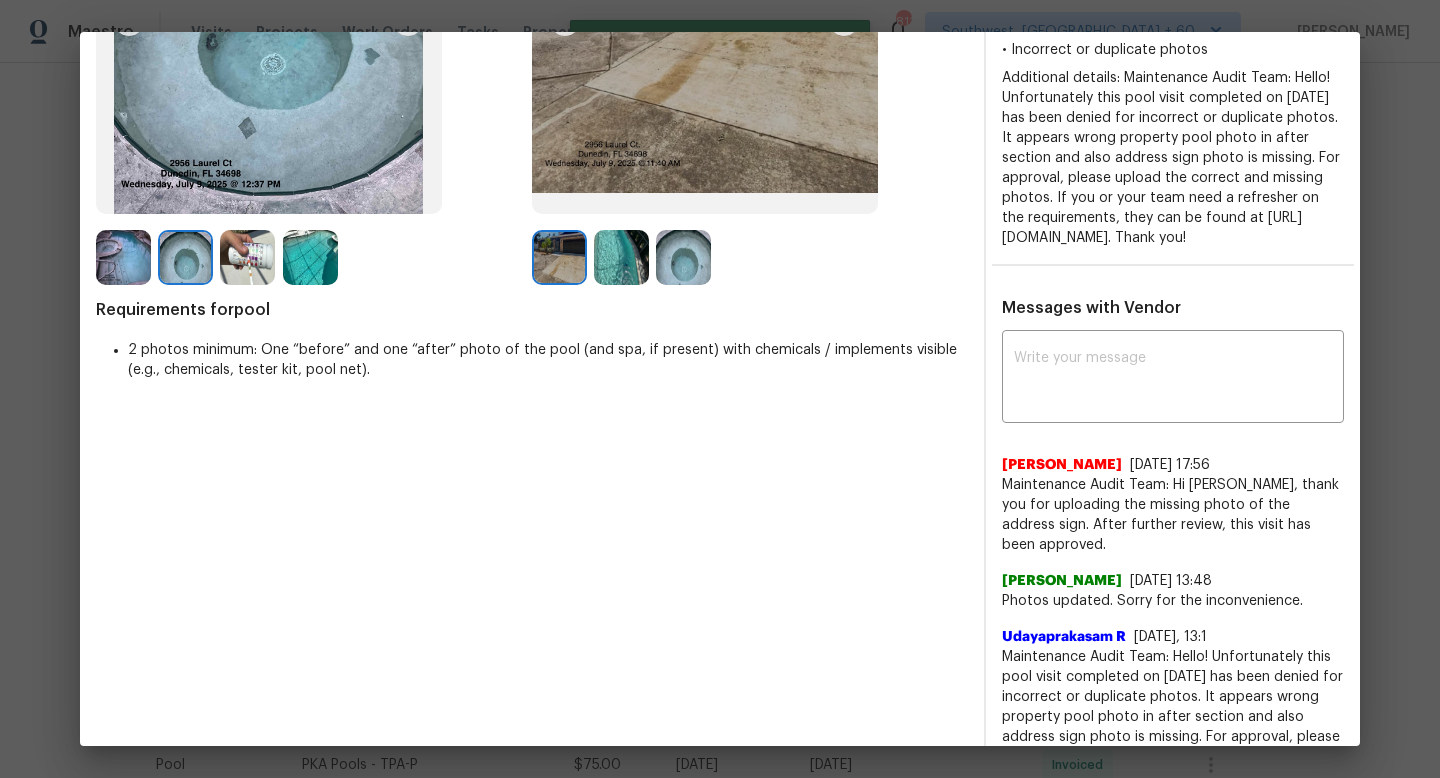 scroll, scrollTop: 0, scrollLeft: 0, axis: both 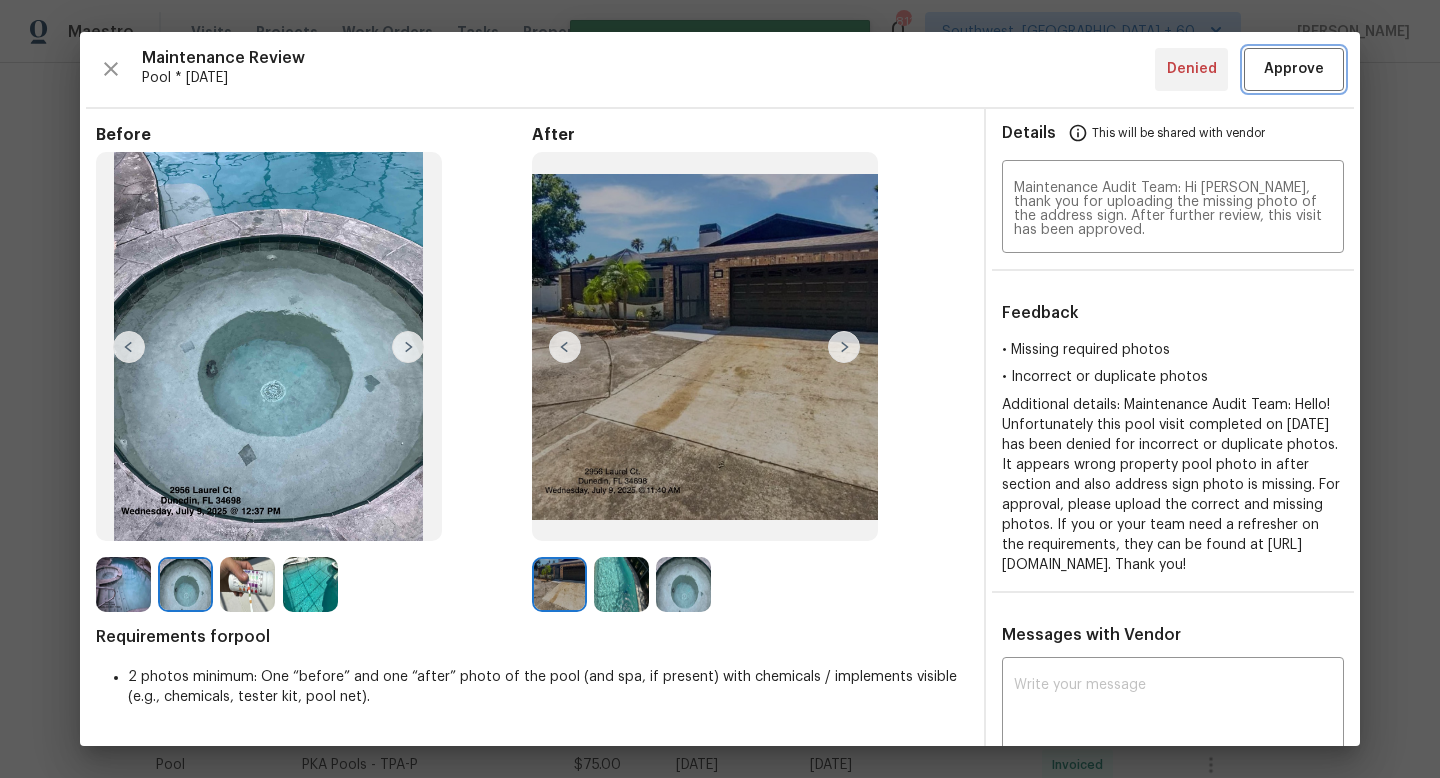 click on "Approve" at bounding box center [1294, 69] 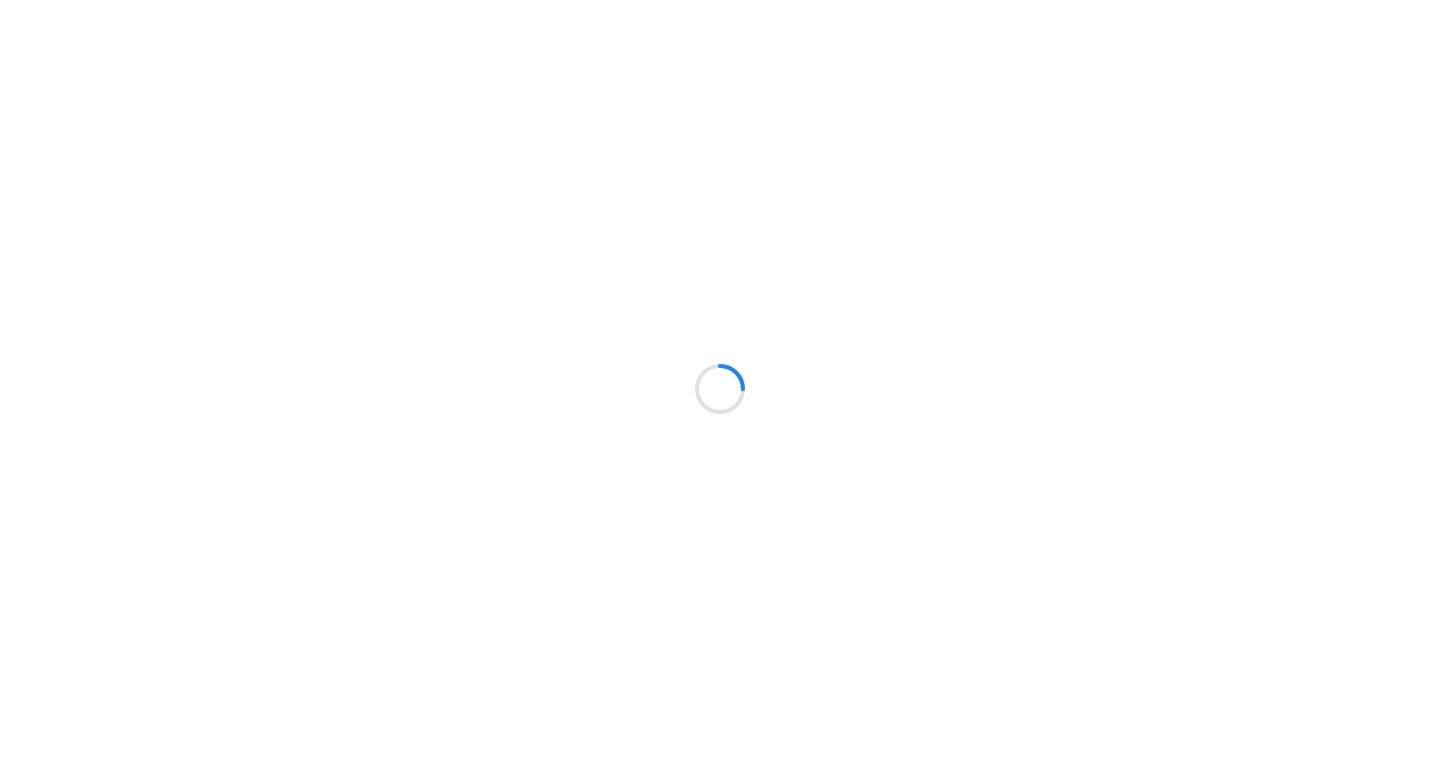 scroll, scrollTop: 0, scrollLeft: 0, axis: both 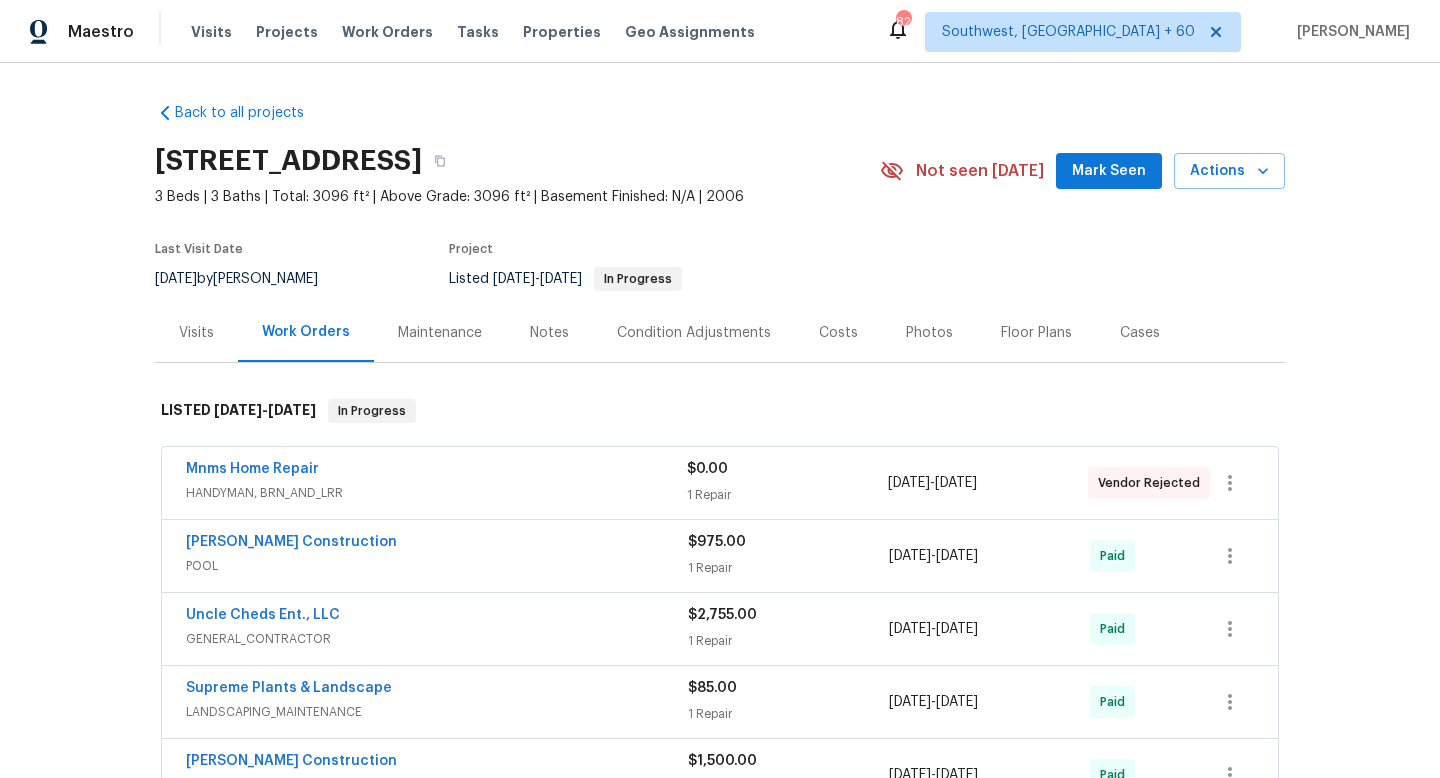 click on "Maintenance" at bounding box center (440, 333) 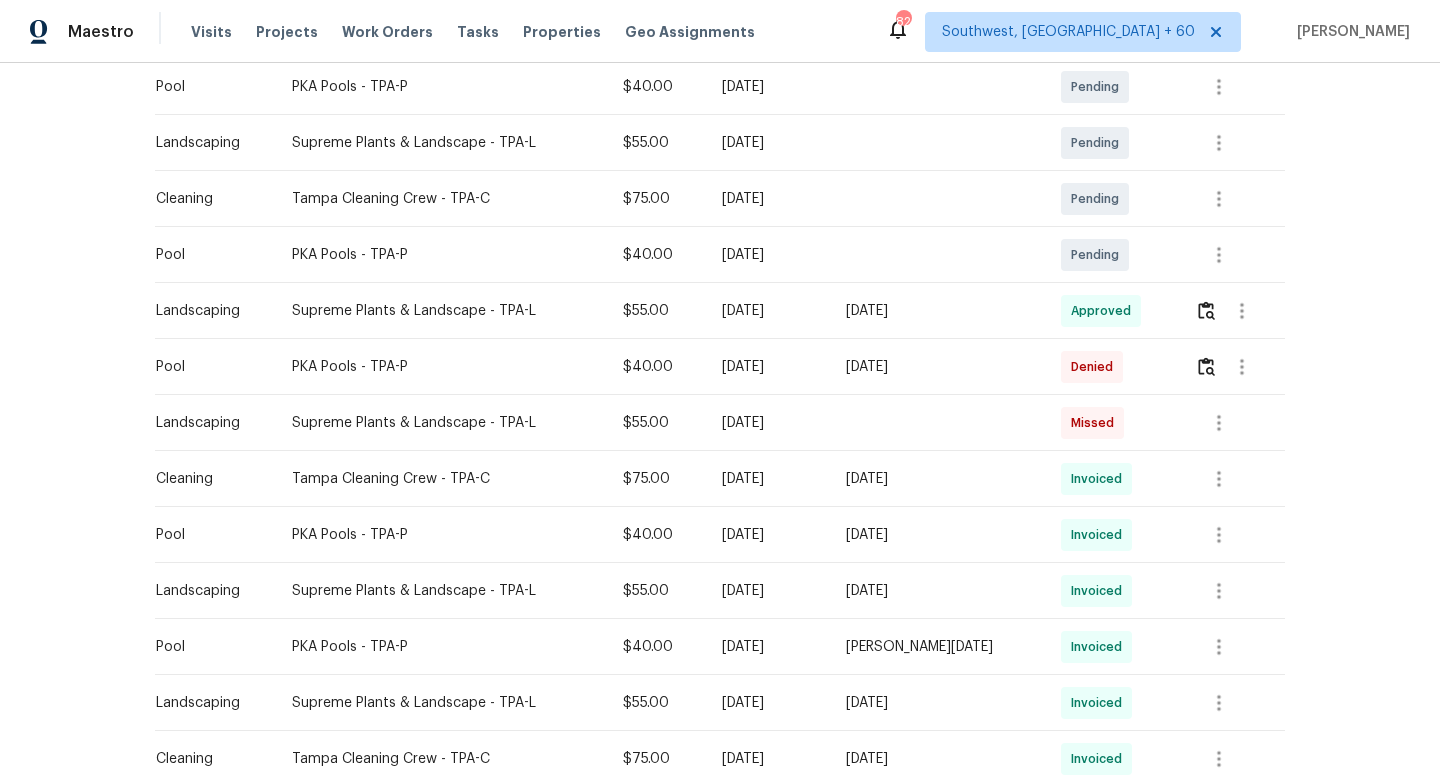scroll, scrollTop: 666, scrollLeft: 0, axis: vertical 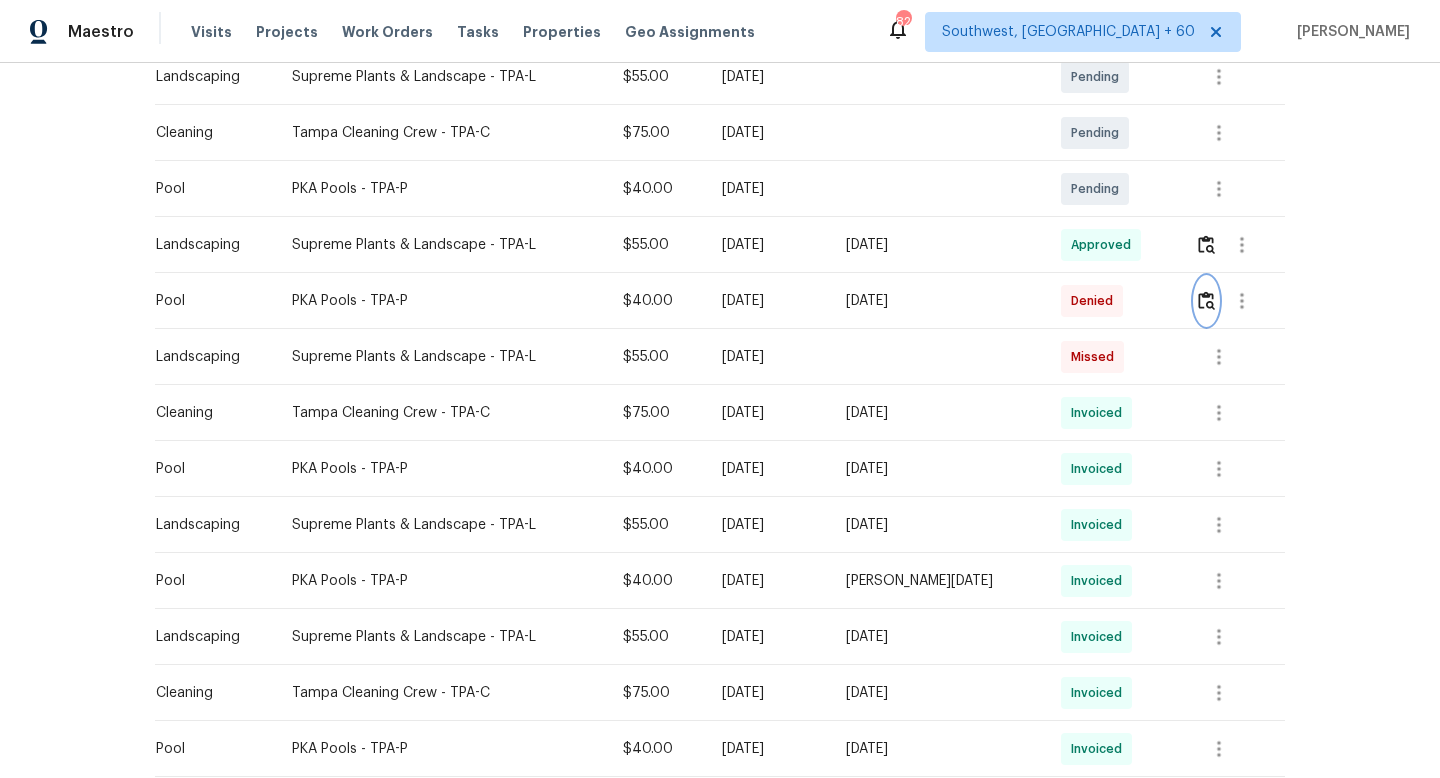 click at bounding box center [1206, 300] 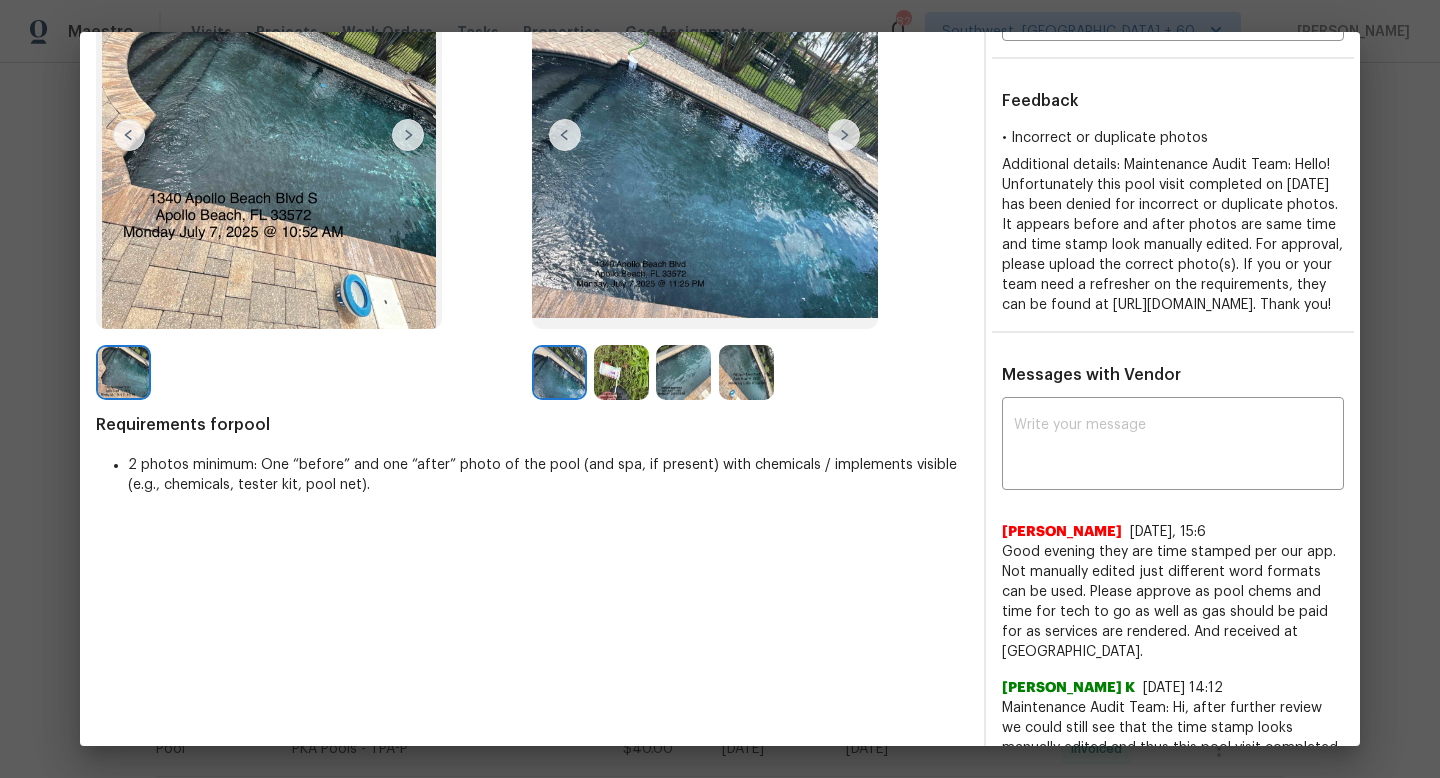 scroll, scrollTop: 91, scrollLeft: 0, axis: vertical 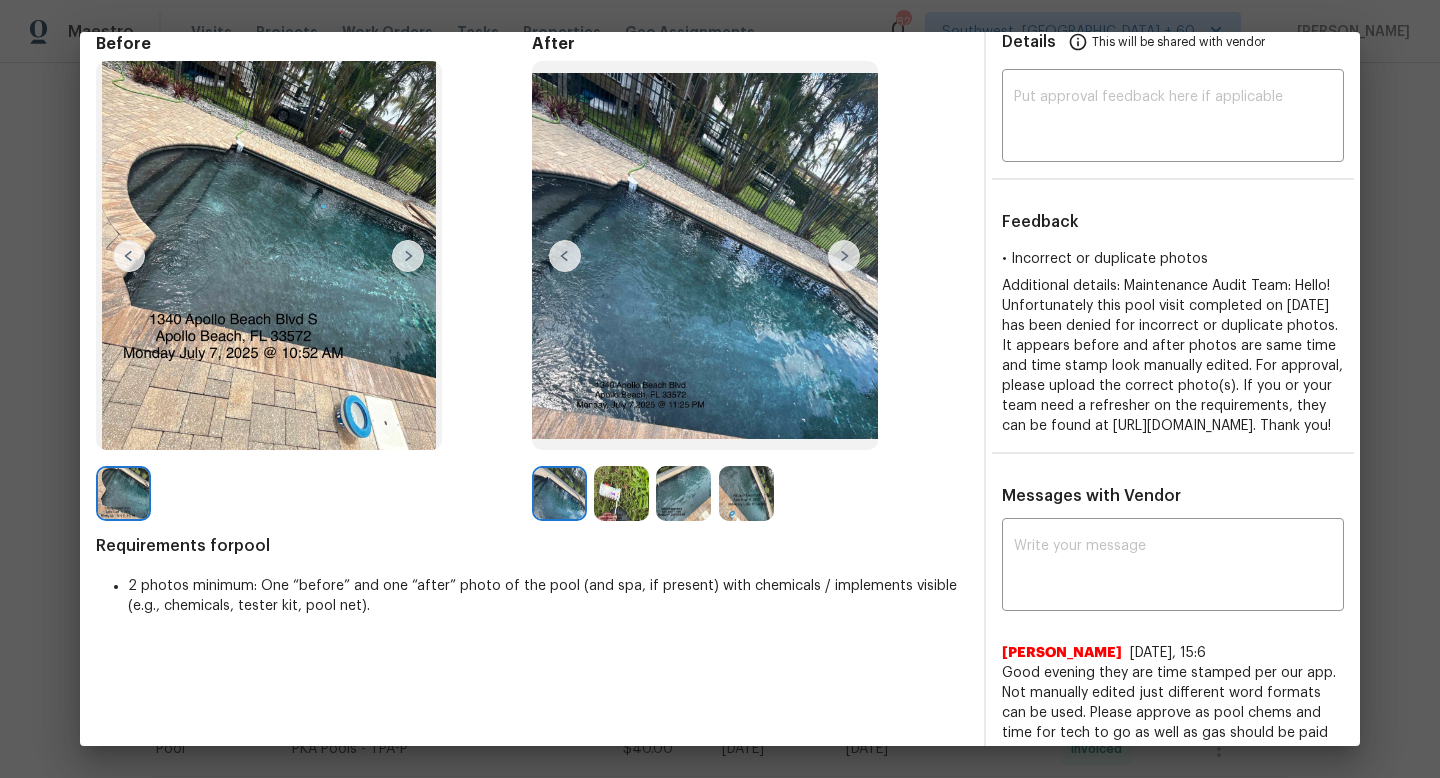 click at bounding box center (844, 256) 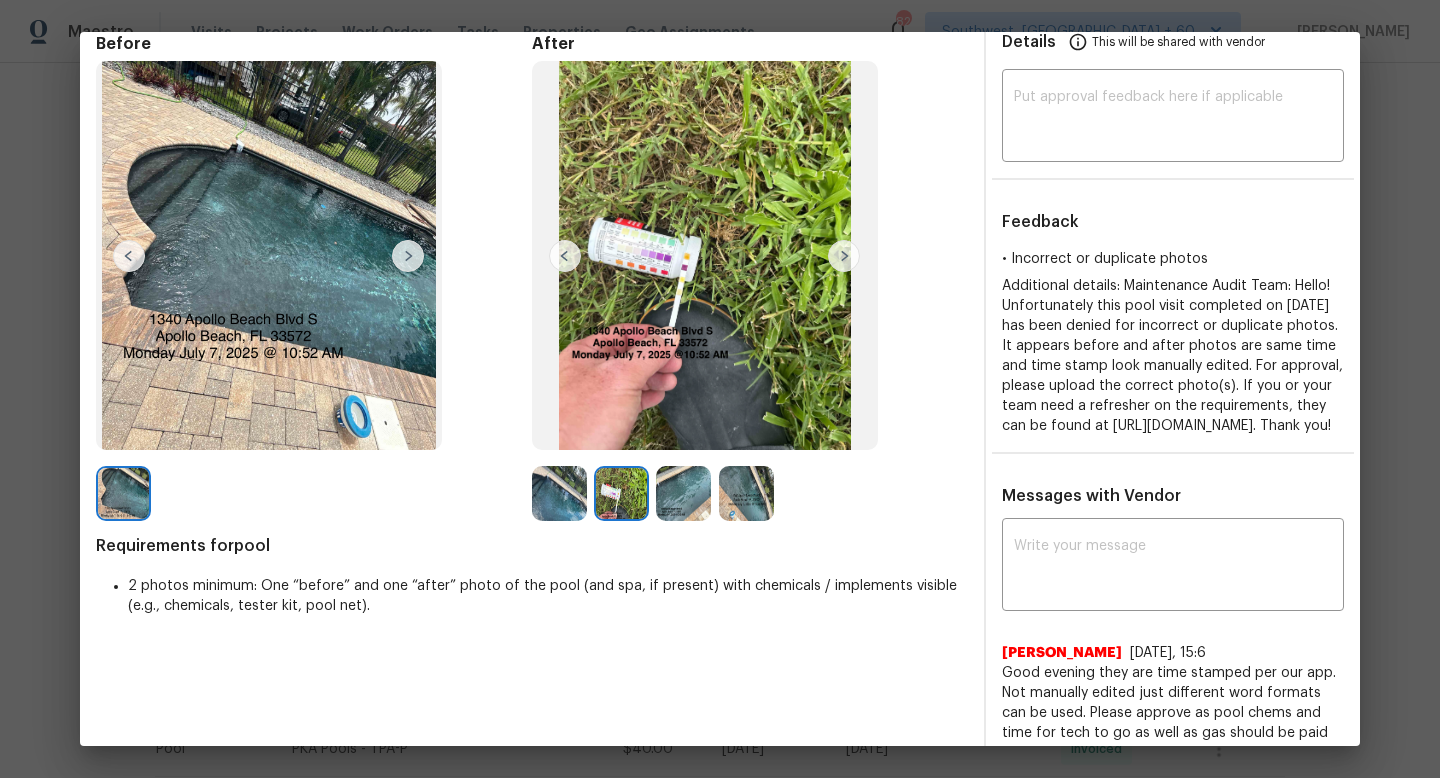 click at bounding box center (565, 256) 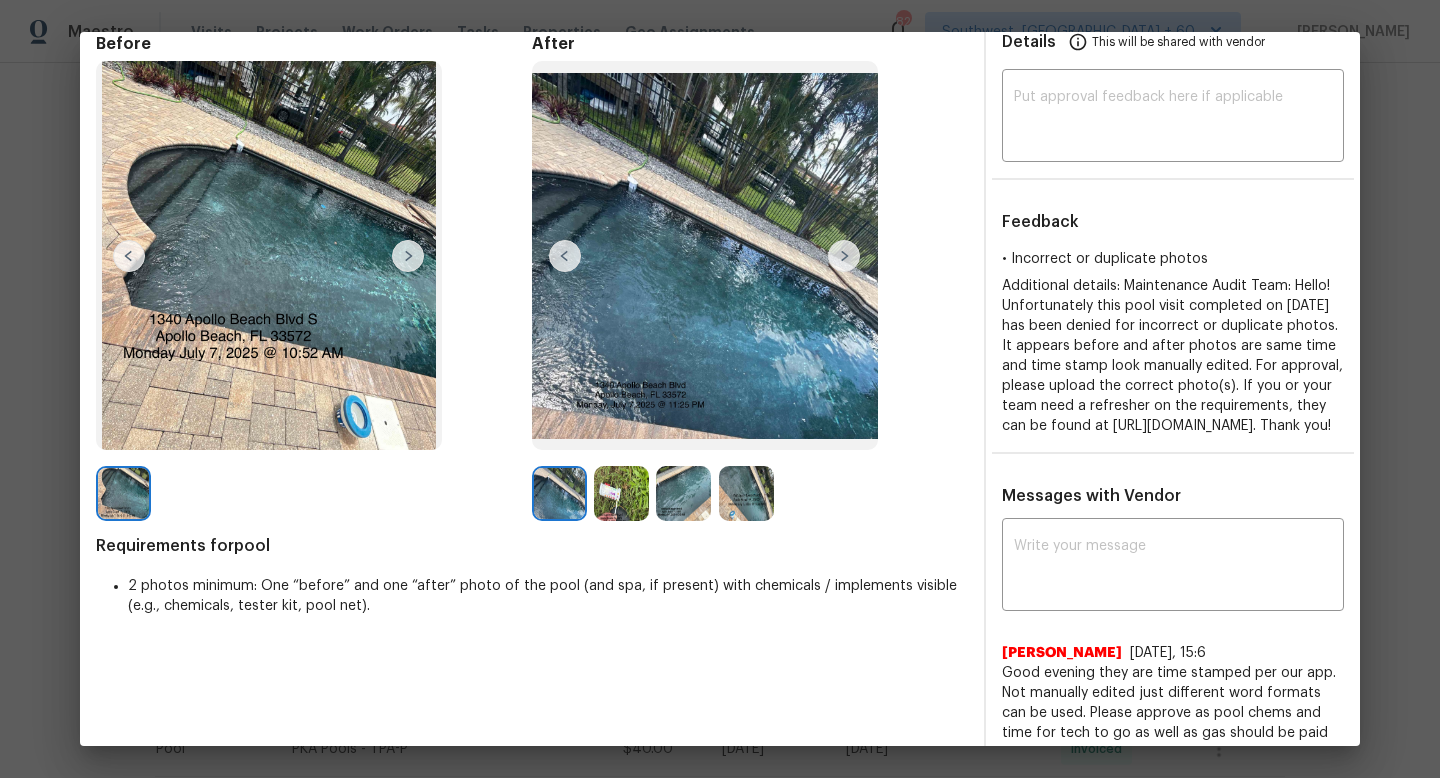 click at bounding box center (844, 256) 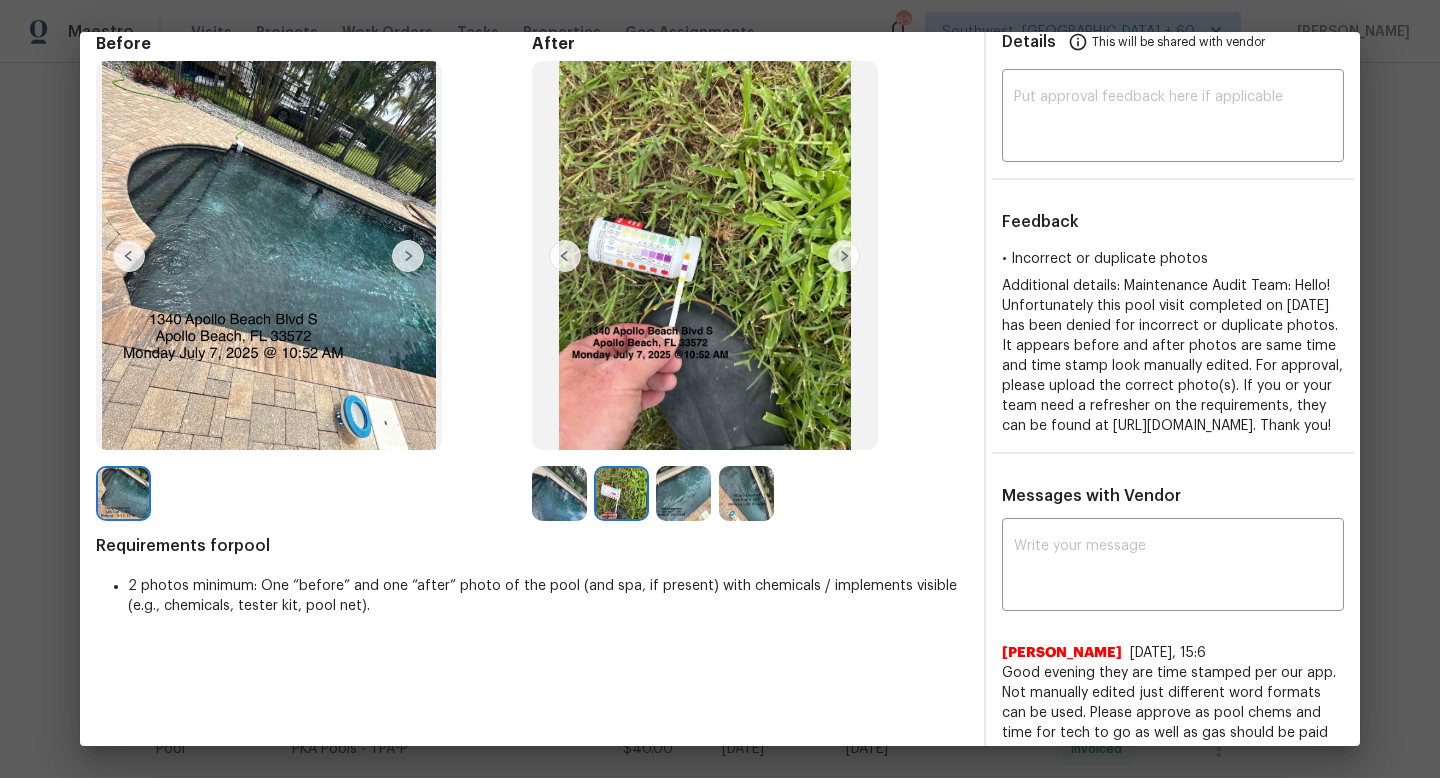 click at bounding box center (844, 256) 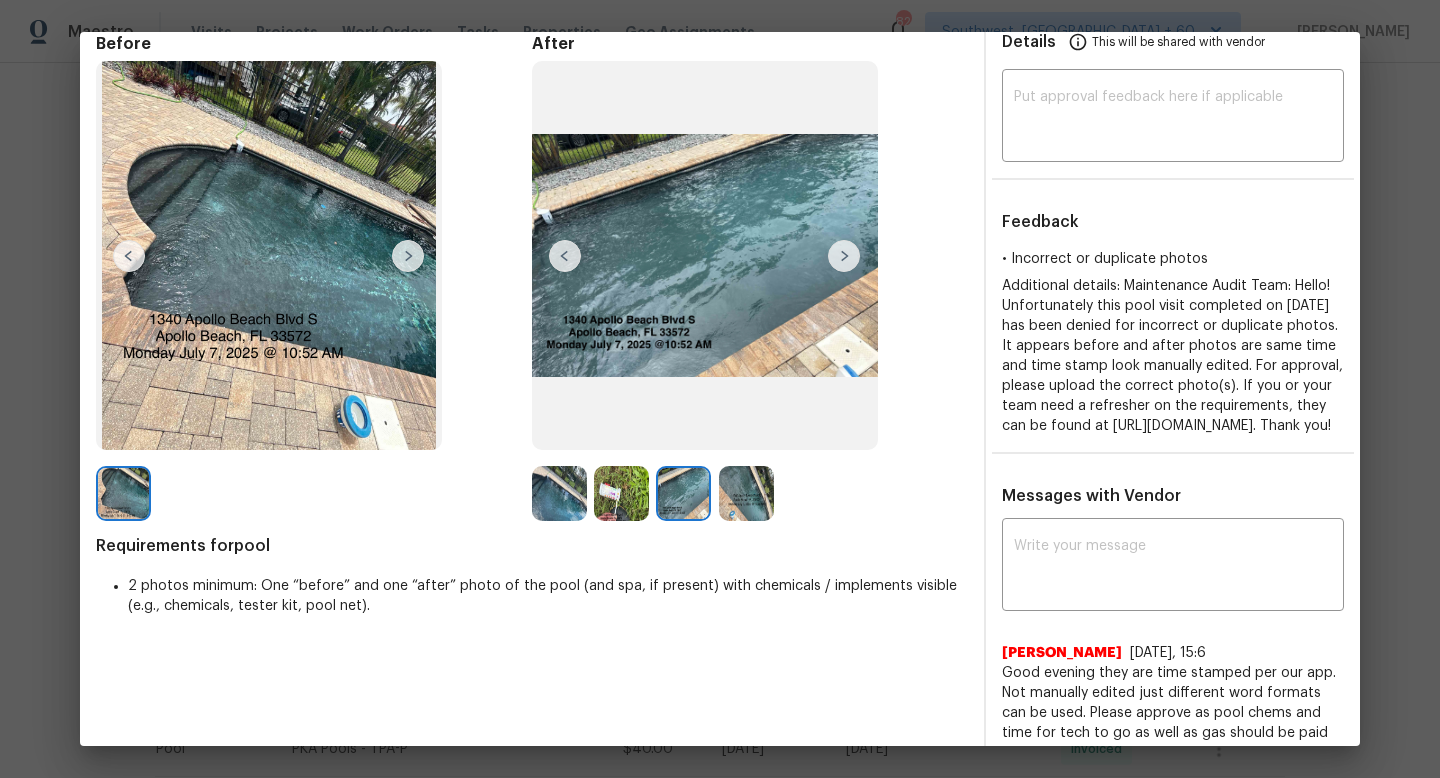 click at bounding box center (844, 256) 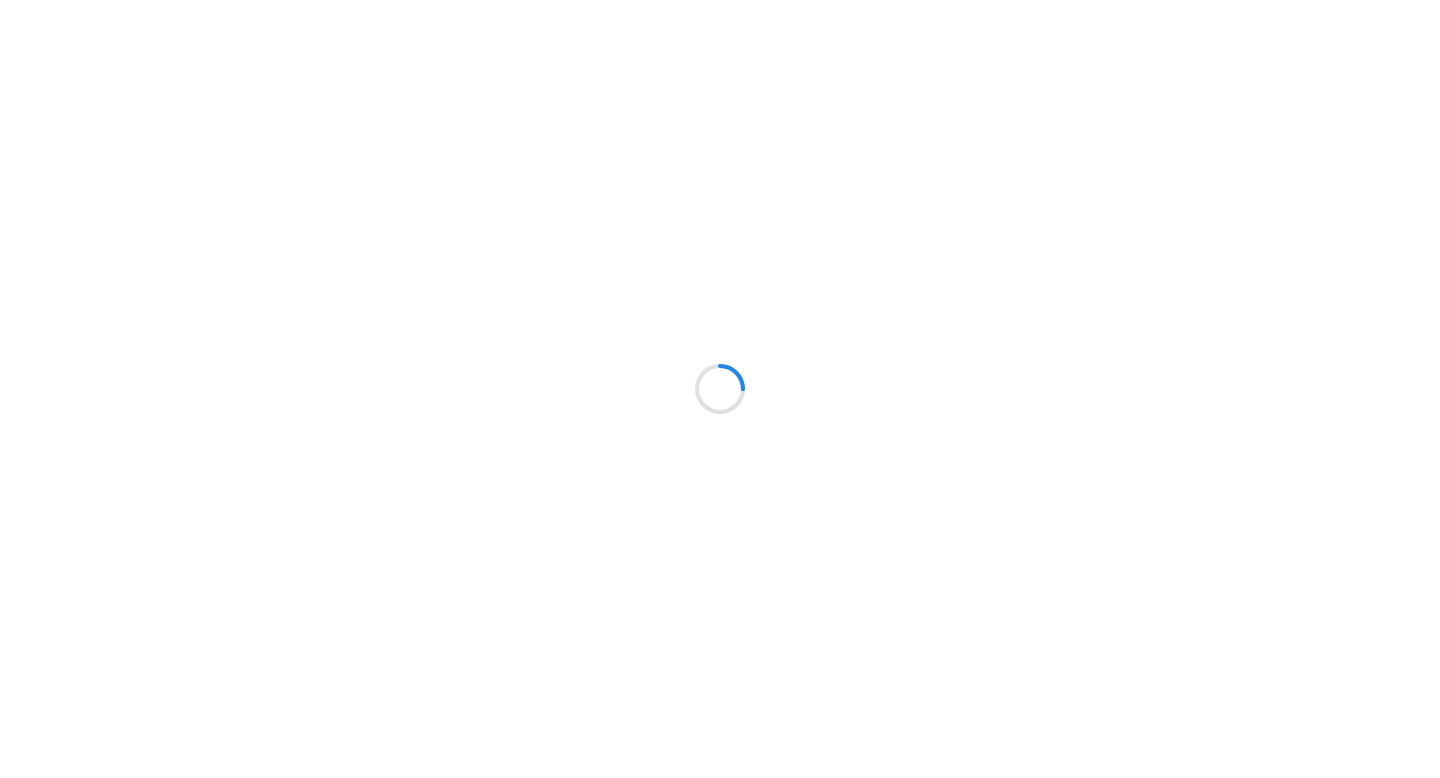 scroll, scrollTop: 0, scrollLeft: 0, axis: both 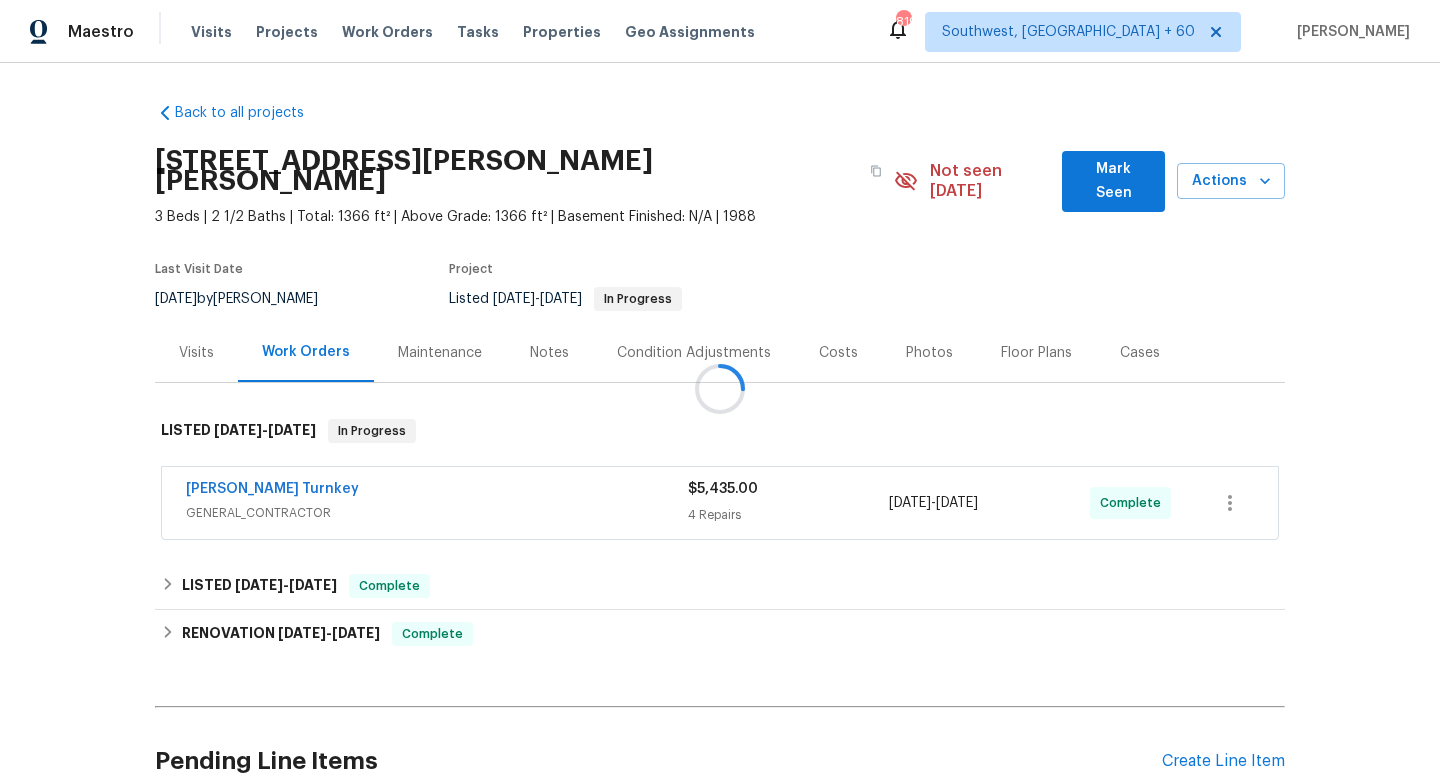 click on "Maintenance" at bounding box center (440, 353) 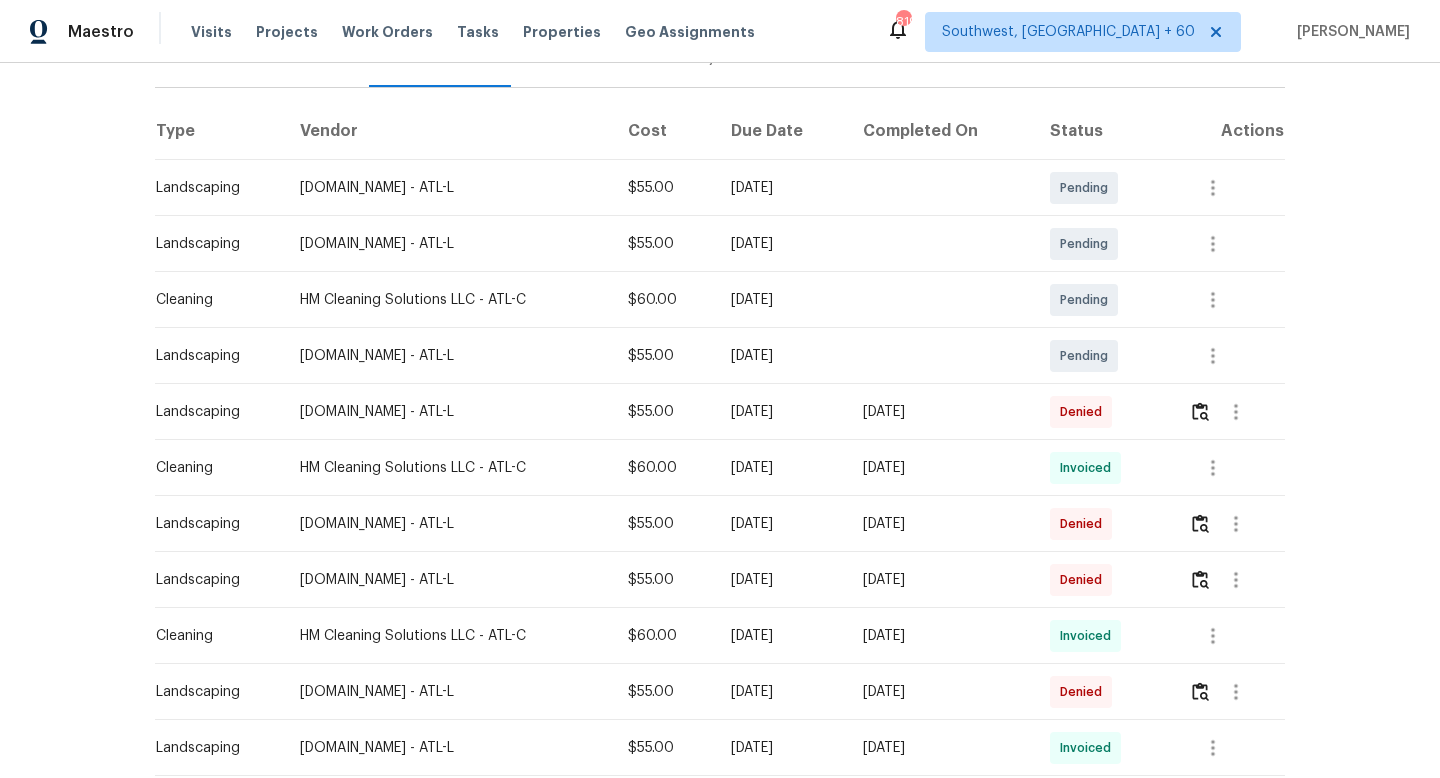 scroll, scrollTop: 339, scrollLeft: 0, axis: vertical 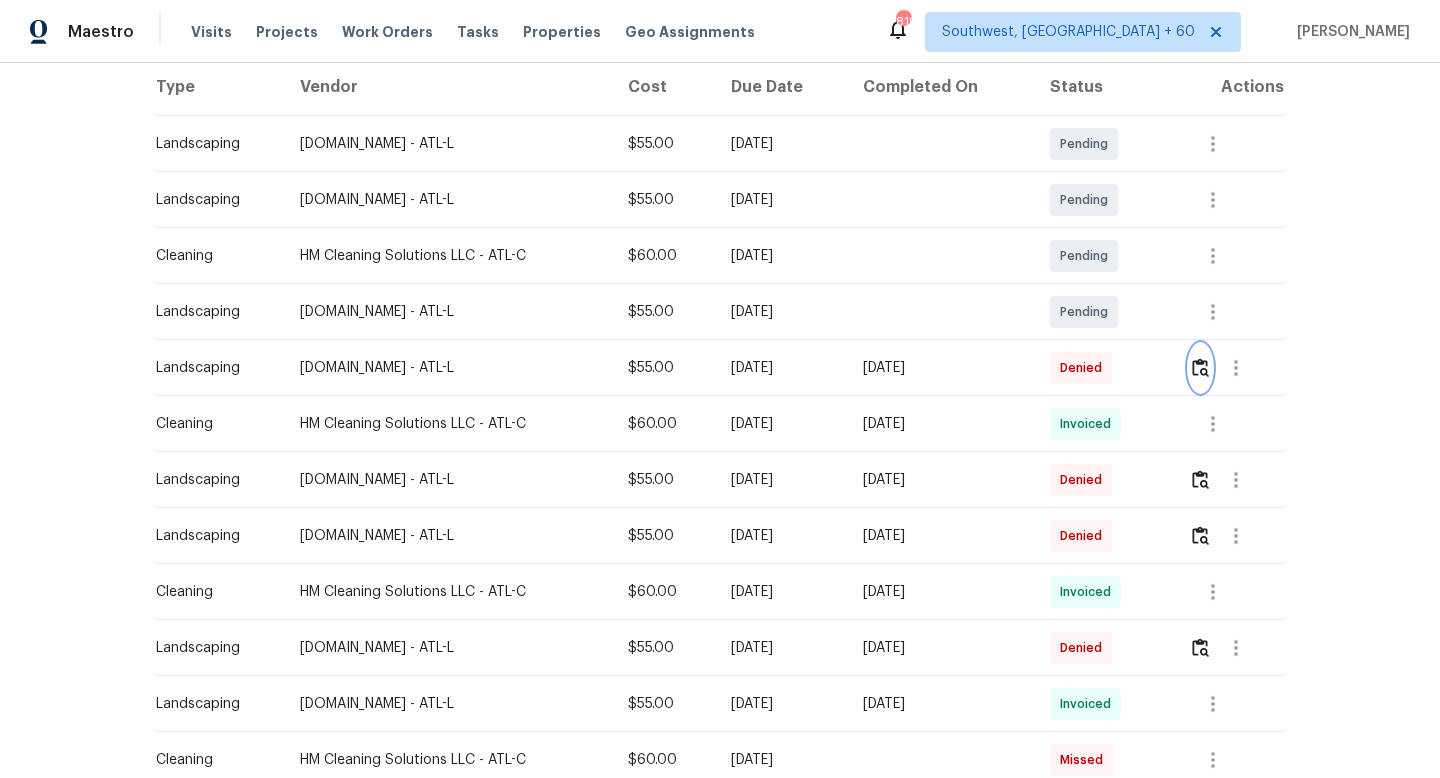 click at bounding box center (1200, 367) 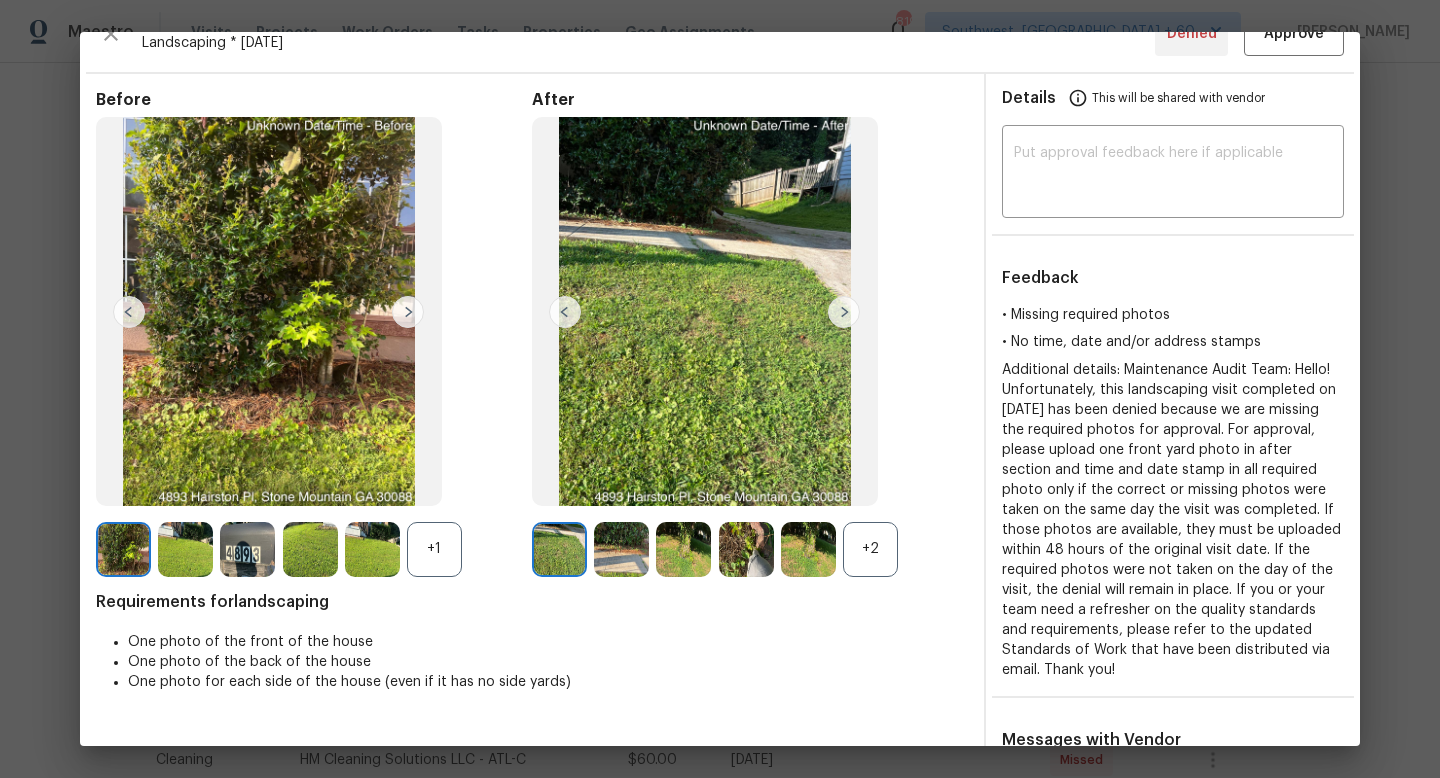 scroll, scrollTop: 32, scrollLeft: 0, axis: vertical 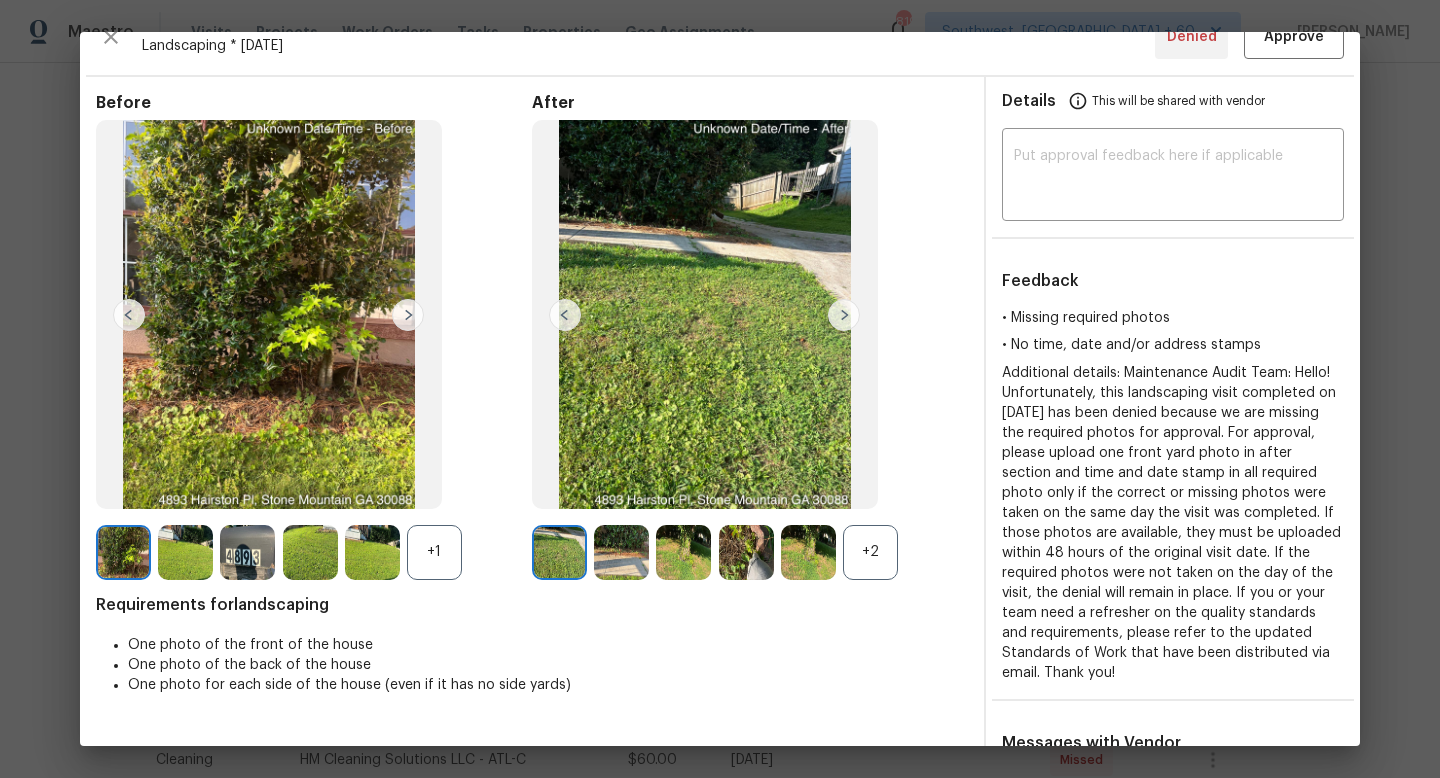 click on "+2" at bounding box center [870, 552] 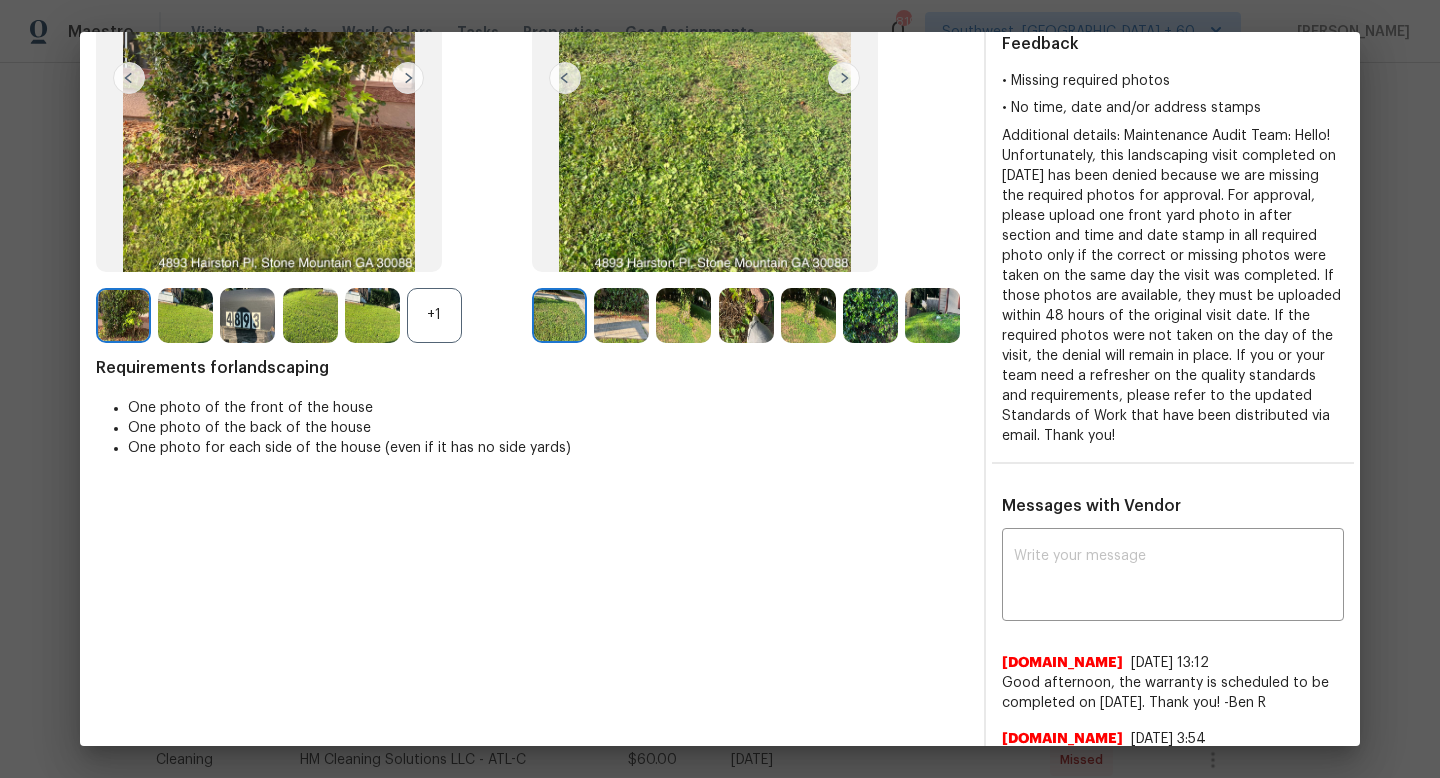 scroll, scrollTop: 0, scrollLeft: 0, axis: both 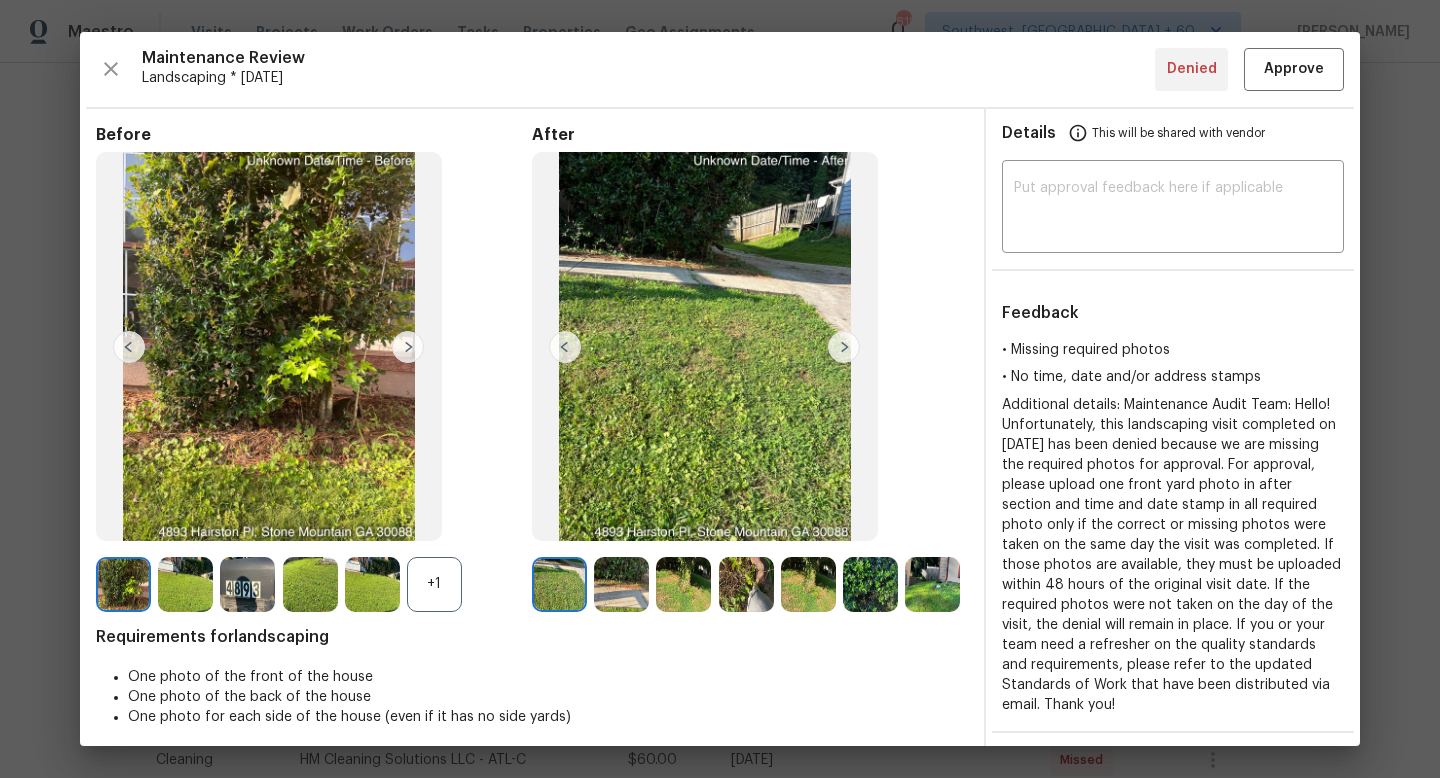 click at bounding box center (844, 347) 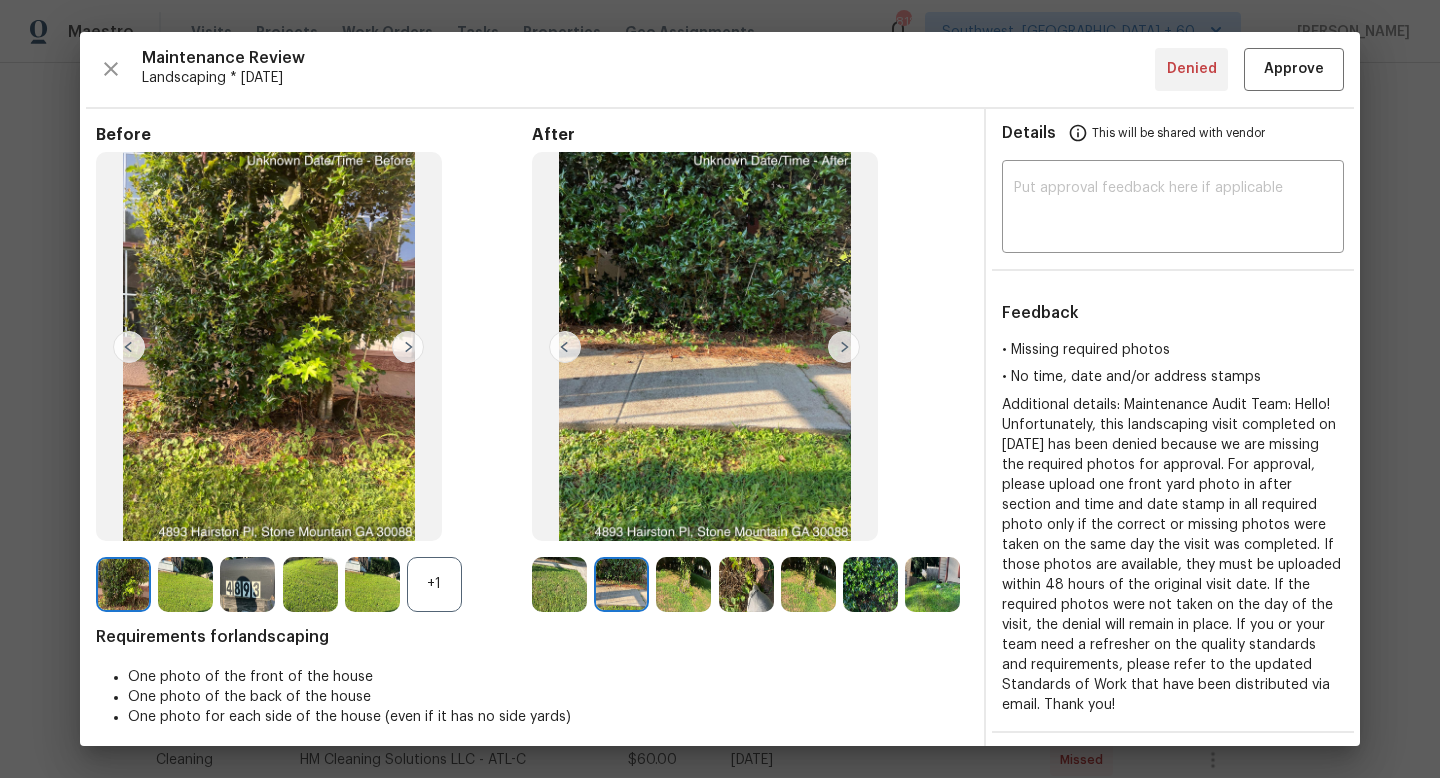 click at bounding box center [844, 347] 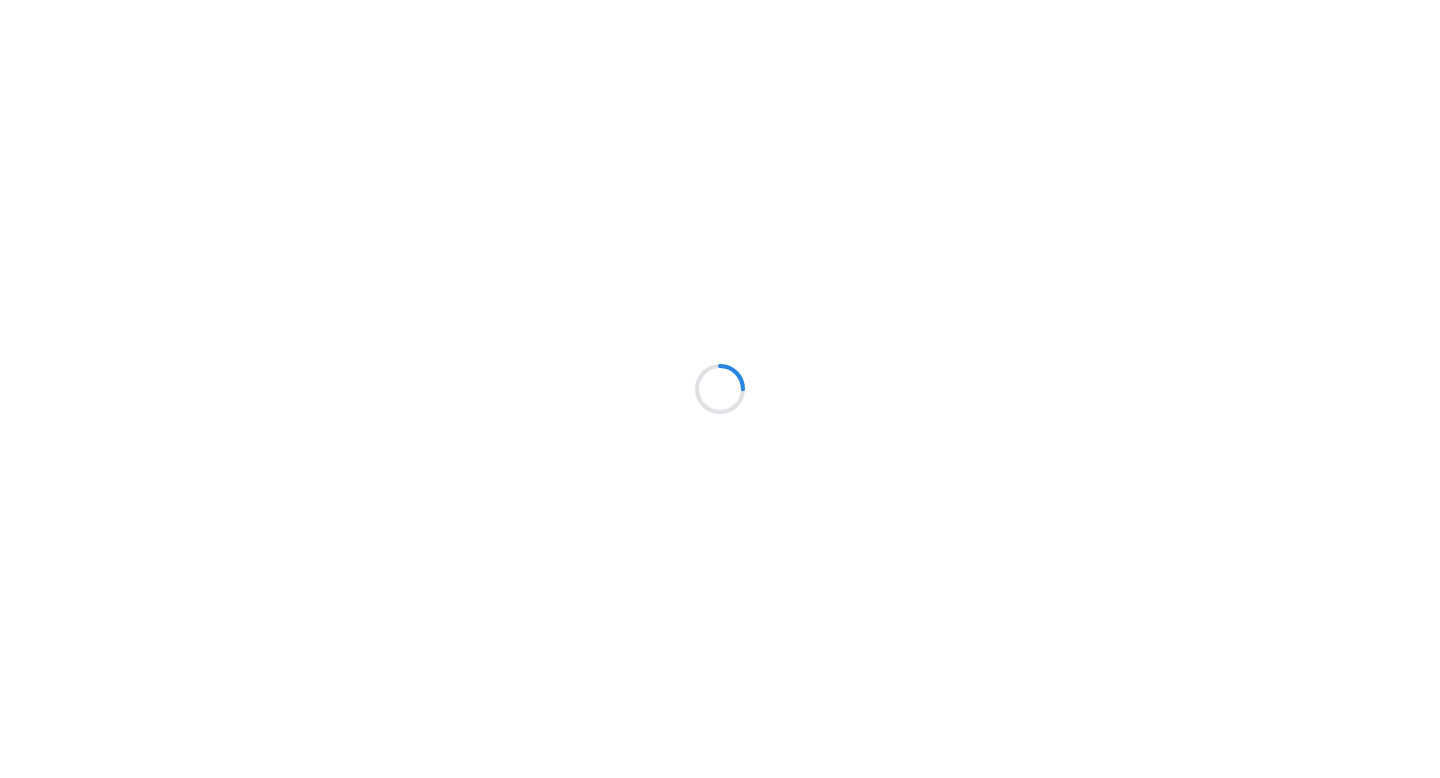 scroll, scrollTop: 0, scrollLeft: 0, axis: both 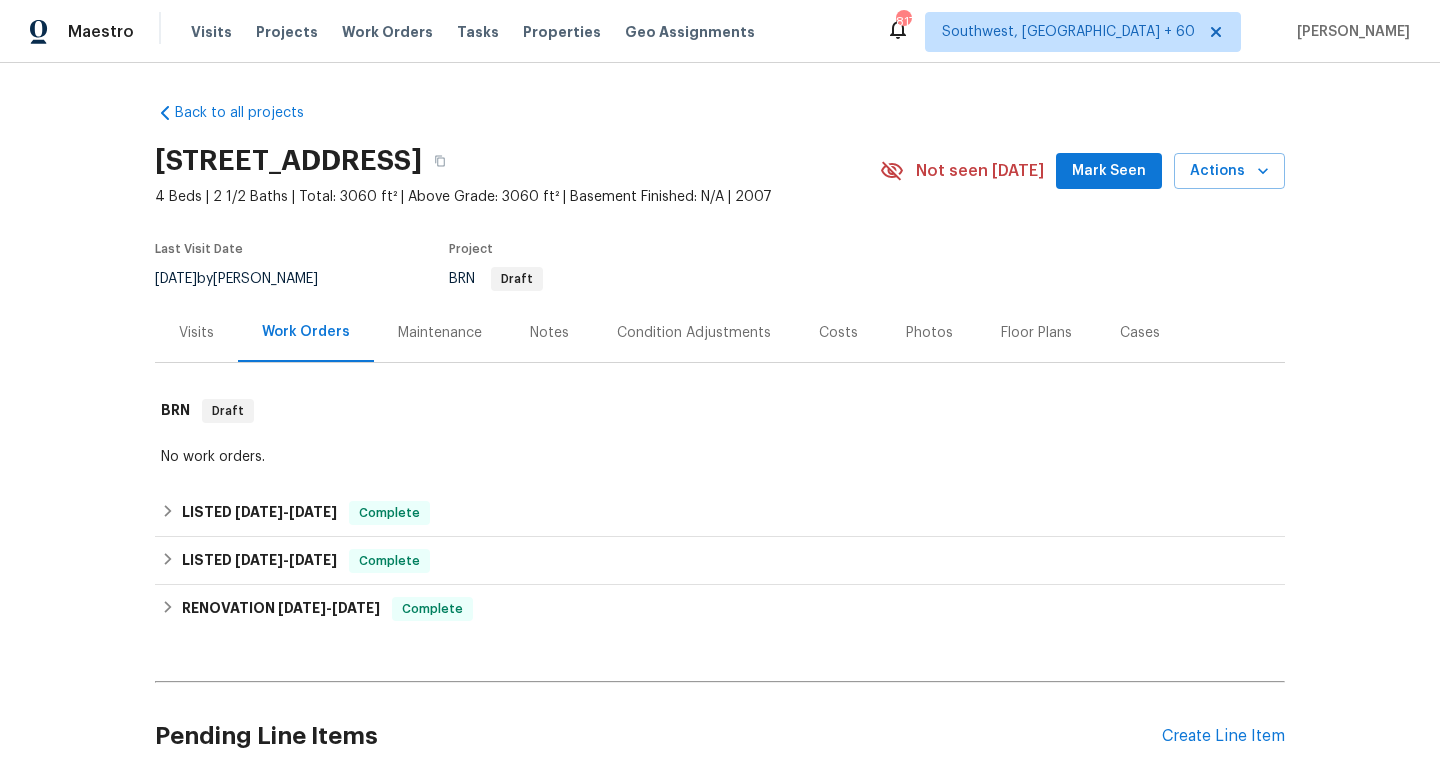 click on "Maintenance" at bounding box center (440, 332) 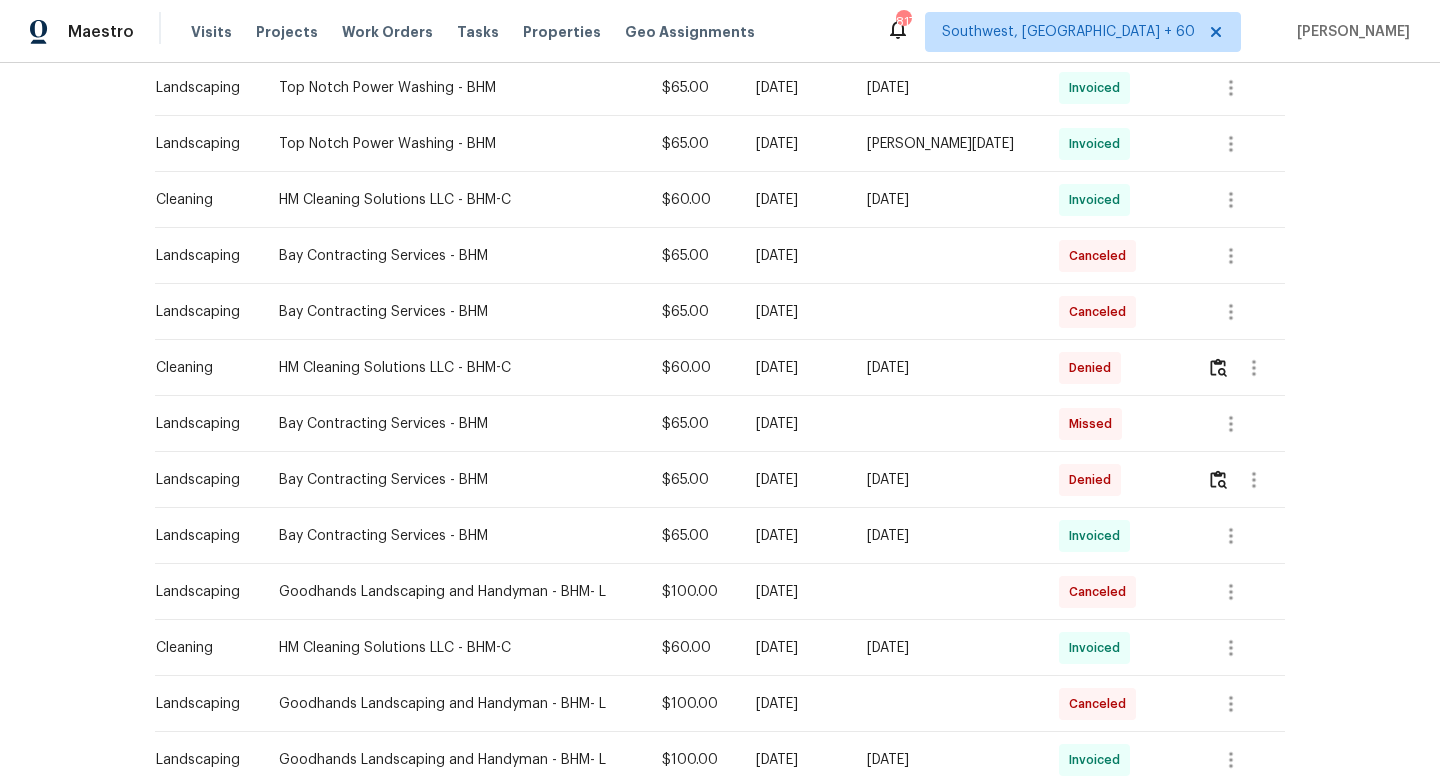 scroll, scrollTop: 722, scrollLeft: 0, axis: vertical 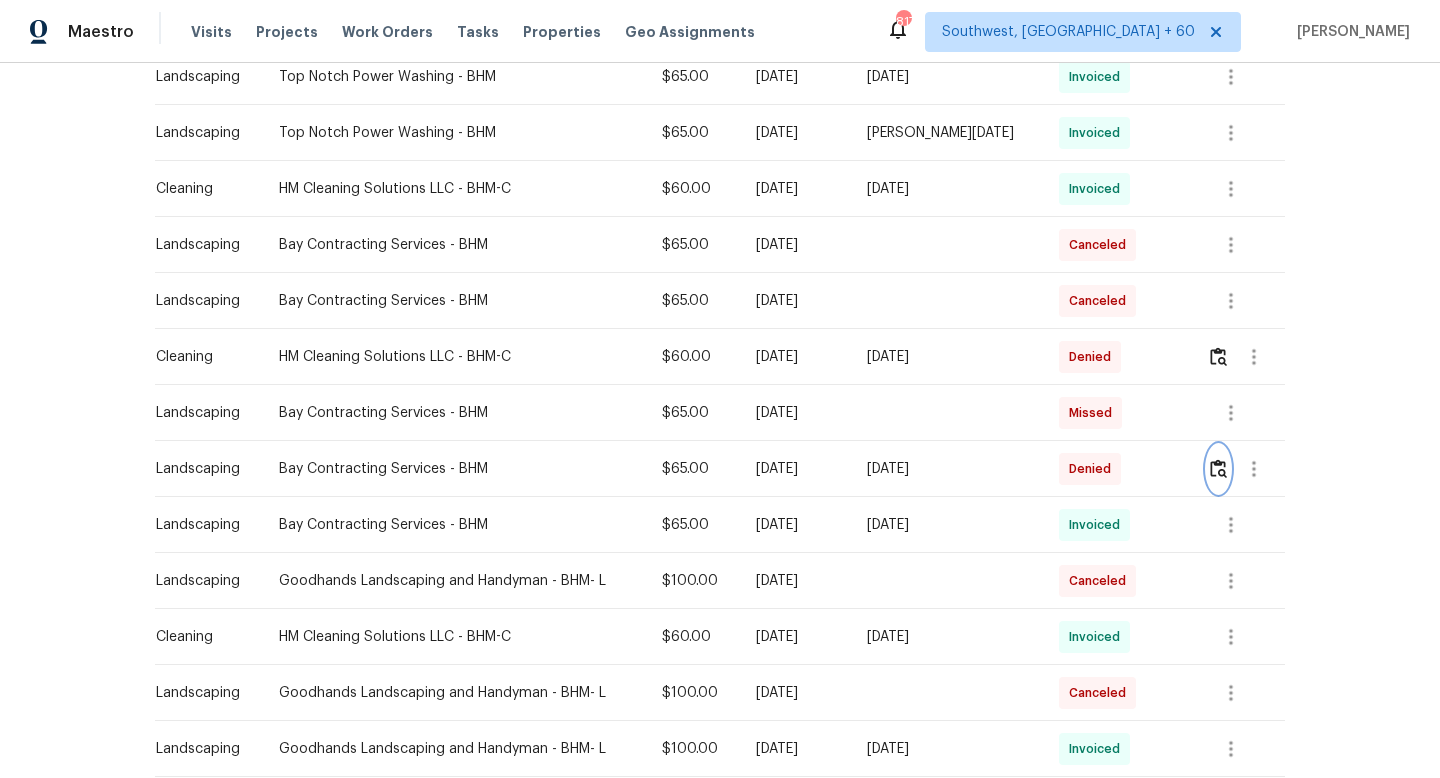 click at bounding box center (1218, 468) 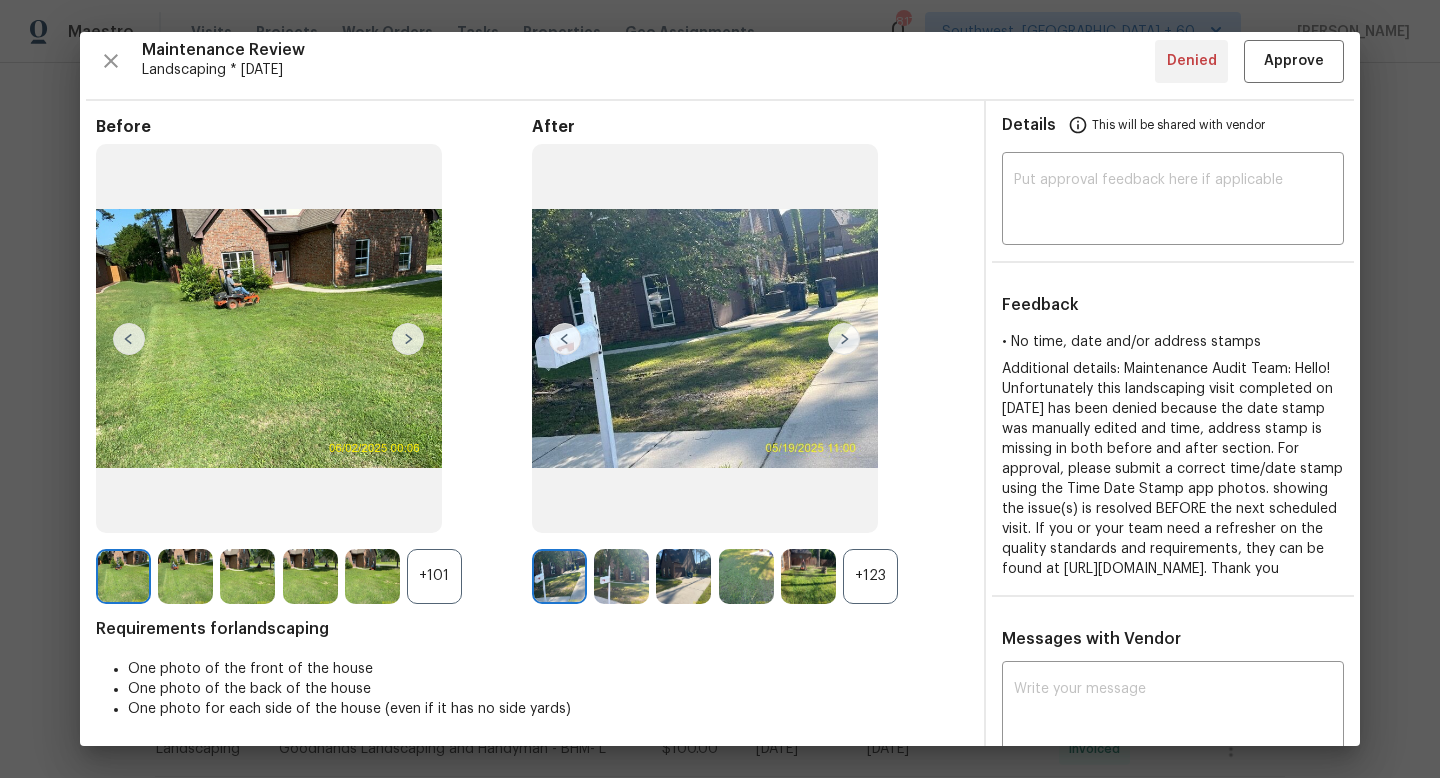 scroll, scrollTop: 2, scrollLeft: 0, axis: vertical 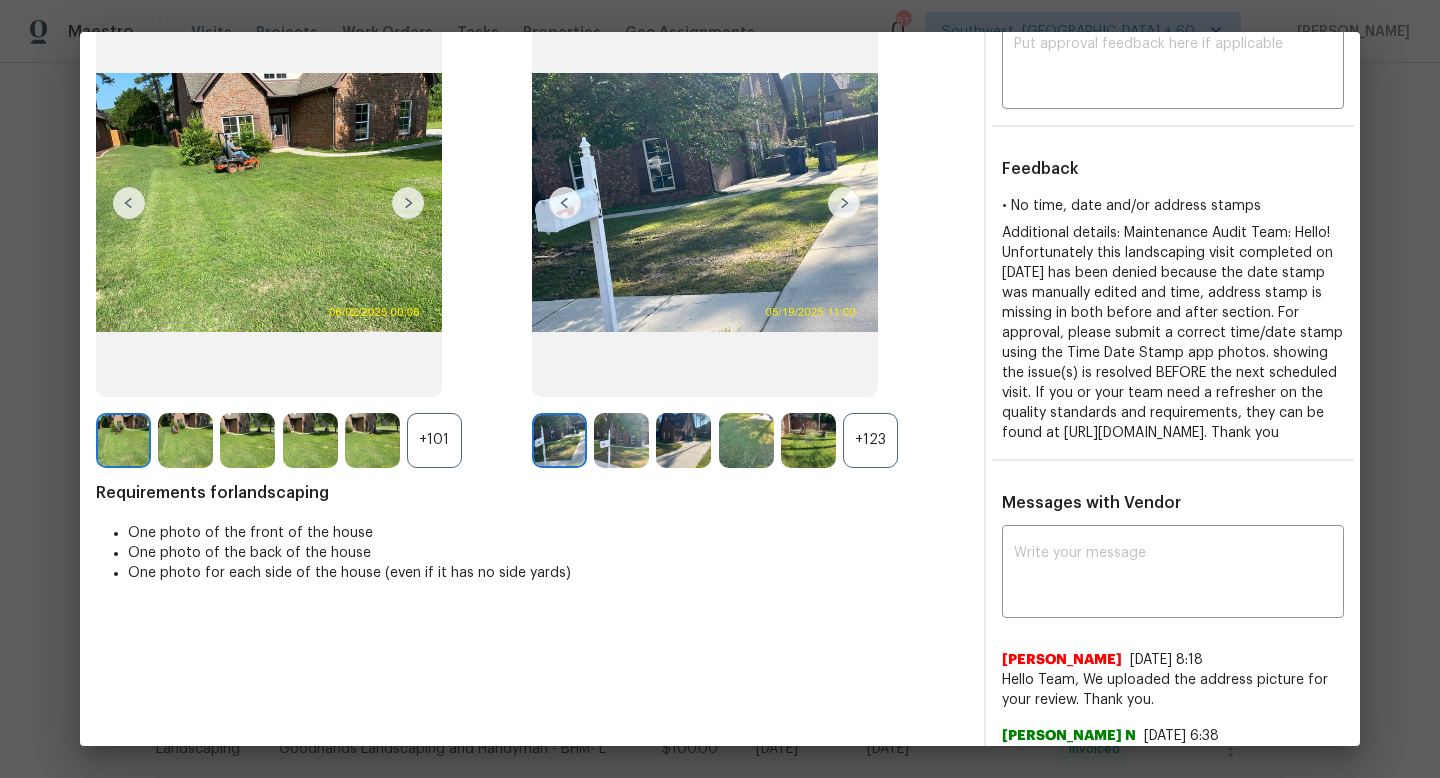 click on "+123" at bounding box center (870, 440) 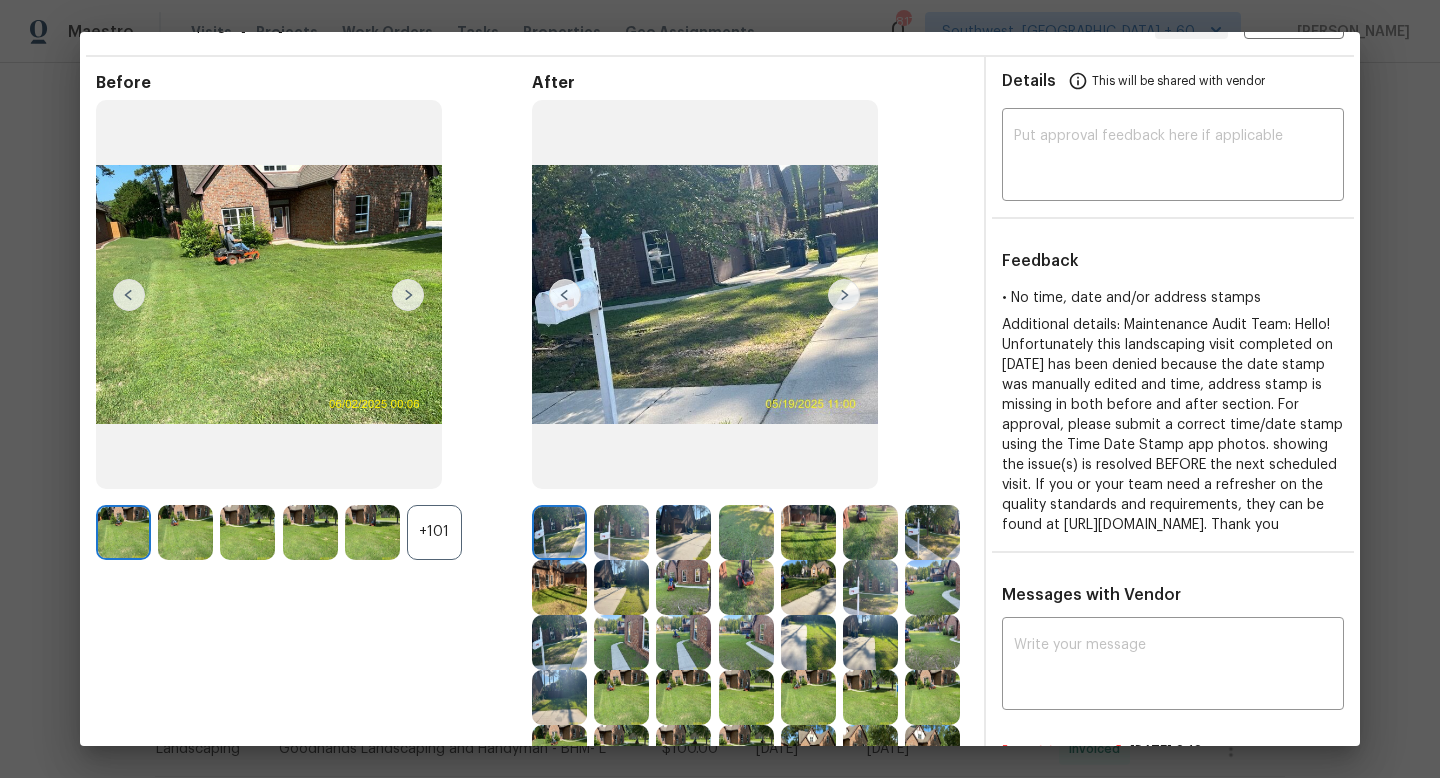 scroll, scrollTop: 28, scrollLeft: 0, axis: vertical 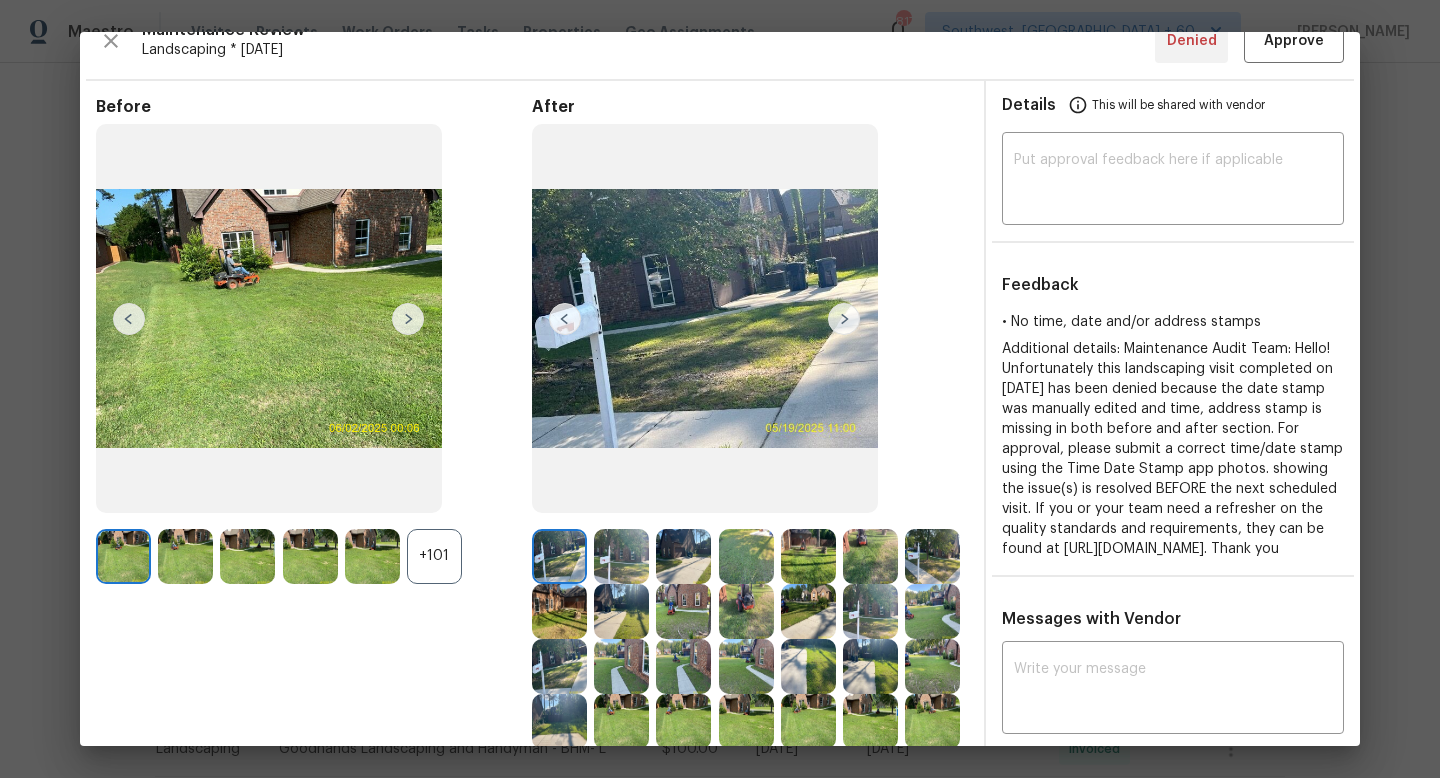 click at bounding box center (621, 611) 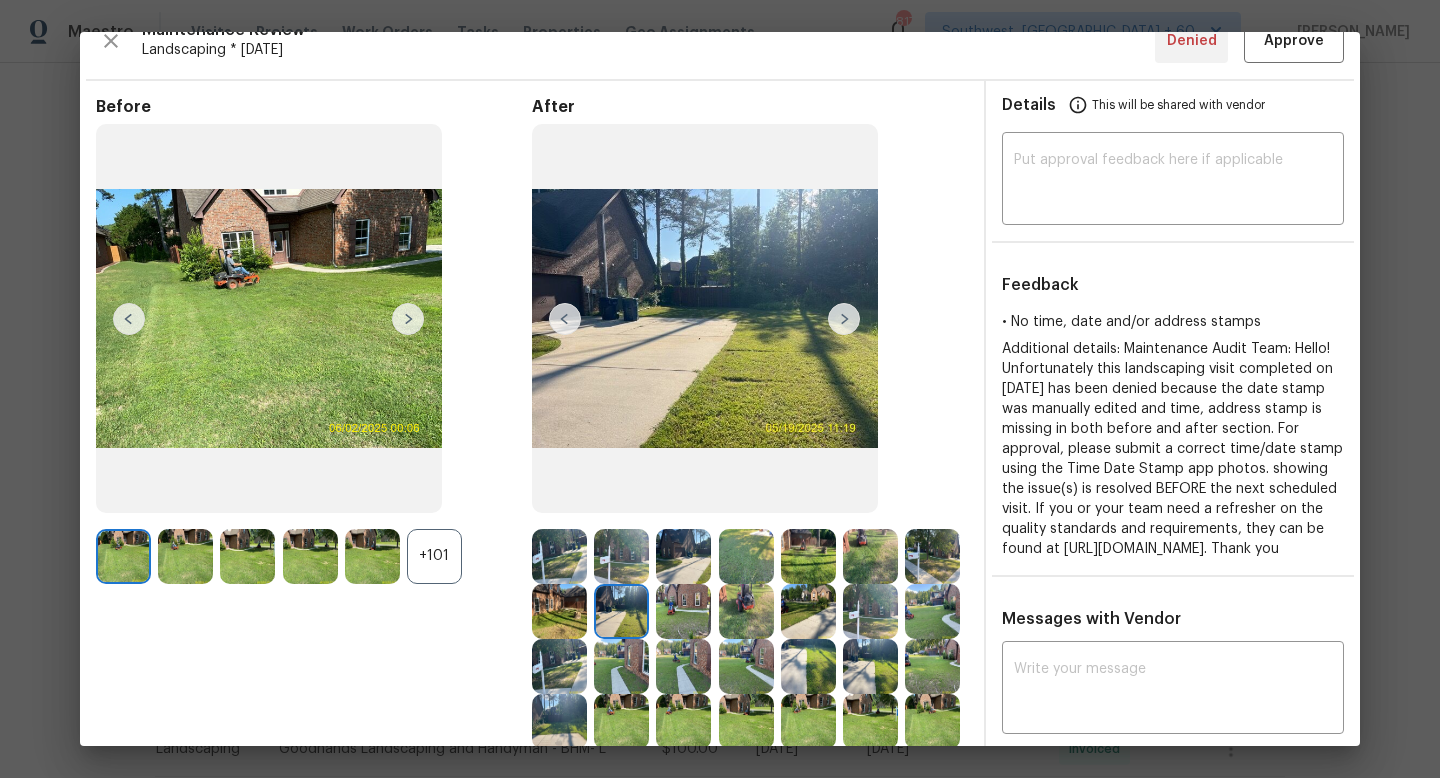 click on "+101" at bounding box center [434, 556] 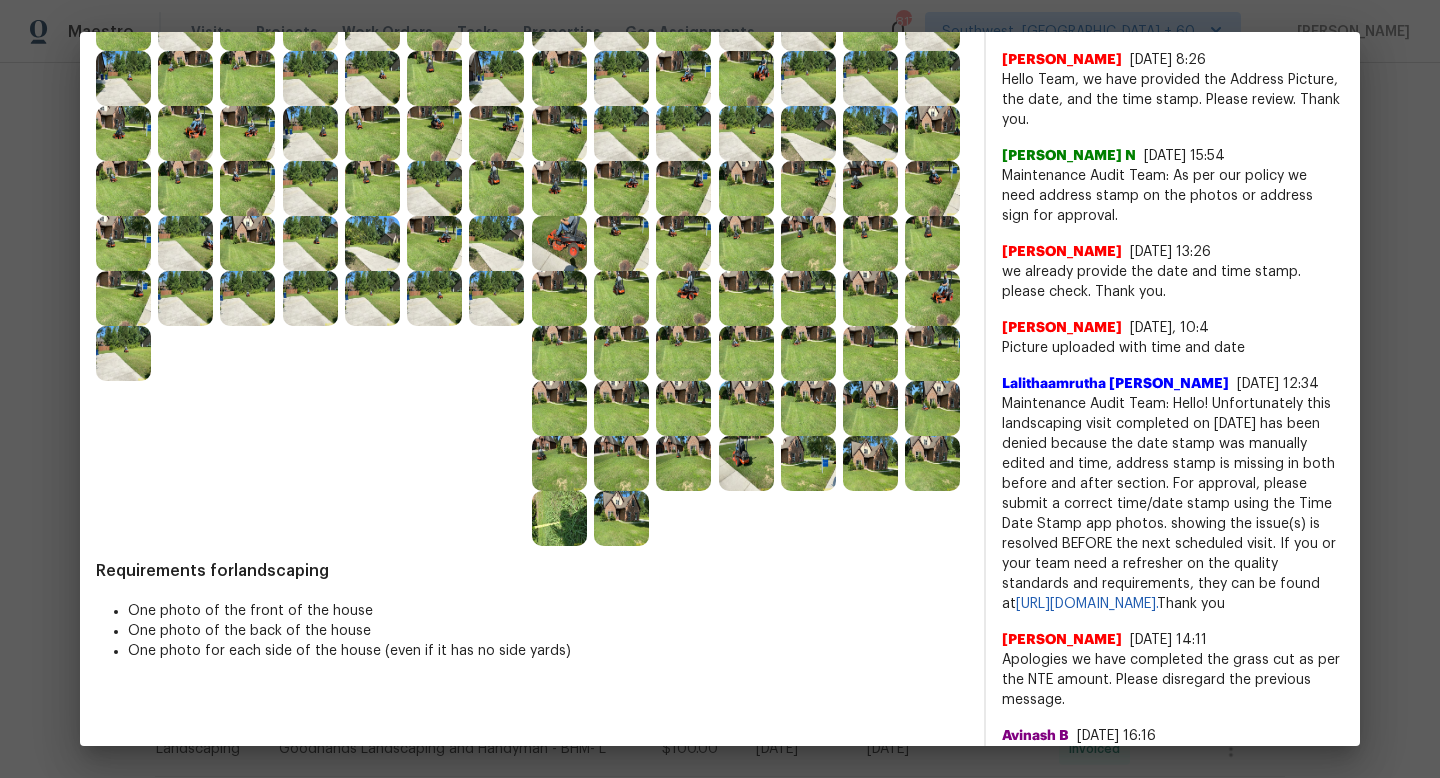 scroll, scrollTop: 1005, scrollLeft: 0, axis: vertical 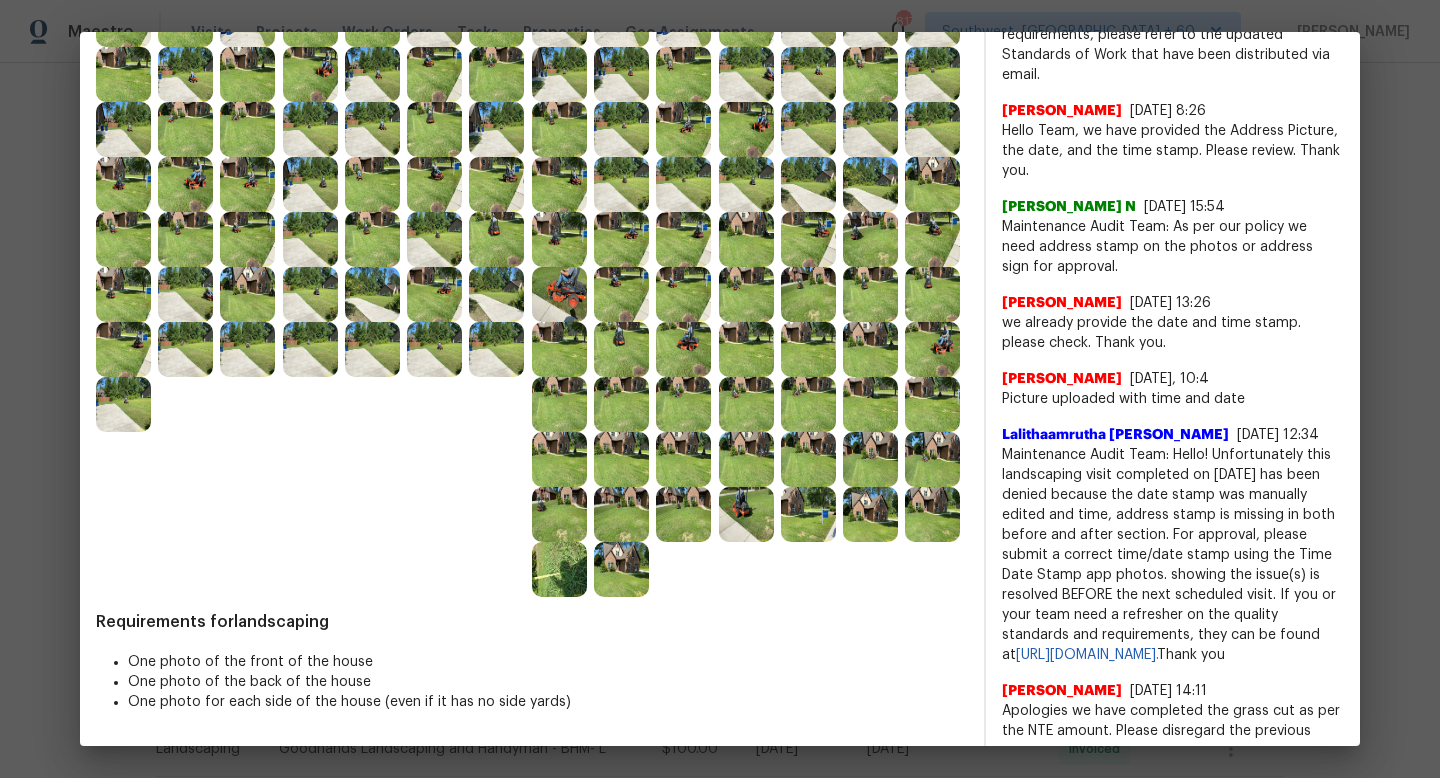 click at bounding box center (870, 514) 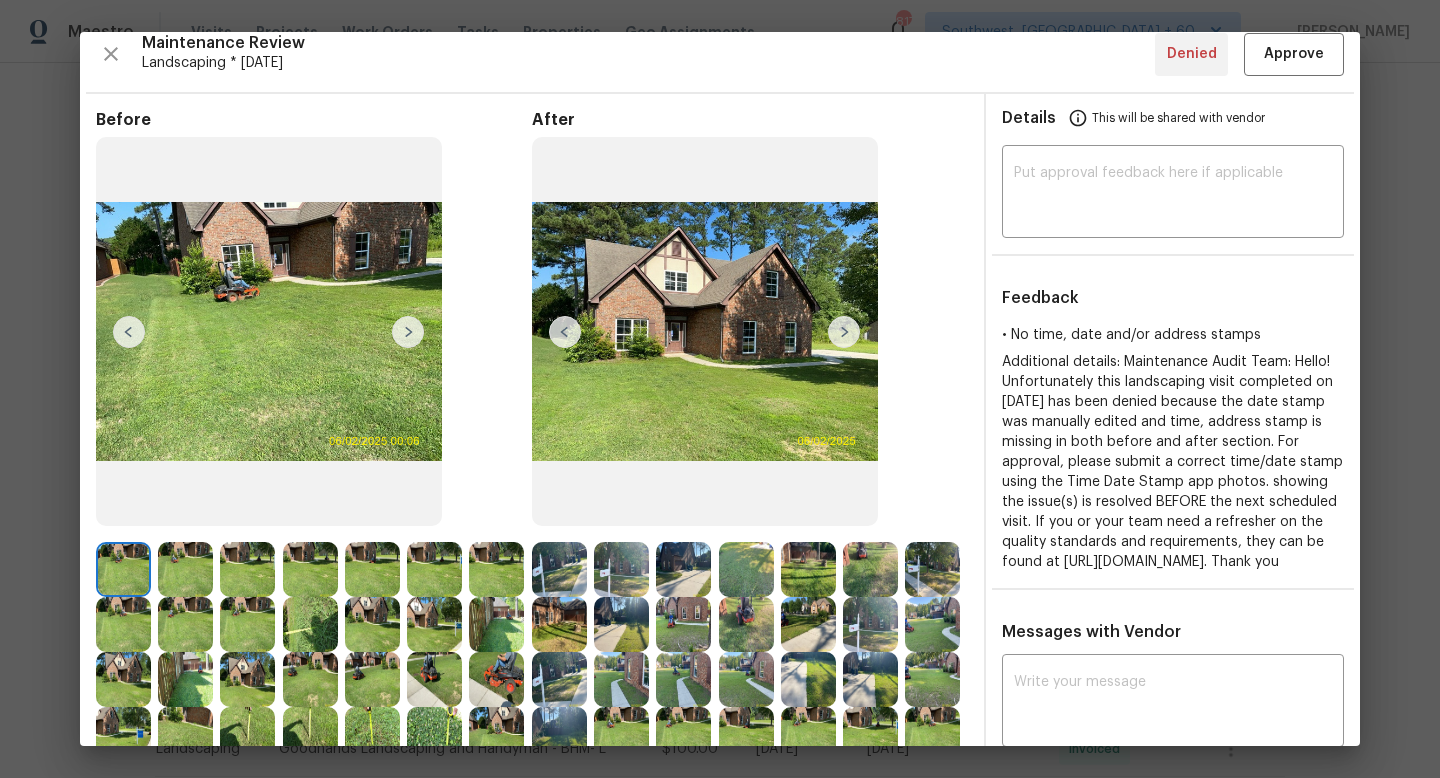 scroll, scrollTop: 0, scrollLeft: 0, axis: both 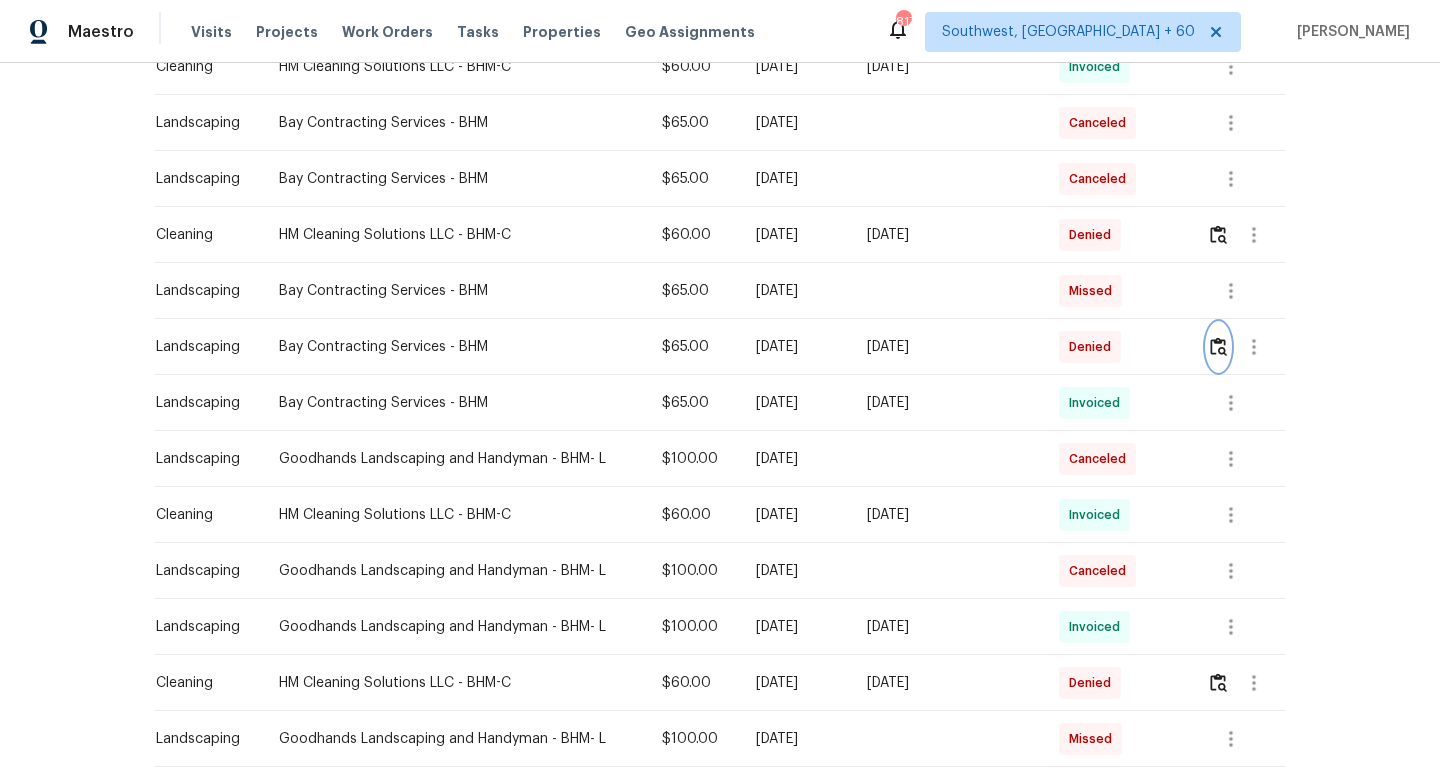 click at bounding box center [1218, 346] 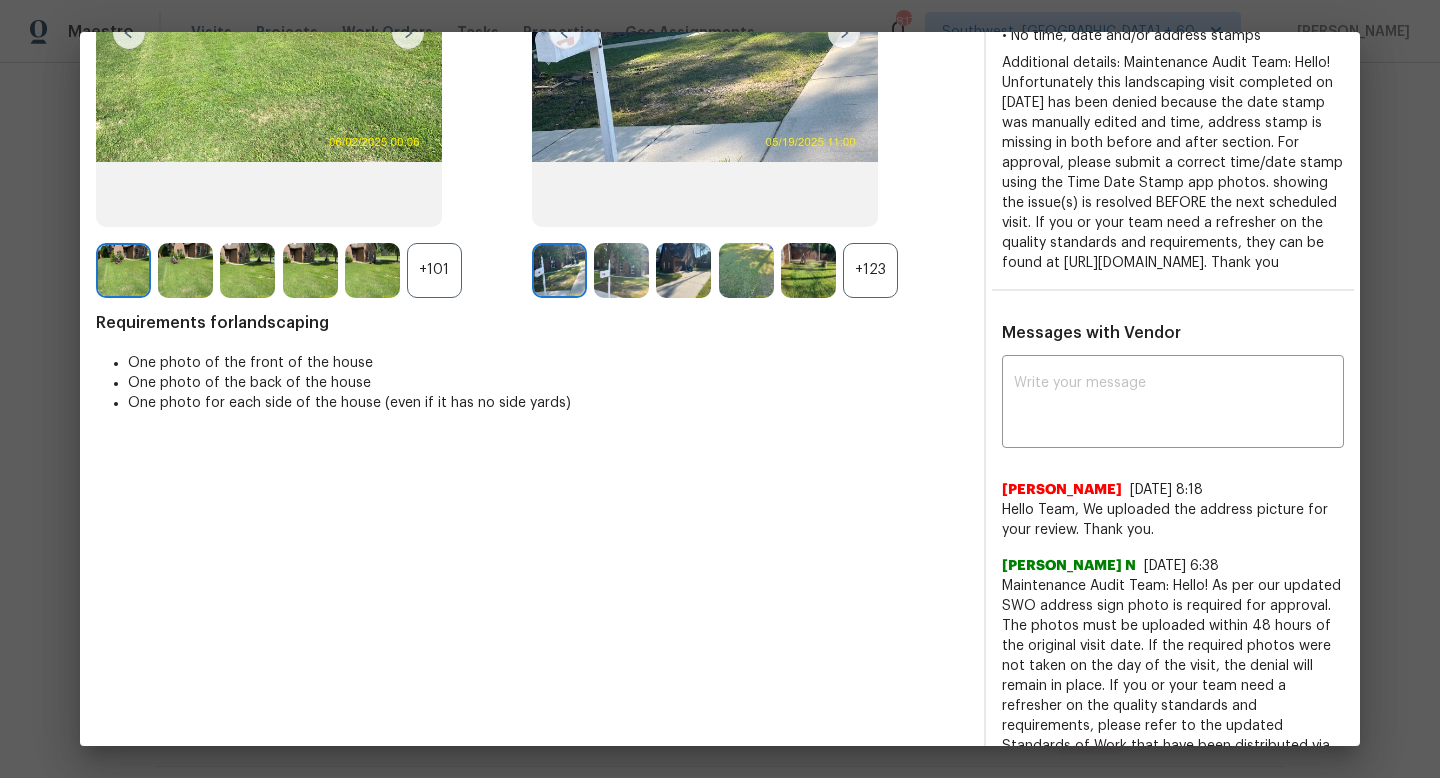 scroll, scrollTop: 543, scrollLeft: 0, axis: vertical 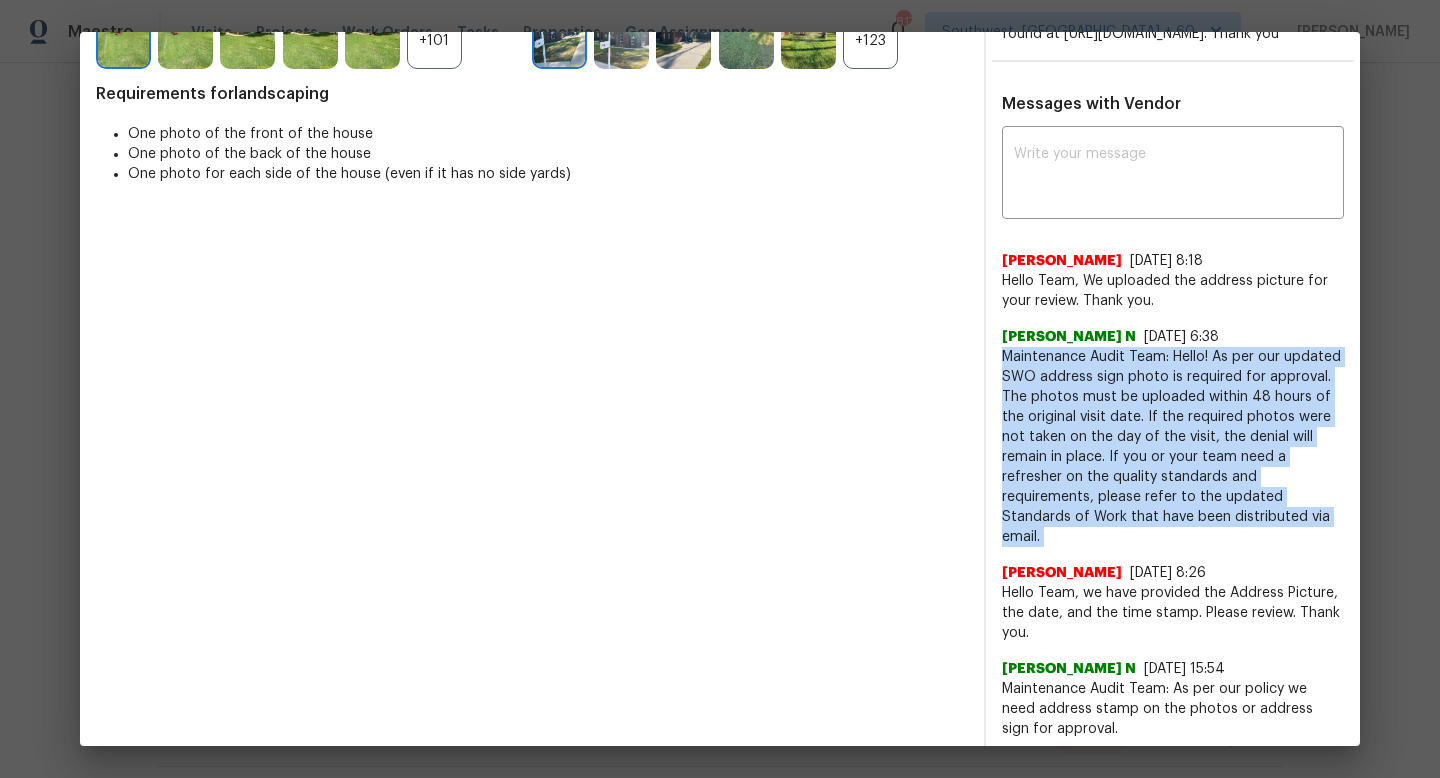 drag, startPoint x: 1004, startPoint y: 377, endPoint x: 1044, endPoint y: 573, distance: 200.04 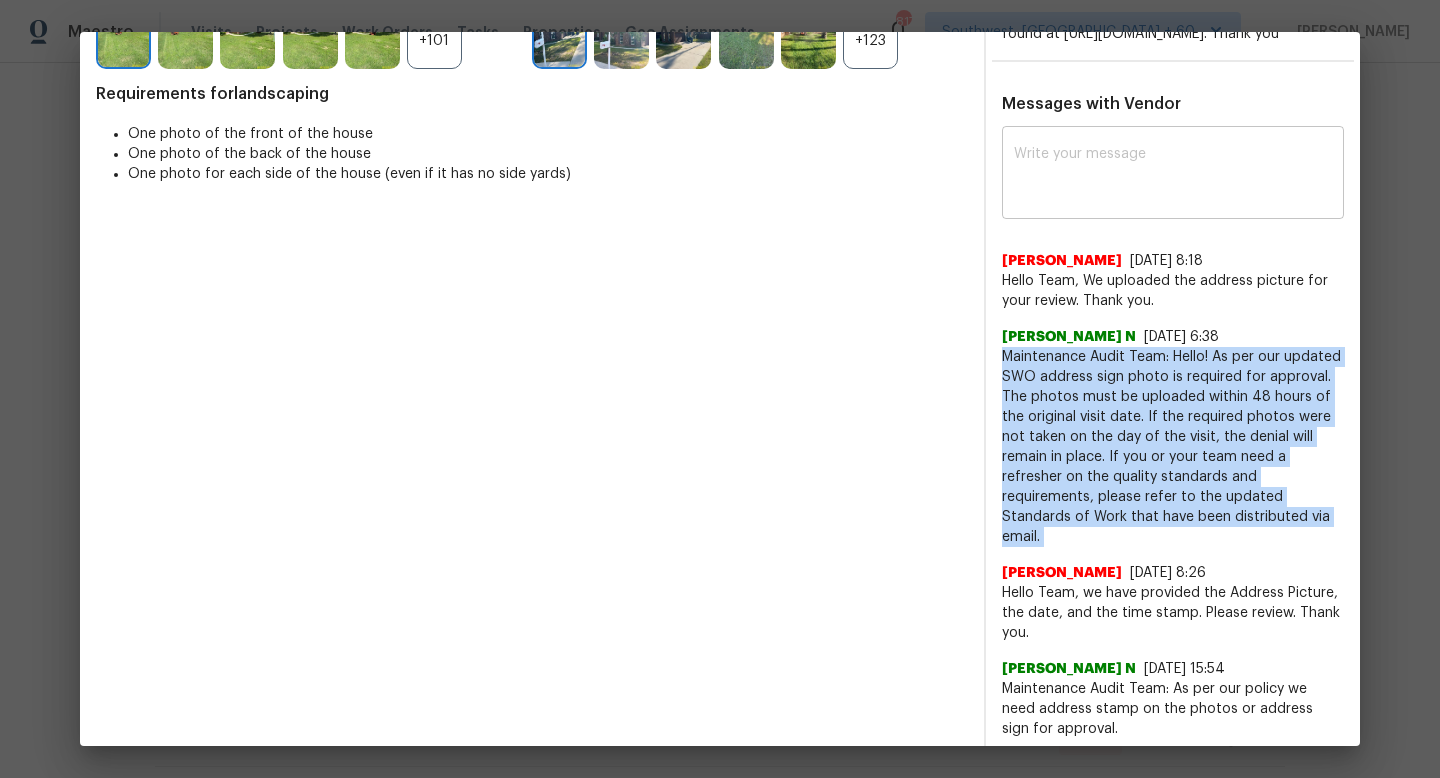 click at bounding box center (1173, 175) 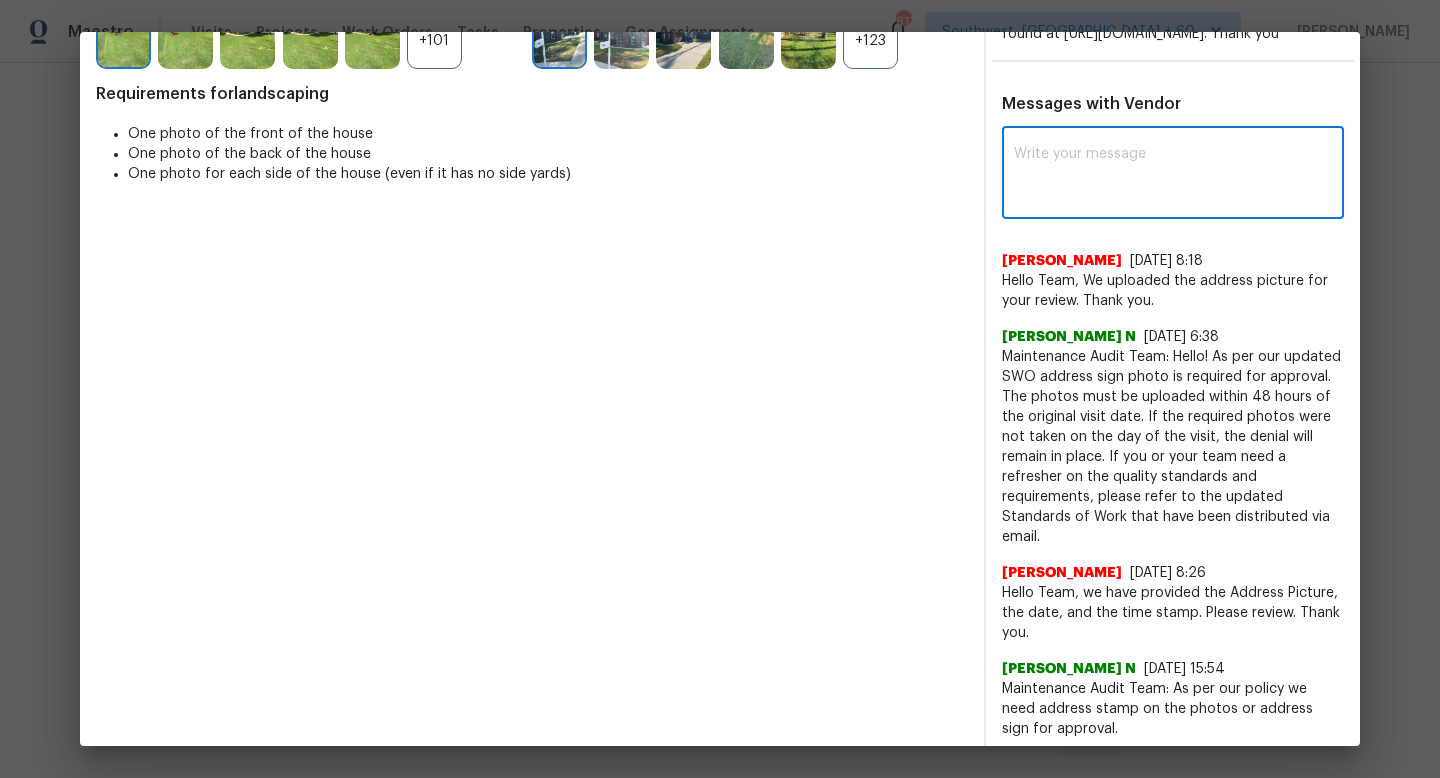 paste on "Maintenance Audit Team:
Hello! As per the updated SOW, an address sign photo is required for approval and must be taken and uploaded within 48 hours of the visit date. If the photo wasn’t captured on the same day, the denial will remain. For reference, the updated Standards of Work have been shared via email. Please let us know if you need support reviewing them." 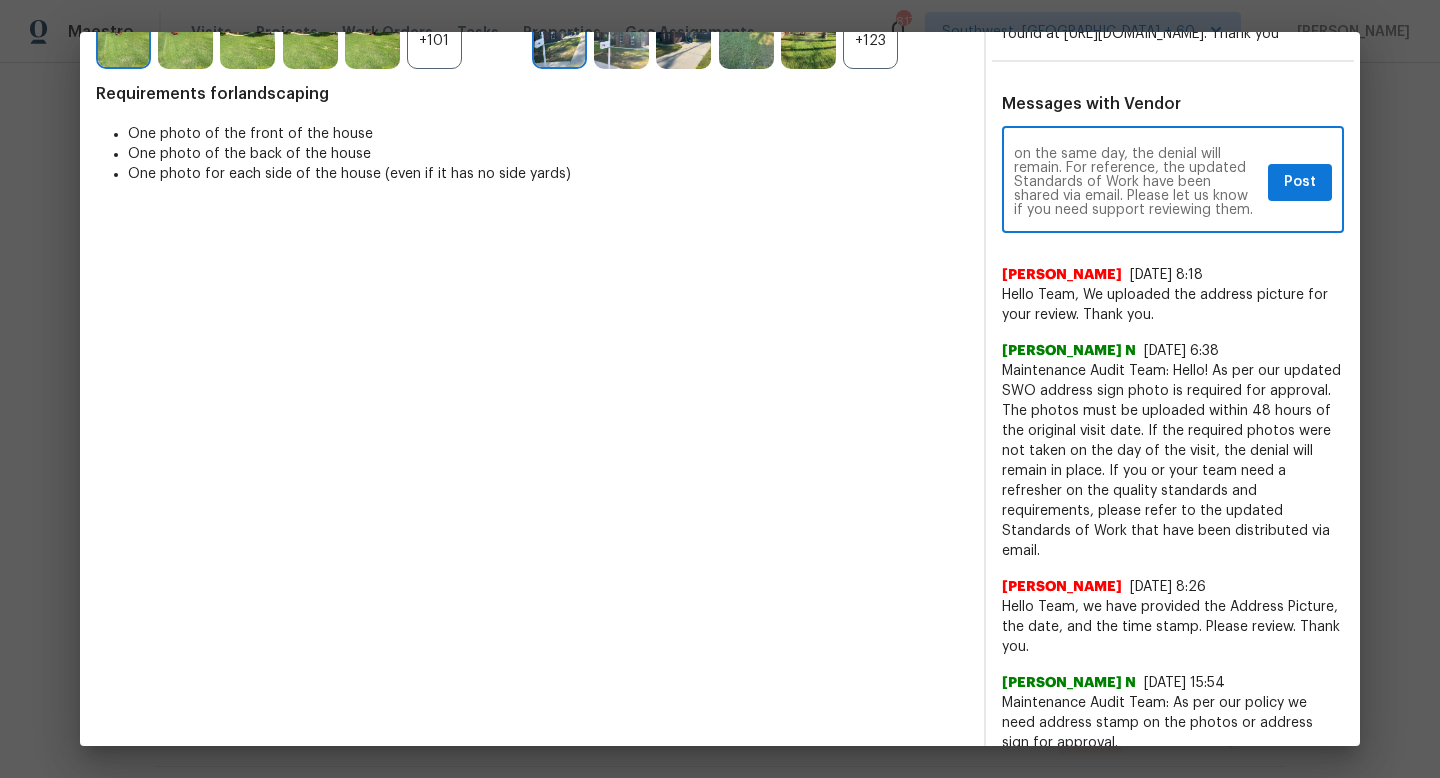scroll, scrollTop: 0, scrollLeft: 0, axis: both 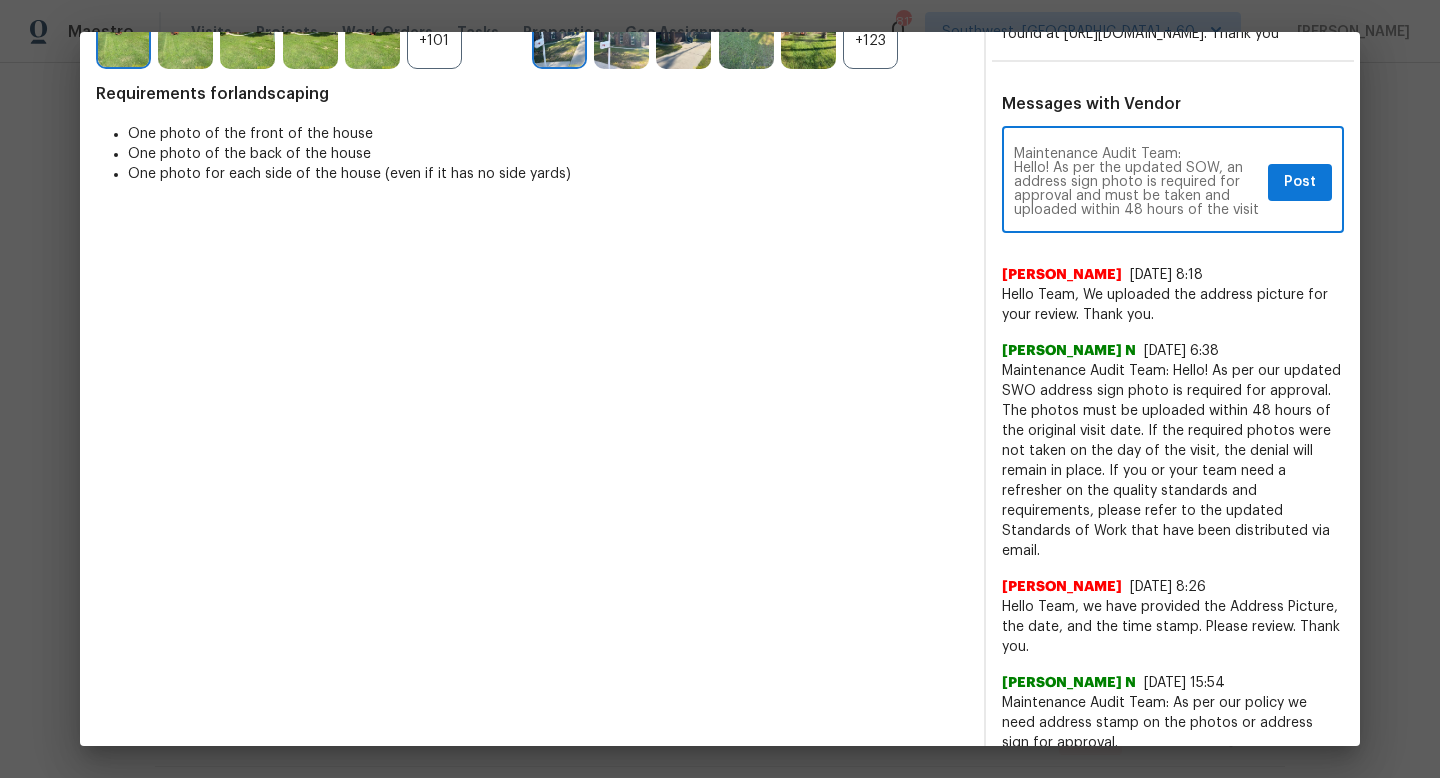 click on "Maintenance Audit Team:
Hello! As per the updated SOW, an address sign photo is required for approval and must be taken and uploaded within 48 hours of the visit date. If the photo wasn’t captured on the same day, the denial will remain. For reference, the updated Standards of Work have been shared via email. Please let us know if you need support reviewing them." at bounding box center [1137, 182] 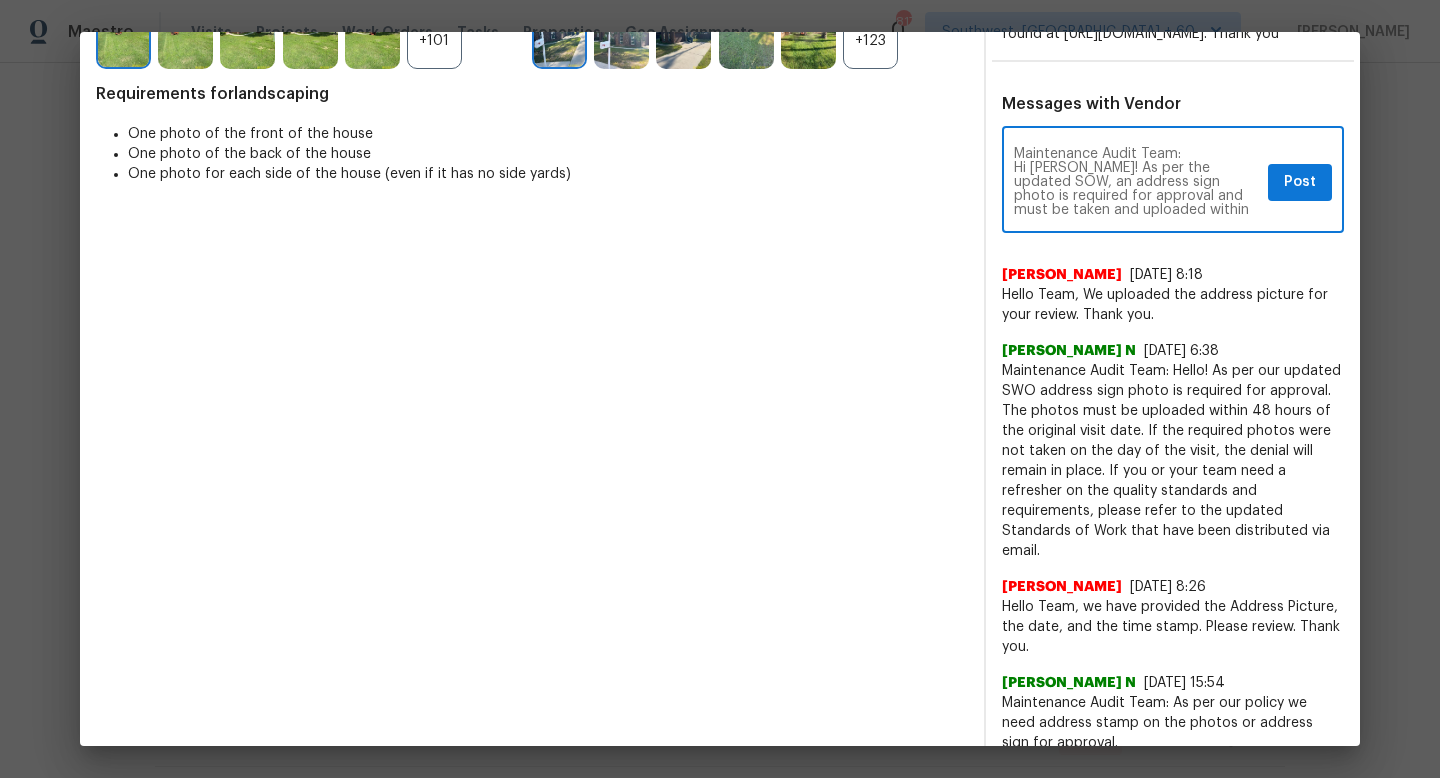 click on "Maintenance Audit Team:
Hi Alex! As per the updated SOW, an address sign photo is required for approval and must be taken and uploaded within 48 hours of the visit date. If the photo wasn’t captured on the same day, the denial will remain. For reference, the updated Standards of Work have been shared via email. Please let us know if you need support reviewing them." at bounding box center (1137, 182) 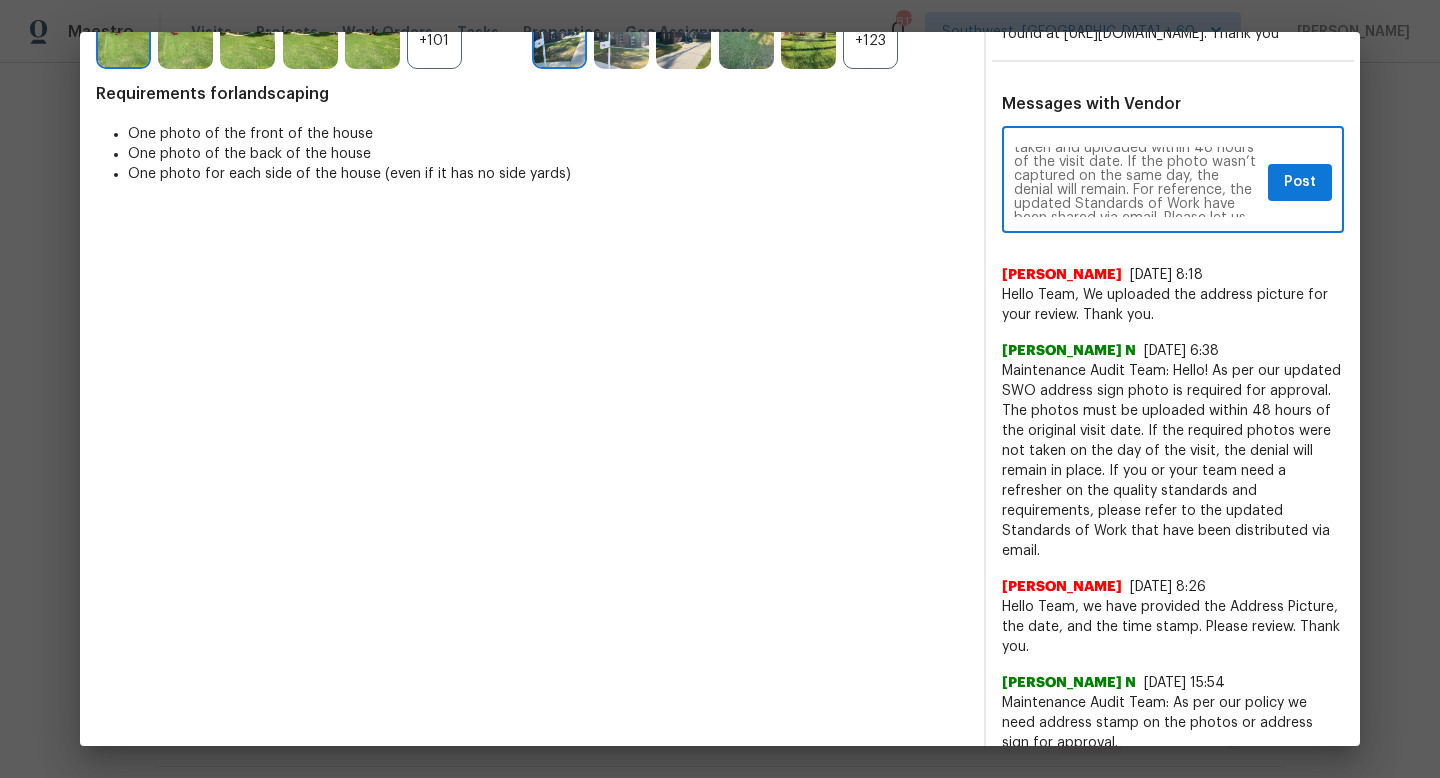 scroll, scrollTop: 84, scrollLeft: 0, axis: vertical 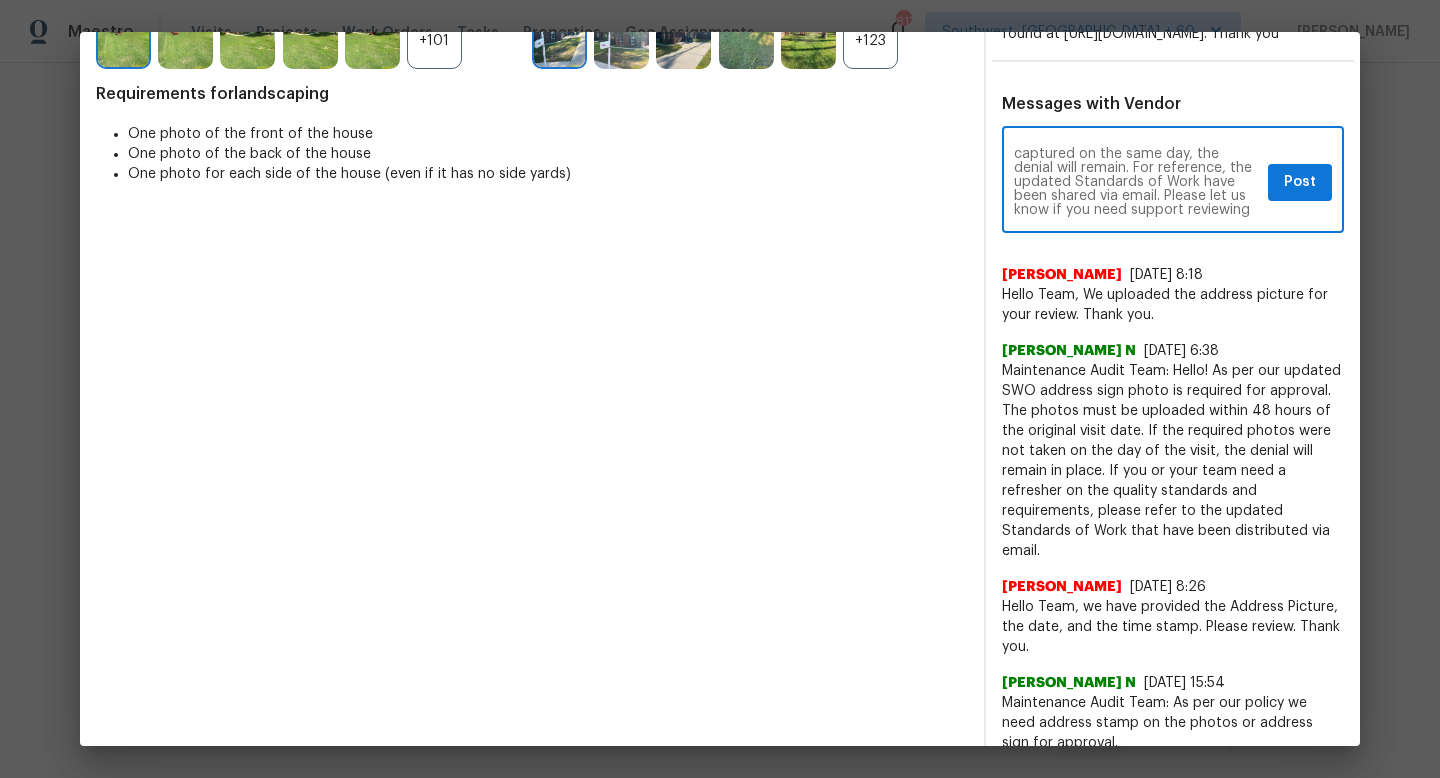 click on "Maintenance Audit Team:
Hi Alex! Per the updated SOW, an address sign photo is required for approval and must be taken and uploaded within 48 hours of the visit date. If the photo wasn’t captured on the same day, the denial will remain. For reference, the updated Standards of Work have been shared via email. Please let us know if you need support reviewing them." at bounding box center (1137, 182) 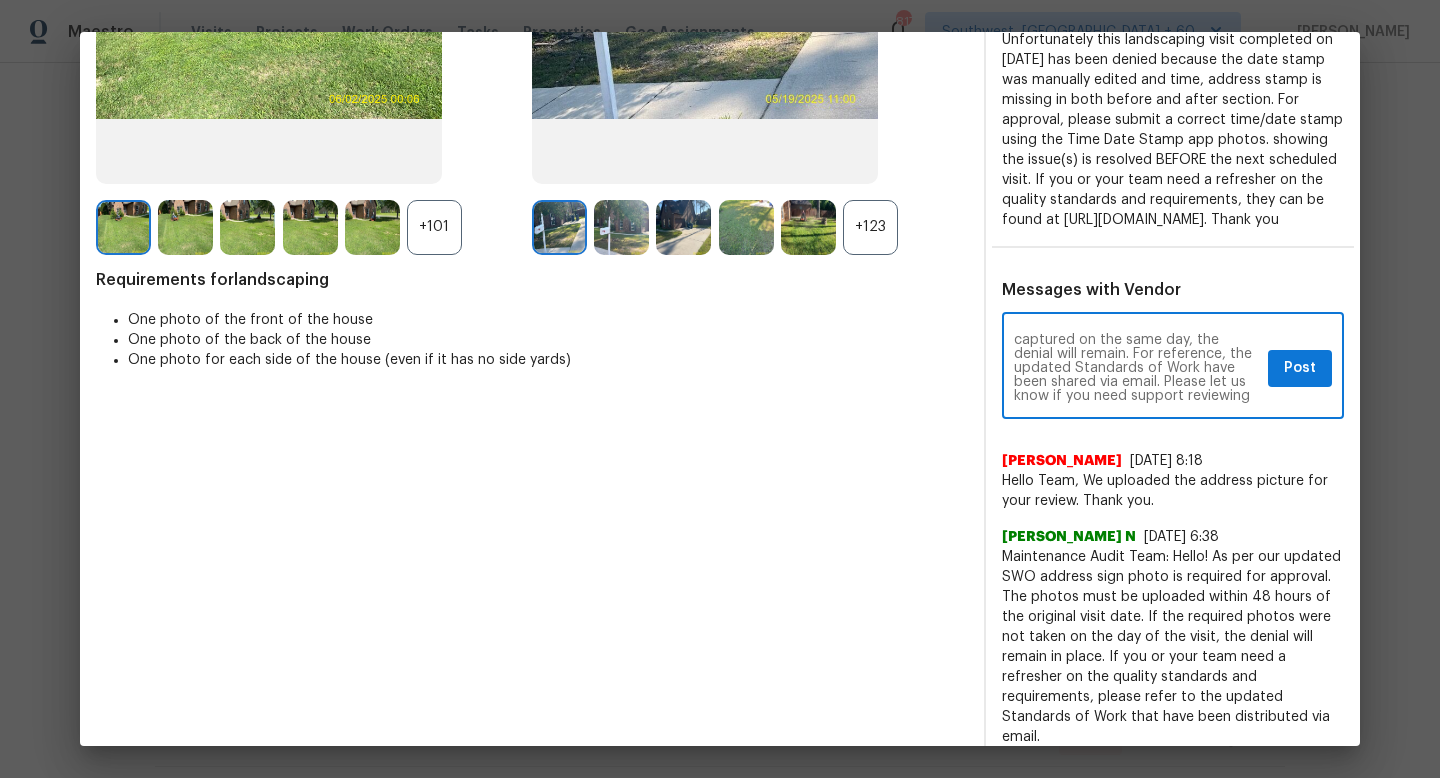 scroll, scrollTop: 0, scrollLeft: 0, axis: both 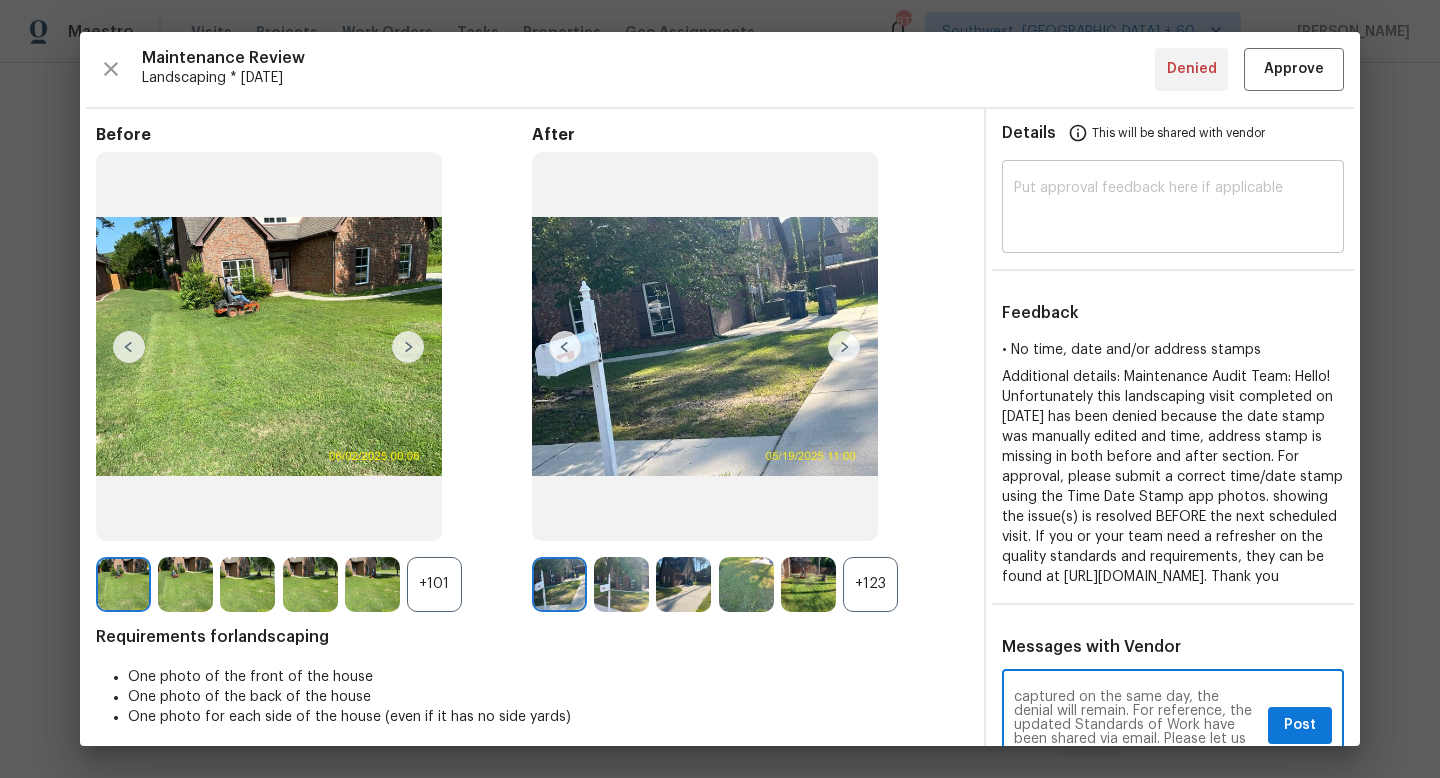 type on "Maintenance Audit Team:
Hi Alex! Per the updated SOW, an address sign photo is required for approval and must be taken and uploaded within 48 hours of the visit date. If the photo wasn’t captured on the same day, the denial will remain. For reference, the updated Standards of Work have been shared via email. Please let us know if you need support reviewing them." 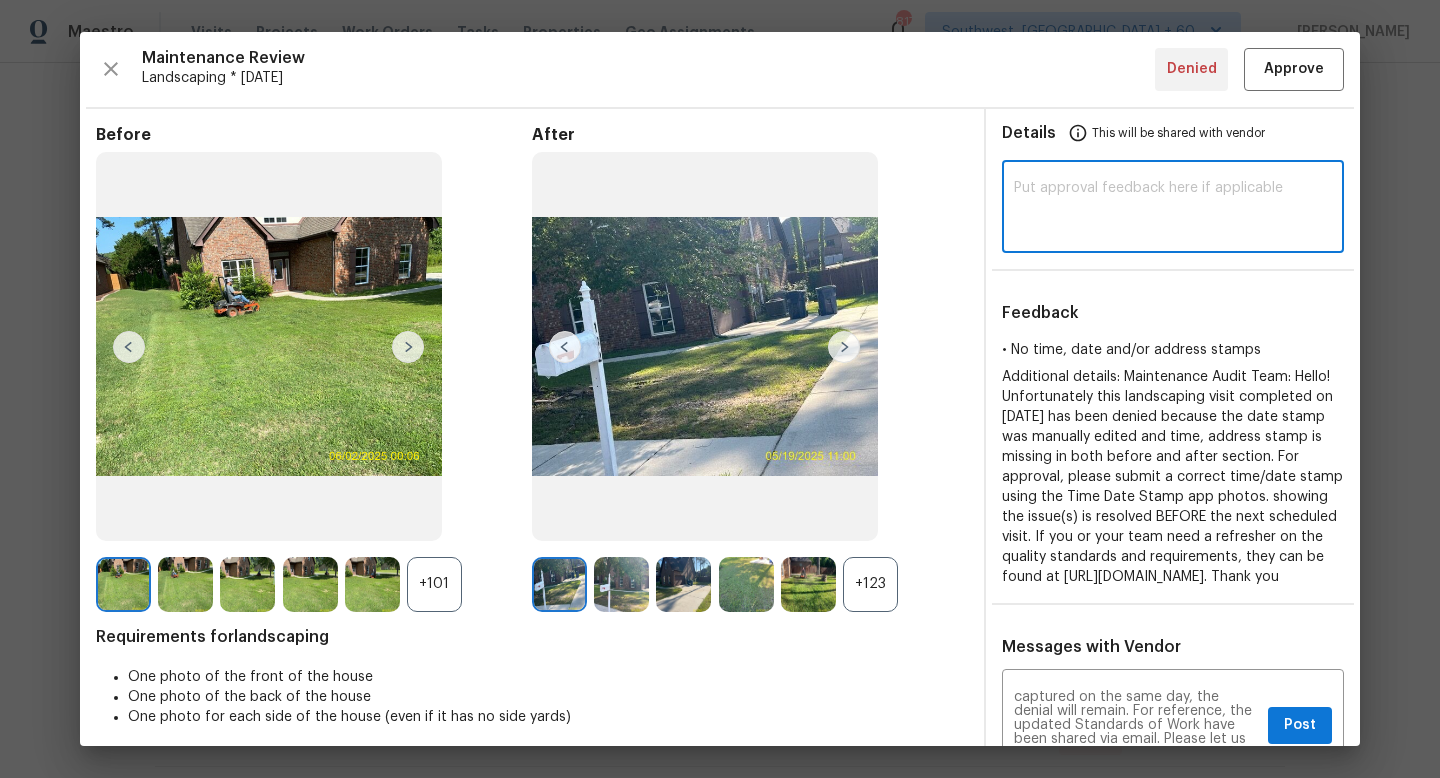 paste on "Hi Alex! Per the updated SOW, an address sign photo is required for approval and must be taken and uploaded within 48 hours of the visit date. If the photo wasn’t captured on the same day, the denial will remain. For reference, the updated Standards of Work have been shared via email. Please let us know if you need support reviewing them." 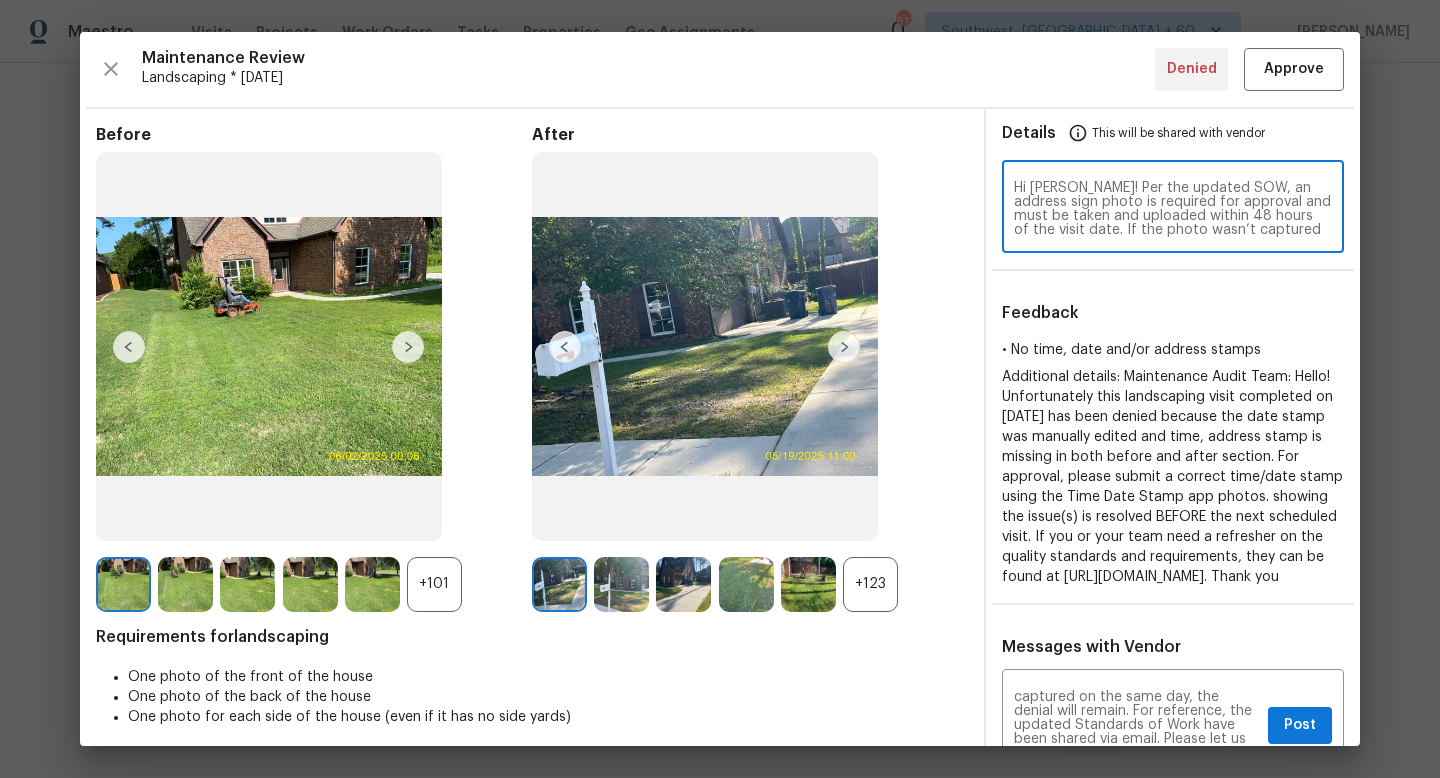 scroll, scrollTop: 56, scrollLeft: 0, axis: vertical 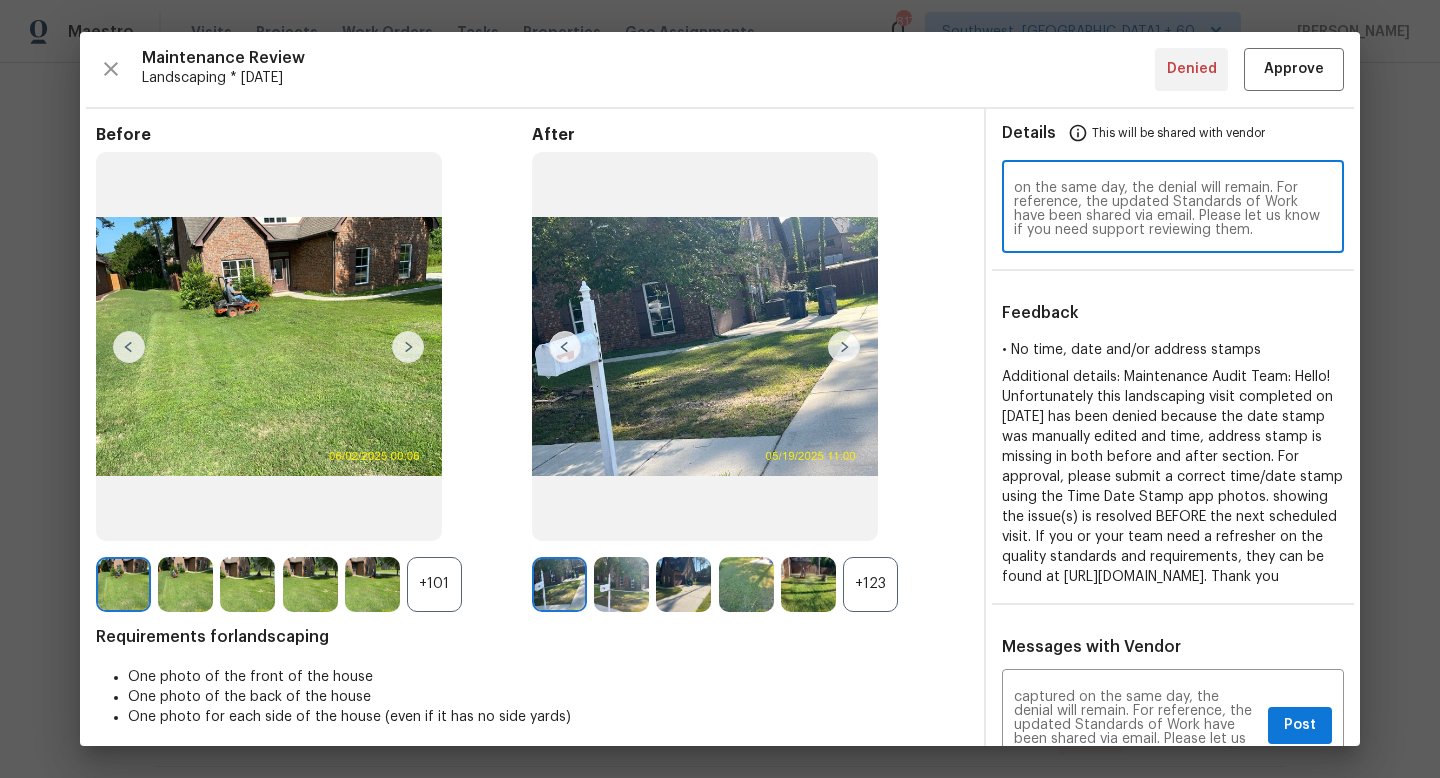 drag, startPoint x: 1080, startPoint y: 216, endPoint x: 1115, endPoint y: 222, distance: 35.510563 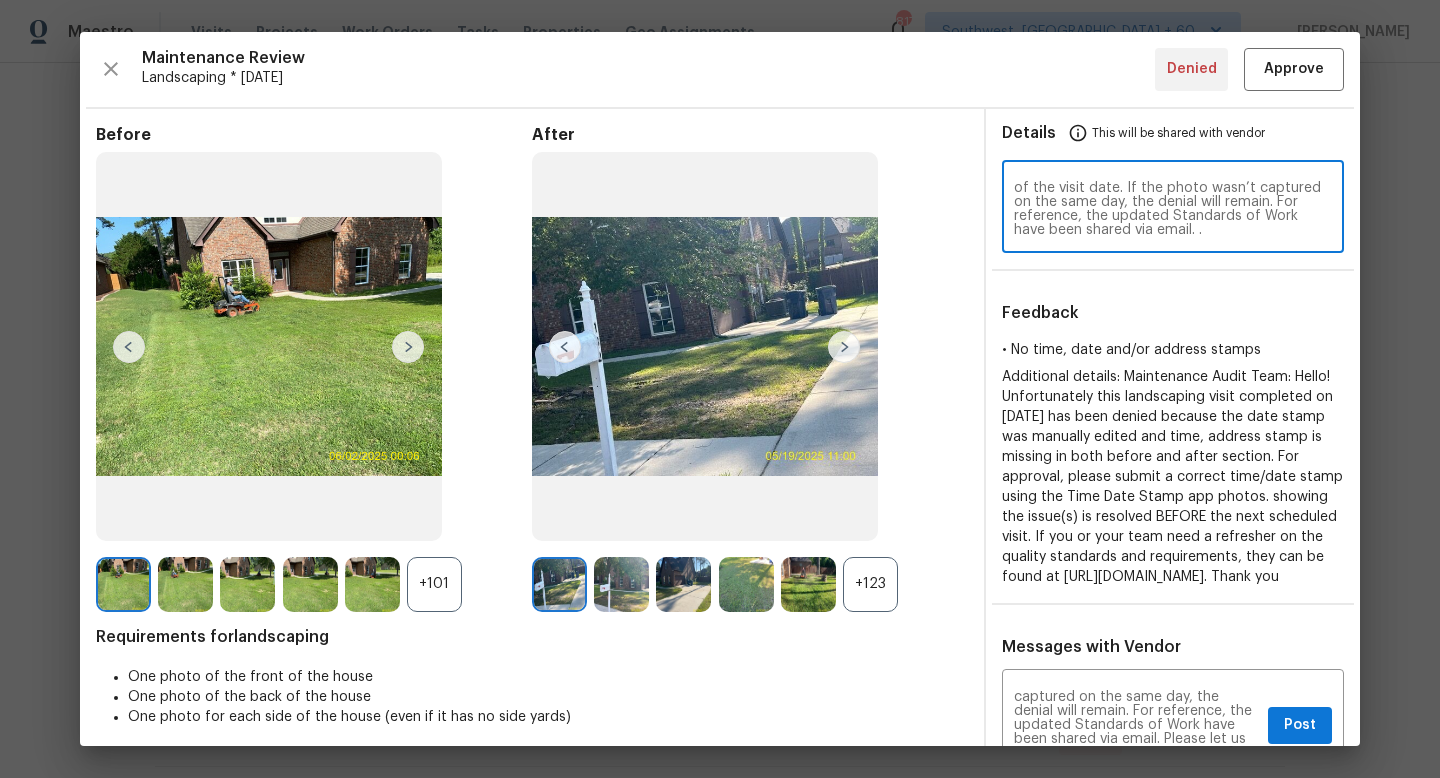 scroll, scrollTop: 42, scrollLeft: 0, axis: vertical 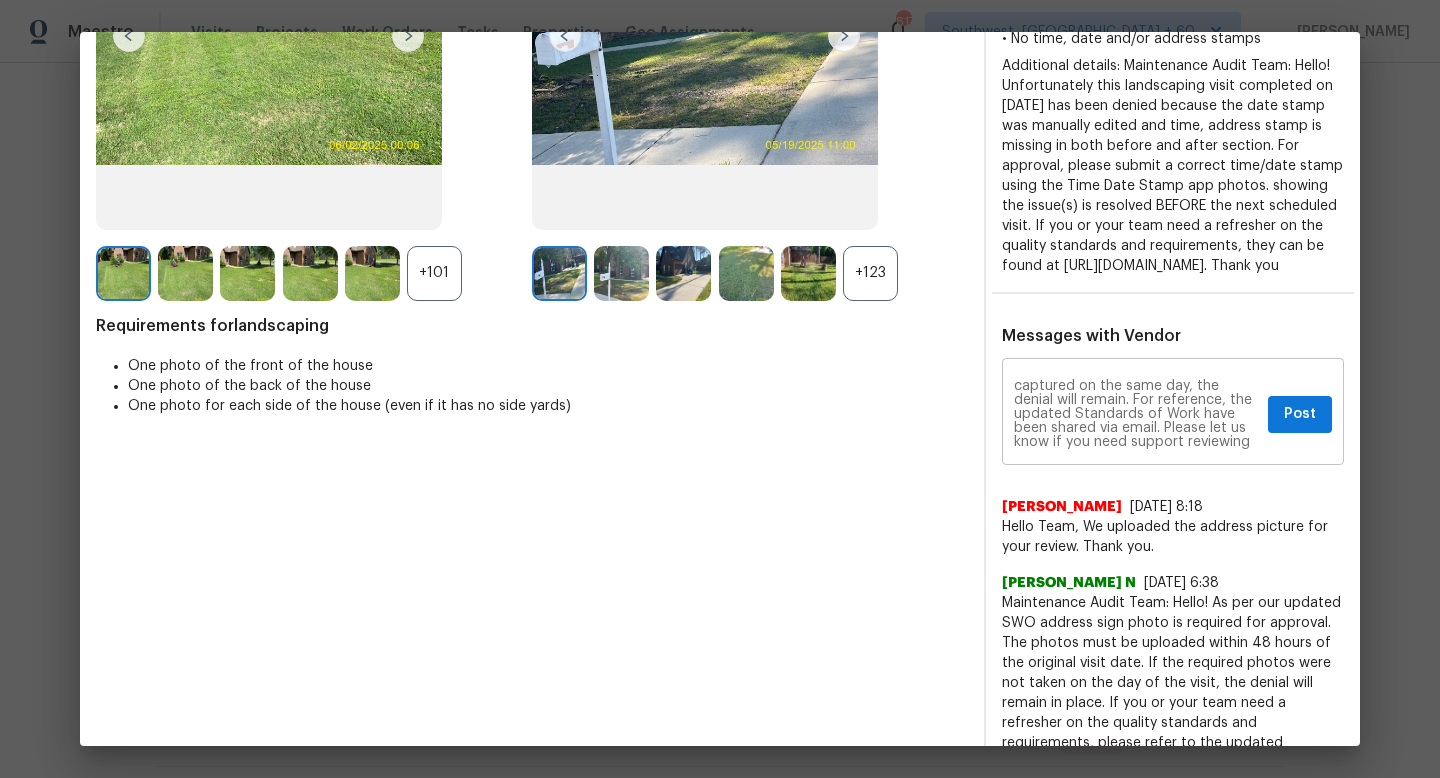 type on "Hi Alex! Per the updated SOW, an address sign photo is required for approval and must be taken and uploaded within 48 hours of the visit date. If the photo wasn’t captured on the same day, the denial will remain. For reference, the updated Standards of Work have been shared via email." 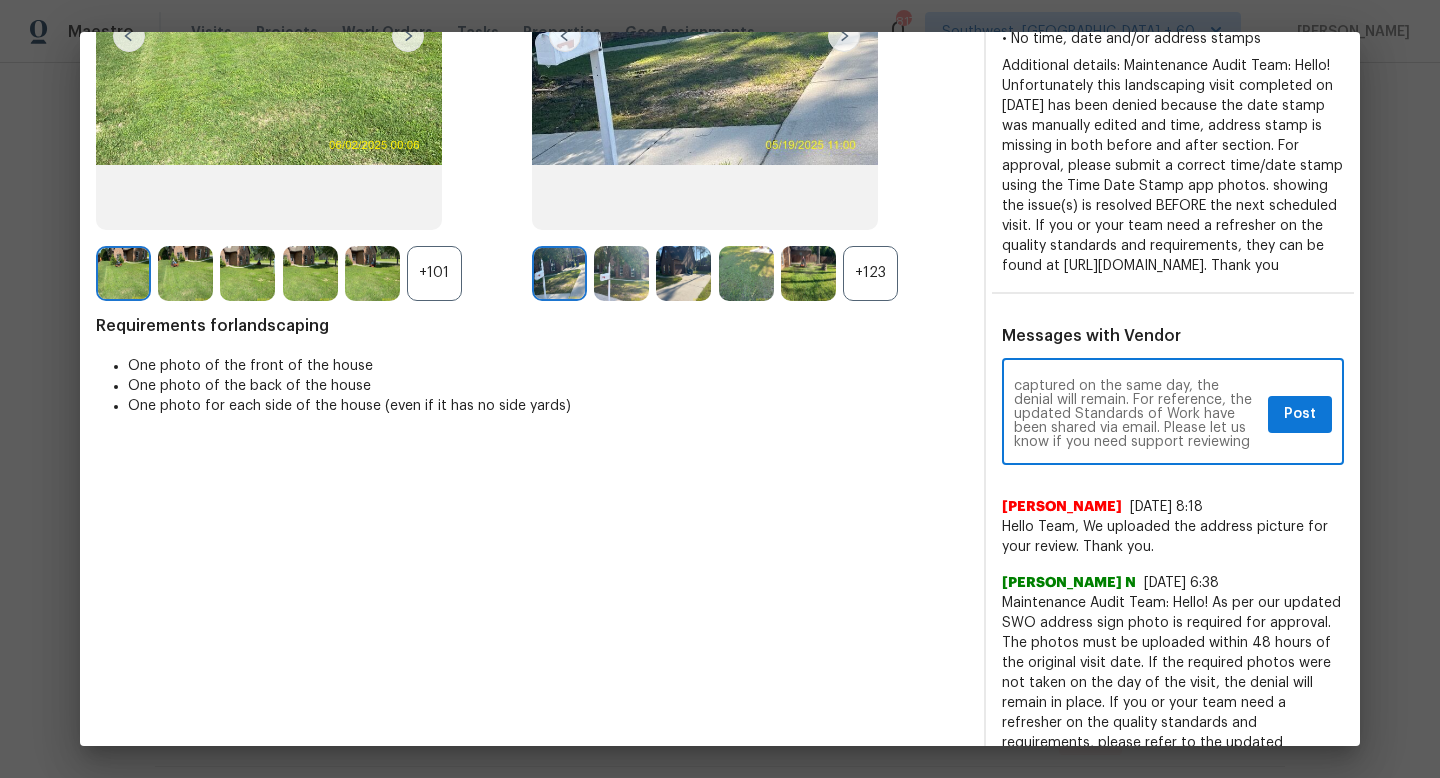 drag, startPoint x: 1019, startPoint y: 450, endPoint x: 1278, endPoint y: 459, distance: 259.1563 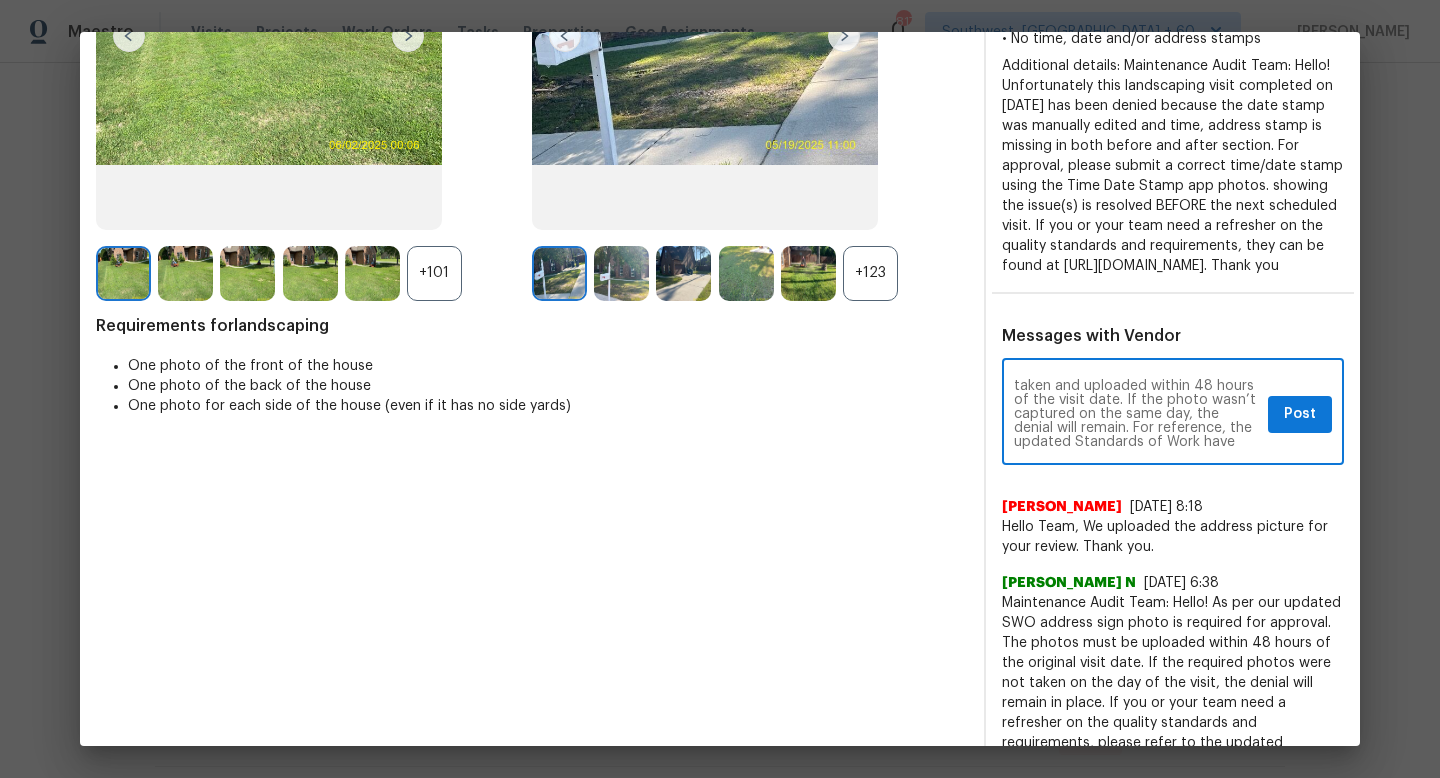 scroll, scrollTop: 0, scrollLeft: 0, axis: both 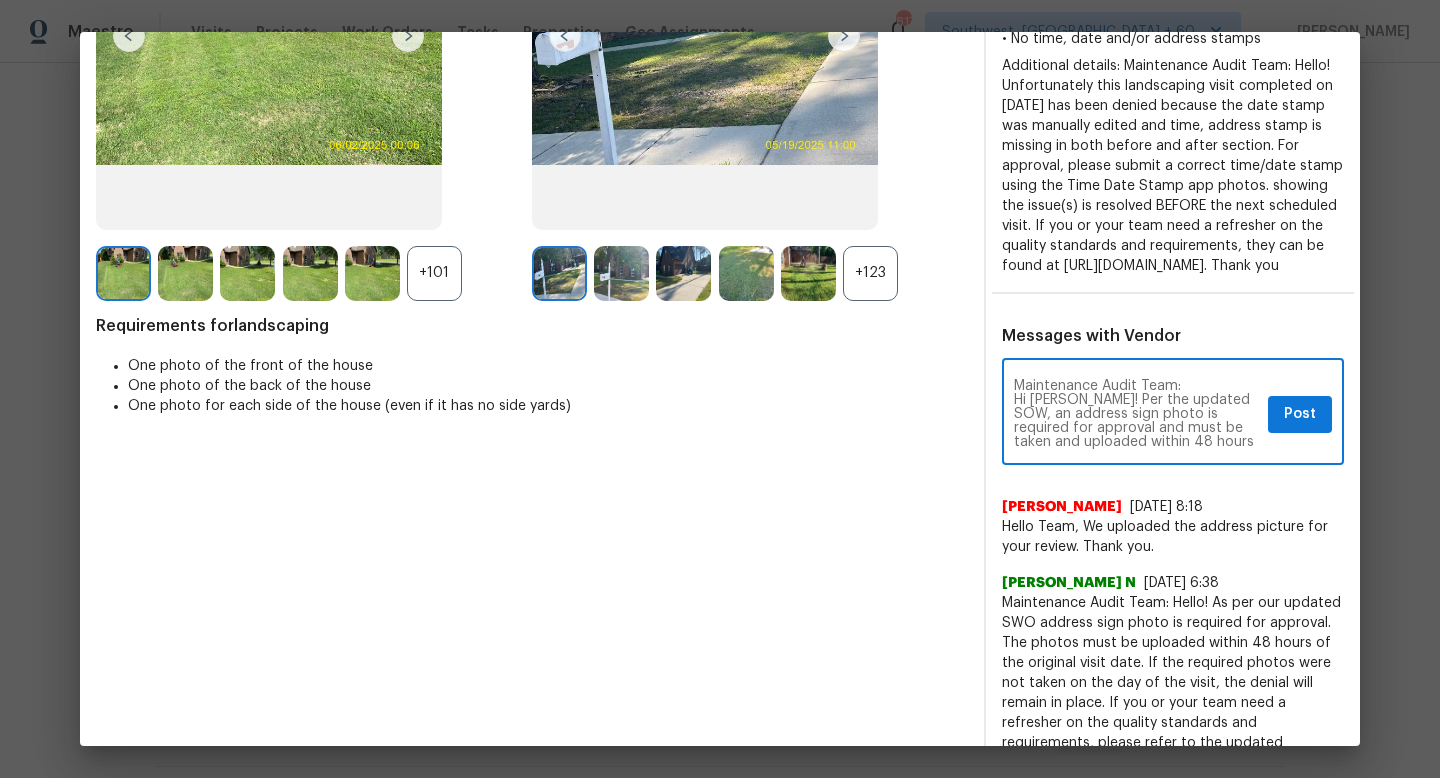 type on "Maintenance Audit Team:
Hi Alex! Per the updated SOW, an address sign photo is required for approval and must be taken and uploaded within 48 hours of the visit date. If the photo wasn’t captured on the same day, the denial will remain. For reference, the updated Standards of Work have been shared via email." 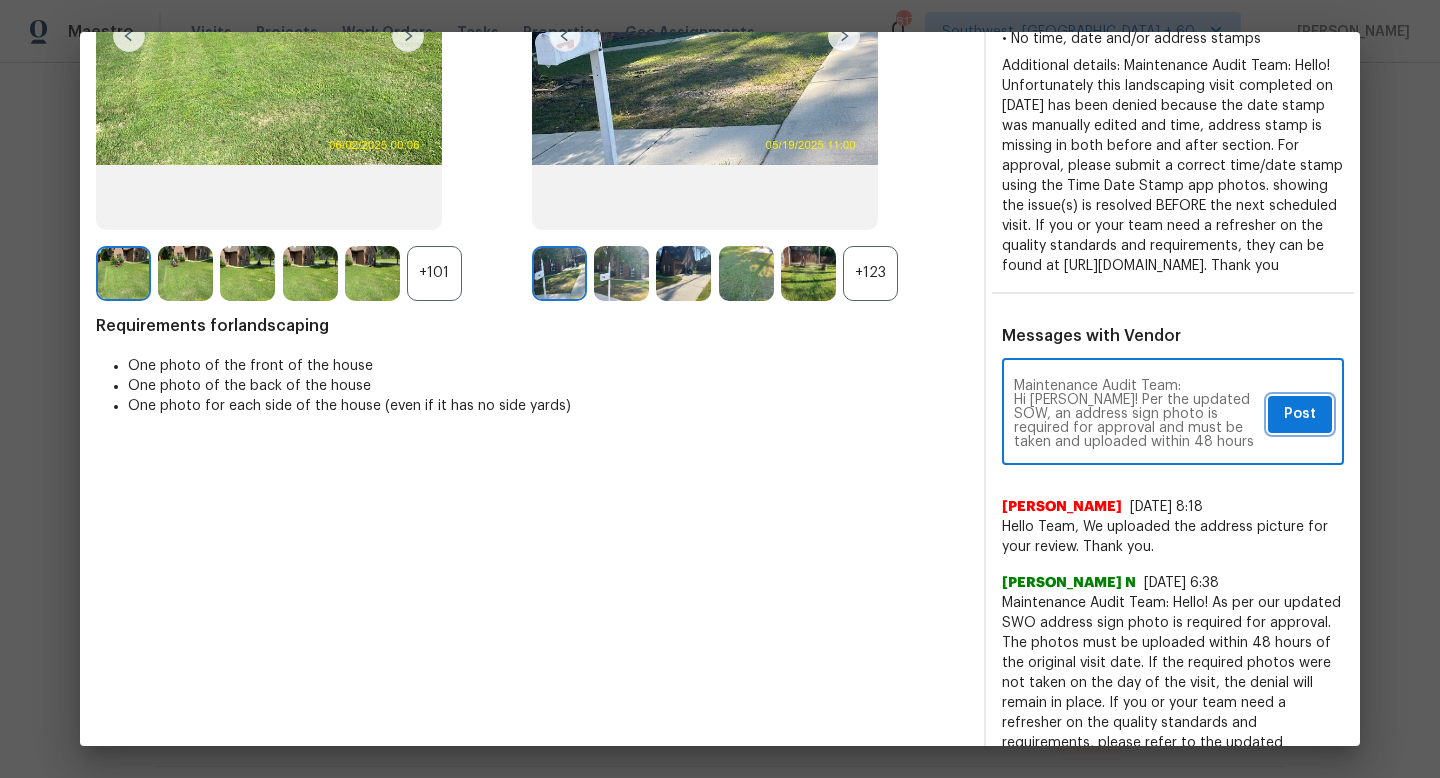 click on "Post" at bounding box center [1300, 414] 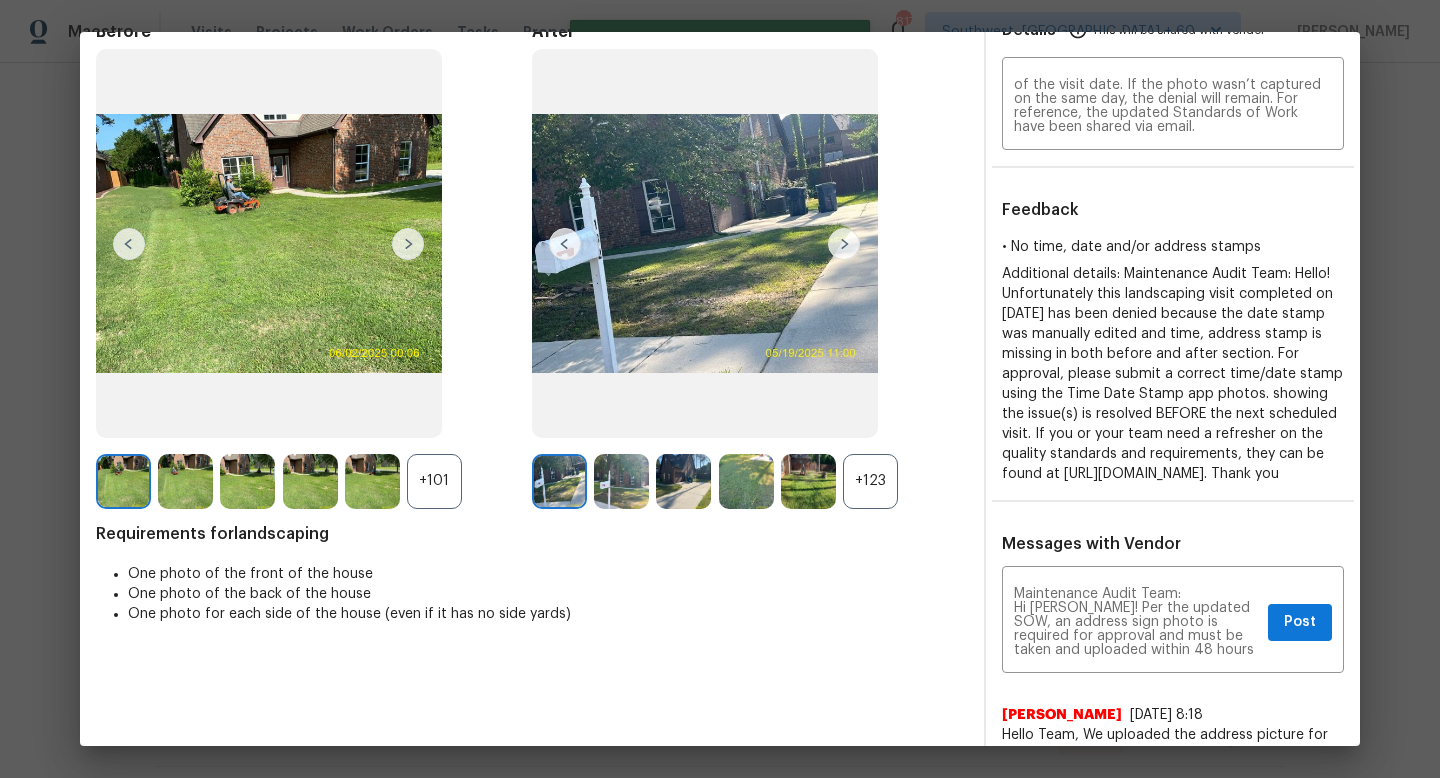 scroll, scrollTop: 0, scrollLeft: 0, axis: both 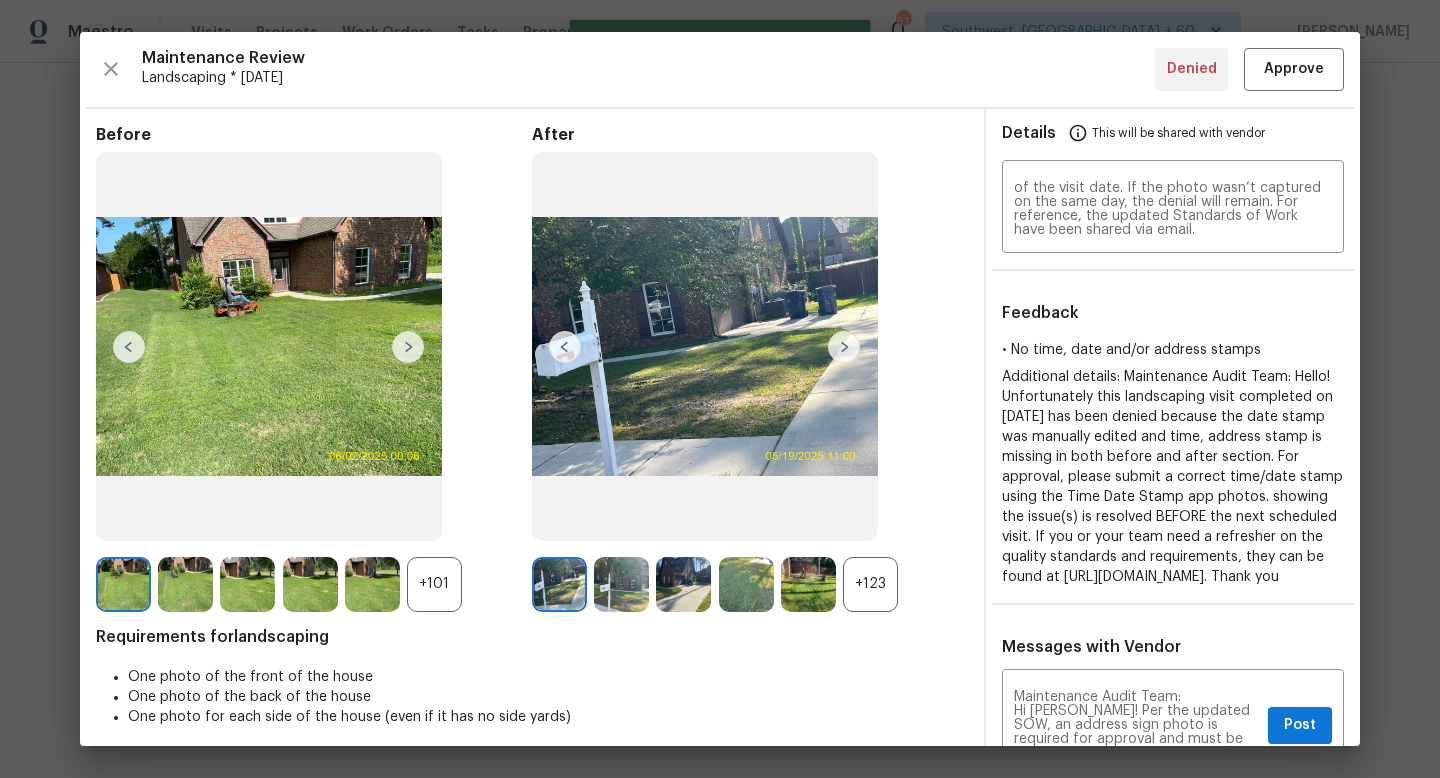 type 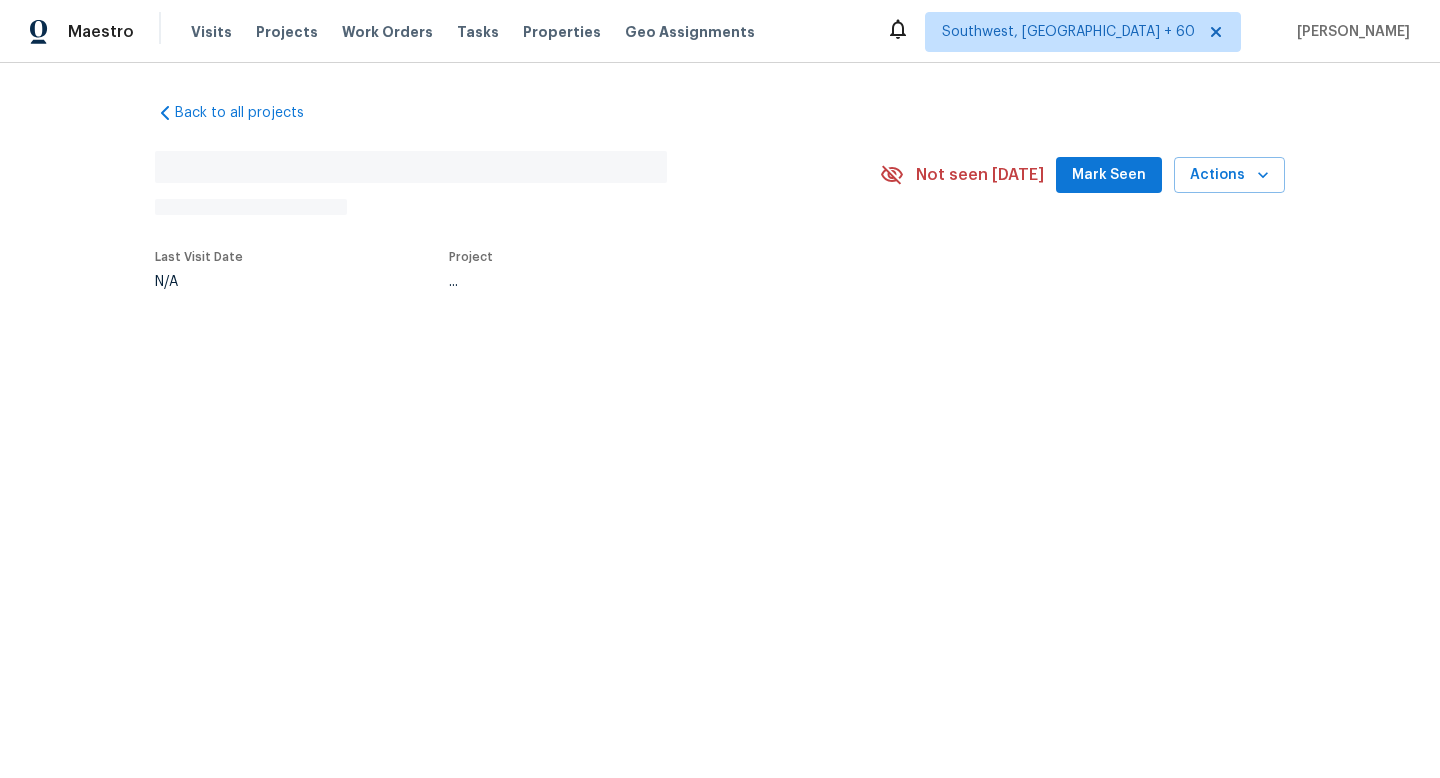 scroll, scrollTop: 0, scrollLeft: 0, axis: both 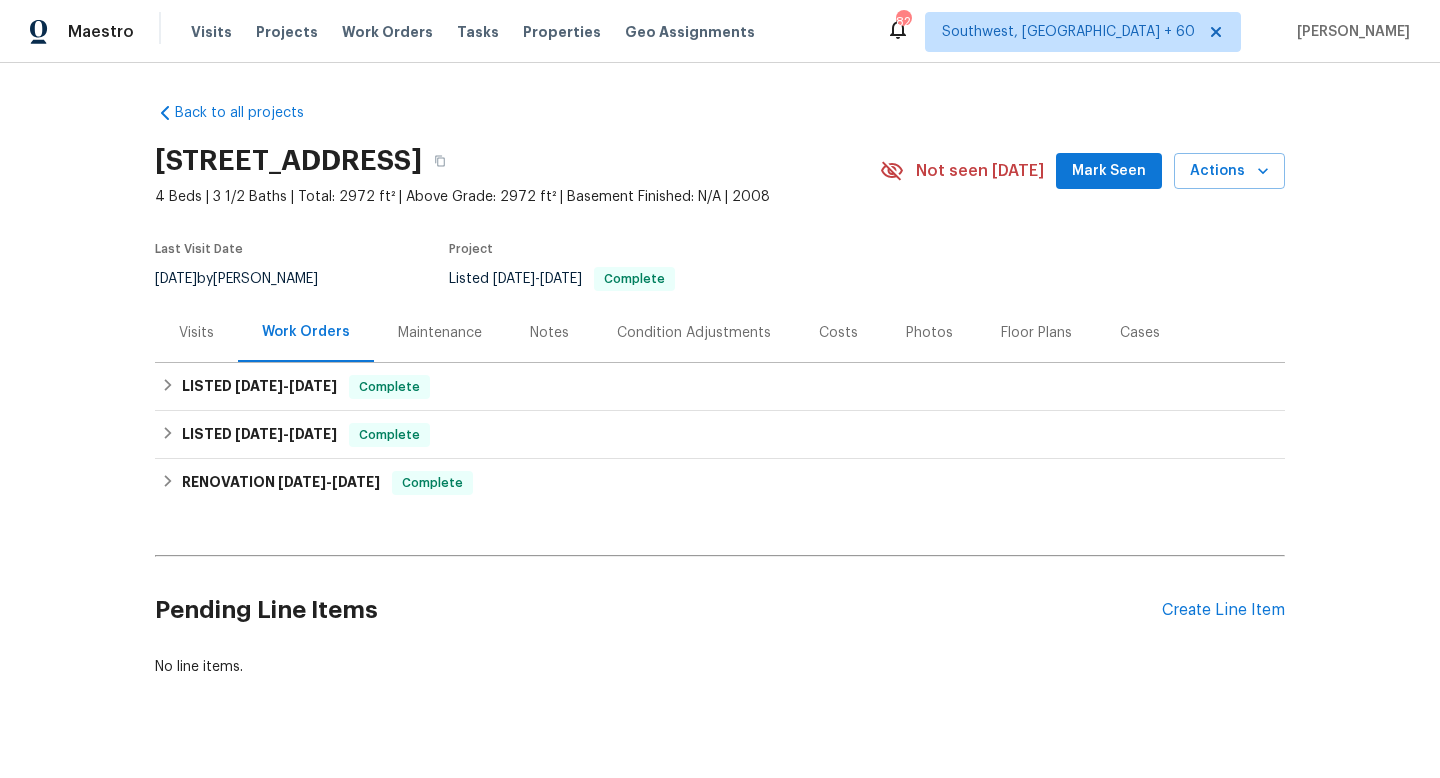click on "Maintenance" at bounding box center [440, 333] 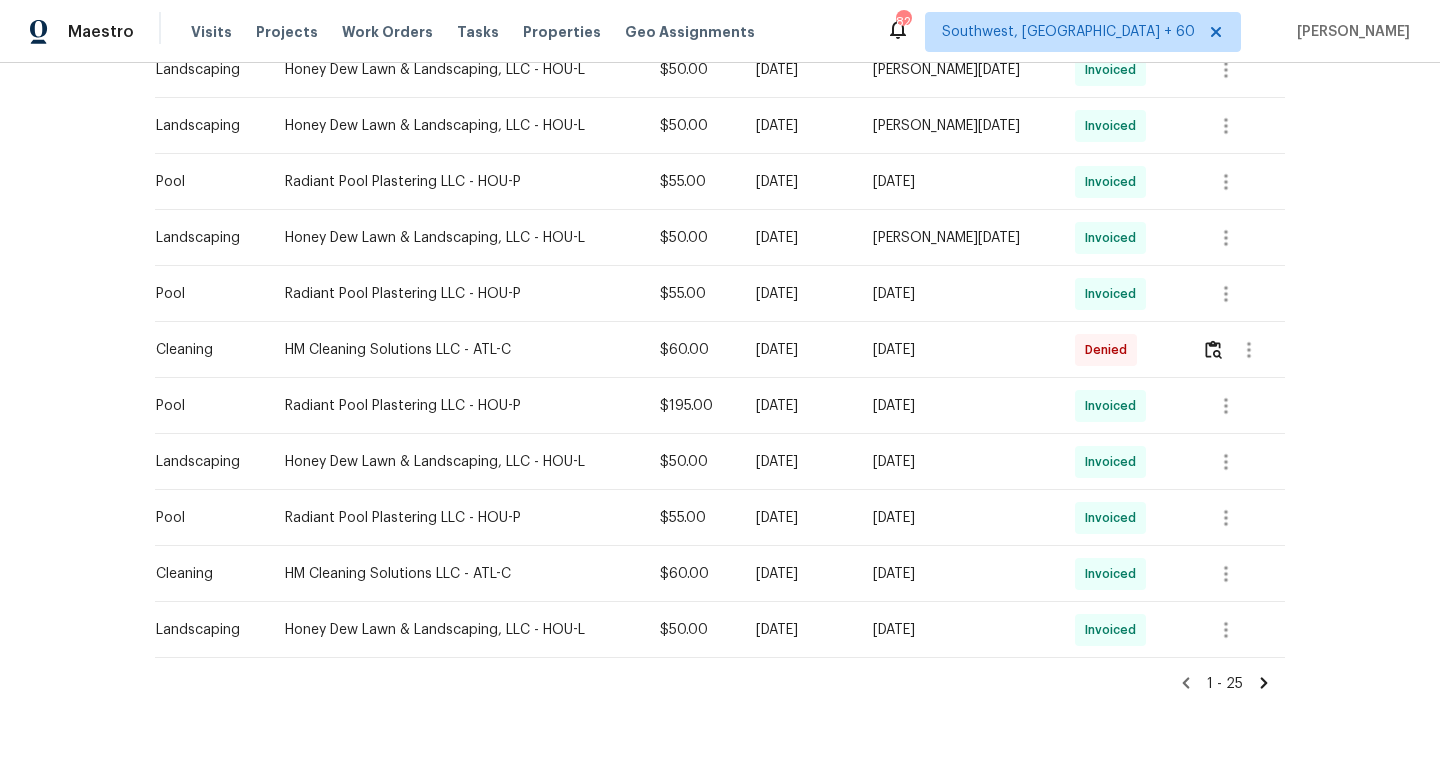scroll, scrollTop: 1212, scrollLeft: 0, axis: vertical 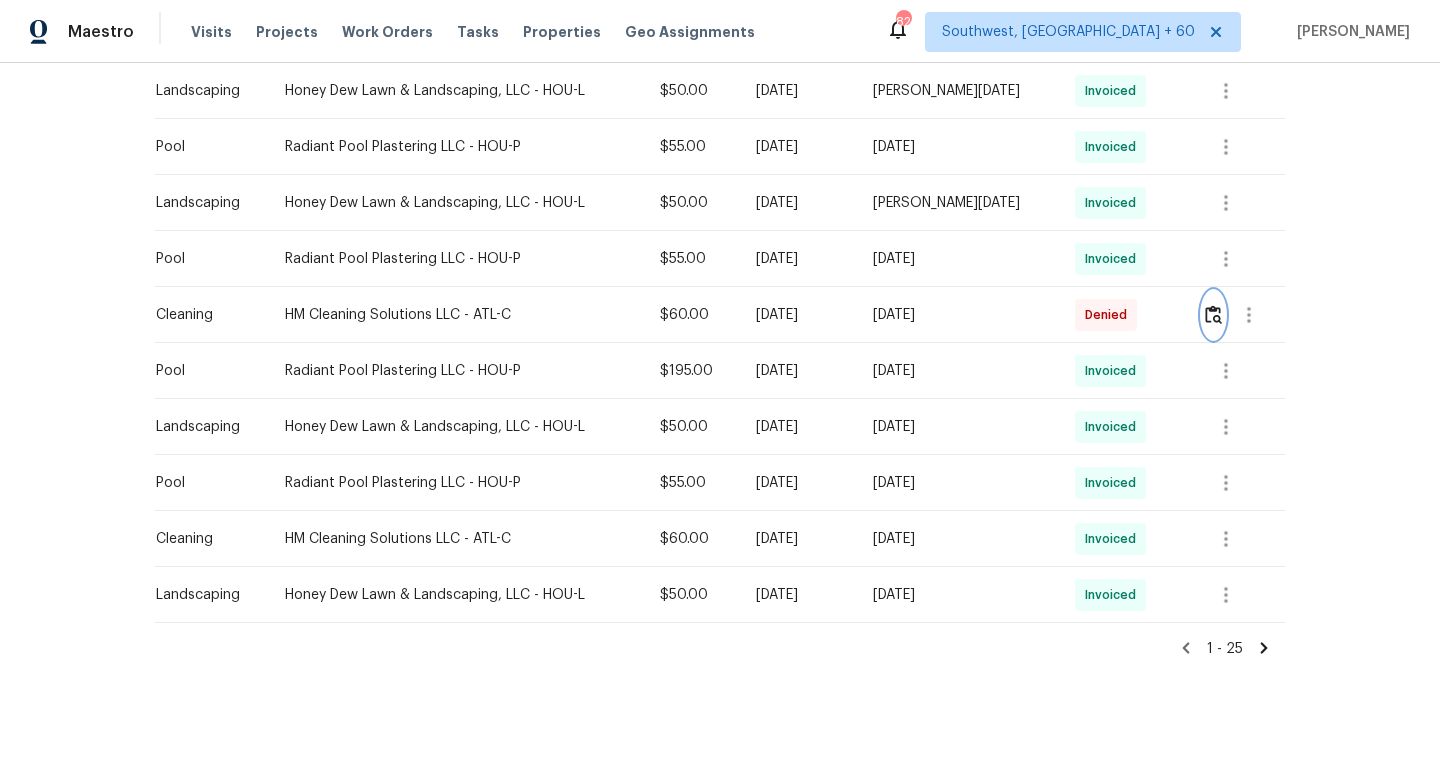 click at bounding box center (1213, 314) 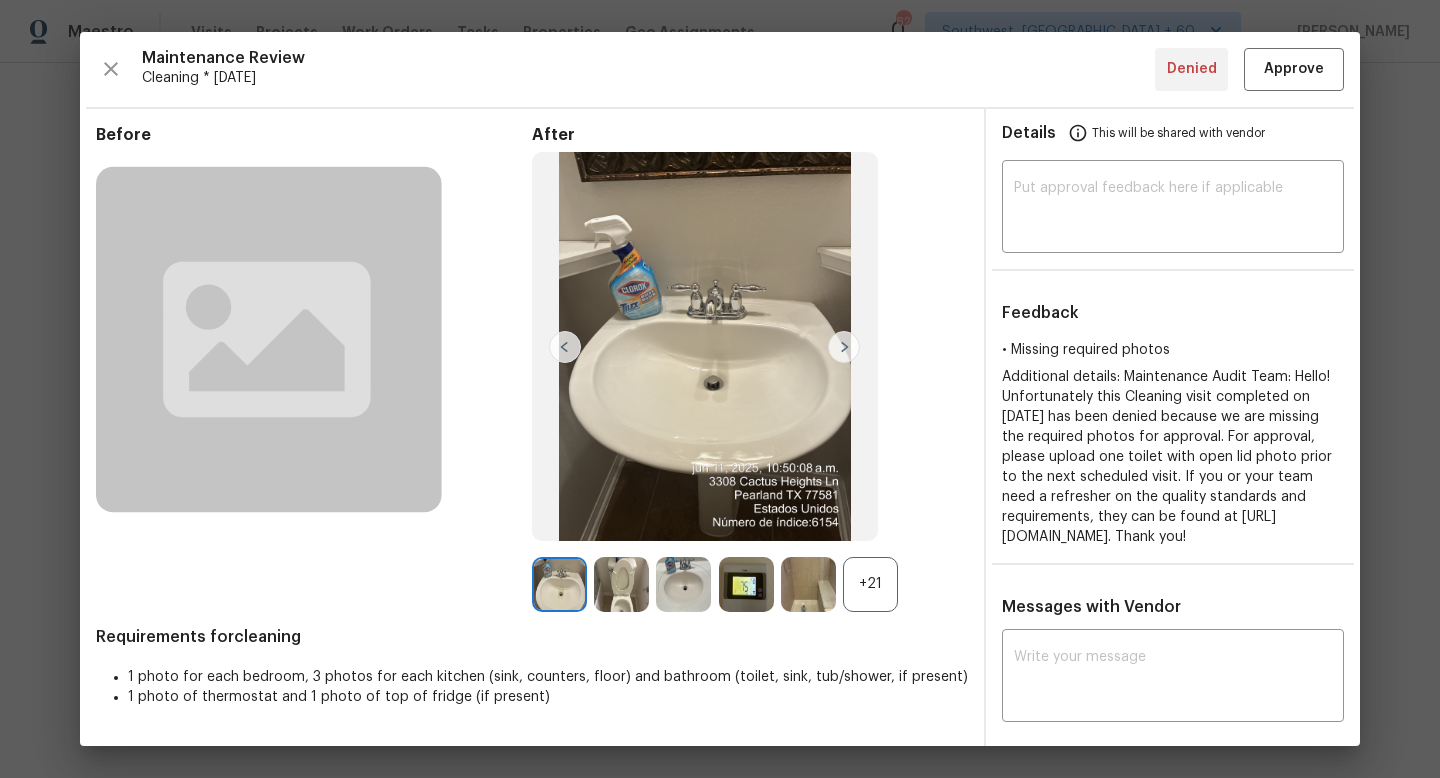 scroll, scrollTop: 299, scrollLeft: 0, axis: vertical 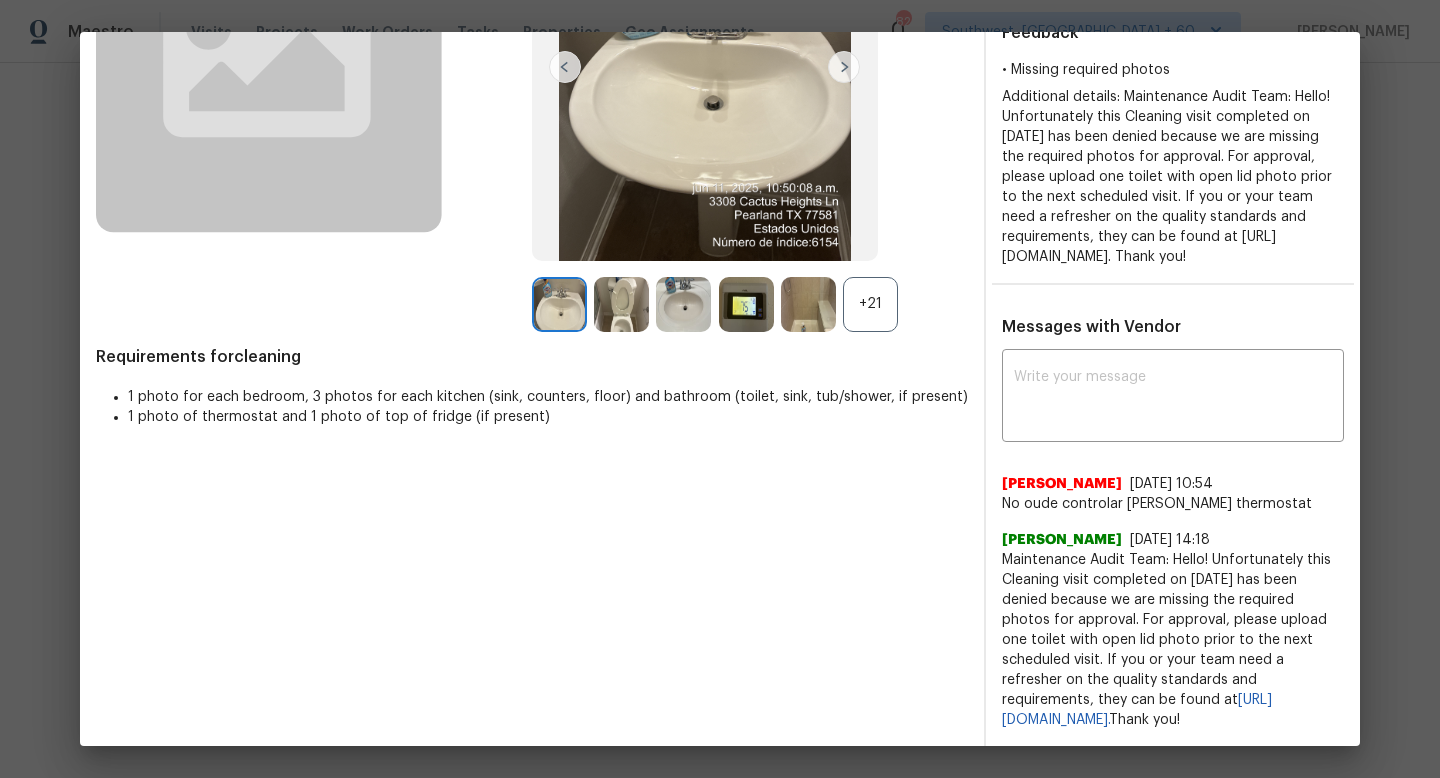 click on "No oude controlar [PERSON_NAME] thermostat" at bounding box center [1173, 504] 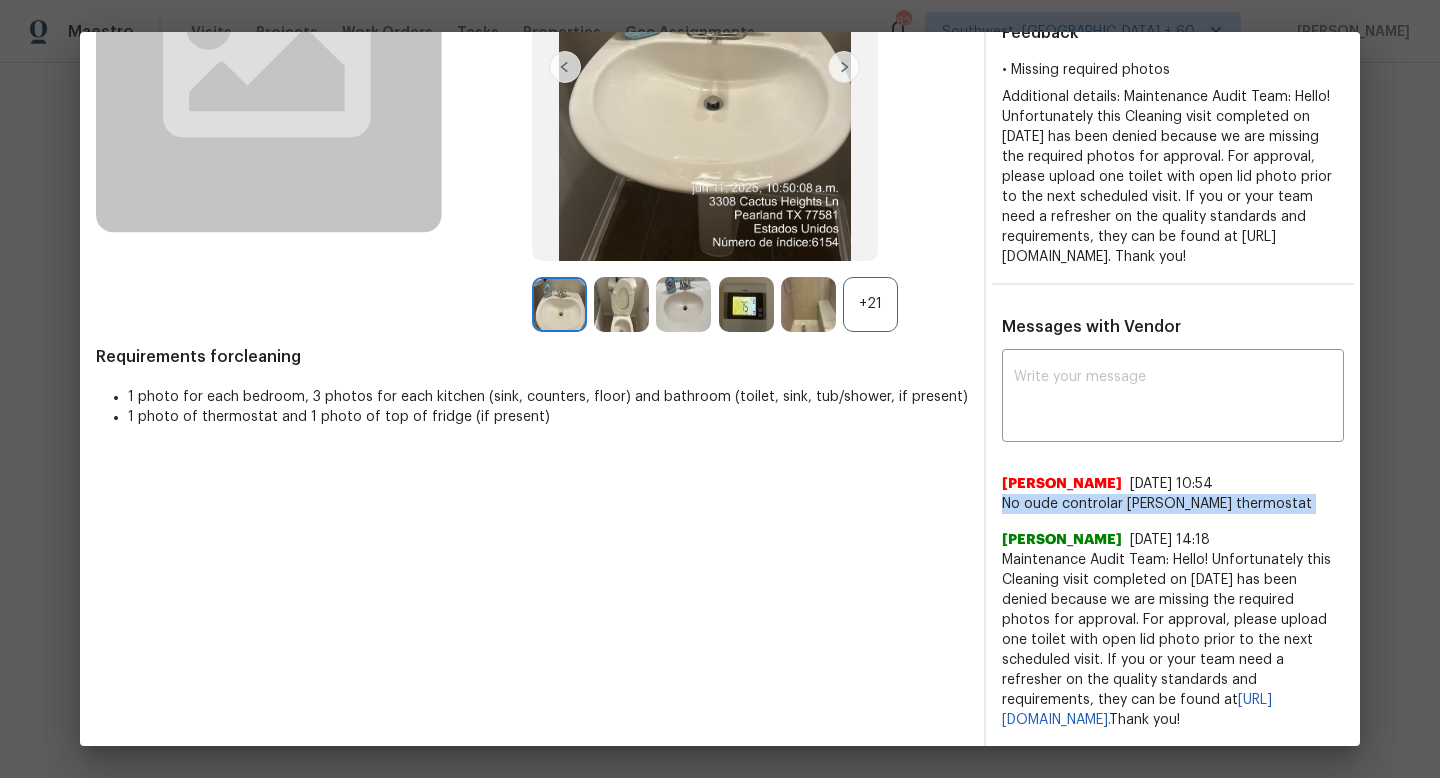 click on "No oude controlar [PERSON_NAME] thermostat" at bounding box center [1173, 504] 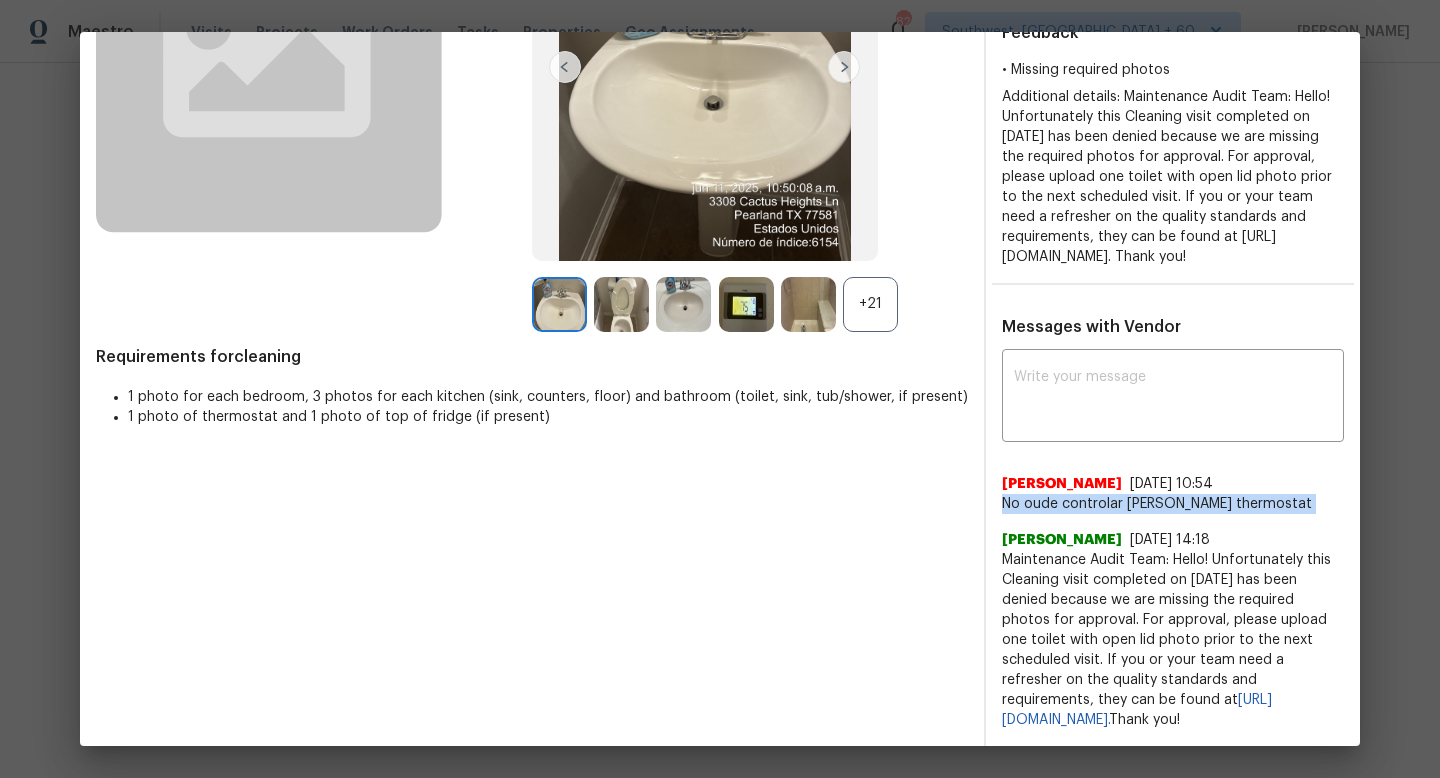 copy on "No oude controlar [PERSON_NAME] thermostat" 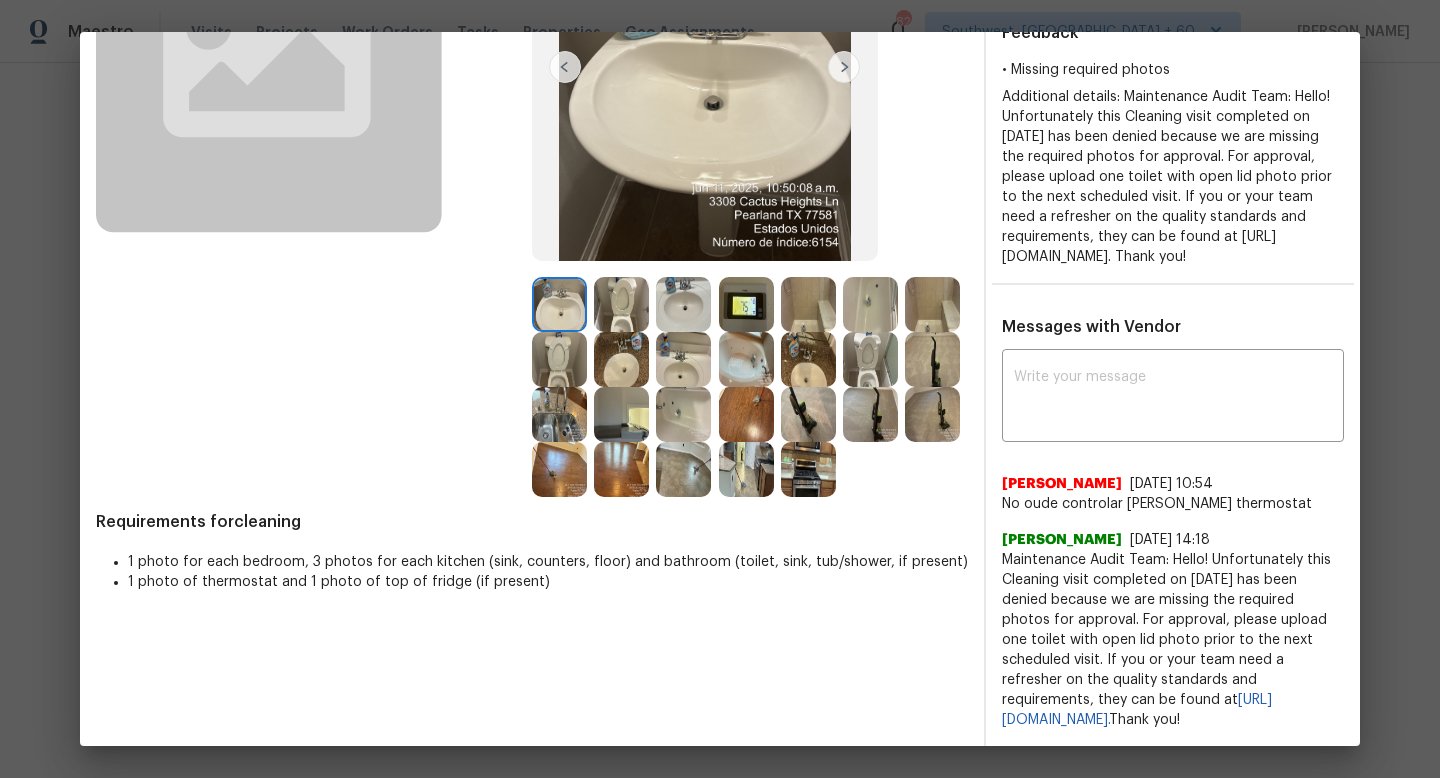 click at bounding box center [559, 359] 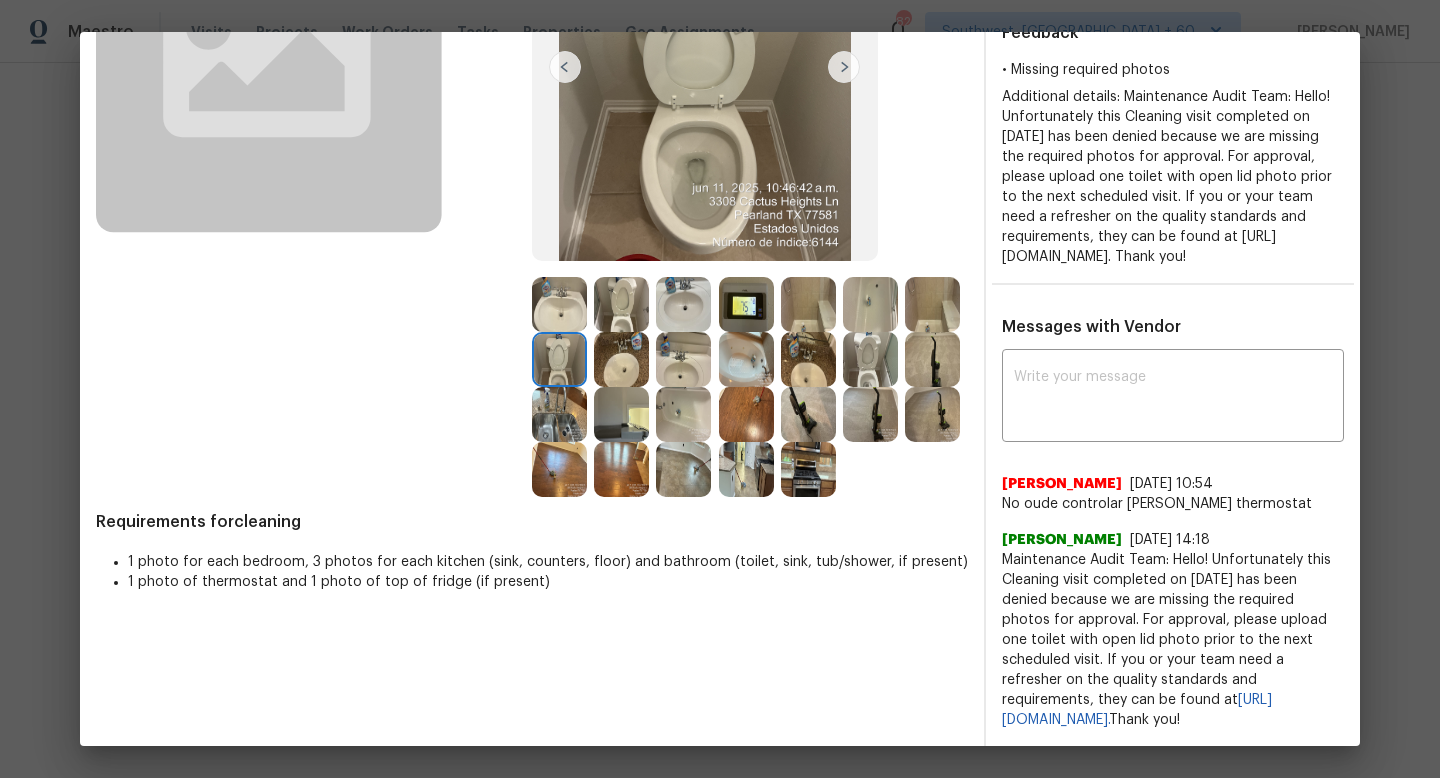click on "No oude controlar Elsa thermostat" at bounding box center [1173, 504] 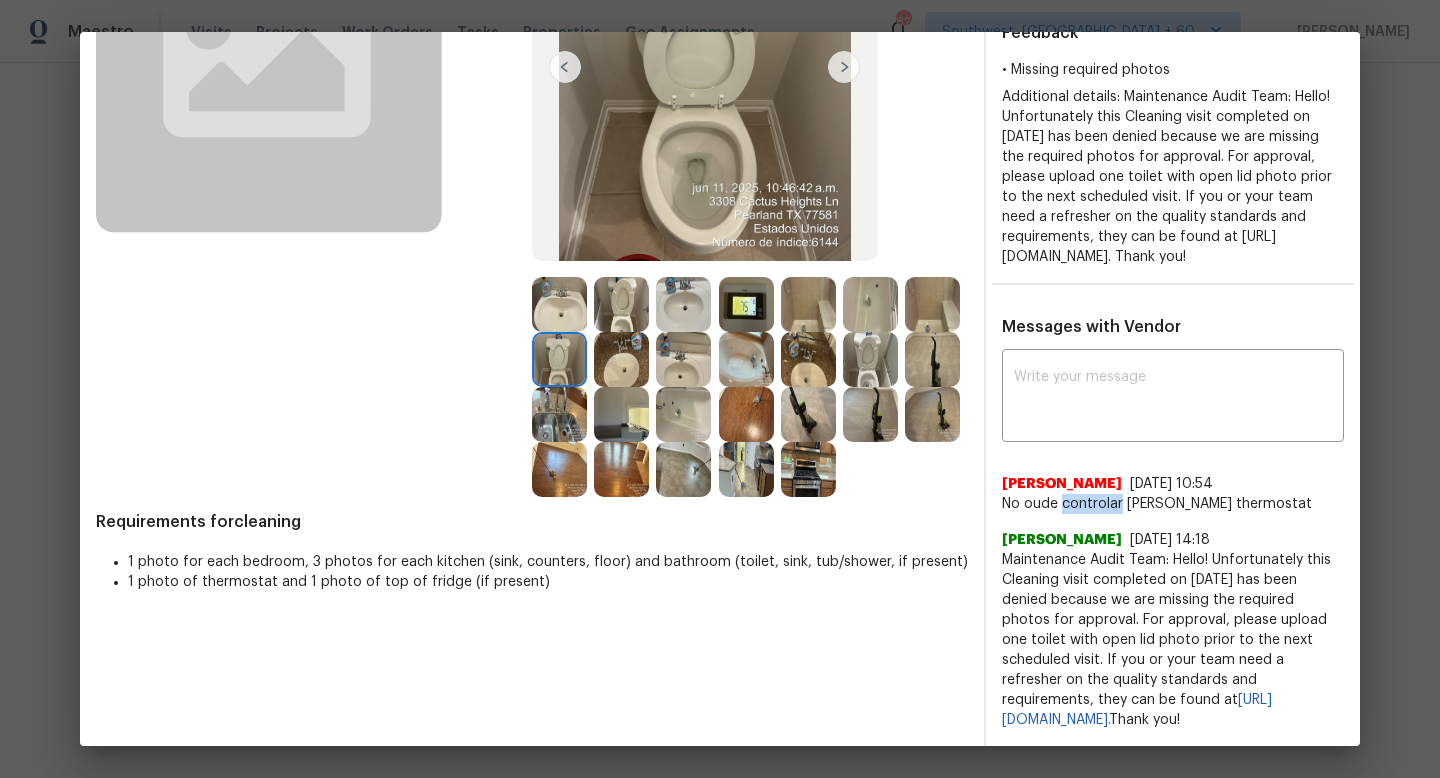 click on "No oude controlar Elsa thermostat" at bounding box center [1173, 504] 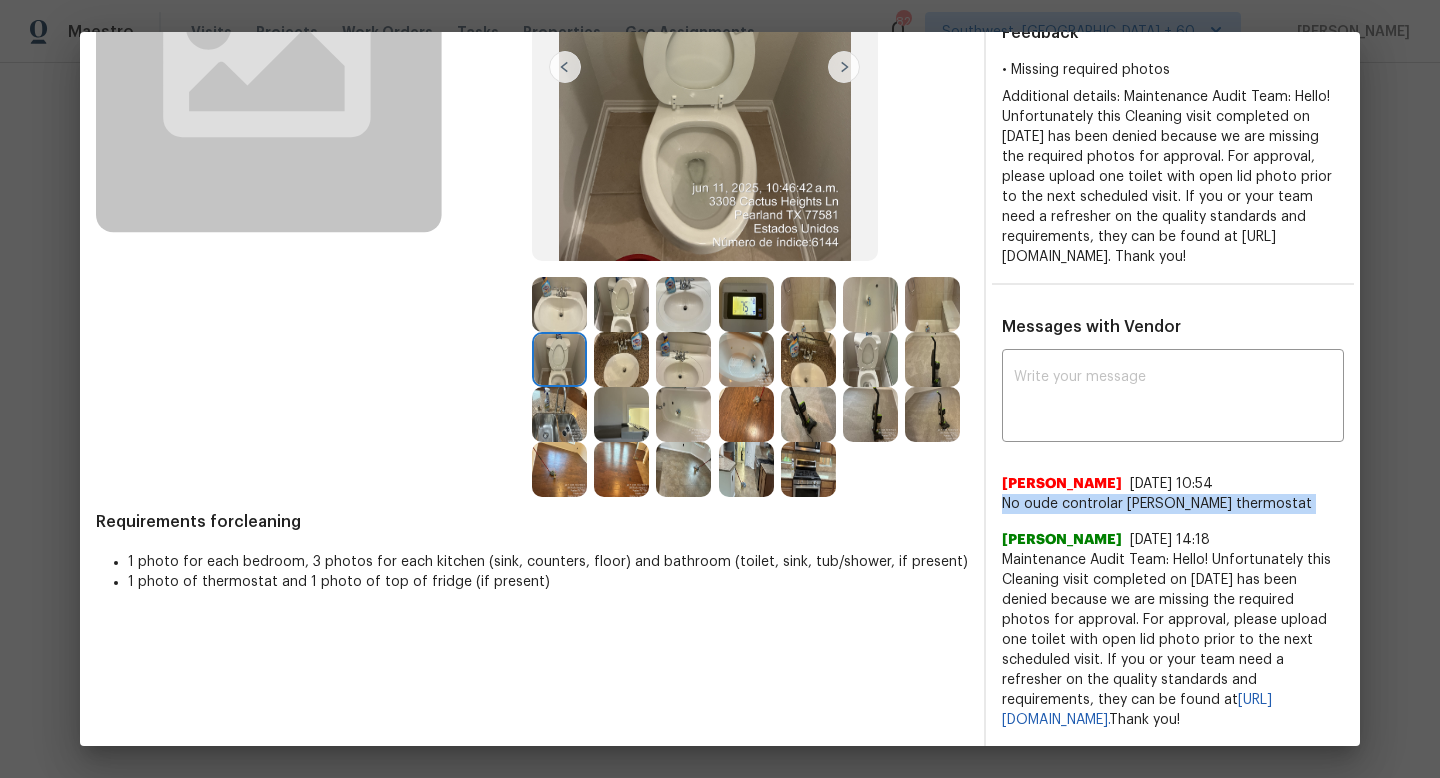 copy on "No oude controlar Elsa thermostat" 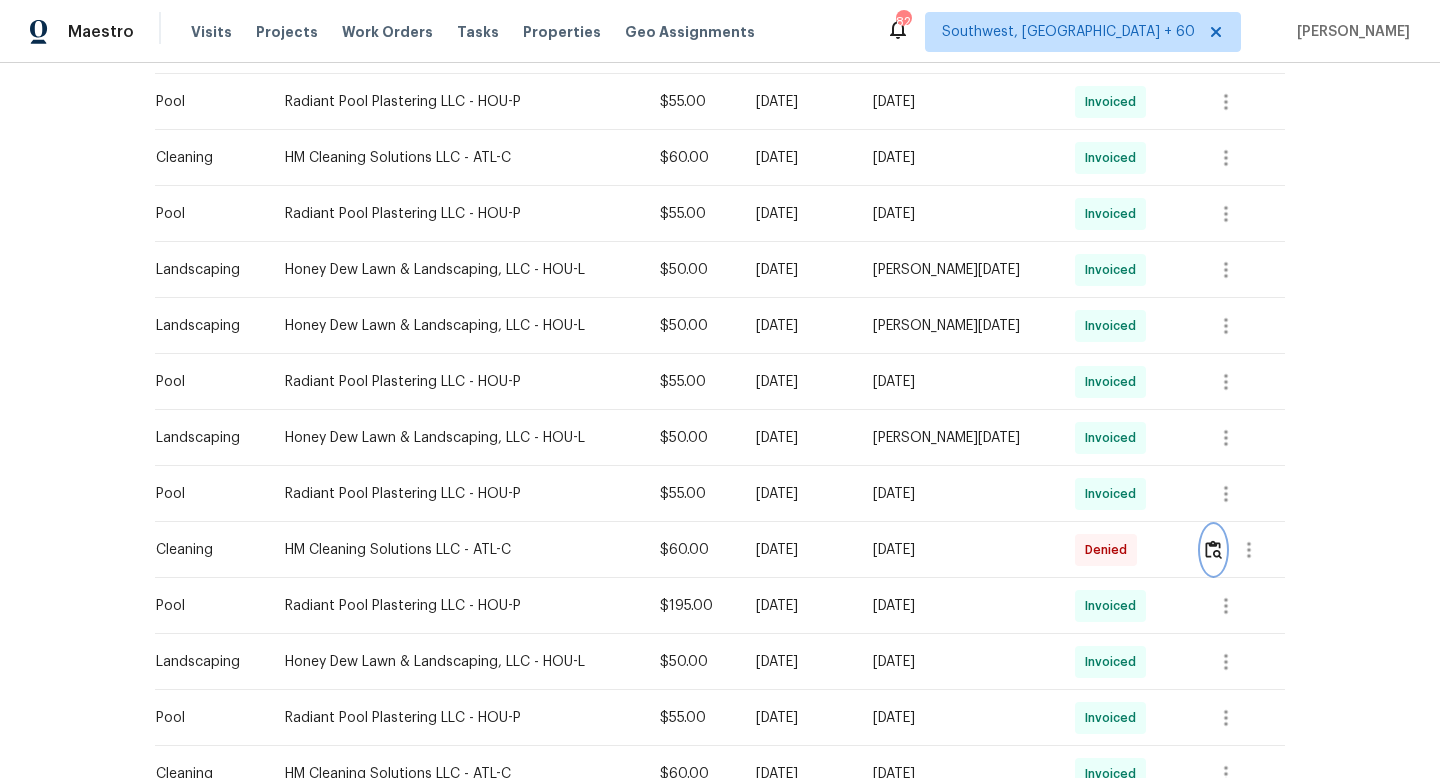 scroll, scrollTop: 982, scrollLeft: 0, axis: vertical 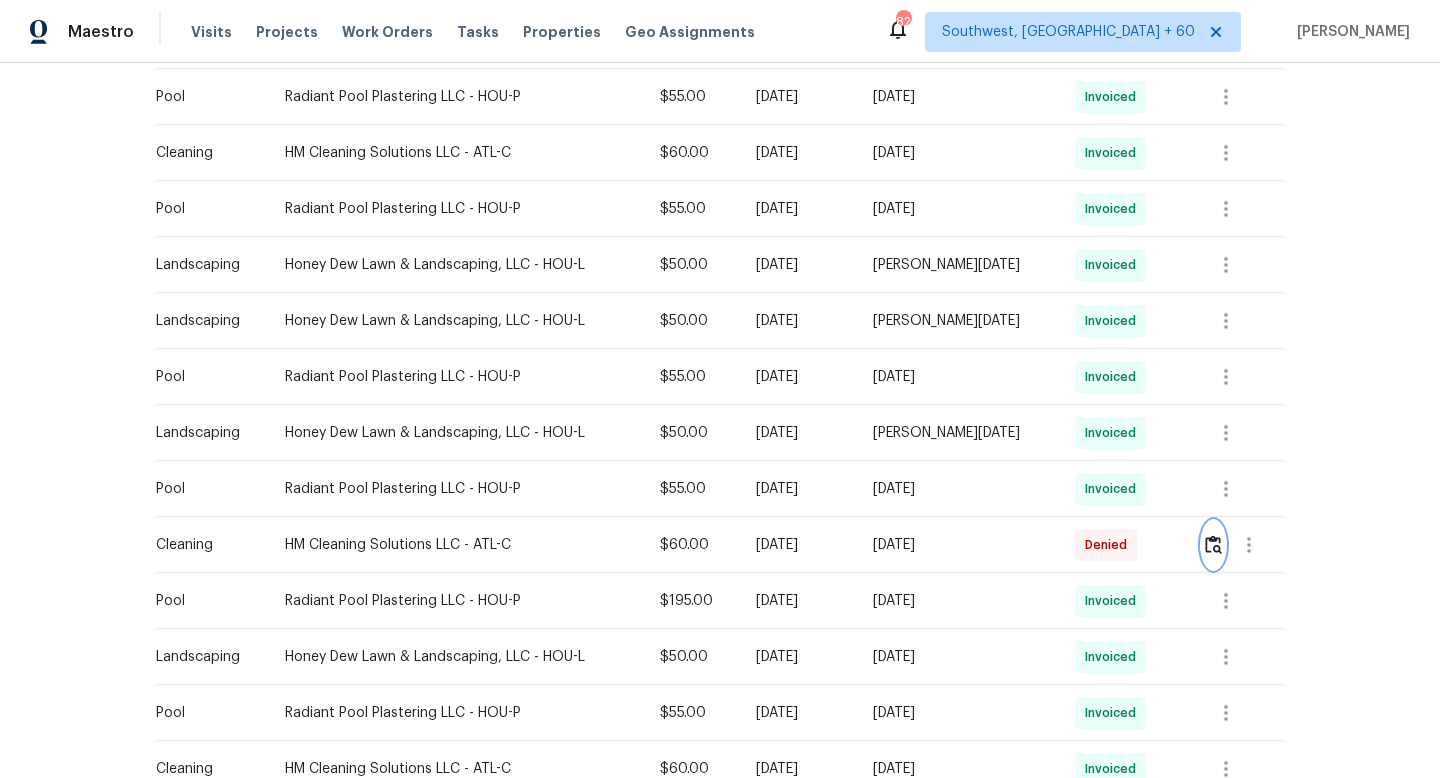 click at bounding box center [1213, 544] 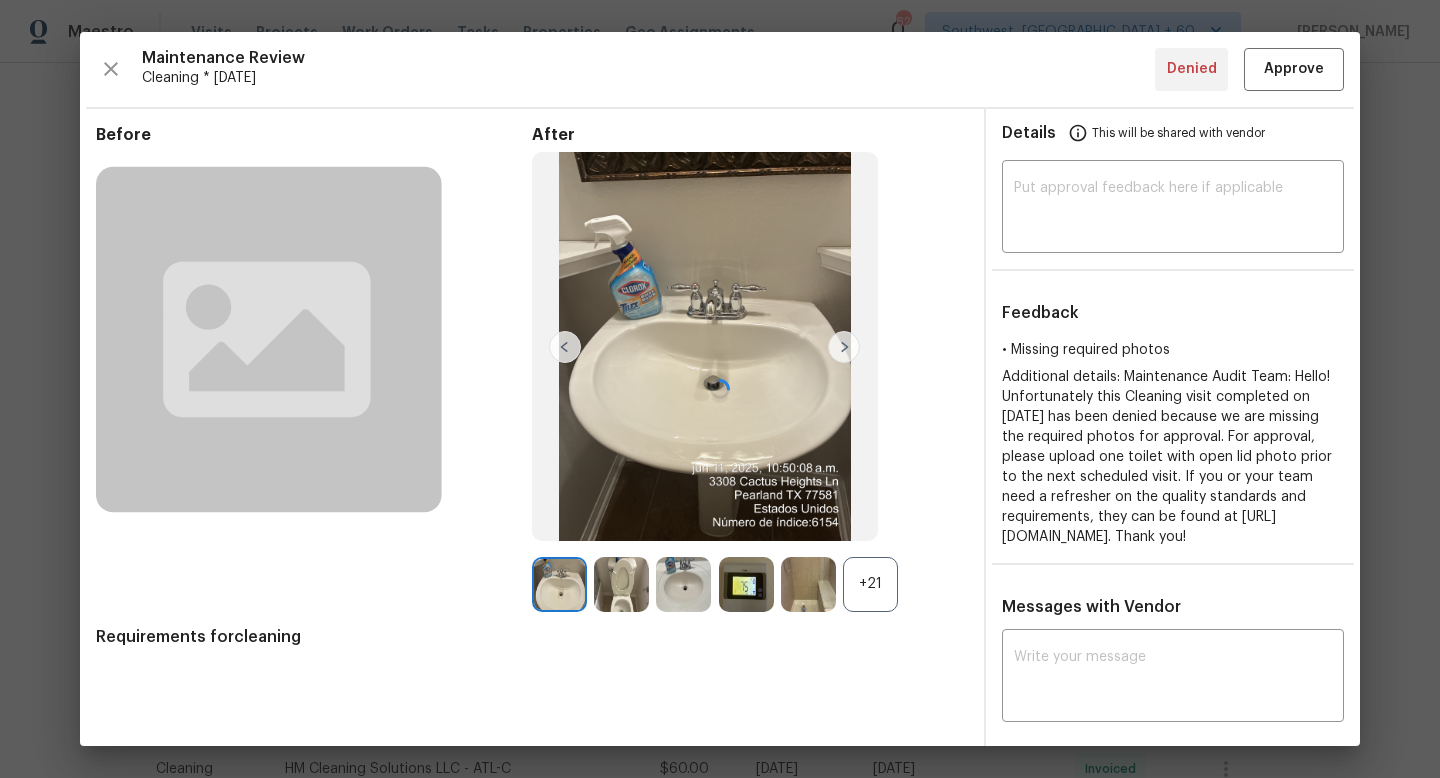 click at bounding box center [720, 389] 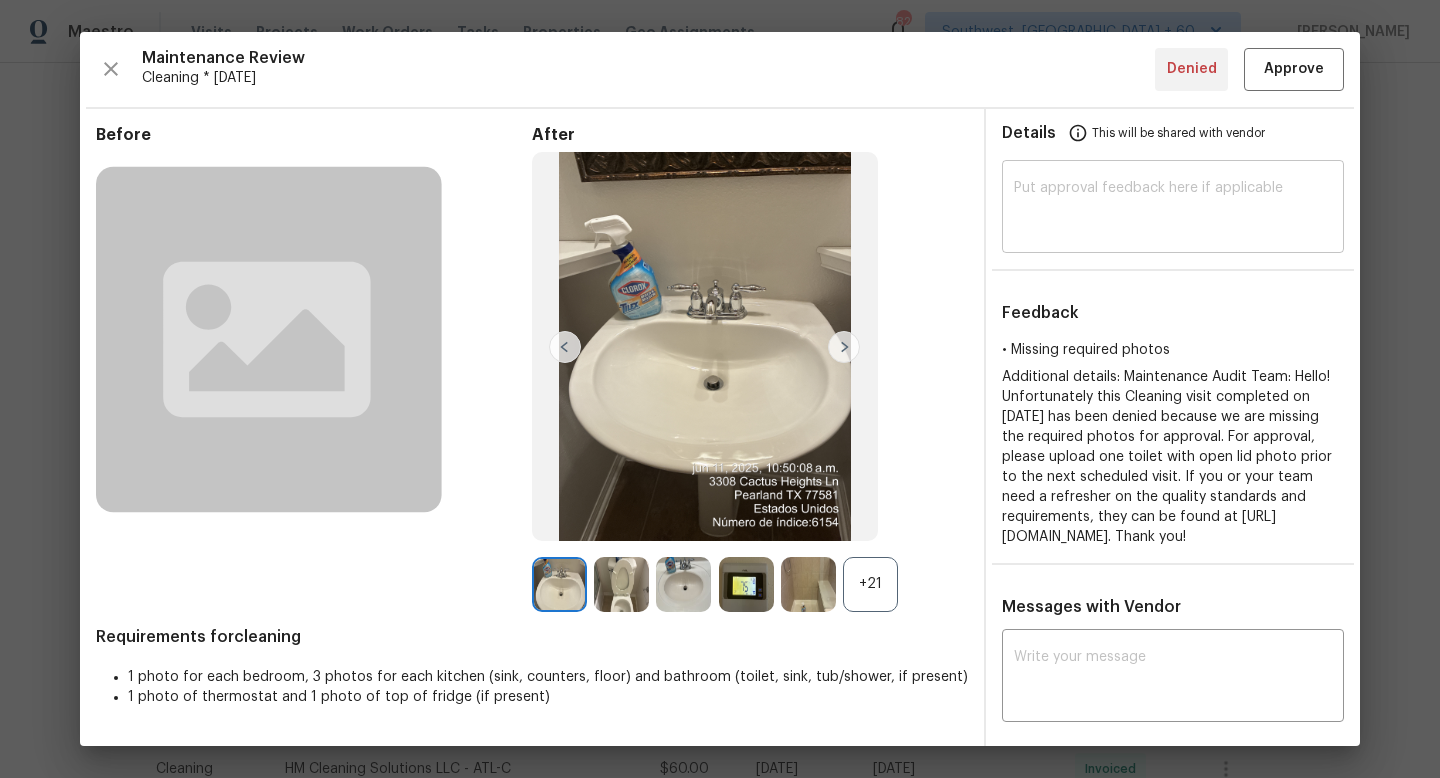 click at bounding box center [1173, 209] 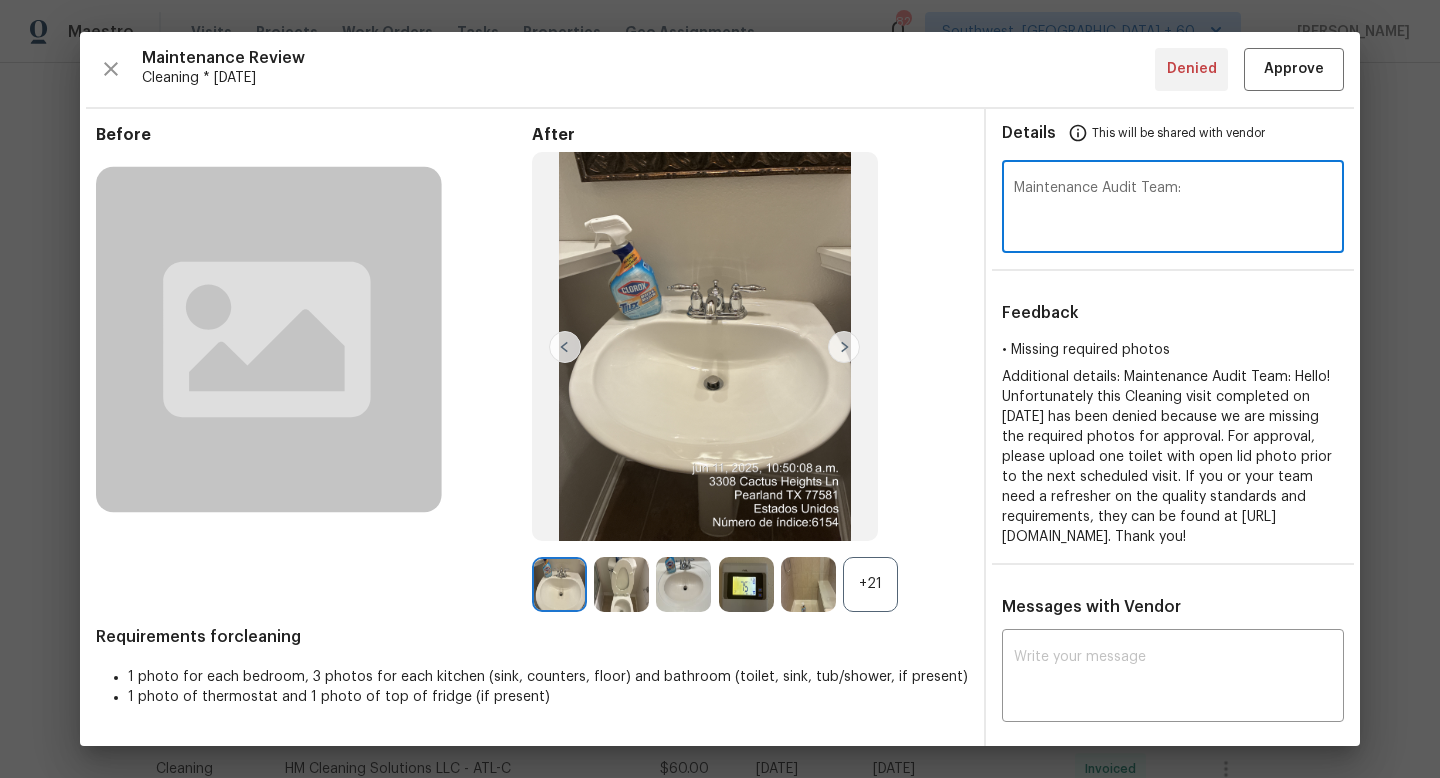 paste on "Hi Elsa,
Thanks for your message. Could you please clarify the issue you're facing with the thermostat? Let us know what exactly happened so we can assist you further.
Looking forward to your response!" 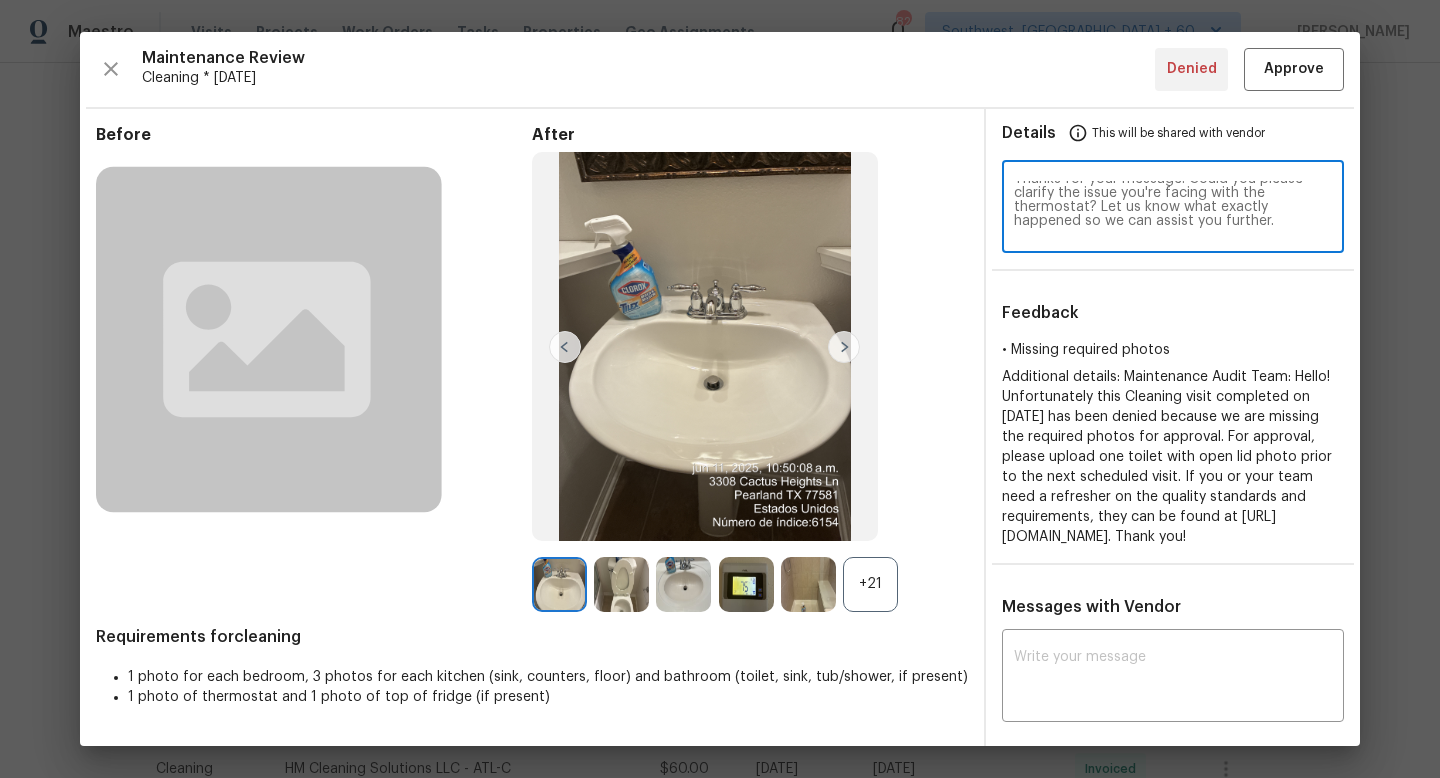 scroll, scrollTop: 31, scrollLeft: 0, axis: vertical 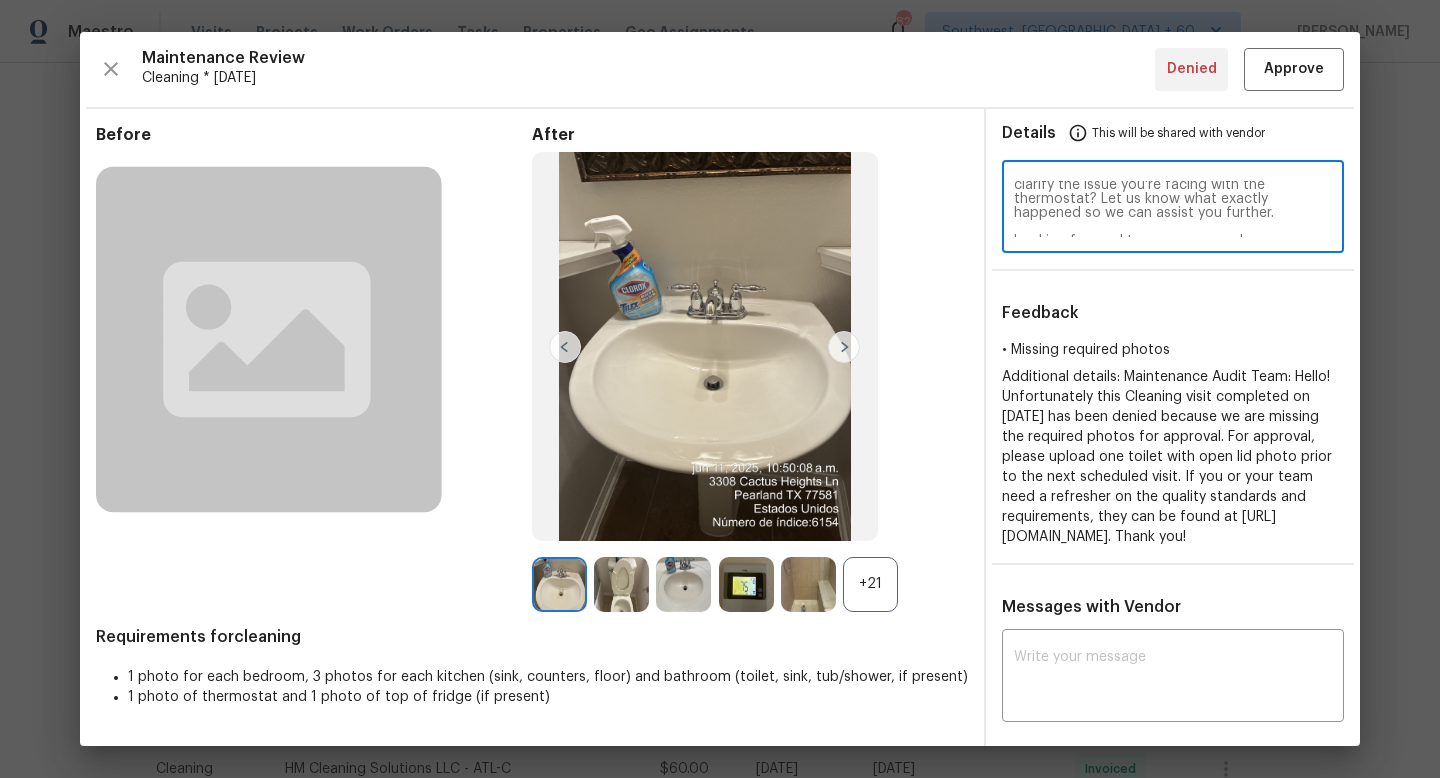 click on "Maintenance Audit Team: Hi Elsa,
Thanks for your message. Could you please clarify the issue you're facing with the thermostat? Let us know what exactly happened so we can assist you further.
Looking forward to your response!" at bounding box center [1173, 209] 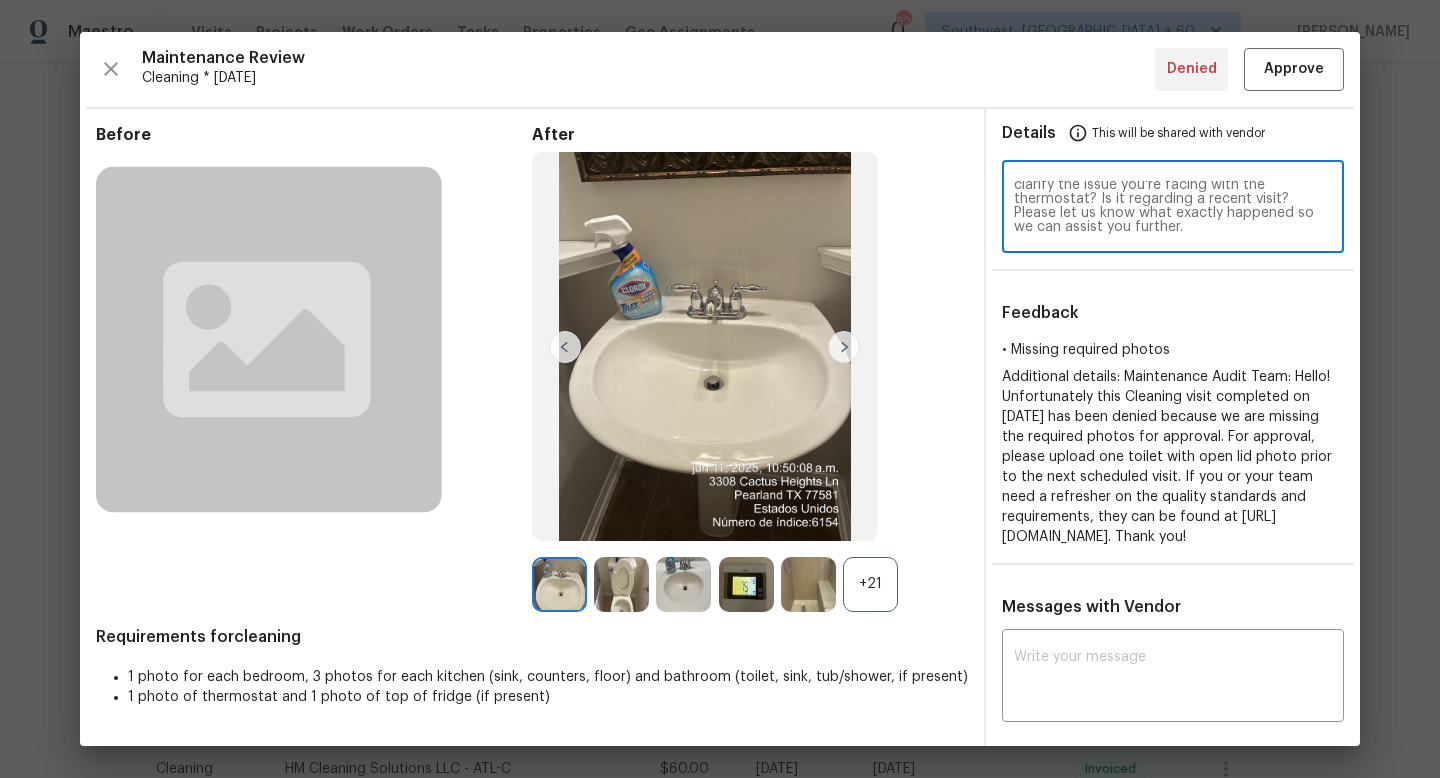 scroll, scrollTop: 56, scrollLeft: 0, axis: vertical 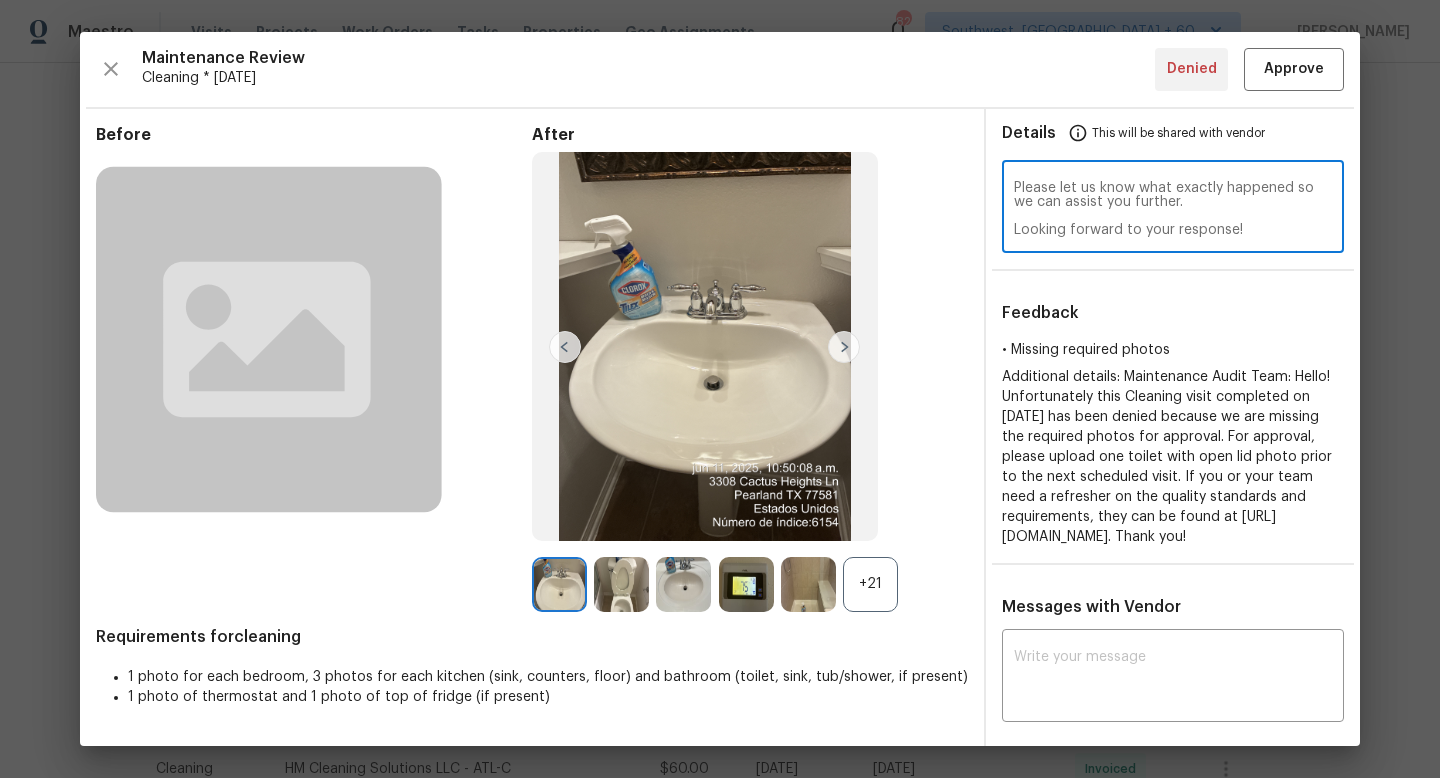 click on "Maintenance Audit Team: Hi Elsa,
Thanks for your message. Could you please clarify the issue you're facing with the thermostat? Is it regarding a recent visit? Please let us know what exactly happened so we can assist you further.
Looking forward to your response!" at bounding box center (1173, 209) 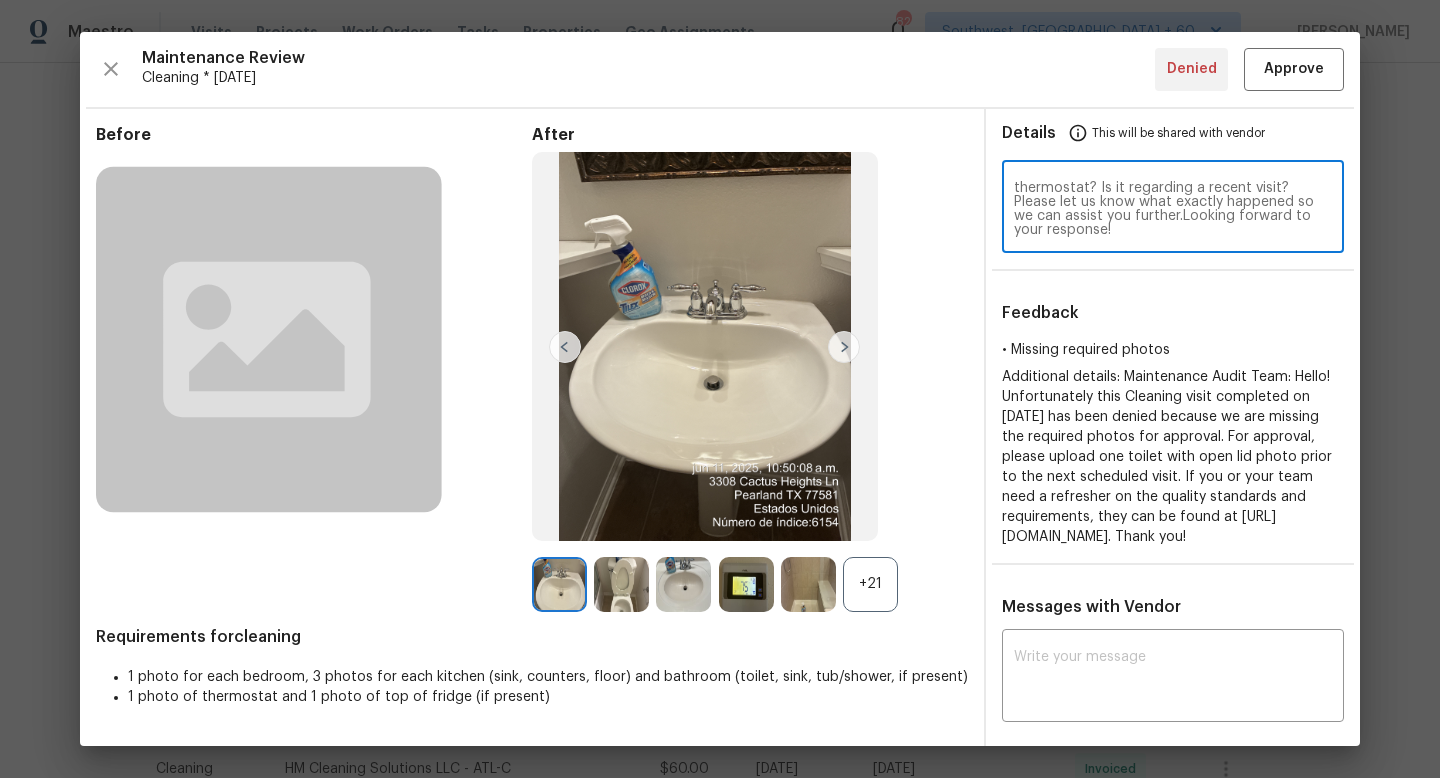 scroll, scrollTop: 28, scrollLeft: 0, axis: vertical 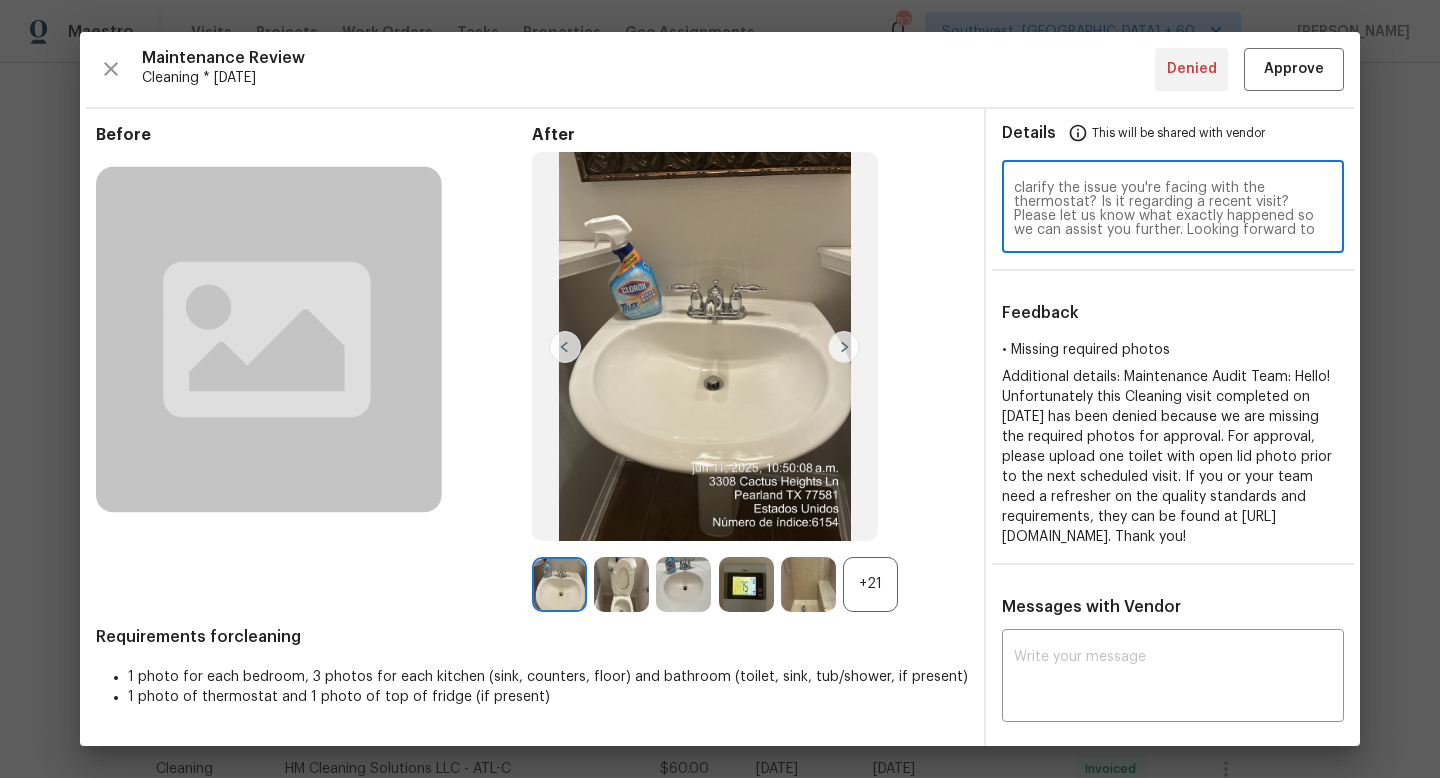 click on "Maintenance Audit Team: Hi Elsa,
Thanks for your message. Could you please clarify the issue you're facing with the thermostat? Is it regarding a recent visit? Please let us know what exactly happened so we can assist you further. Looking forward to your response!" at bounding box center (1173, 209) 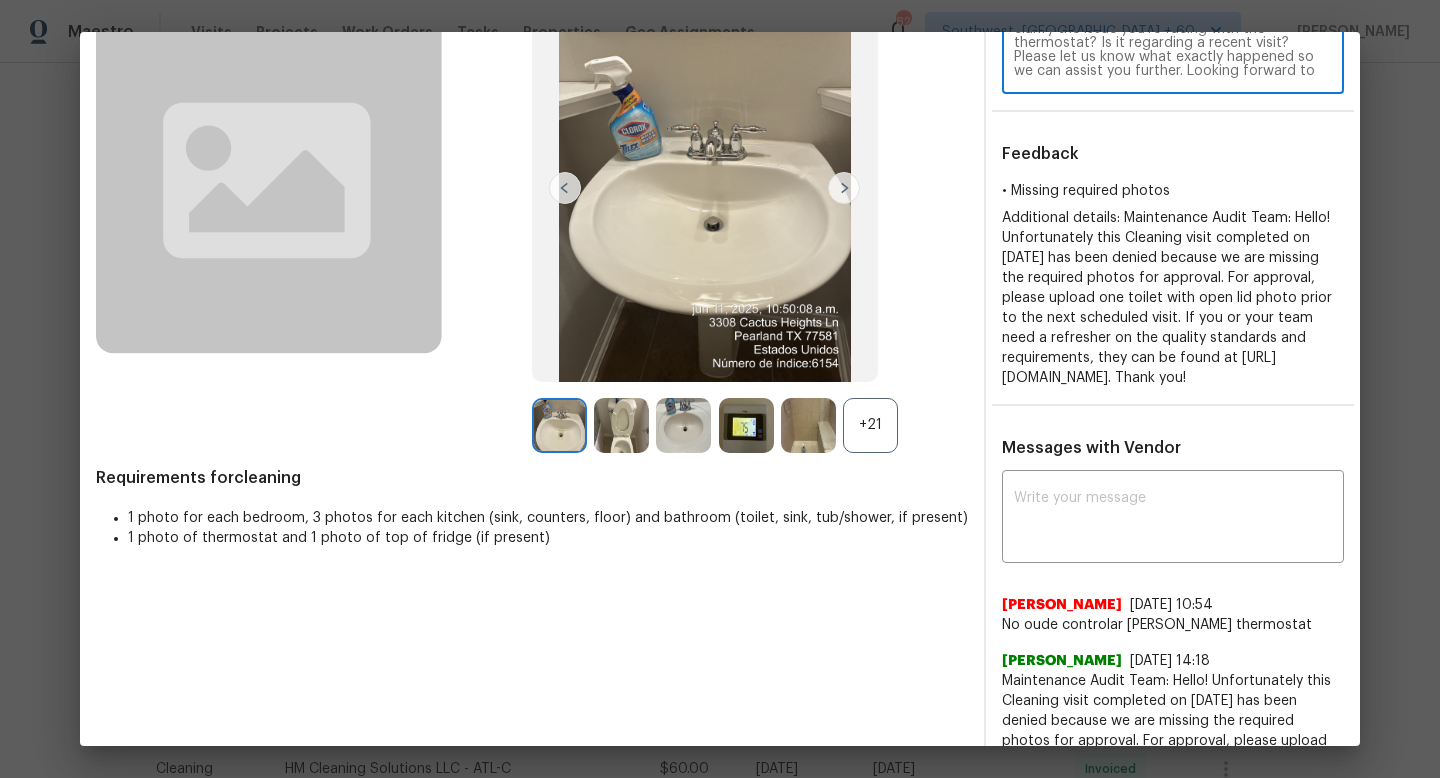 scroll, scrollTop: 299, scrollLeft: 0, axis: vertical 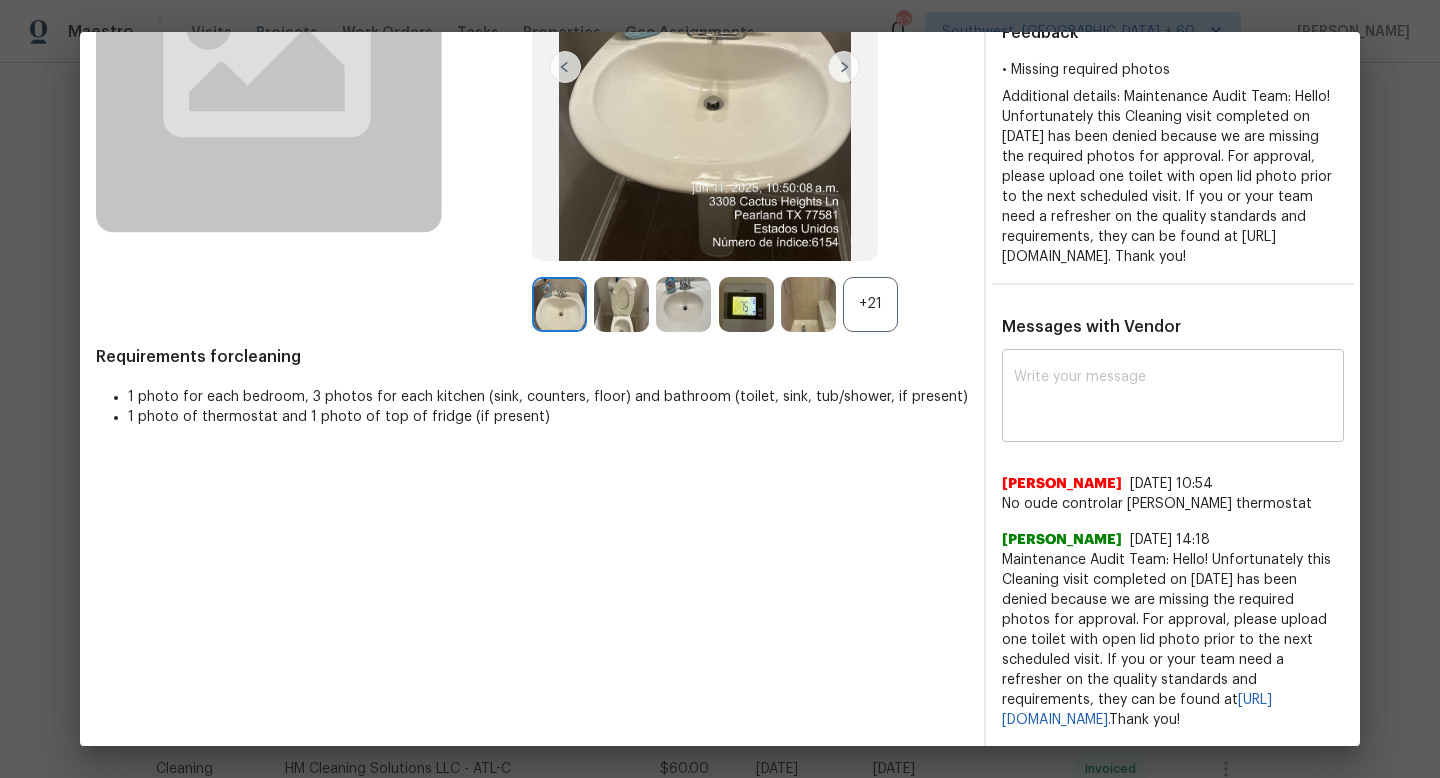 type on "Maintenance Audit Team: Hi Elsa,
Thanks for your message. Could you please clarify the issue you're facing with the thermostat? Is it regarding a recent visit? Please let us know what exactly happened so we can assist you further. Looking forward to your response!" 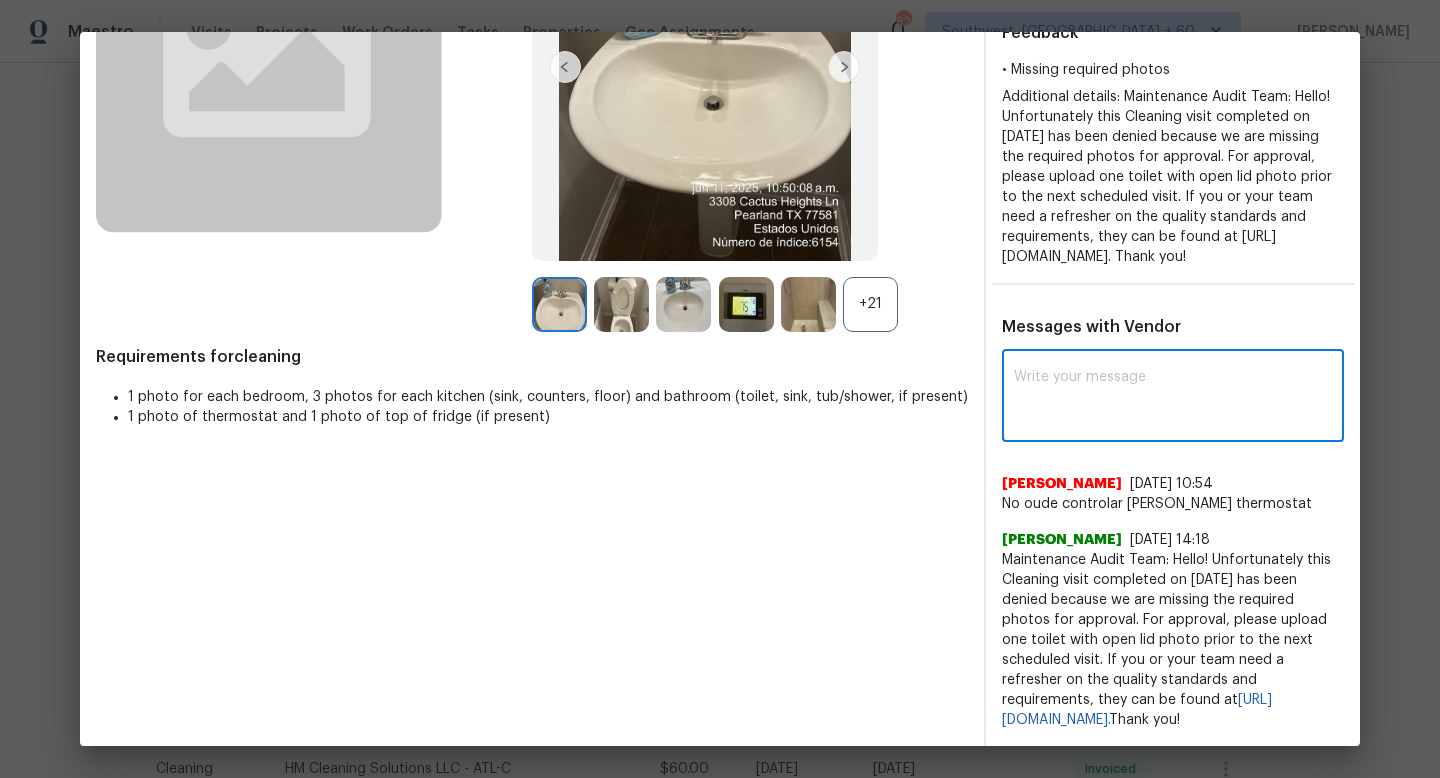paste on "Thanks for your message. Could you please clarify the issue you're facing with the thermostat? Is it regarding a recent visit? Please let us know what exactly happened so we can assist you further. Looking forward to your response!" 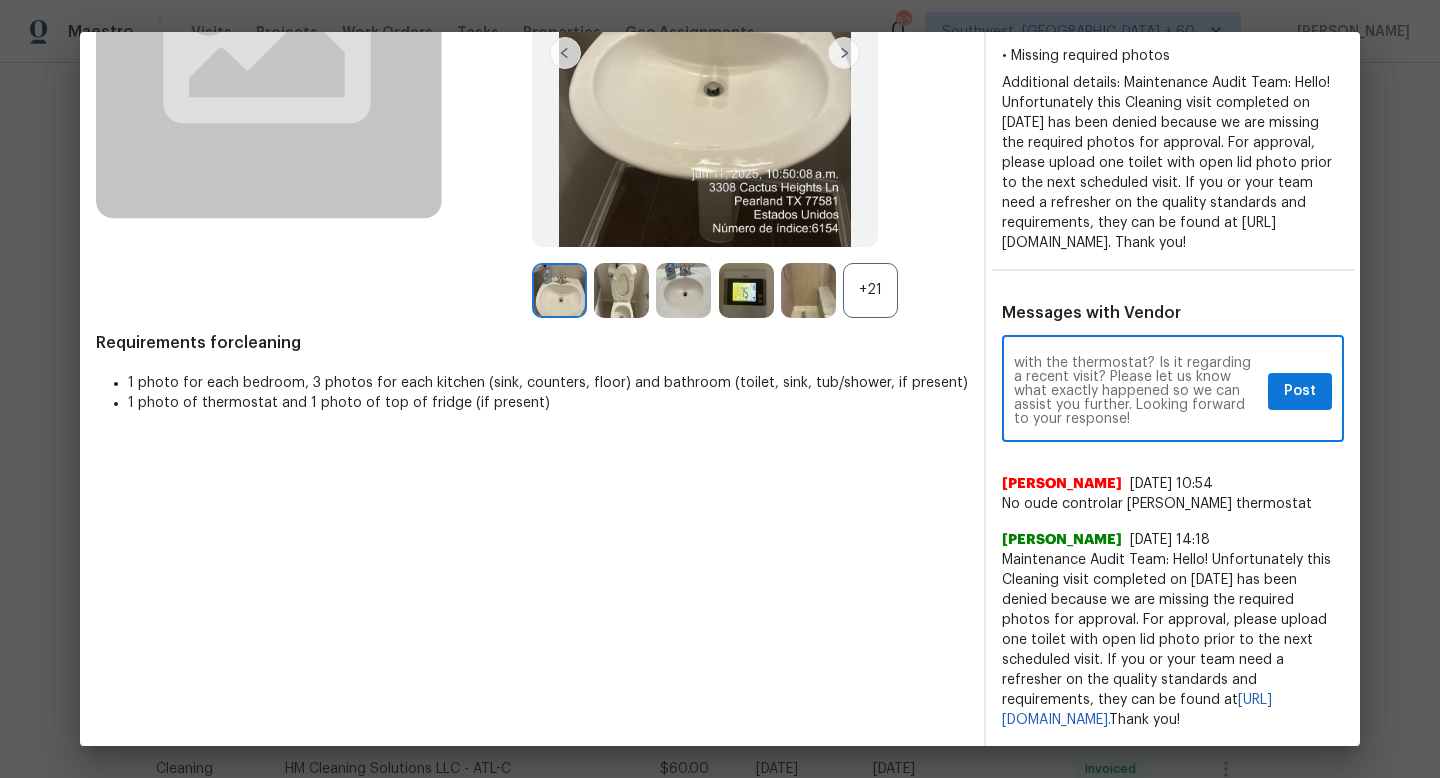 scroll, scrollTop: 0, scrollLeft: 0, axis: both 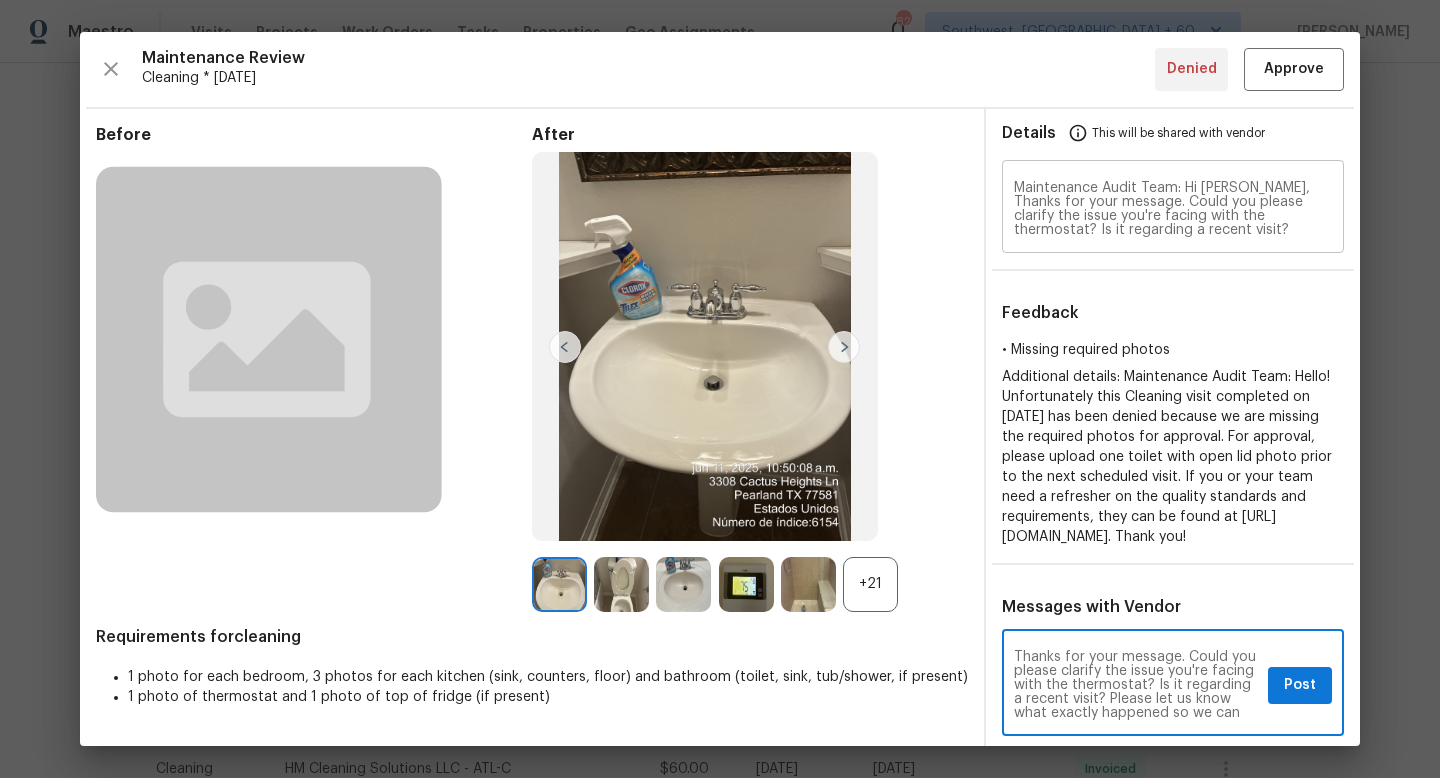 type on "Thanks for your message. Could you please clarify the issue you're facing with the thermostat? Is it regarding a recent visit? Please let us know what exactly happened so we can assist you further. Looking forward to your response!" 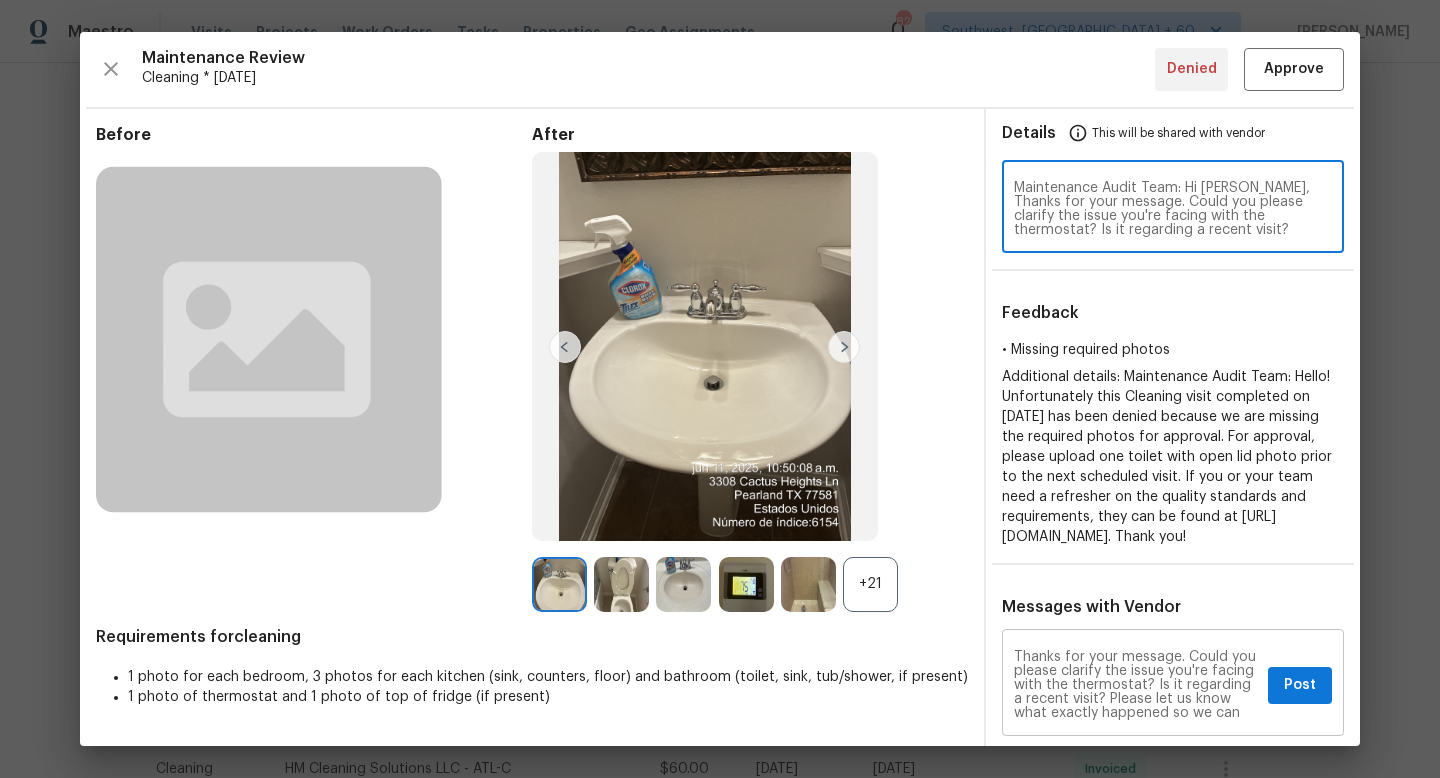 click on "Thanks for your message. Could you please clarify the issue you're facing with the thermostat? Is it regarding a recent visit? Please let us know what exactly happened so we can assist you further. Looking forward to your response!" at bounding box center (1137, 685) 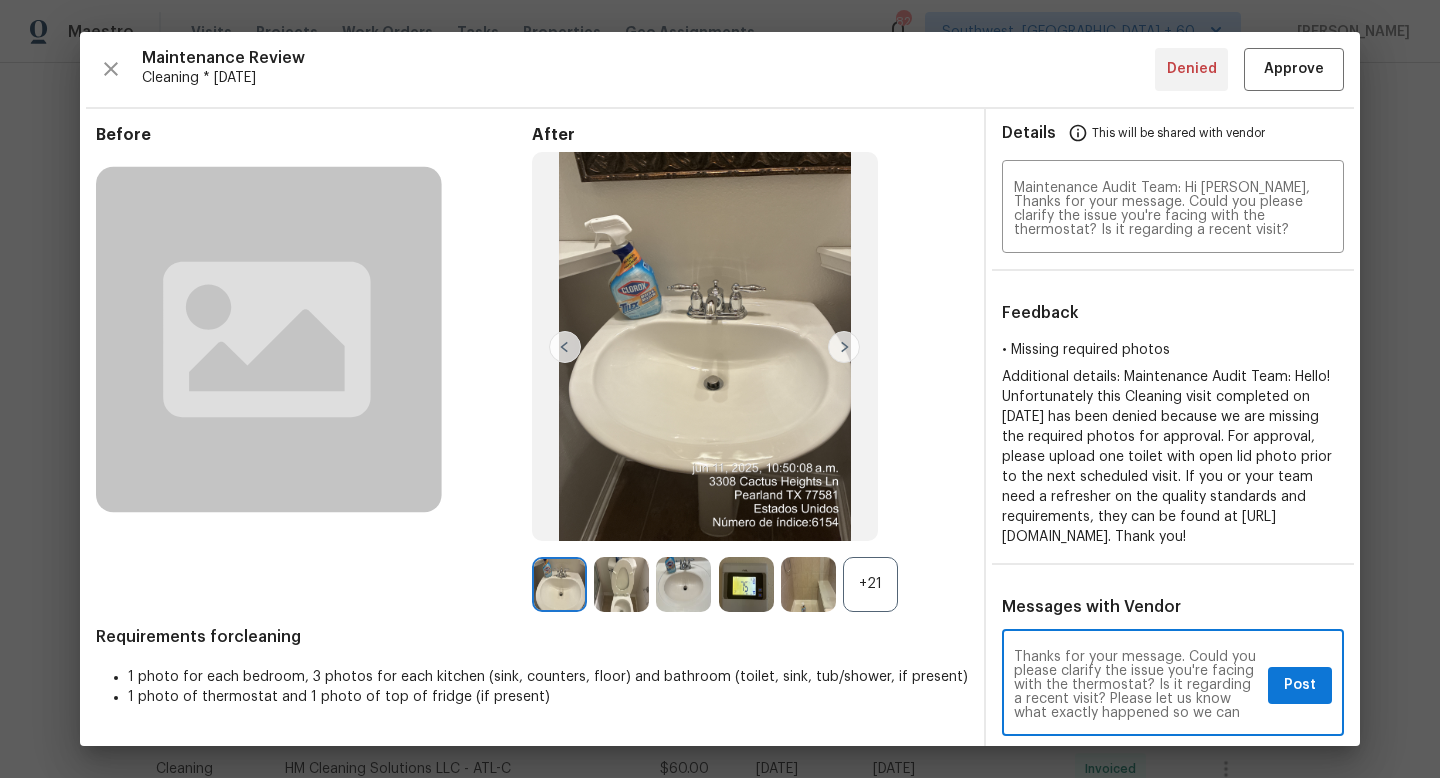 click on "Thanks for your message. Could you please clarify the issue you're facing with the thermostat? Is it regarding a recent visit? Please let us know what exactly happened so we can assist you further. Looking forward to your response!" at bounding box center (1137, 685) 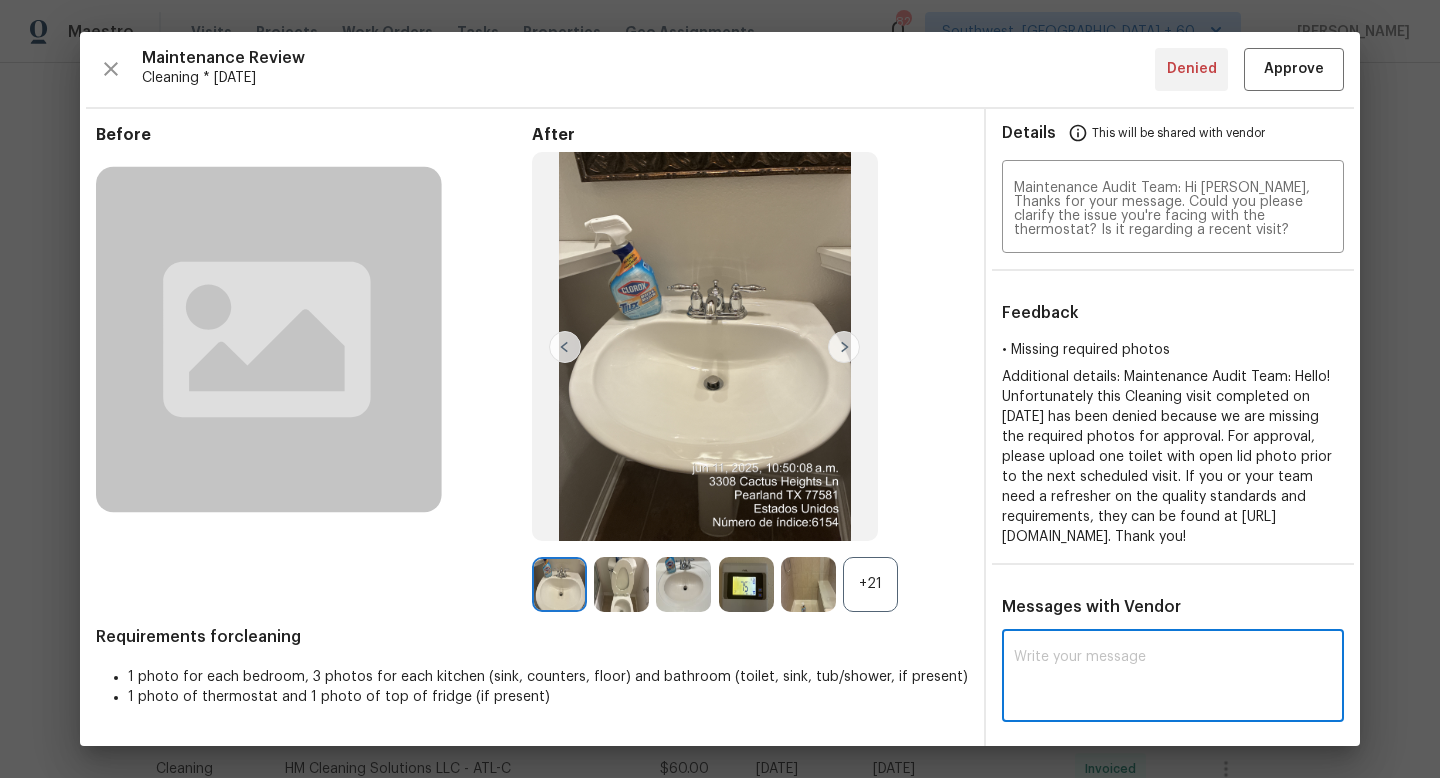 paste on "Maintenance Audit Team: Hi Elsa,
Thanks for your message. Could you please clarify the issue you're facing with the thermostat? Is it regarding a recent visit? Please let us know what exactly happened so we can assist you further. Looking forward to your response!" 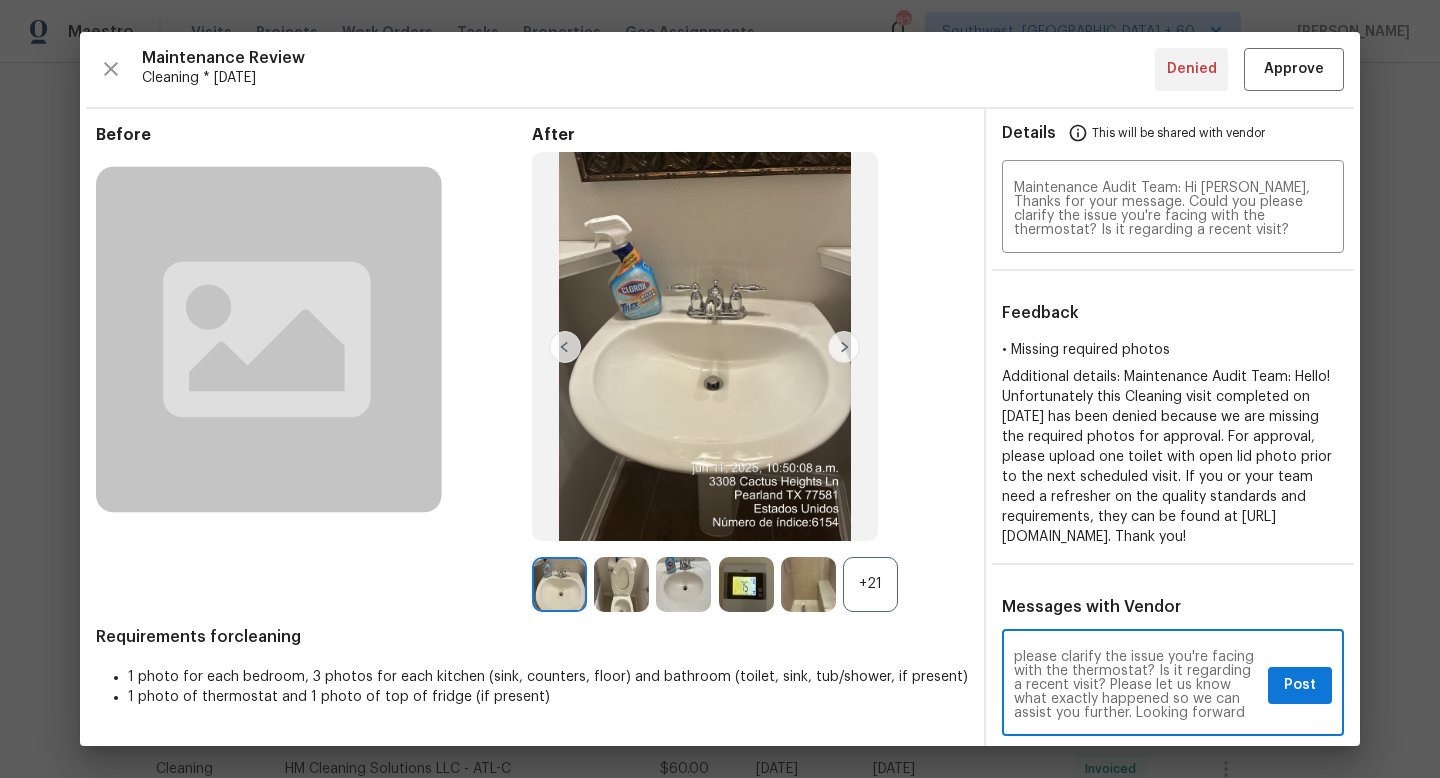 scroll, scrollTop: 0, scrollLeft: 0, axis: both 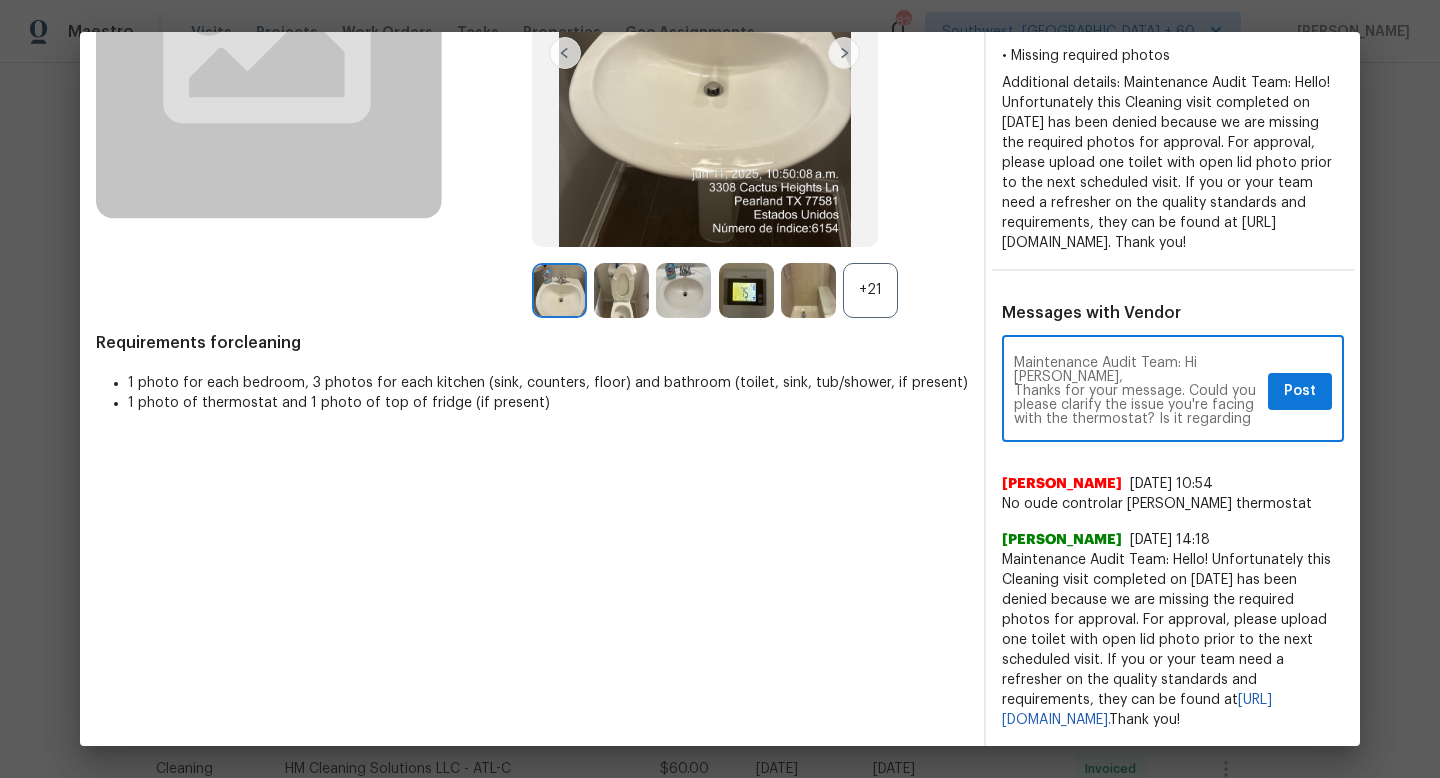 type on "Maintenance Audit Team: Hi Elsa,
Thanks for your message. Could you please clarify the issue you're facing with the thermostat? Is it regarding a recent visit? Please let us know what exactly happened so we can assist you further. Looking forward to your response!" 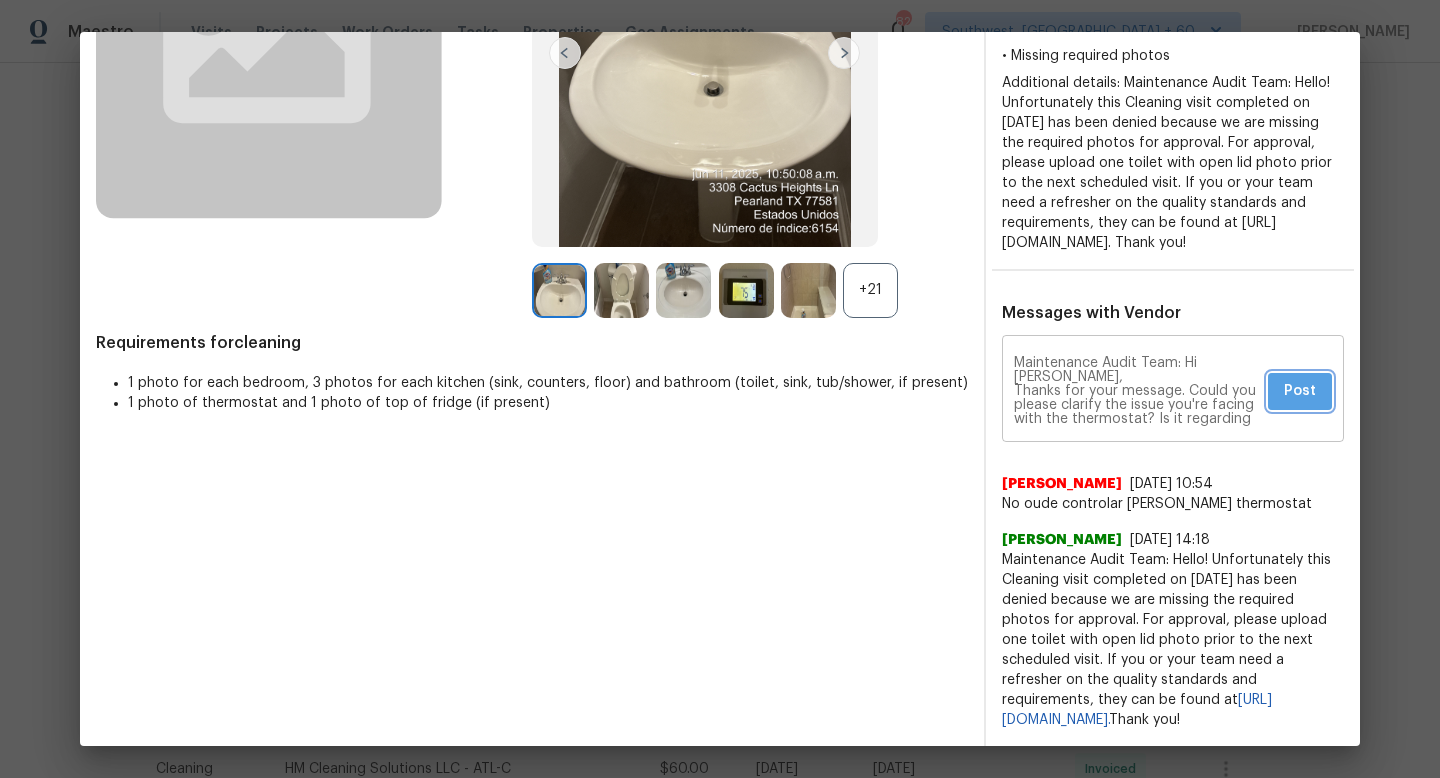 click on "Post" at bounding box center (1300, 391) 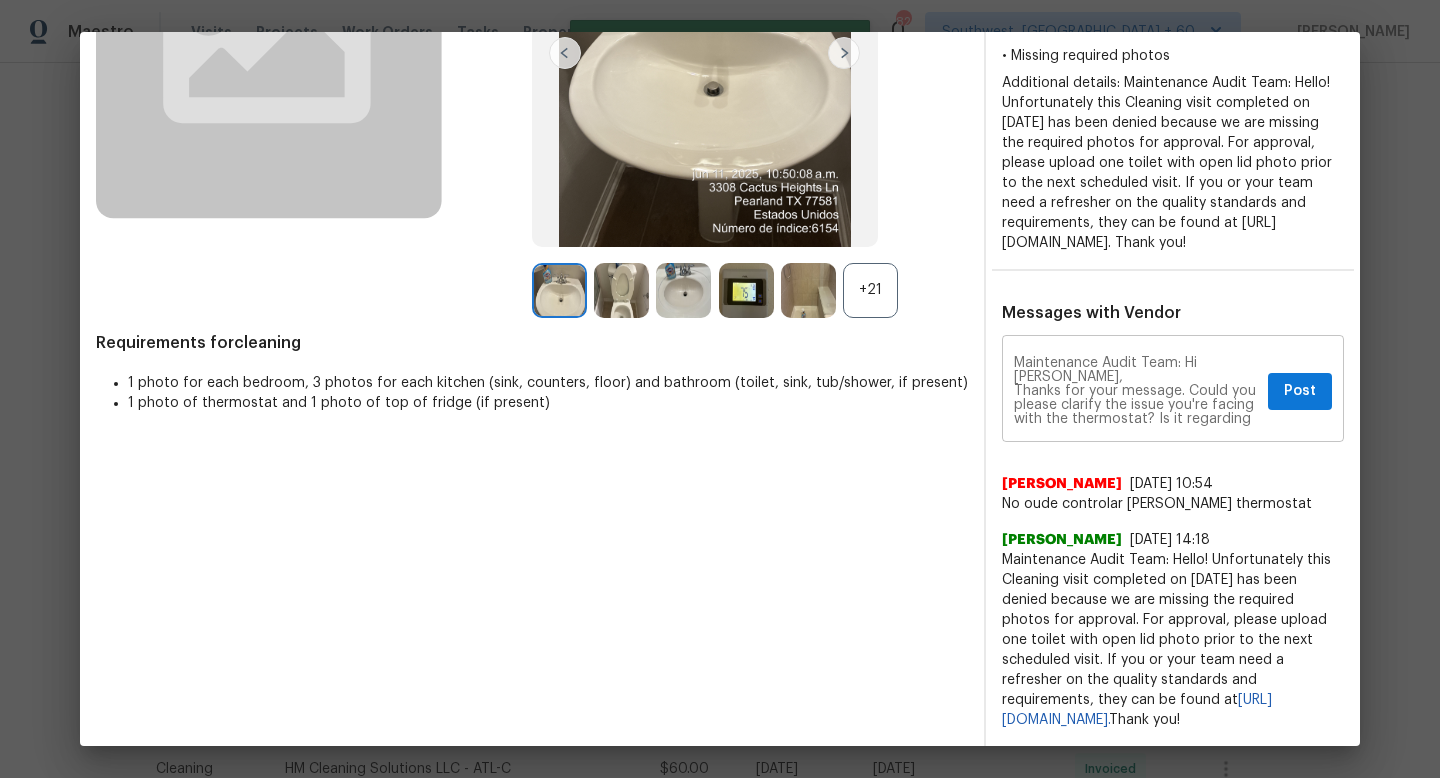 type 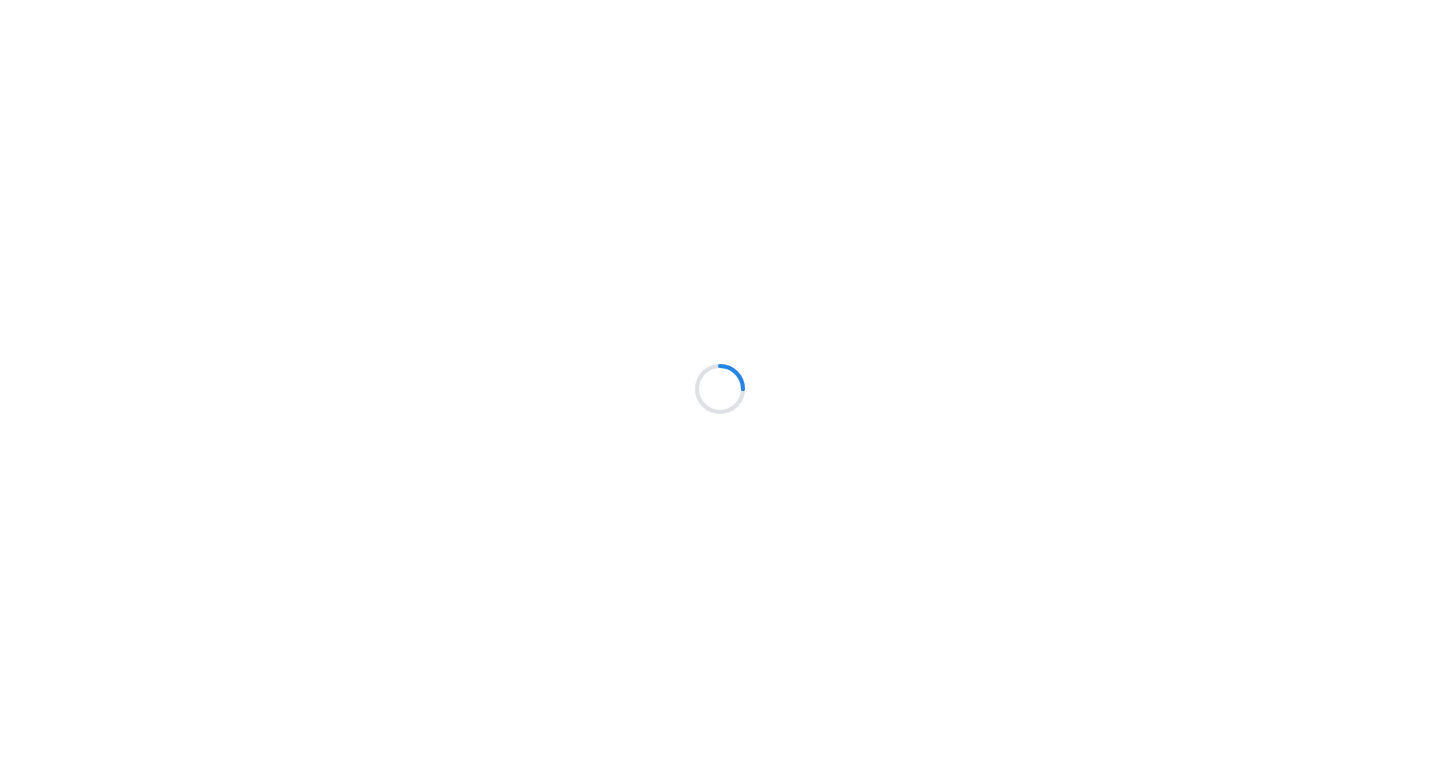 scroll, scrollTop: 0, scrollLeft: 0, axis: both 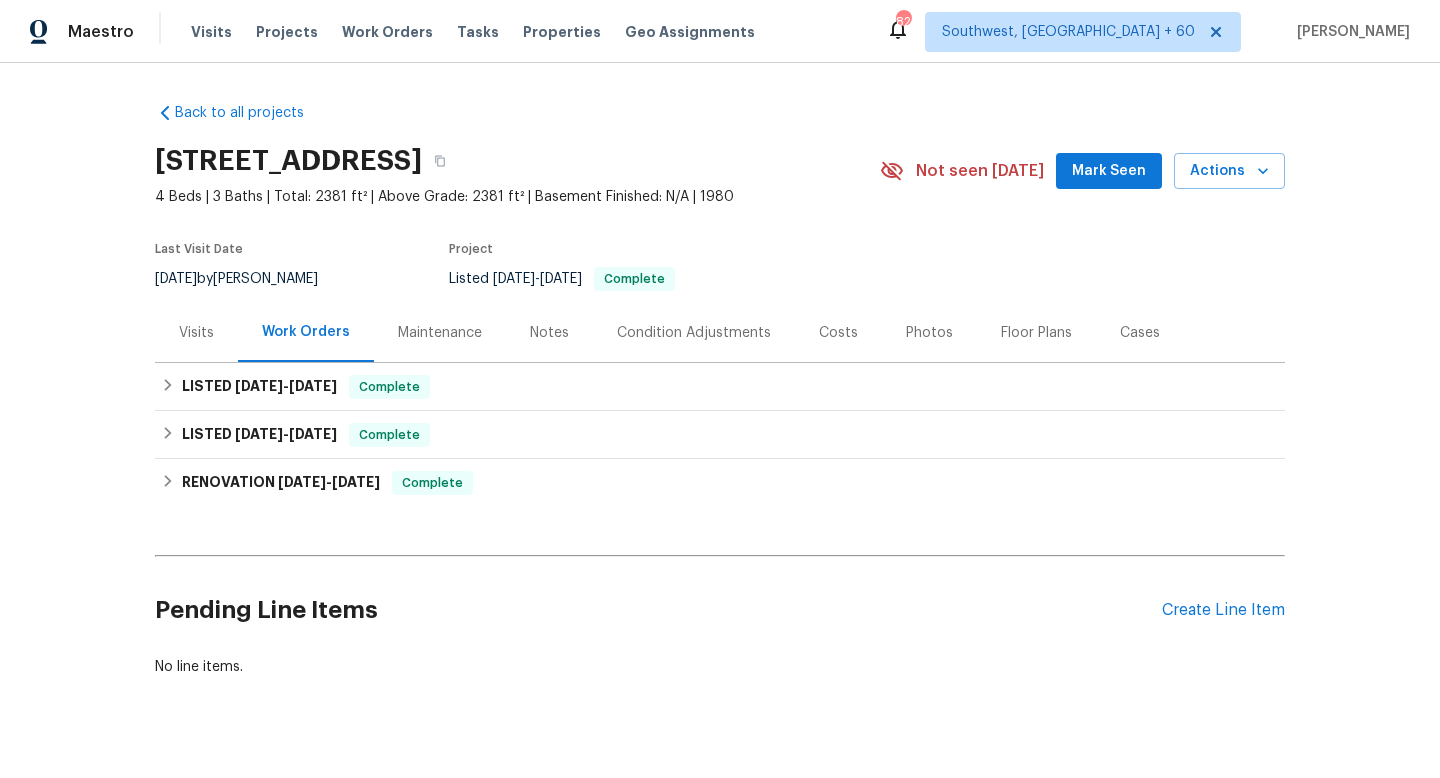 click on "Maintenance" at bounding box center [440, 333] 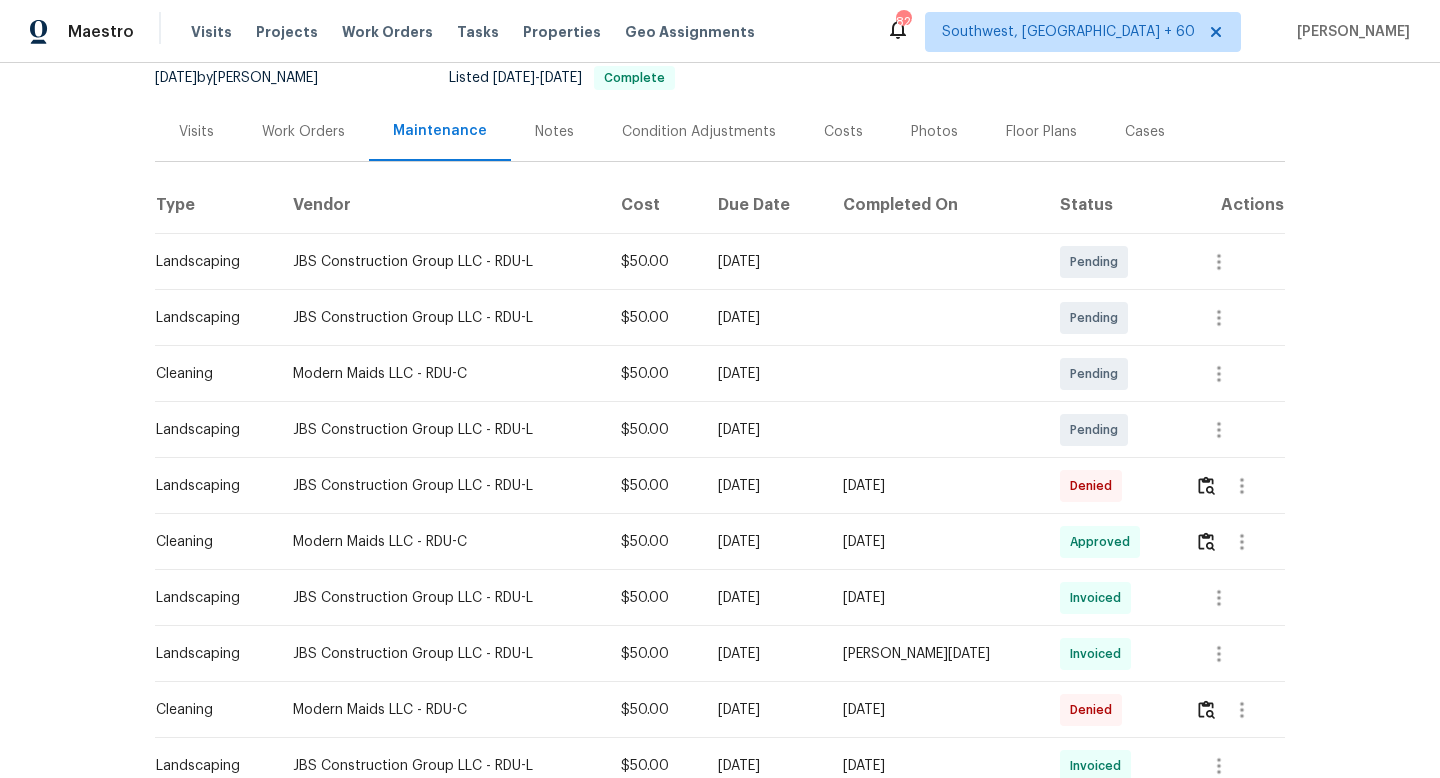 scroll, scrollTop: 209, scrollLeft: 0, axis: vertical 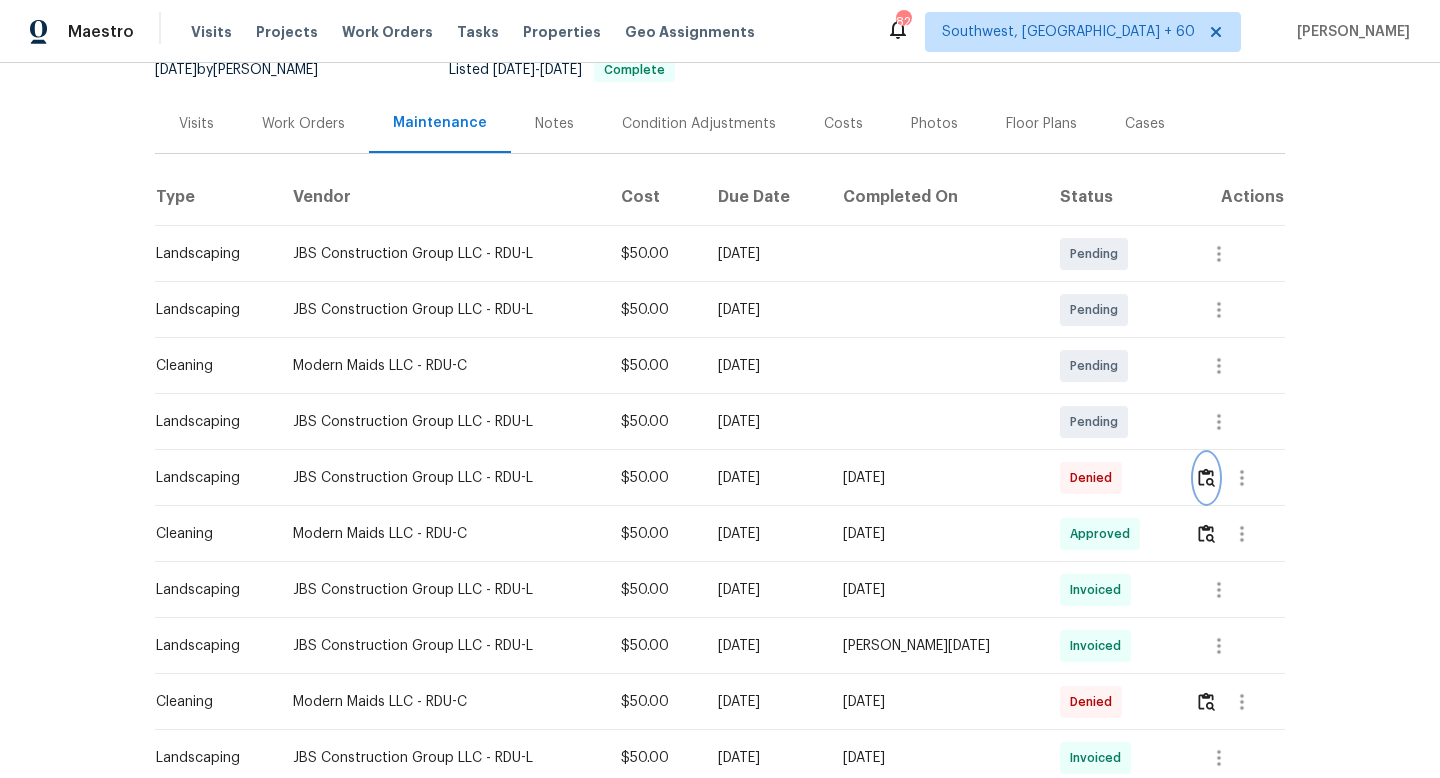 click at bounding box center (1206, 477) 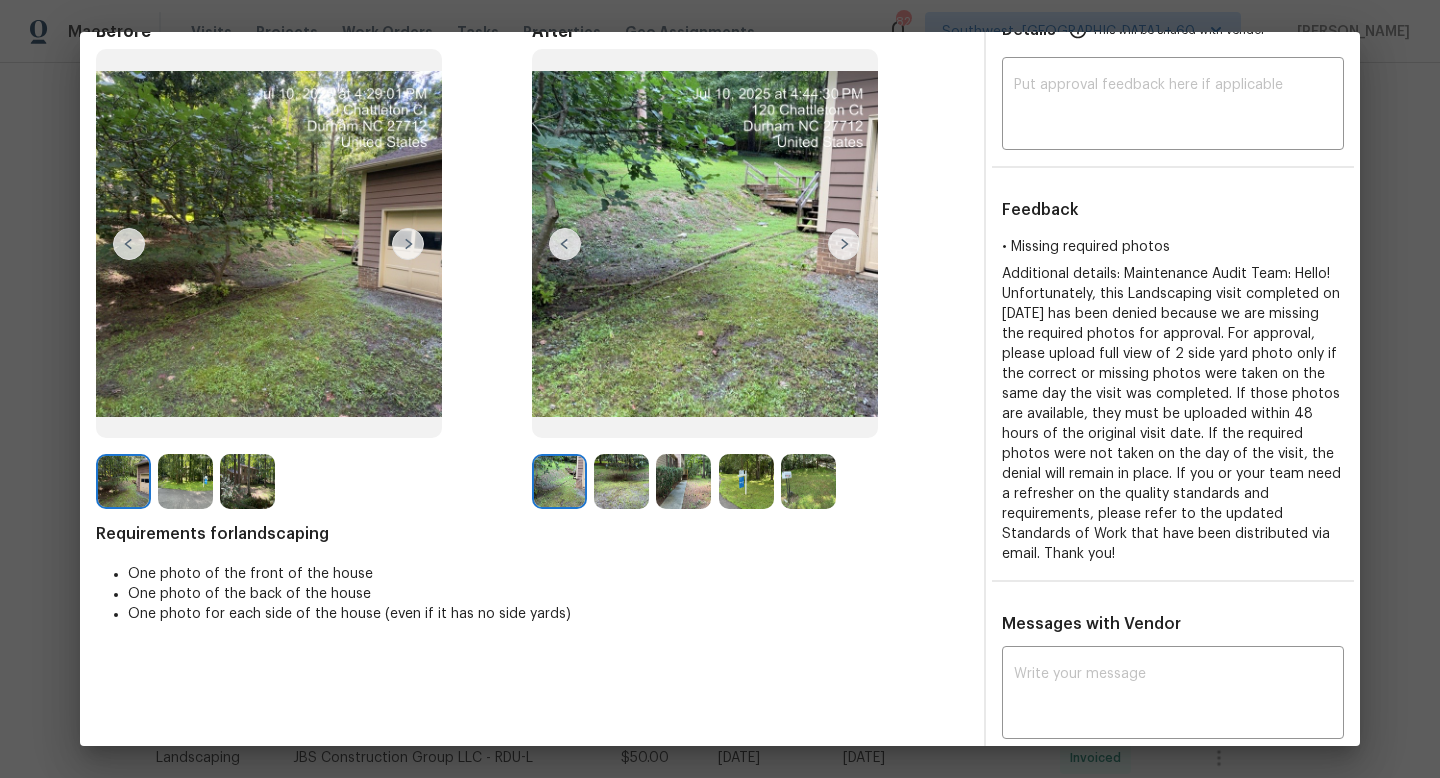 scroll, scrollTop: 65, scrollLeft: 0, axis: vertical 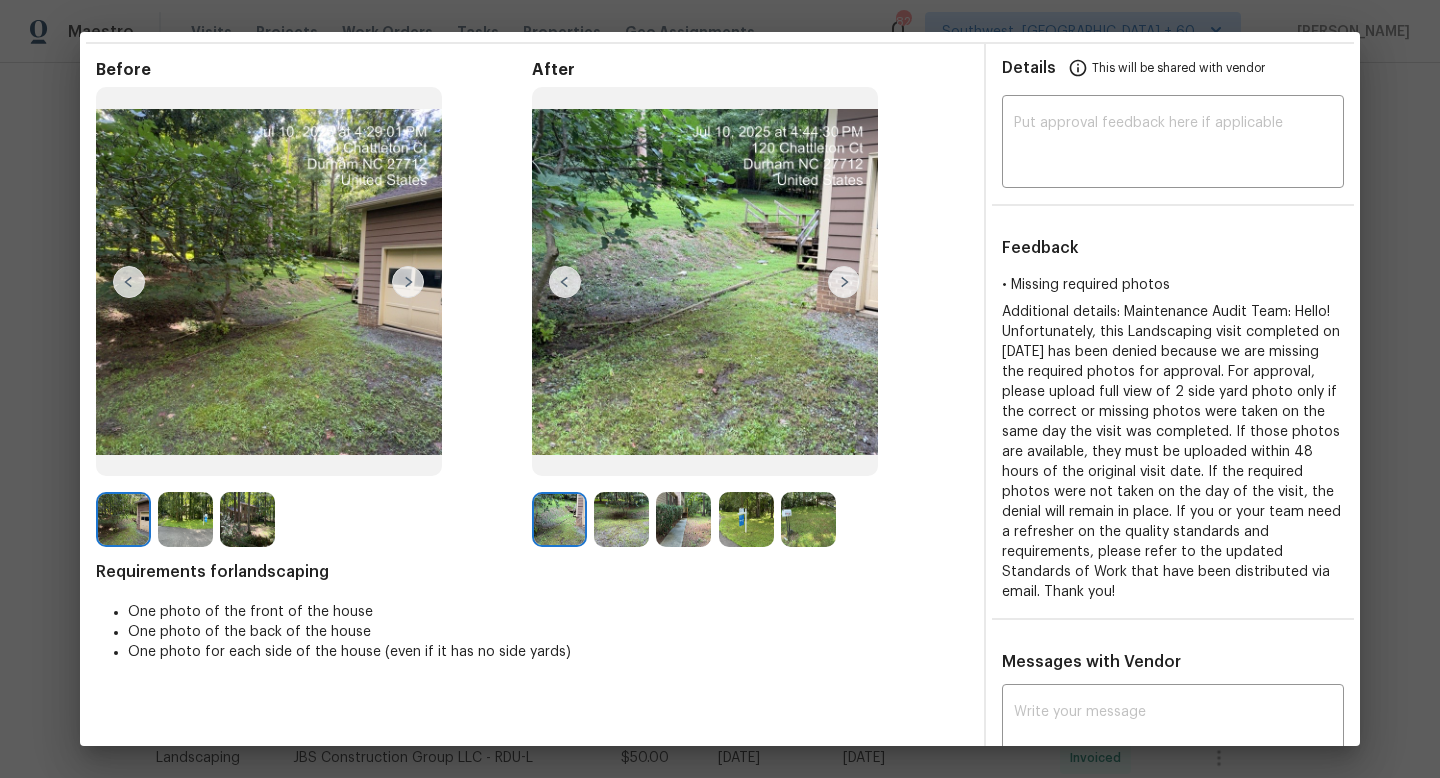 click at bounding box center [844, 282] 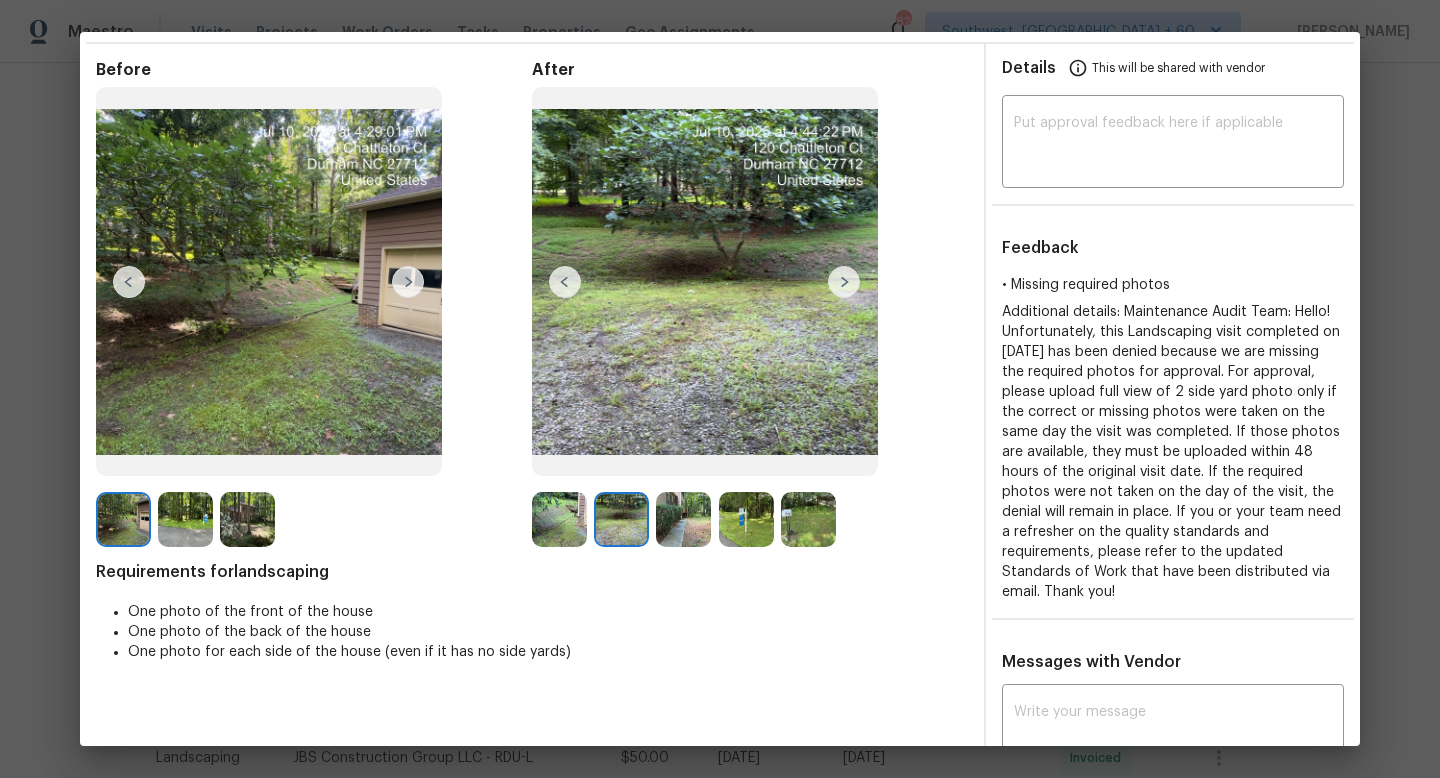 click at bounding box center (844, 282) 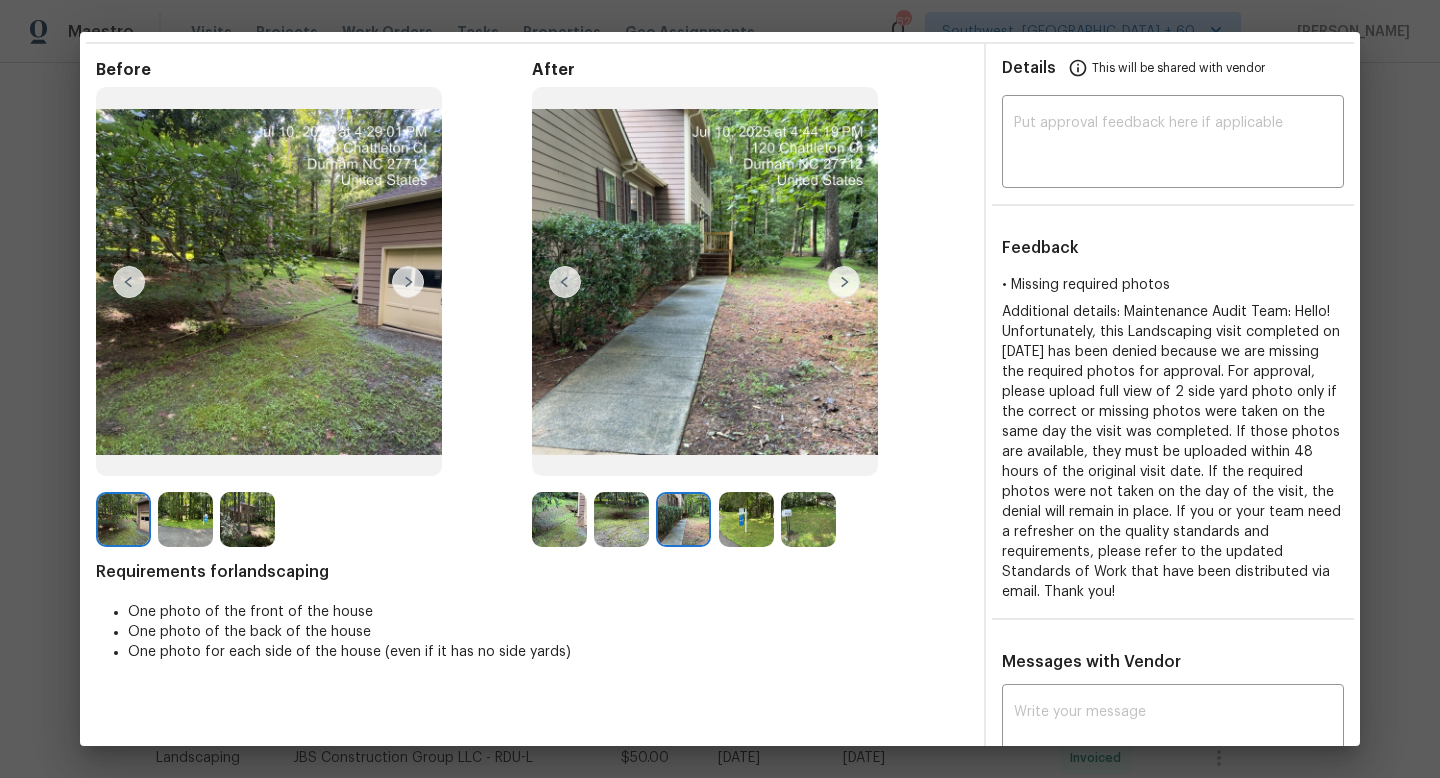 click at bounding box center [844, 282] 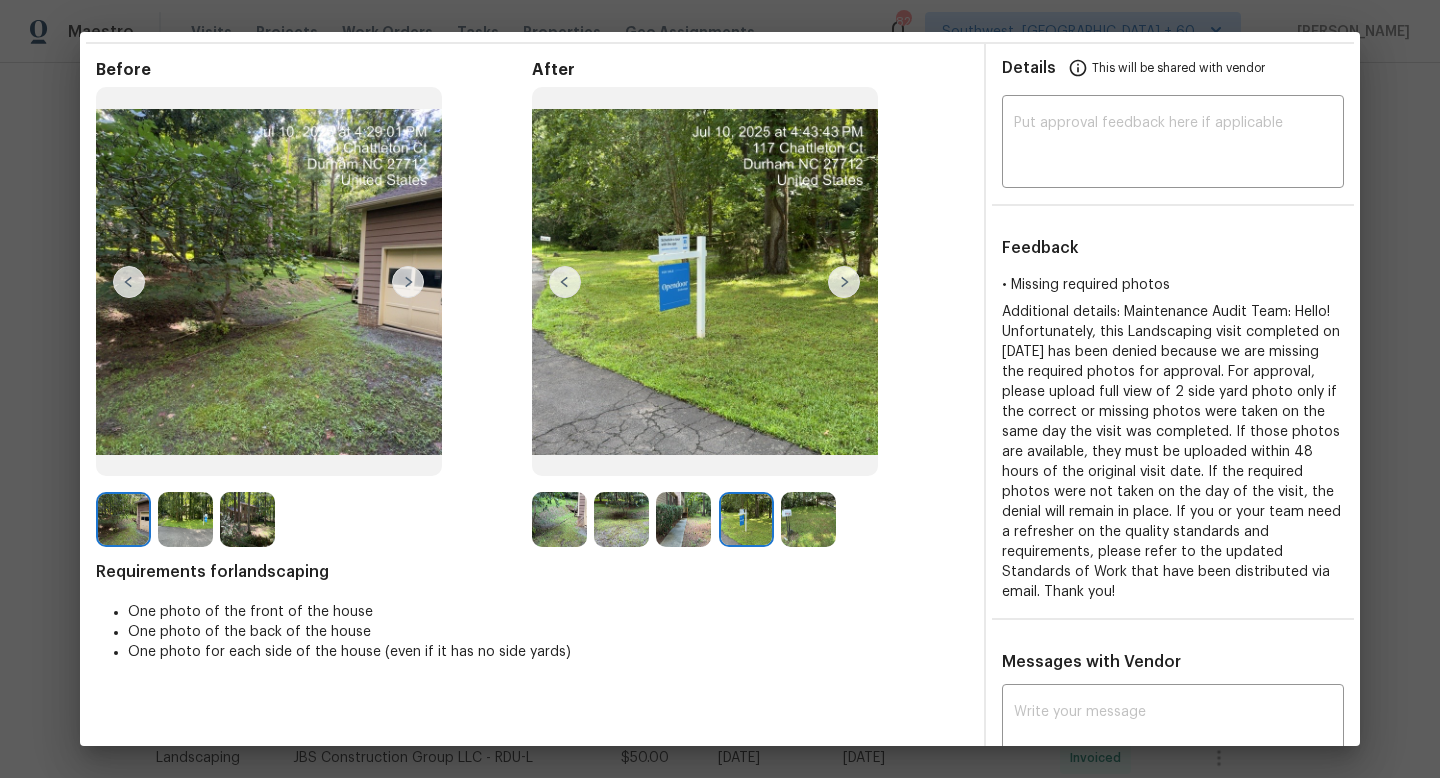click at bounding box center [844, 282] 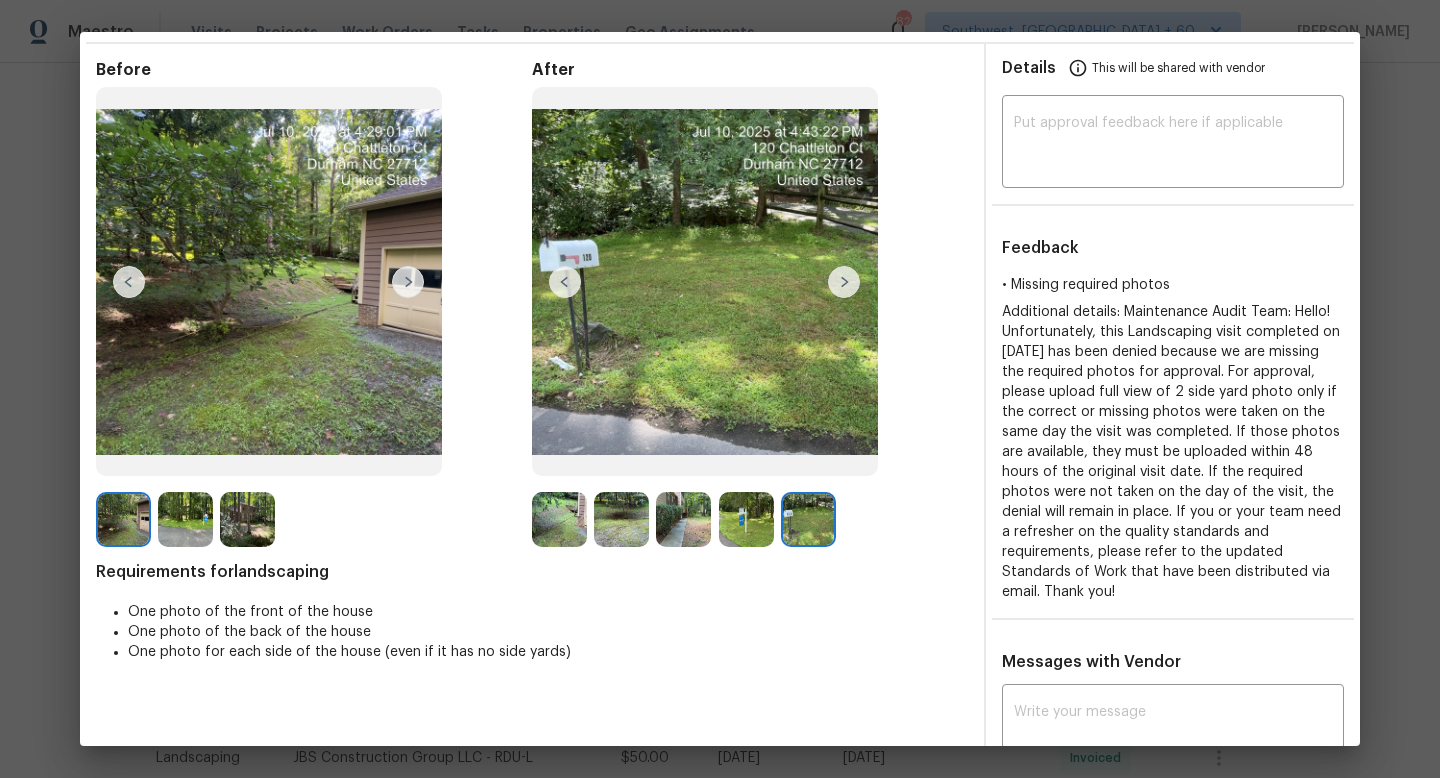 click at bounding box center (559, 519) 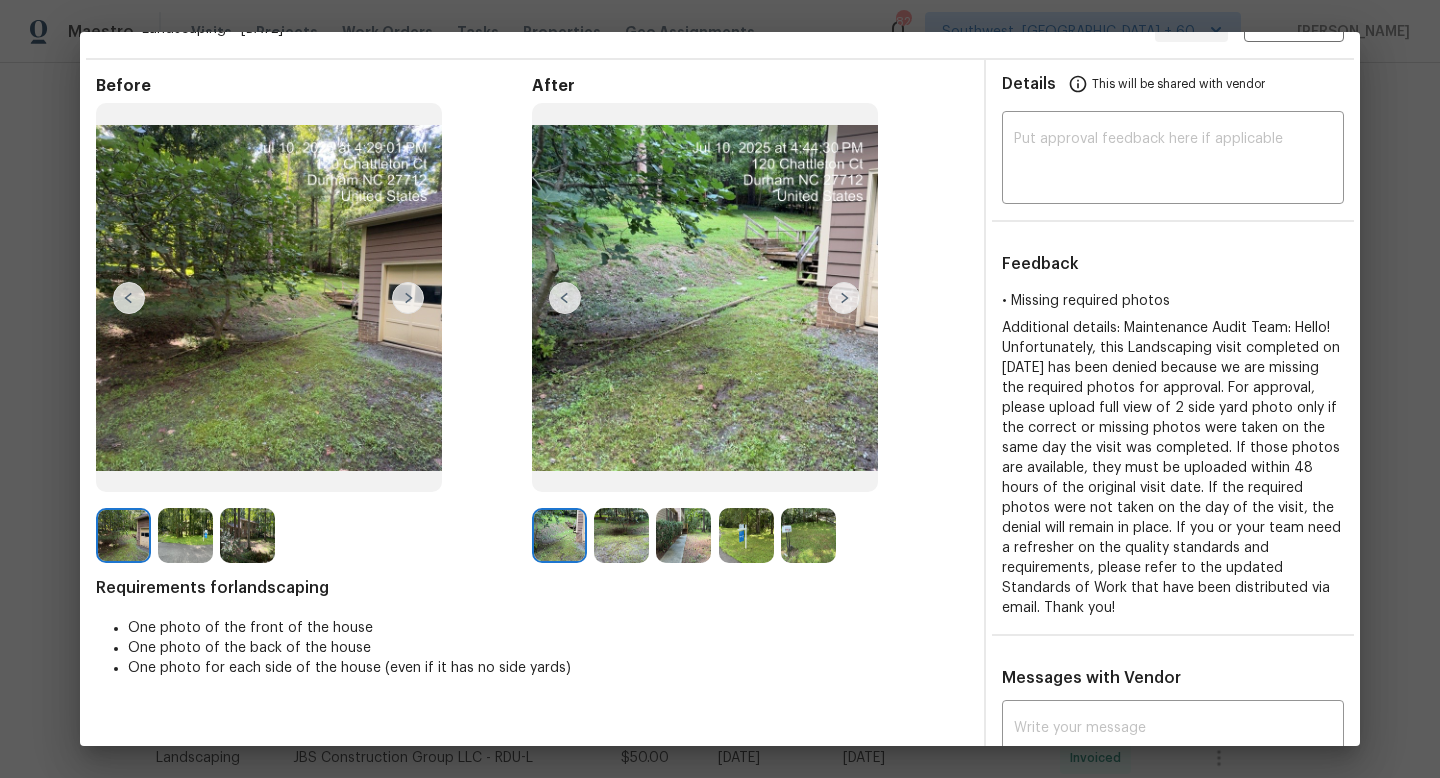 scroll, scrollTop: 41, scrollLeft: 0, axis: vertical 